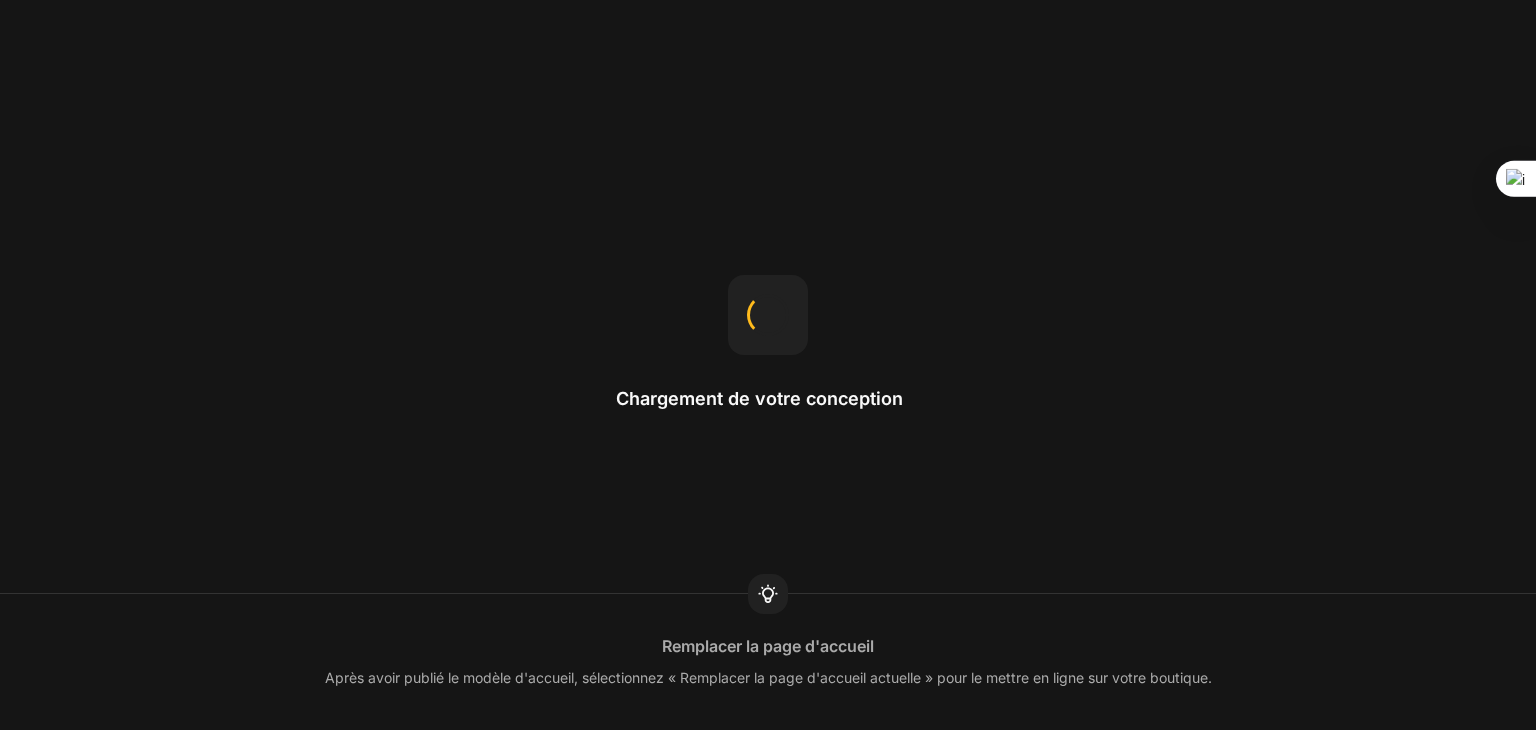 scroll, scrollTop: 0, scrollLeft: 0, axis: both 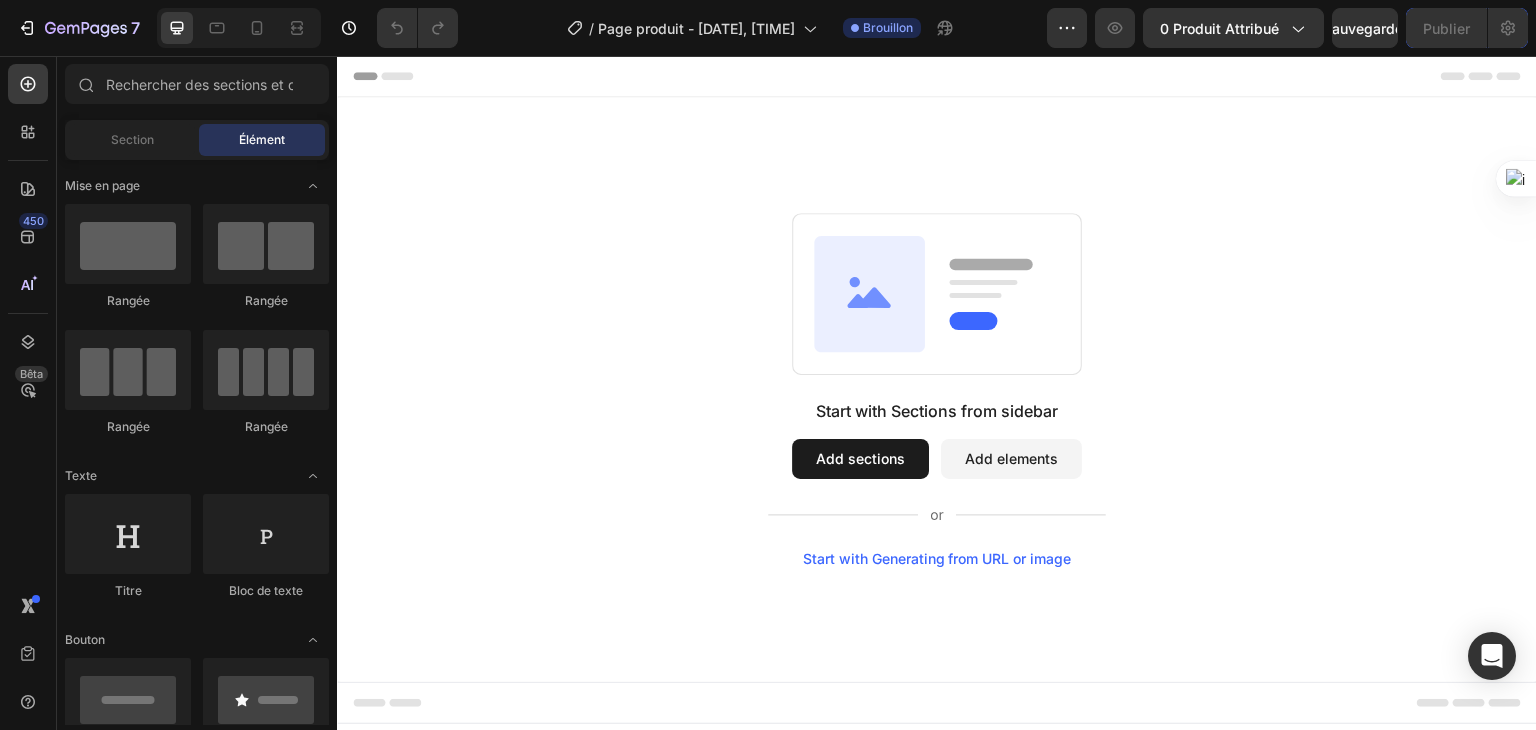 click on "Start with Generating from URL or image" at bounding box center [937, 559] 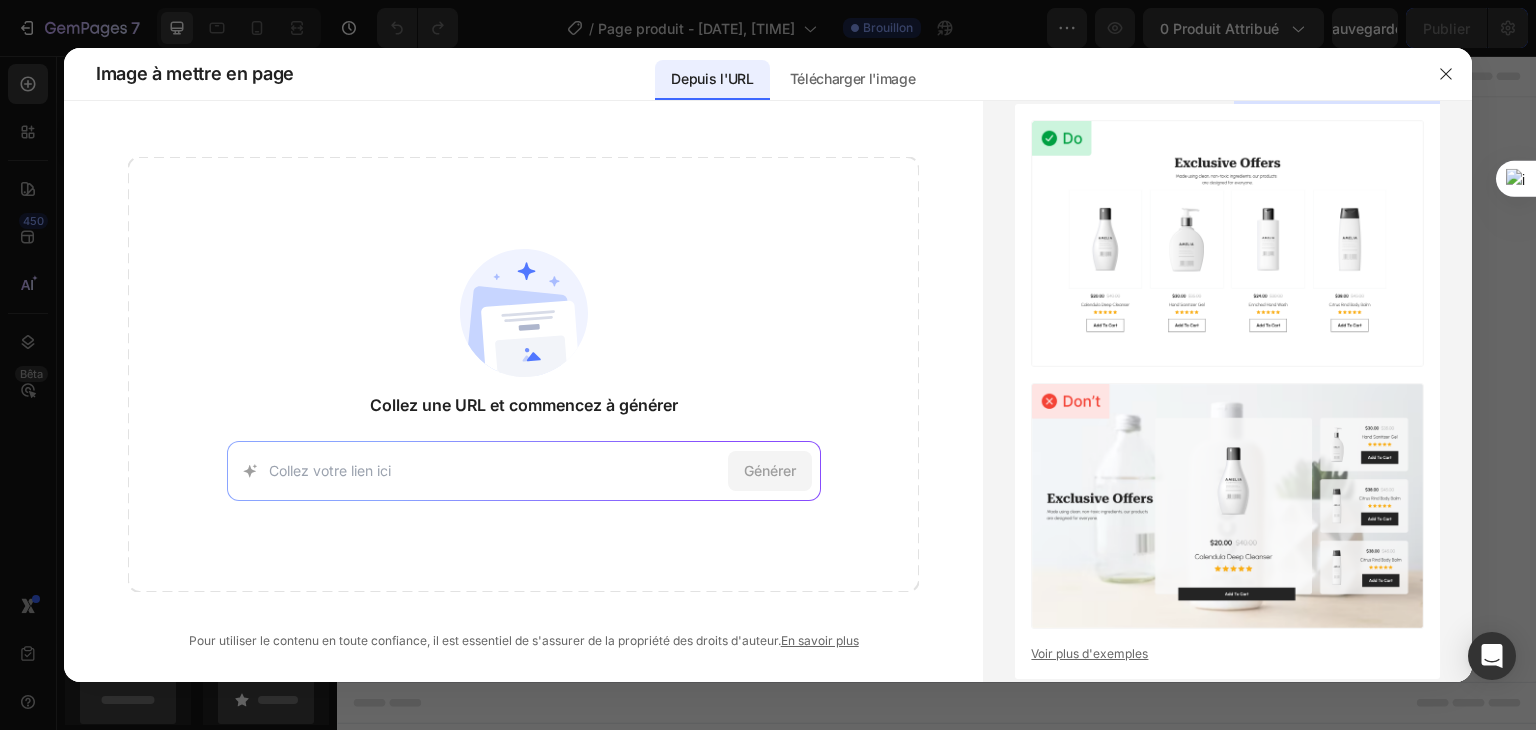 click at bounding box center (494, 470) 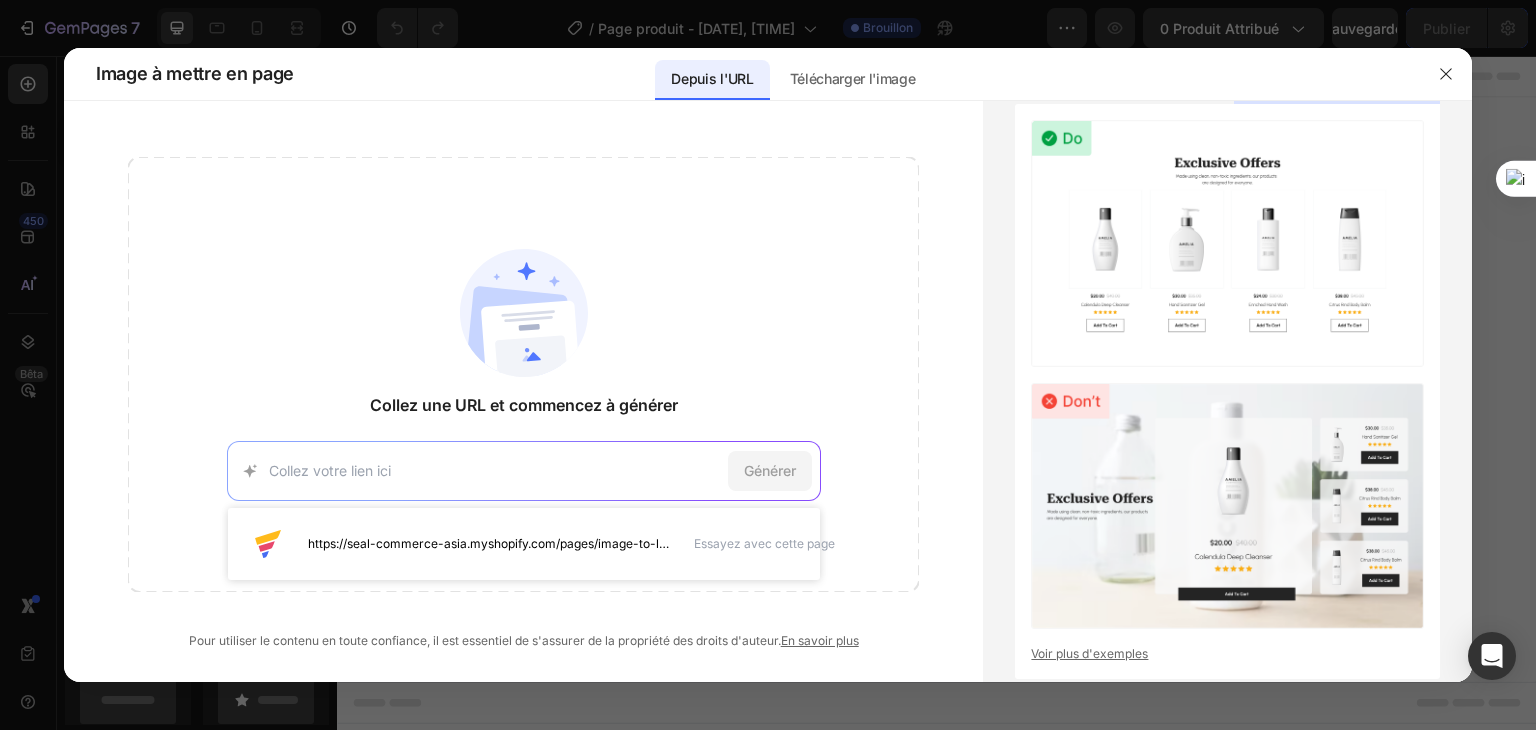 paste on "https://pridola.co/collections/table-lamps/products/solara-table-lamp" 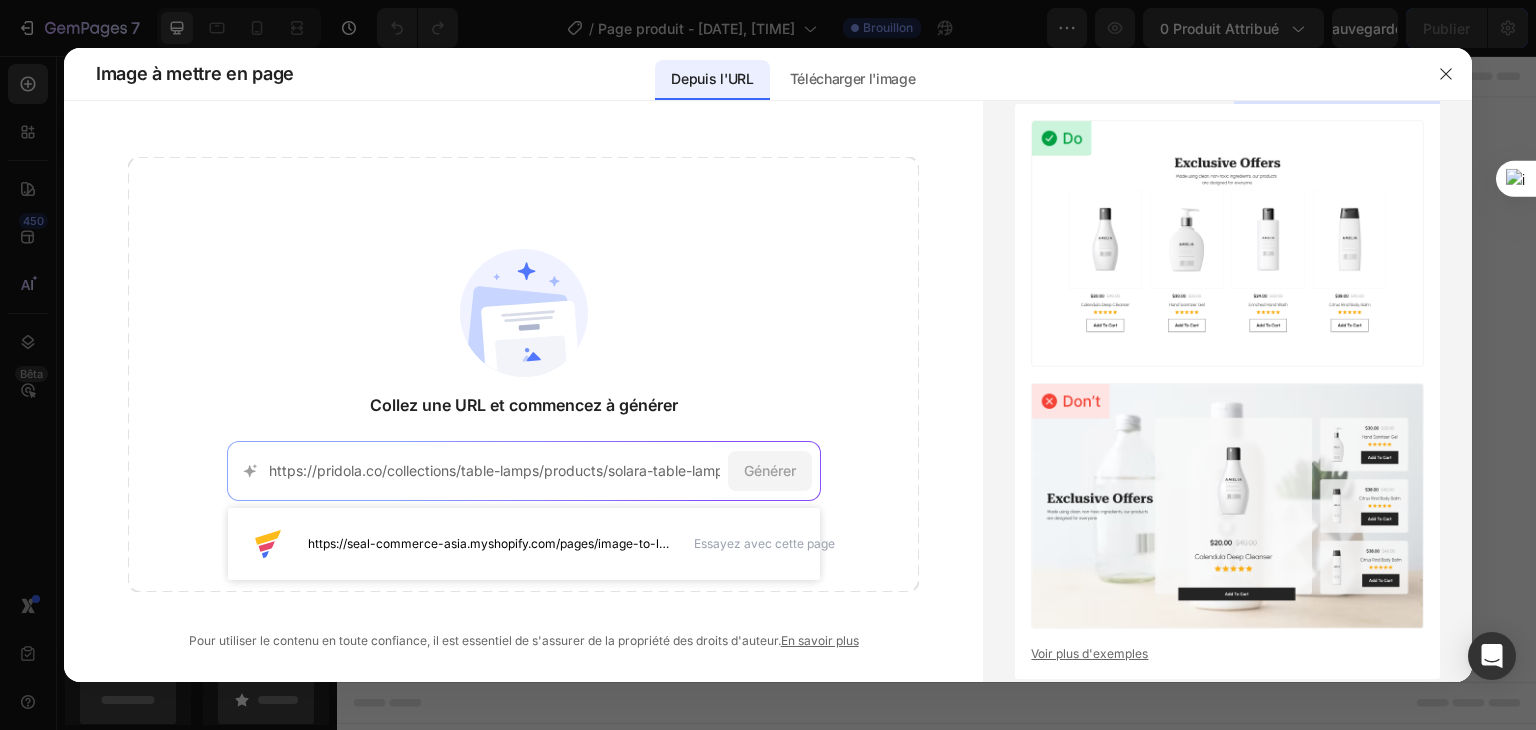 scroll, scrollTop: 0, scrollLeft: 11, axis: horizontal 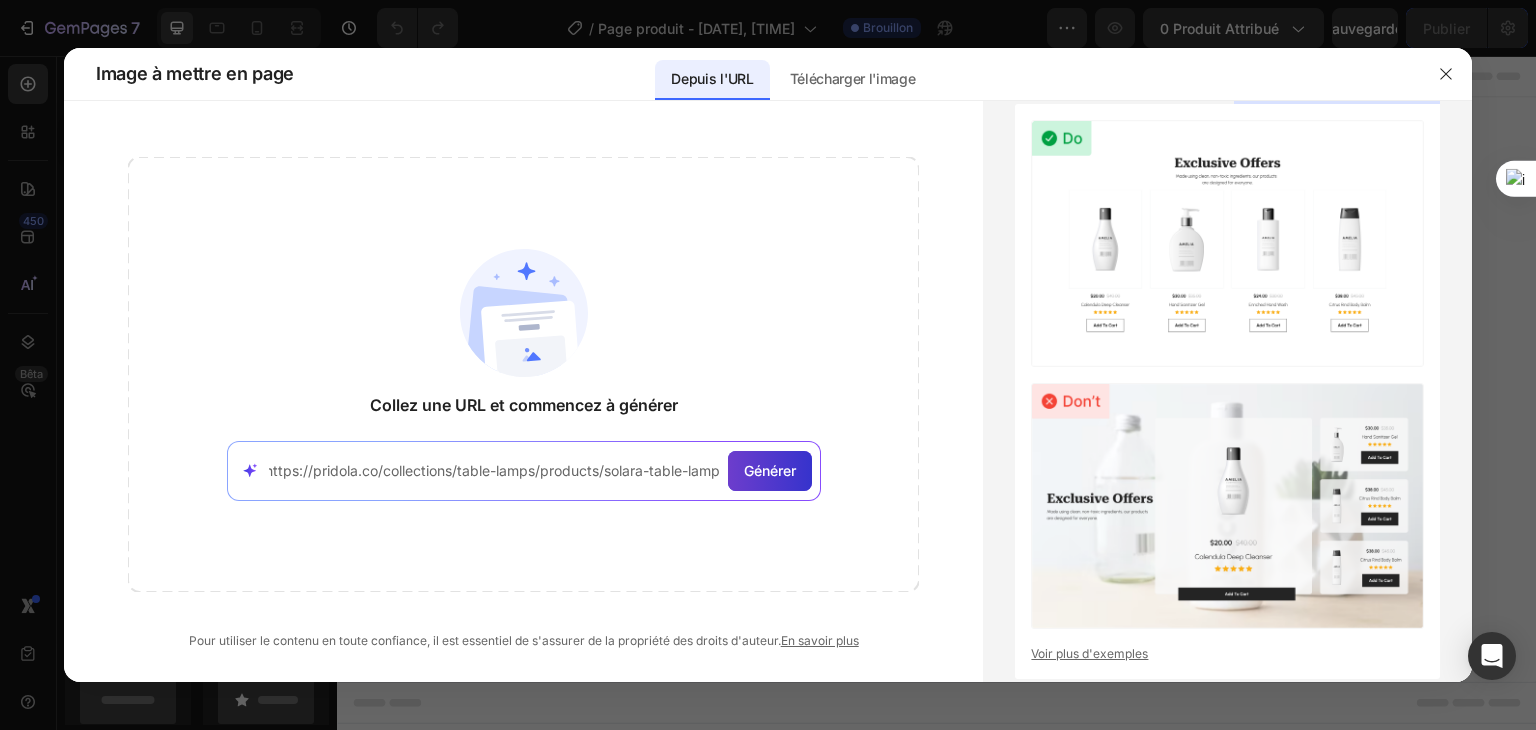 type on "https://pridola.co/collections/table-lamps/products/solara-table-lamp" 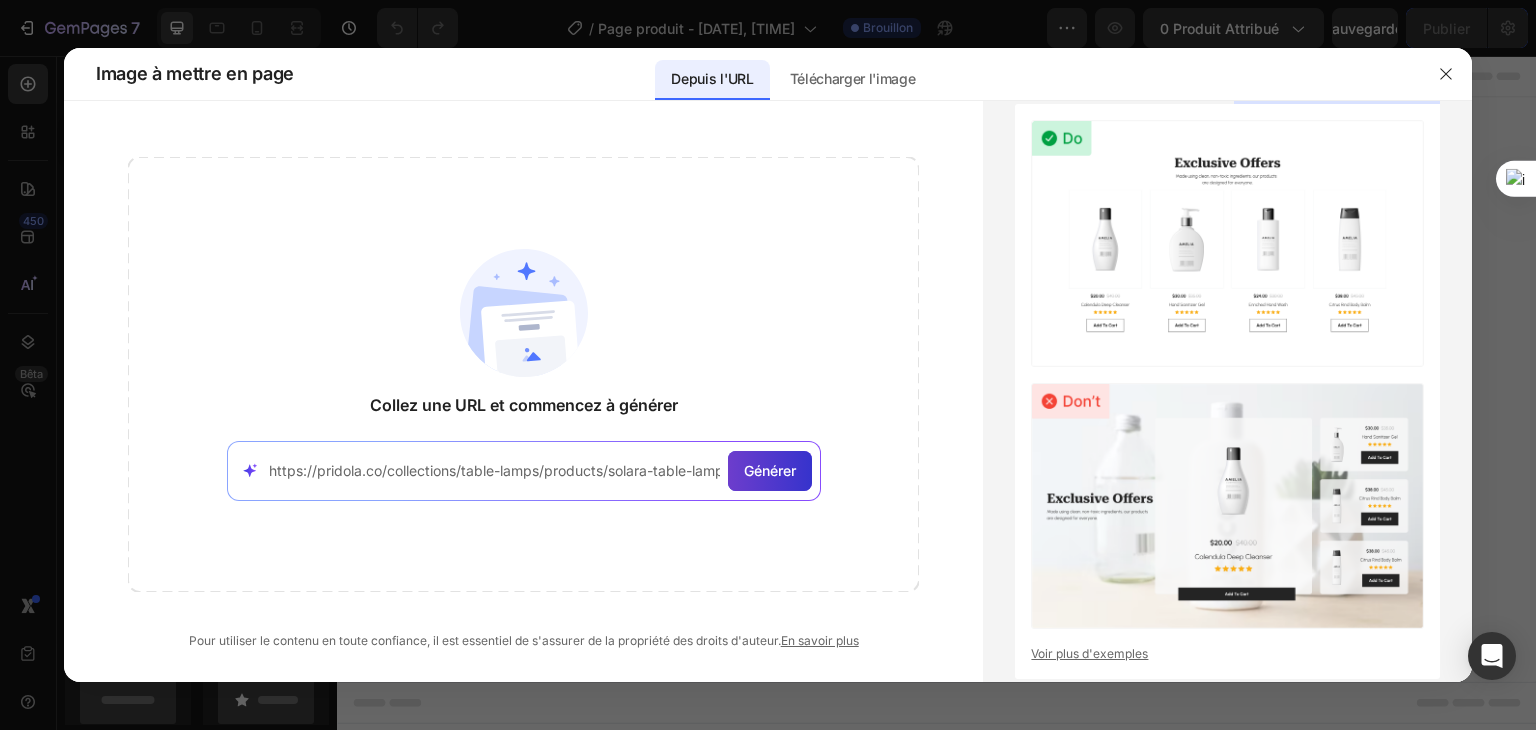 click on "Générer" at bounding box center [770, 471] 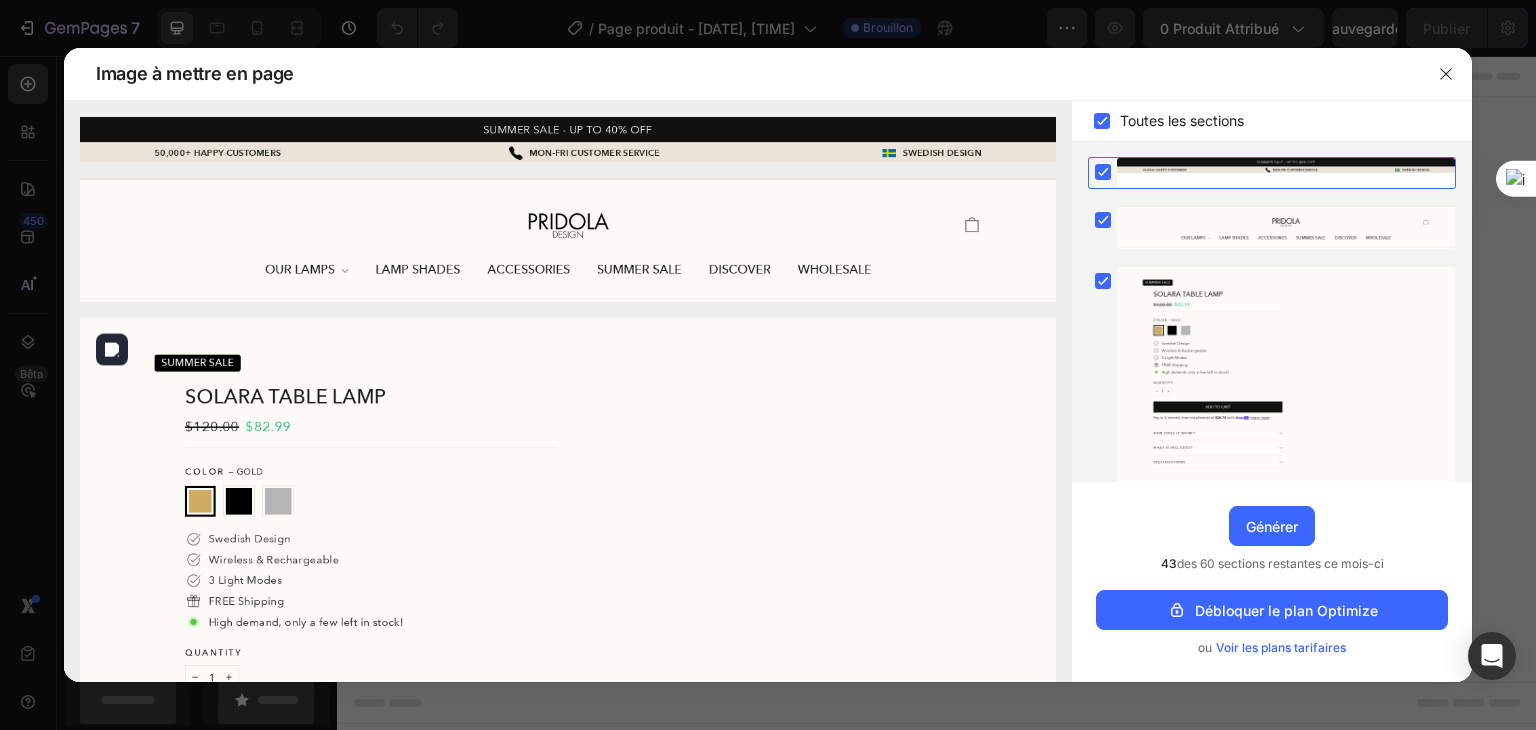 scroll, scrollTop: 300, scrollLeft: 0, axis: vertical 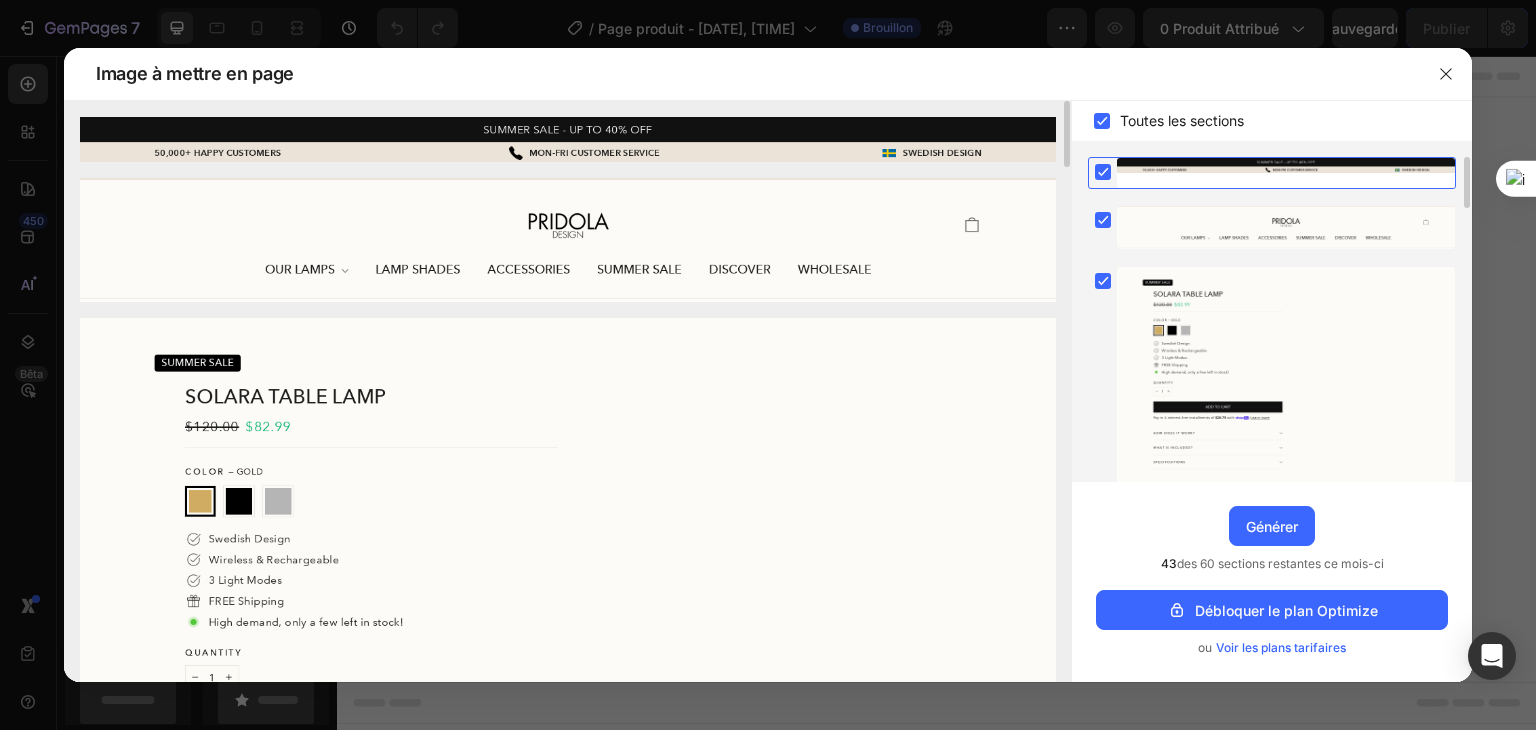 click at bounding box center (568, 240) 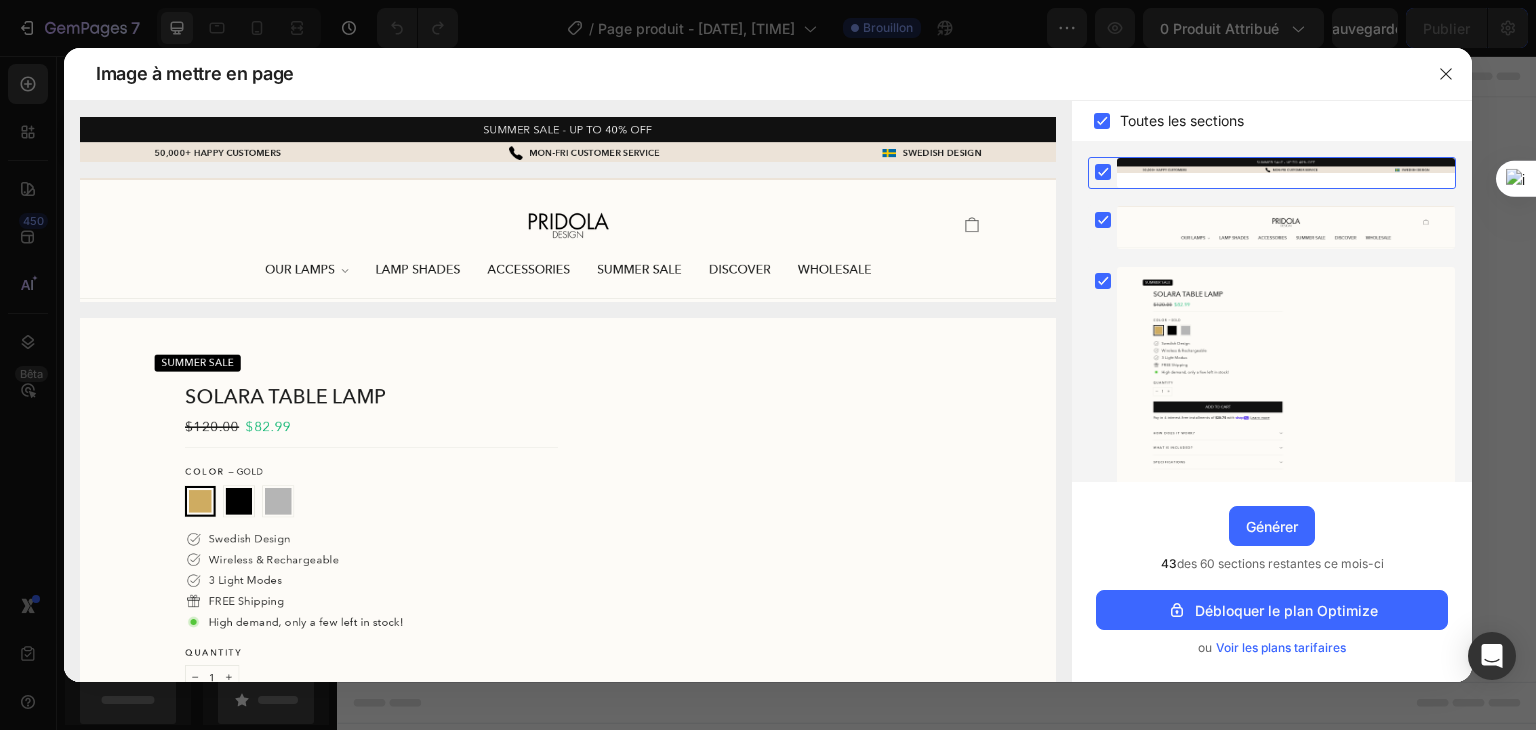 click on "Voir les plans tarifaires" at bounding box center (1281, 647) 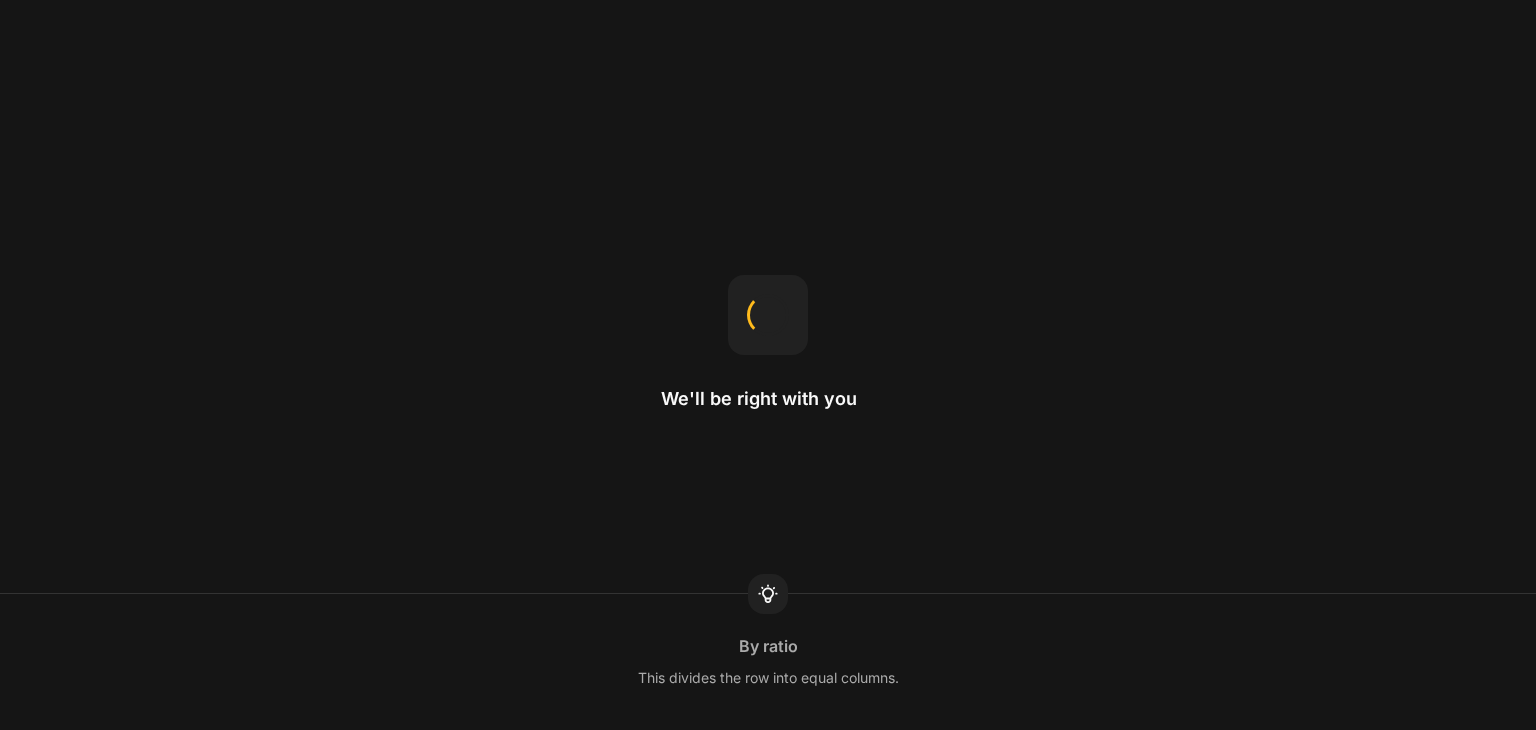 scroll, scrollTop: 0, scrollLeft: 0, axis: both 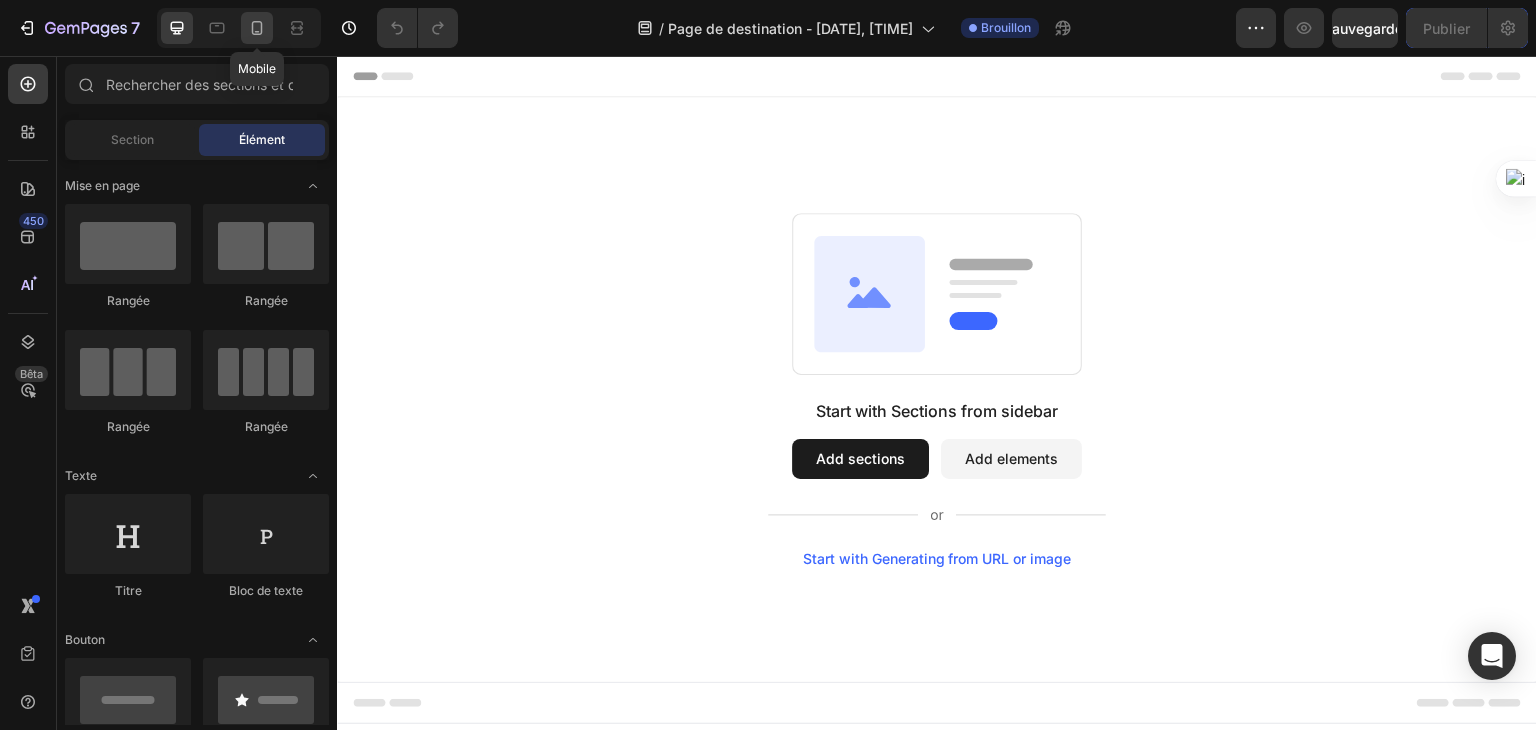 click 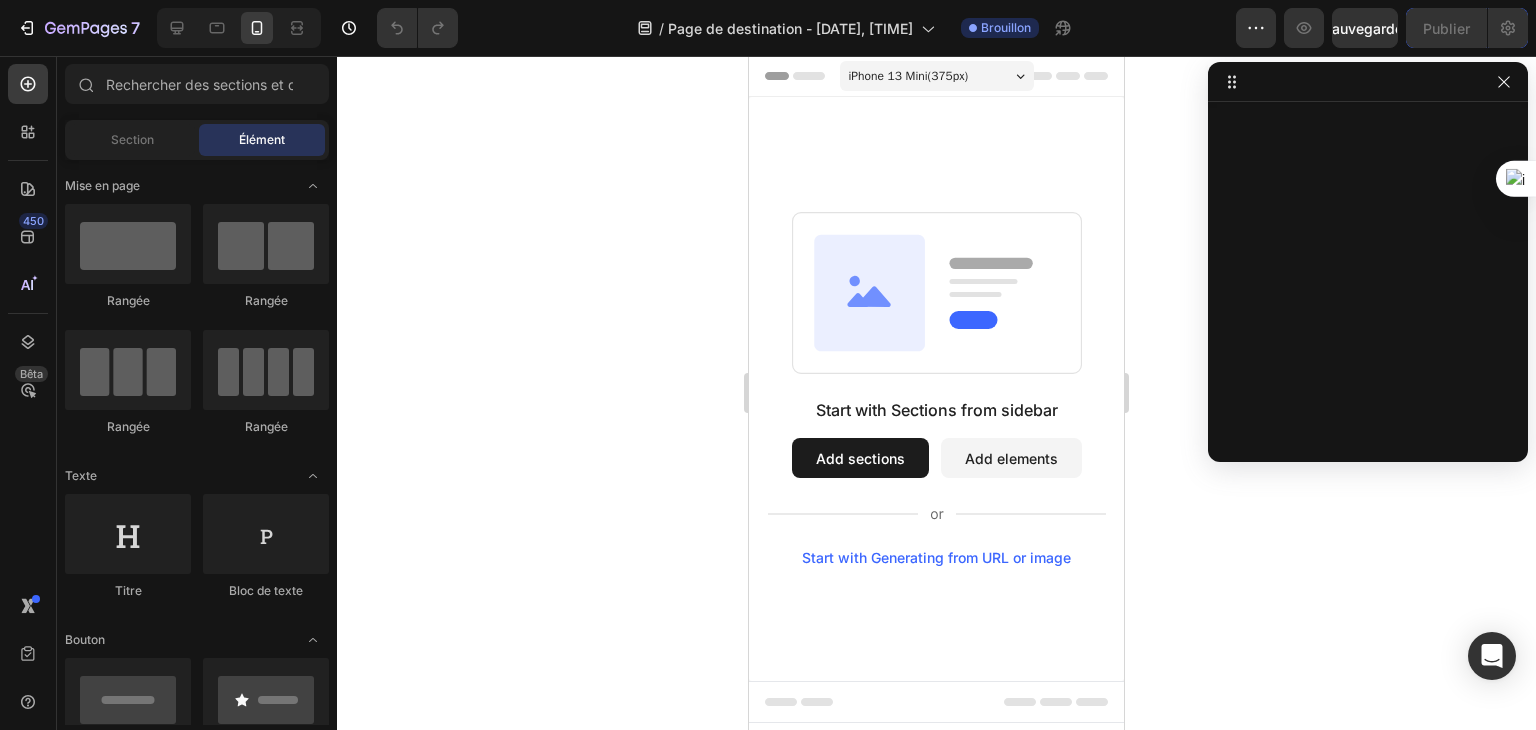 click 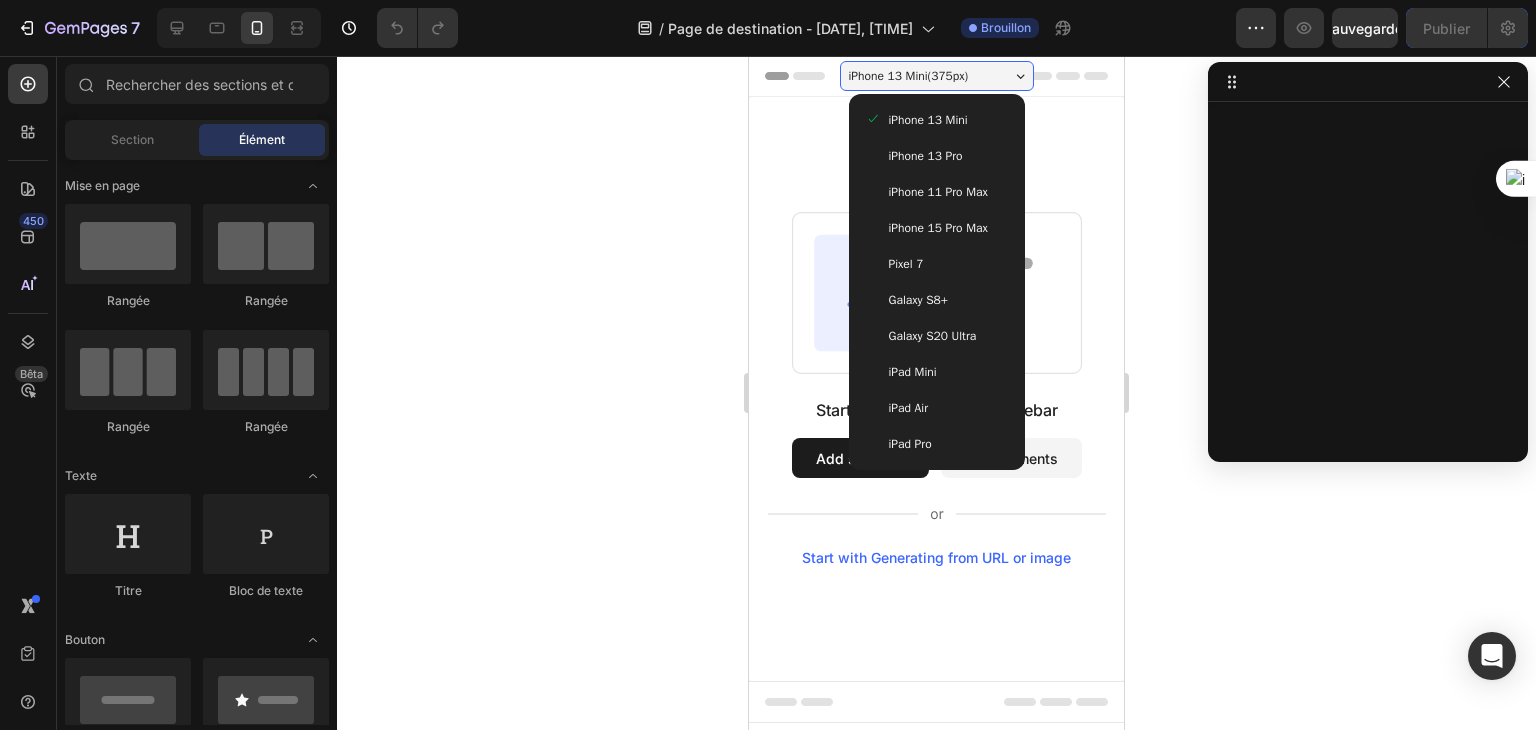 click on "iPhone 15 Pro Max" at bounding box center [937, 228] 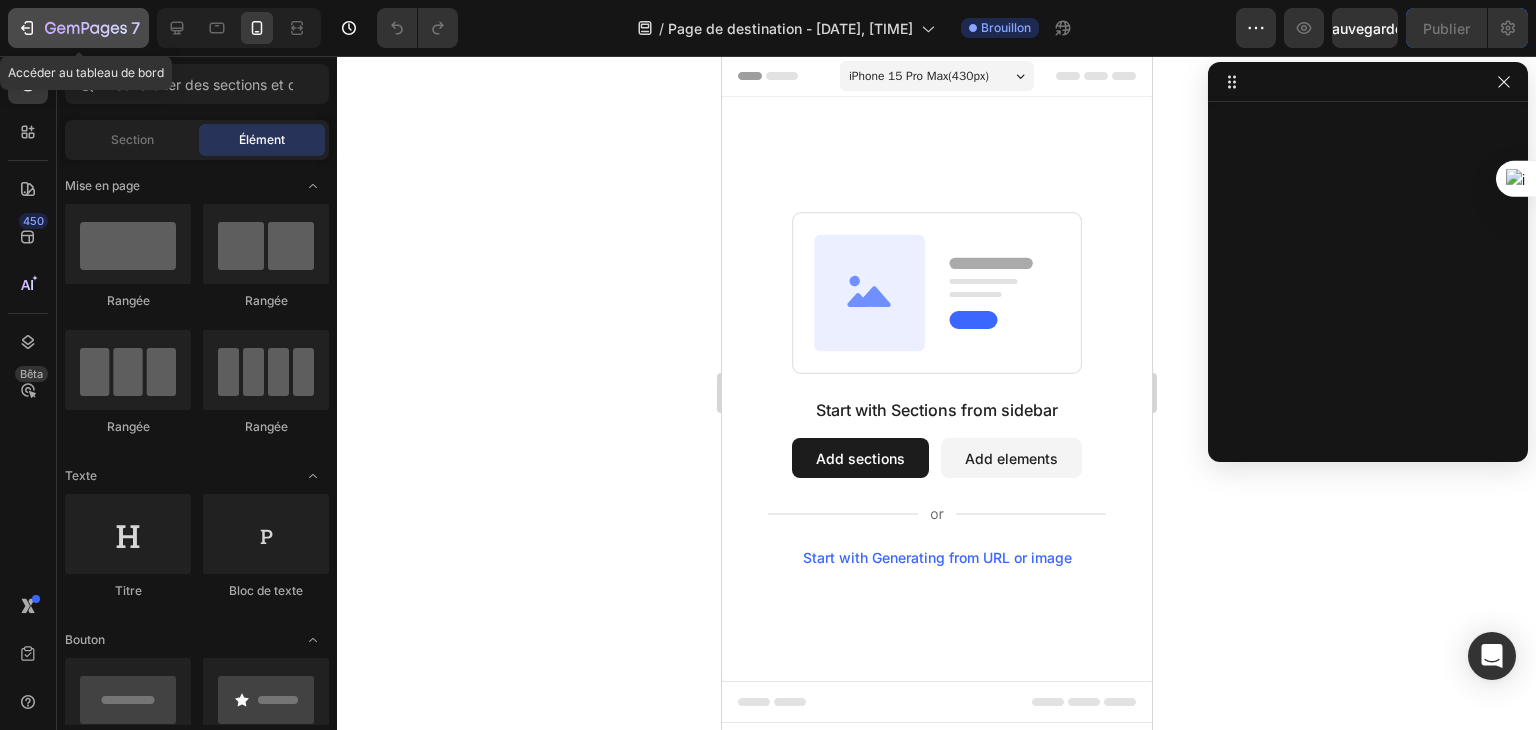 click on "7" at bounding box center [78, 28] 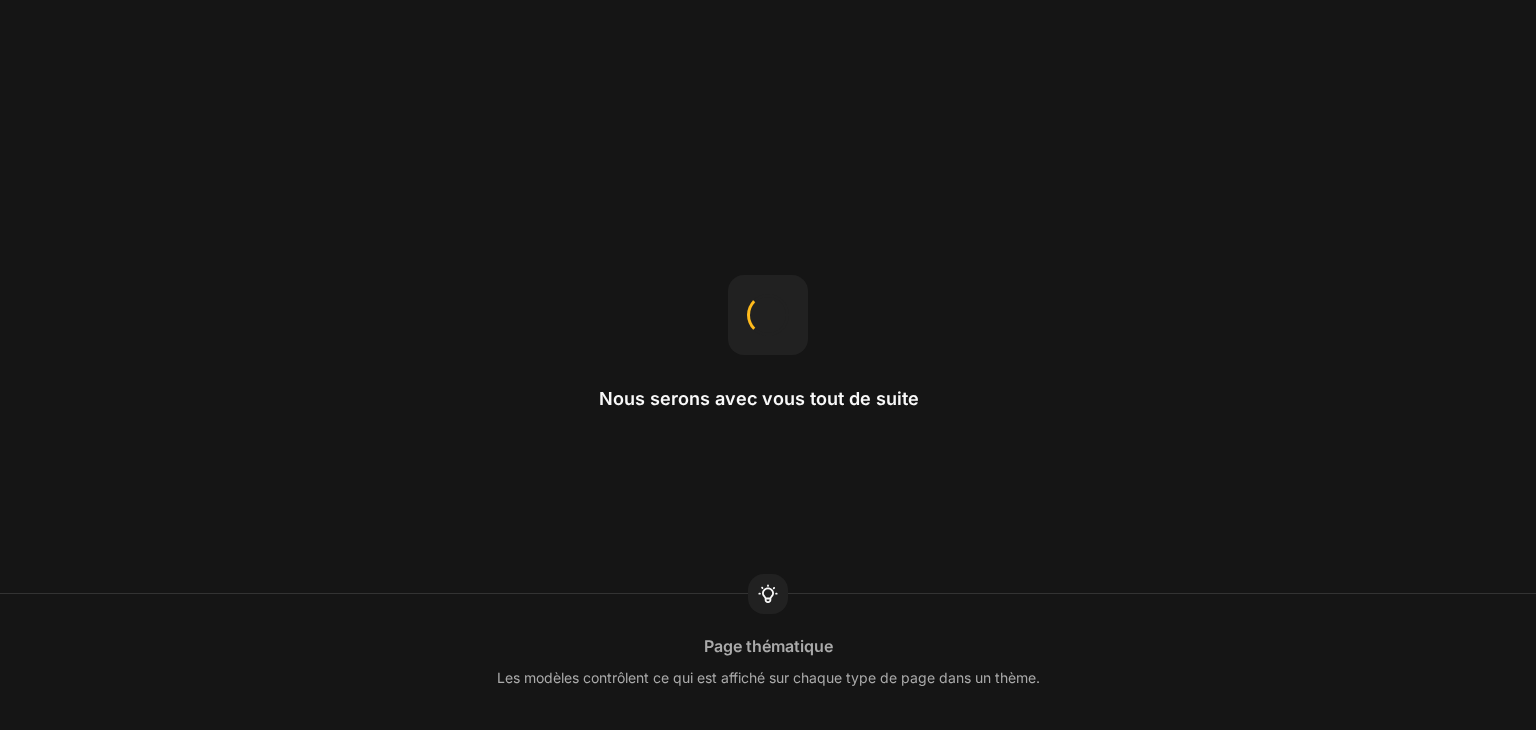 scroll, scrollTop: 0, scrollLeft: 0, axis: both 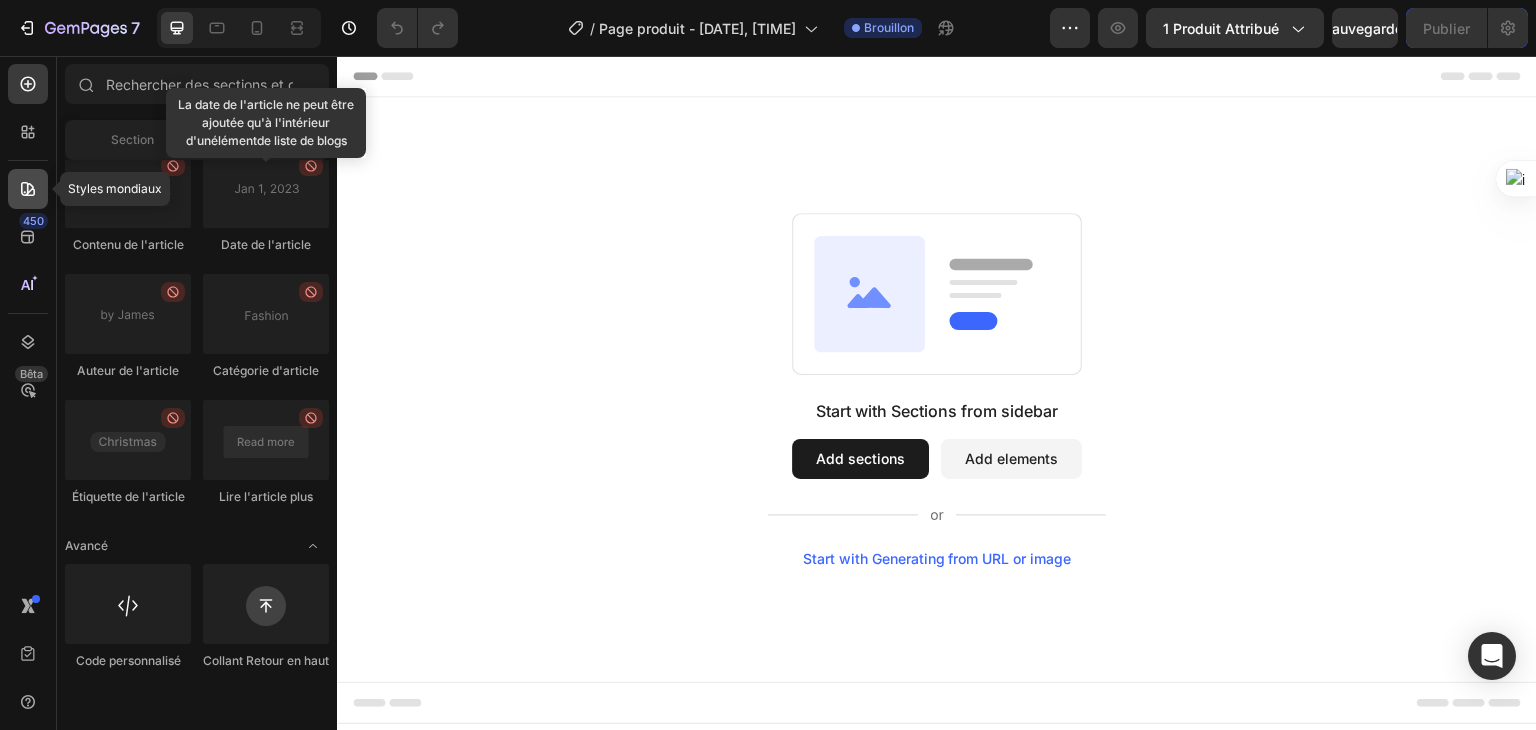 click 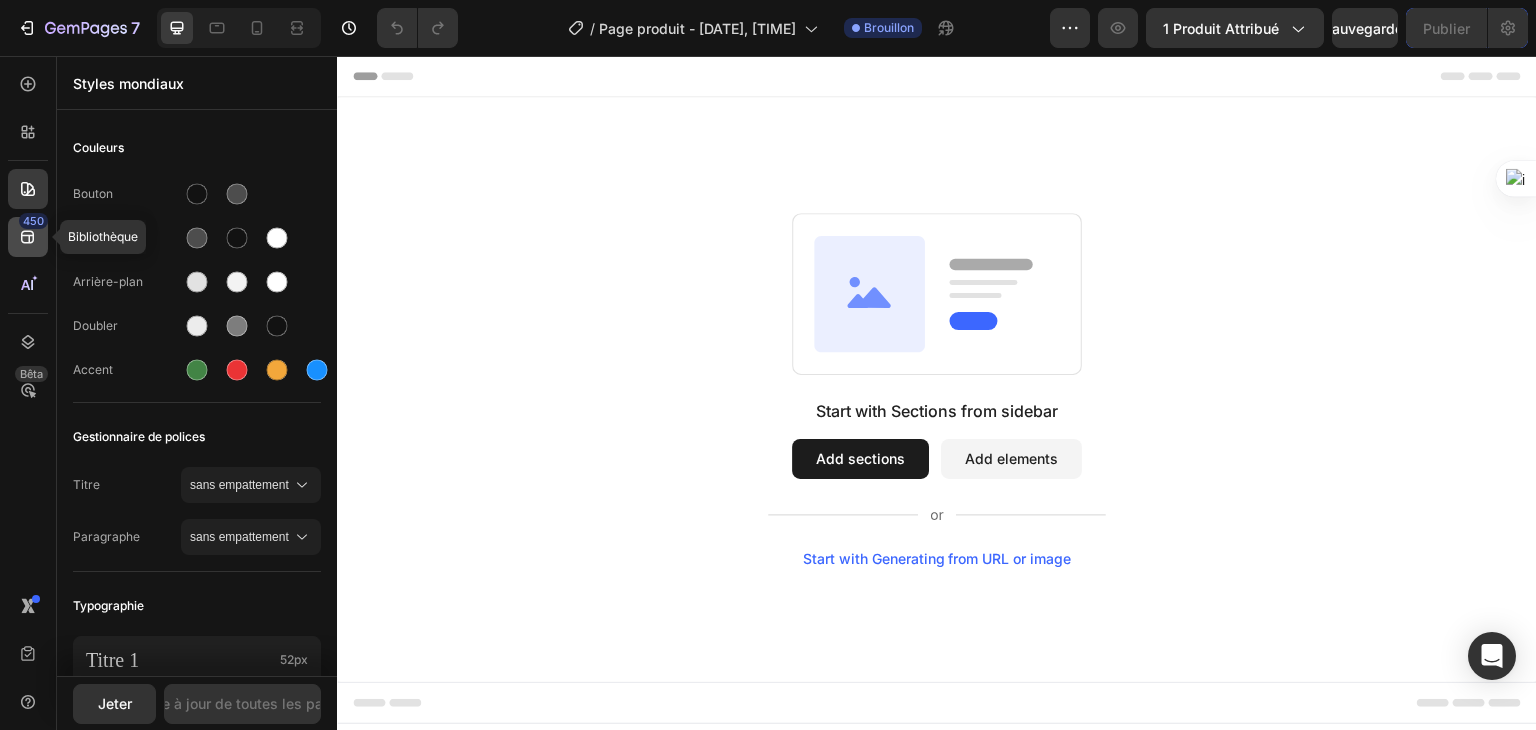 click 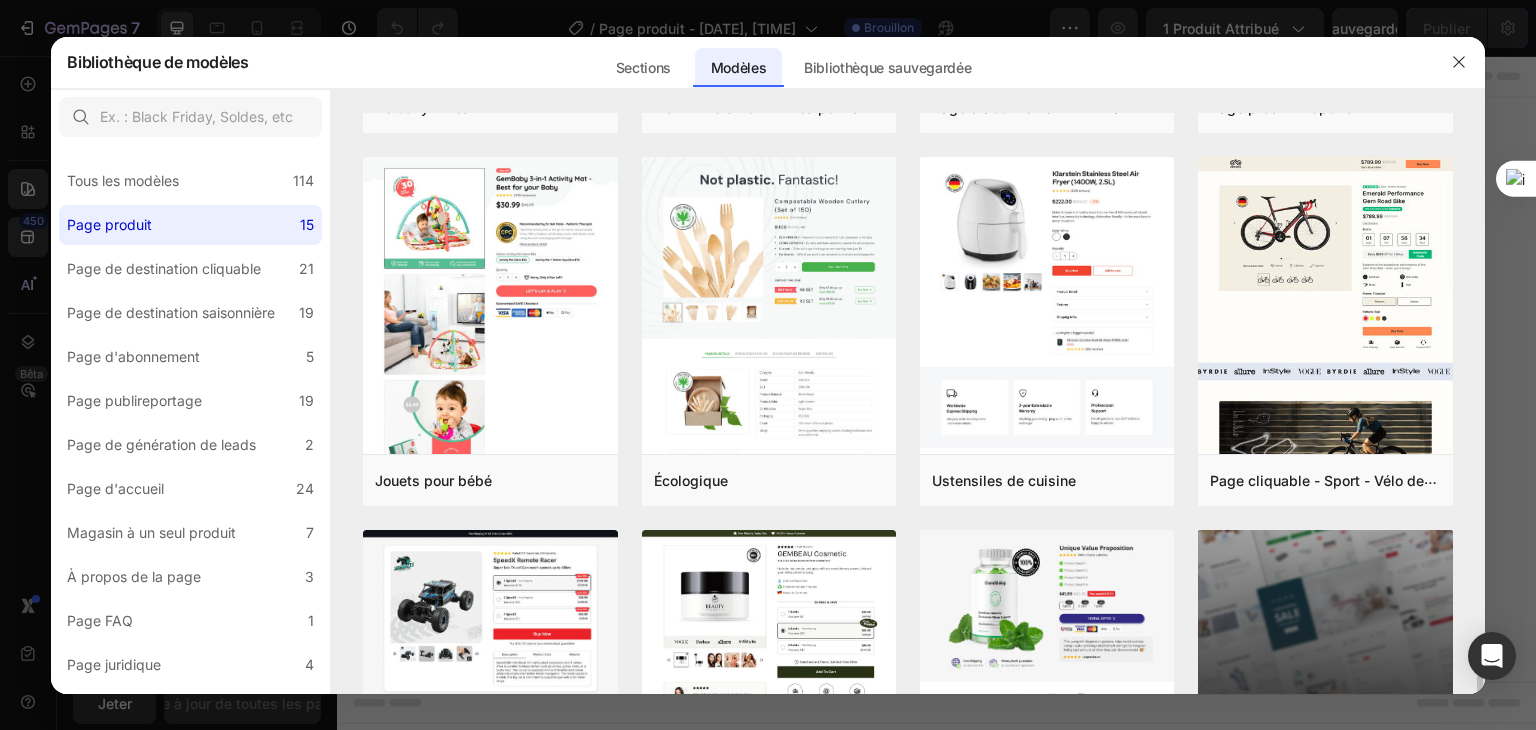 scroll, scrollTop: 908, scrollLeft: 0, axis: vertical 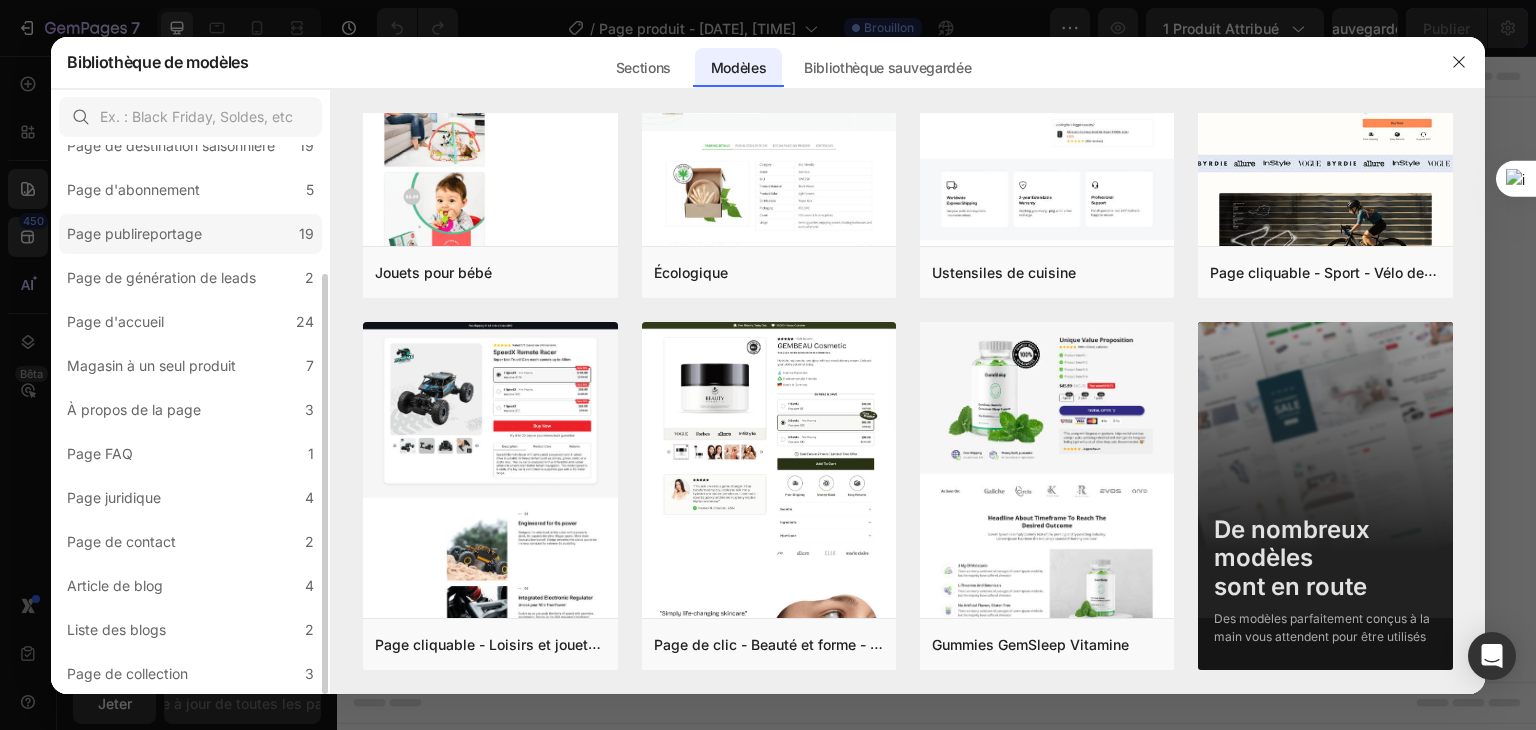 click on "Page publireportage" at bounding box center [134, 233] 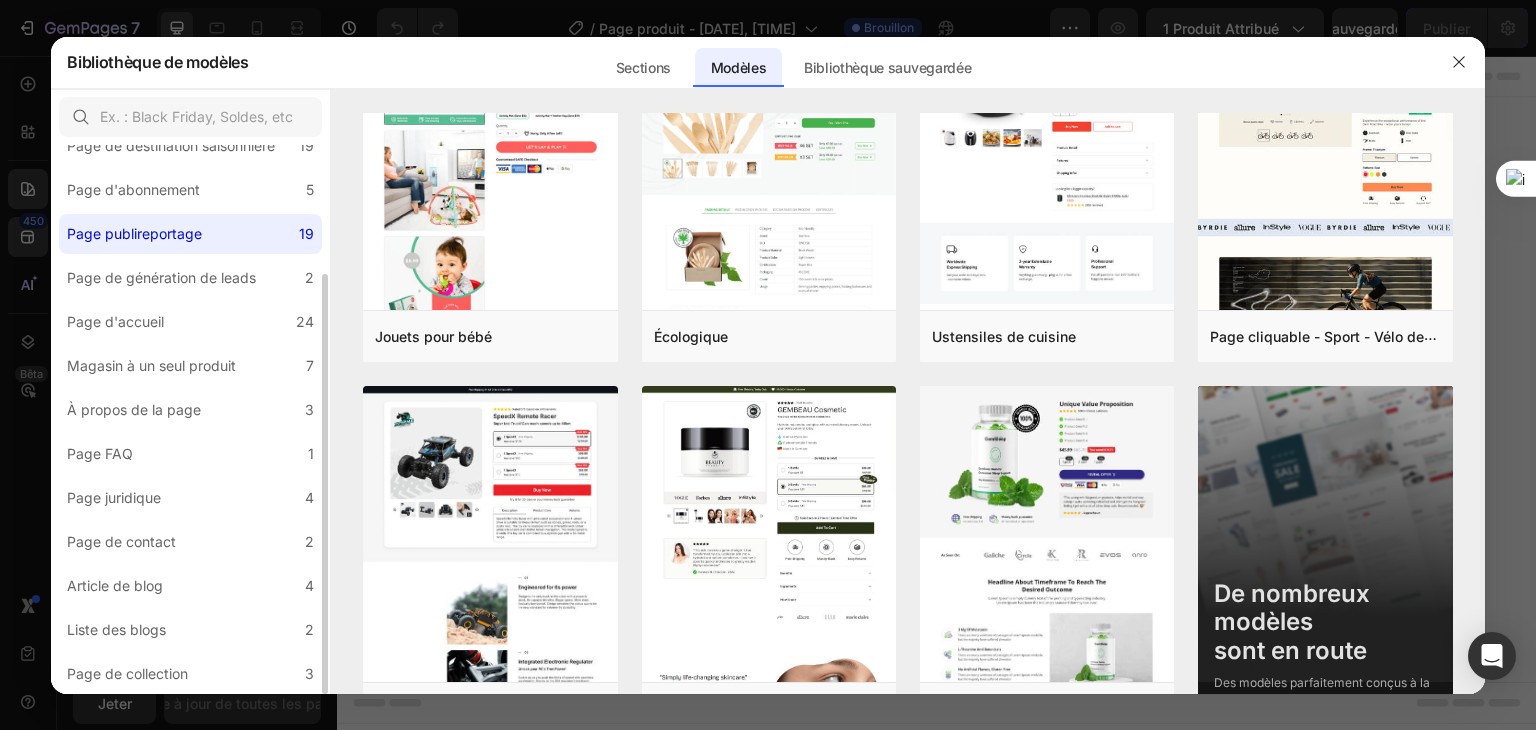 scroll, scrollTop: 0, scrollLeft: 0, axis: both 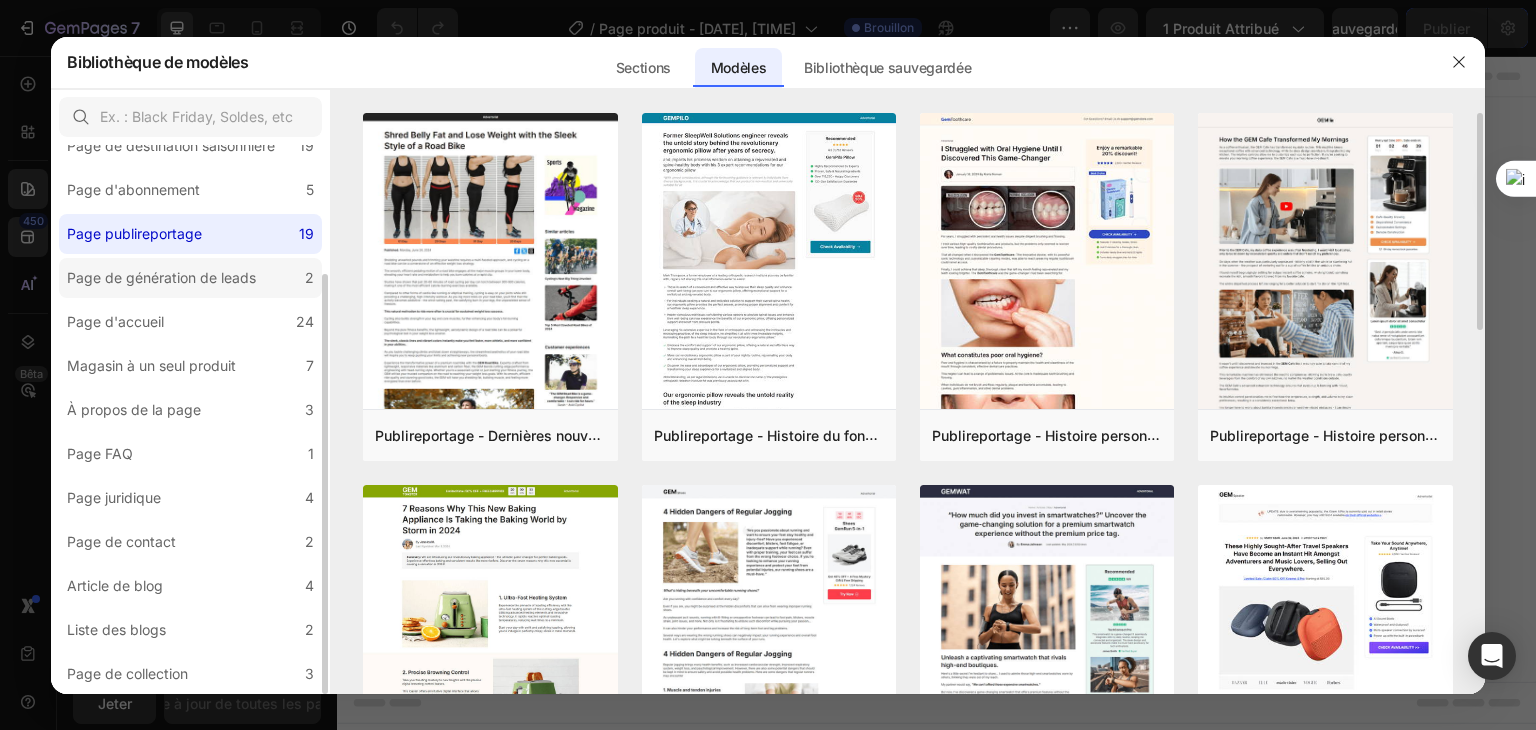 click on "Page de génération de leads" at bounding box center (161, 277) 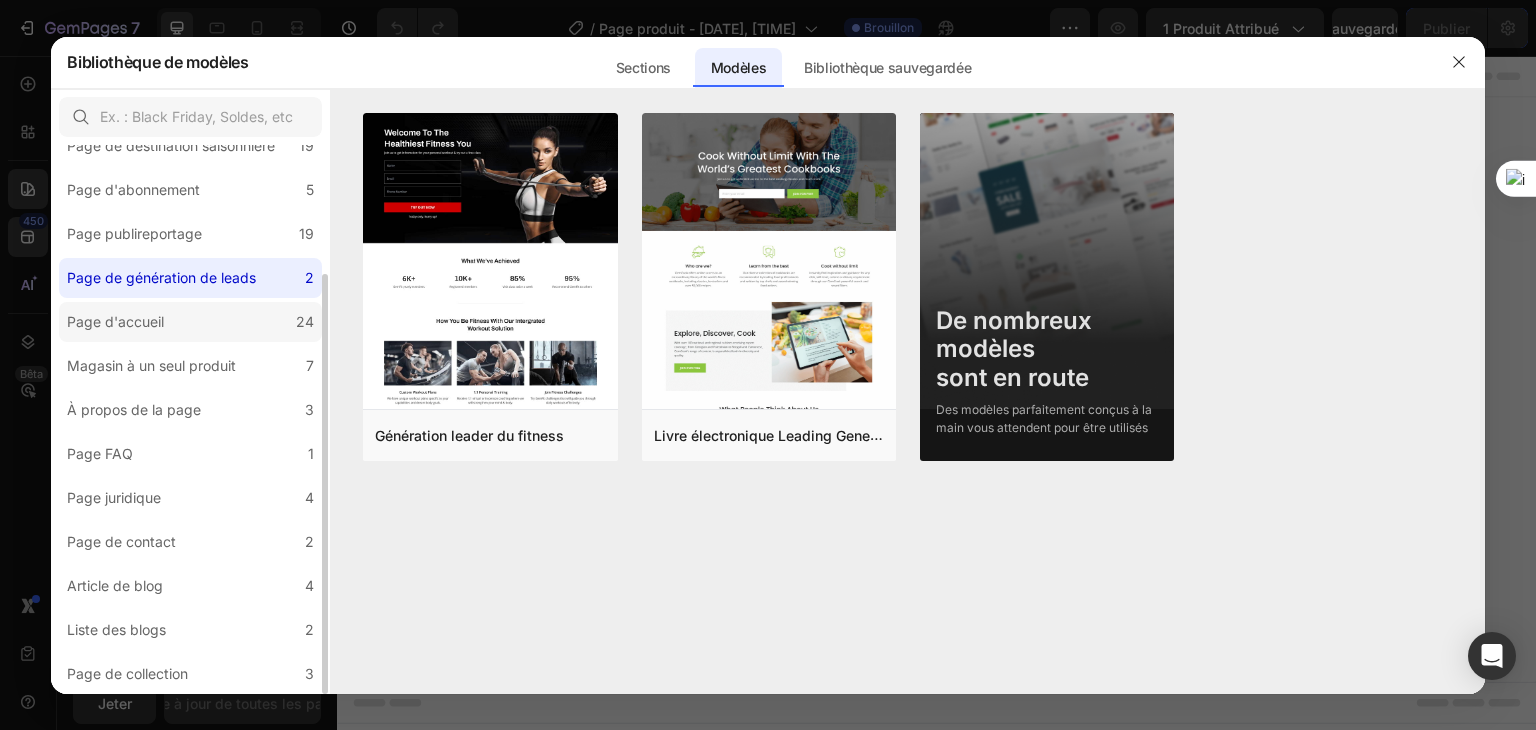 click on "Page d'accueil" at bounding box center (119, 322) 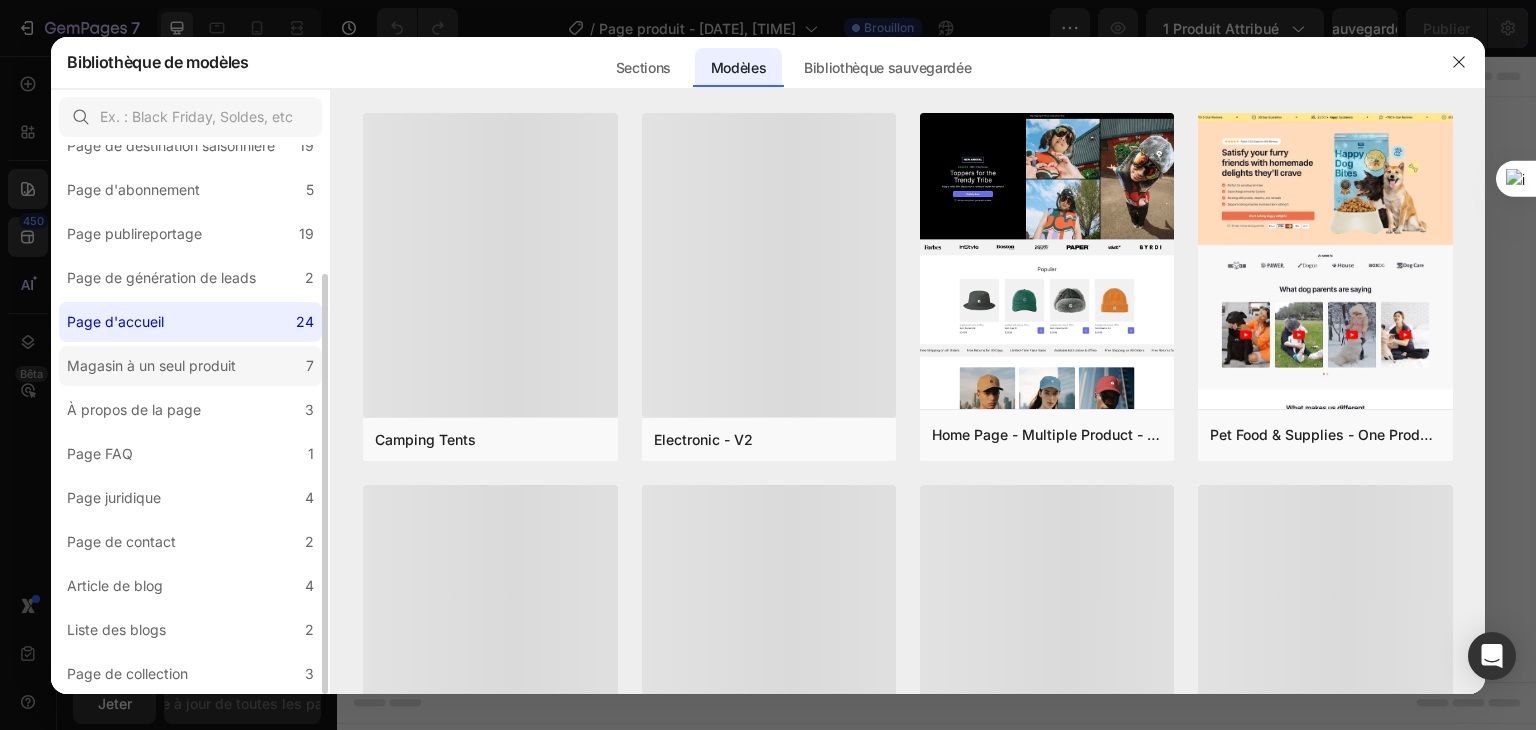 click on "Magasin à un seul produit" at bounding box center [151, 366] 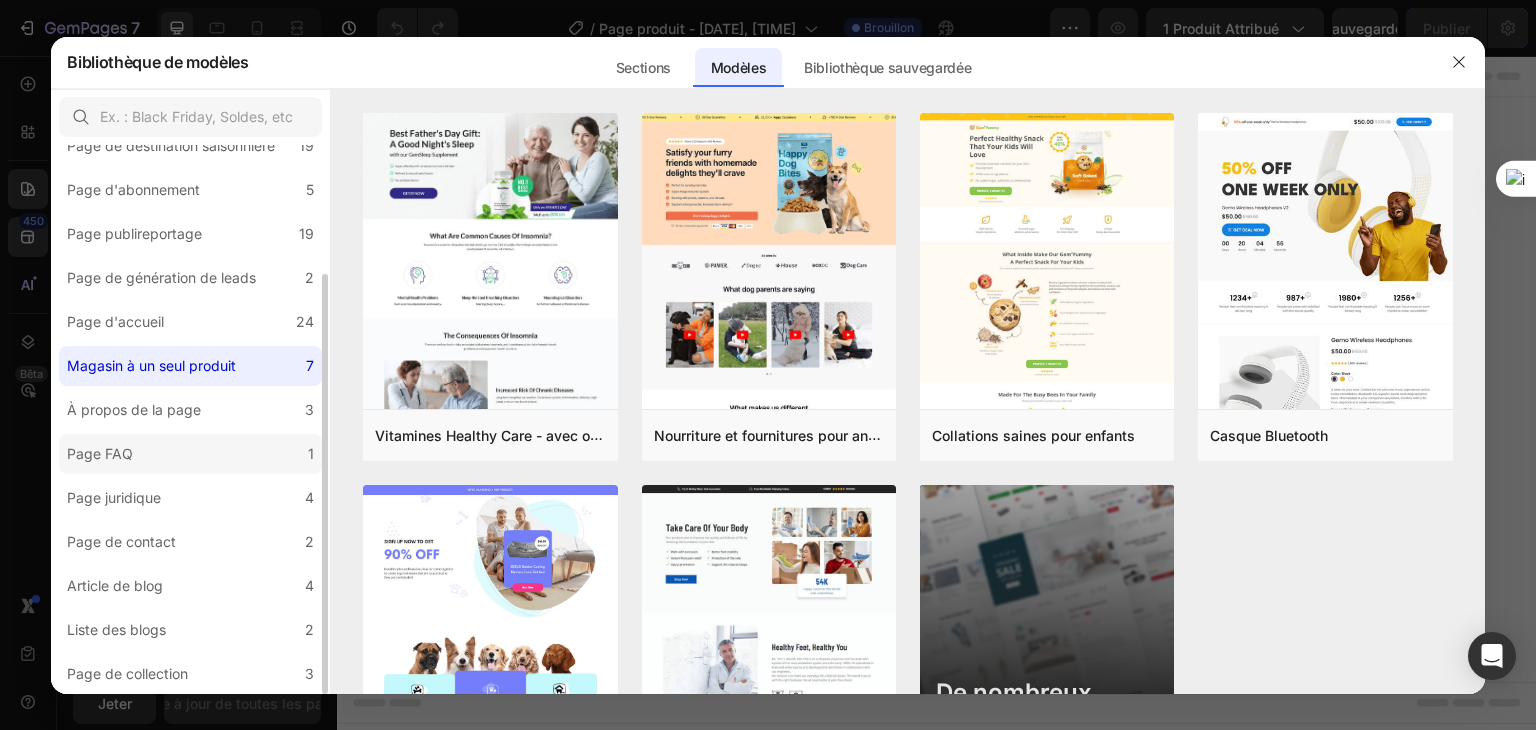 click on "Page FAQ 1" 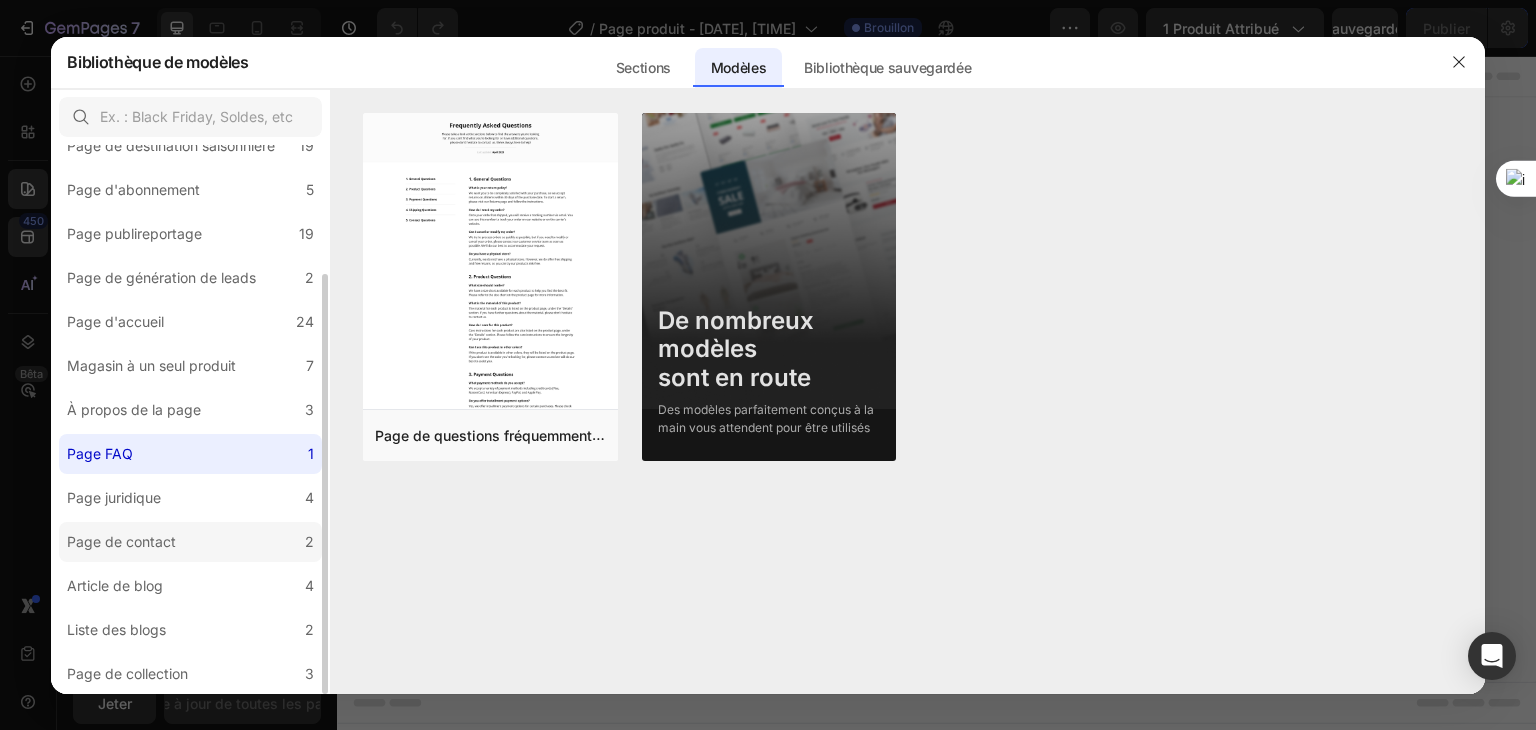 click on "Page de contact" at bounding box center [121, 541] 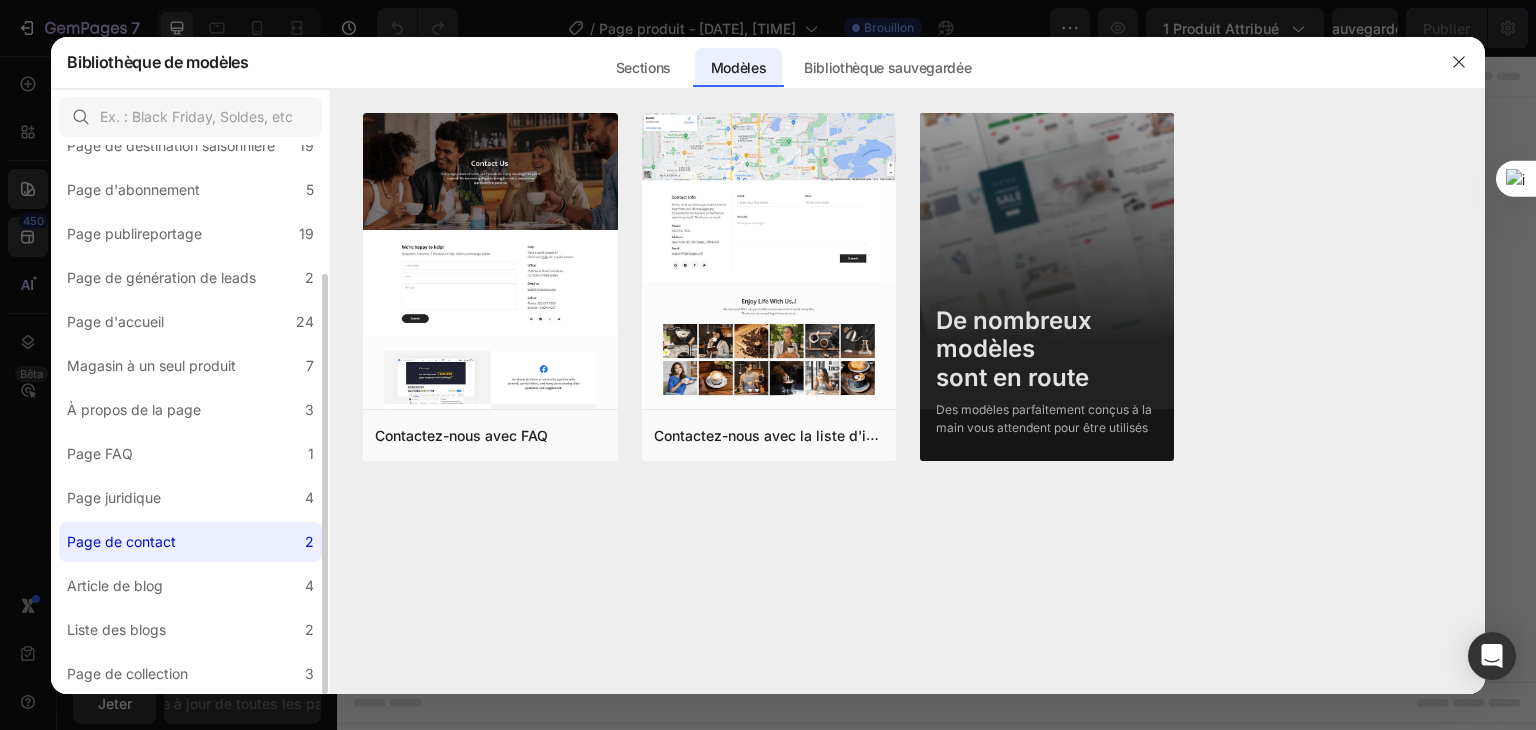 click on "Page d'accueil 24" 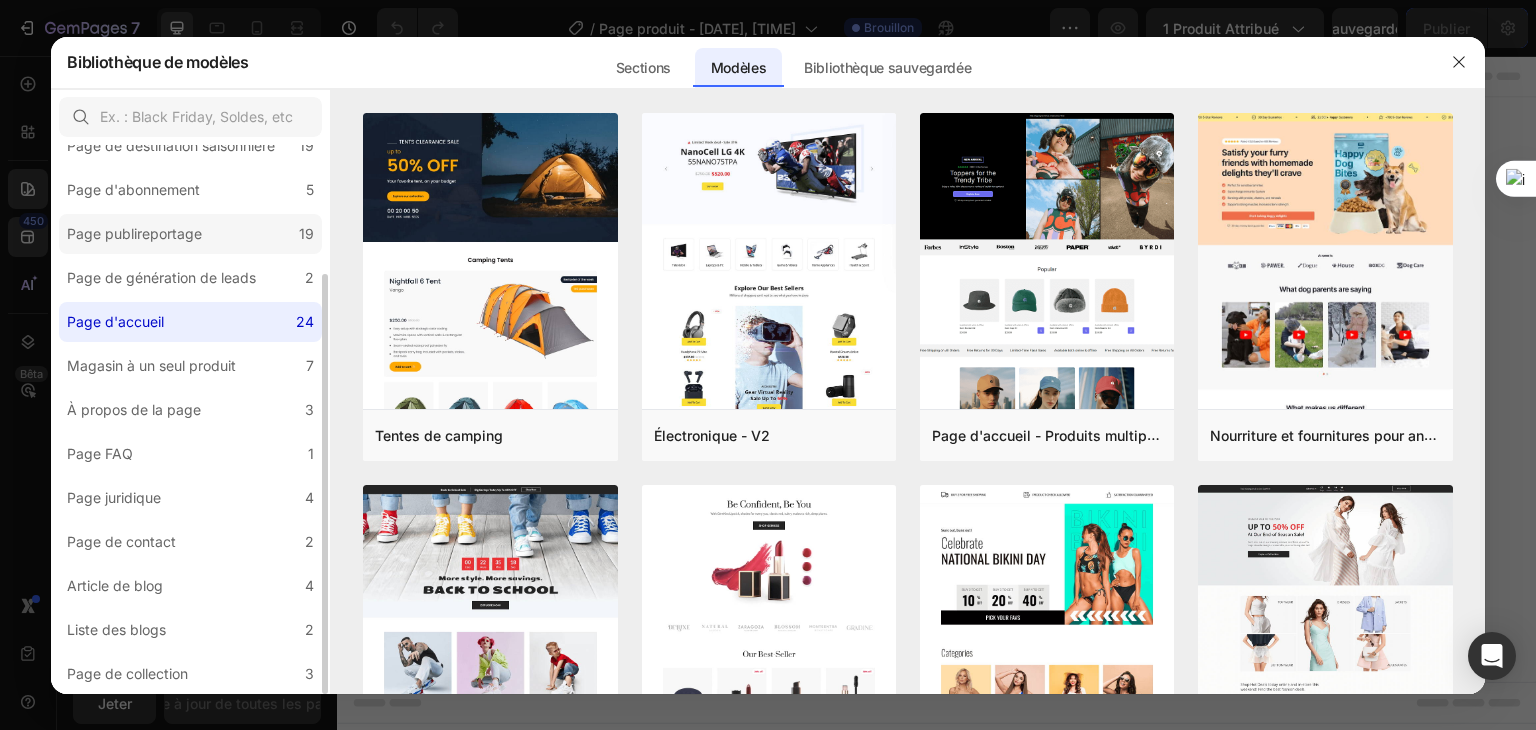 click on "Page publireportage" at bounding box center (134, 234) 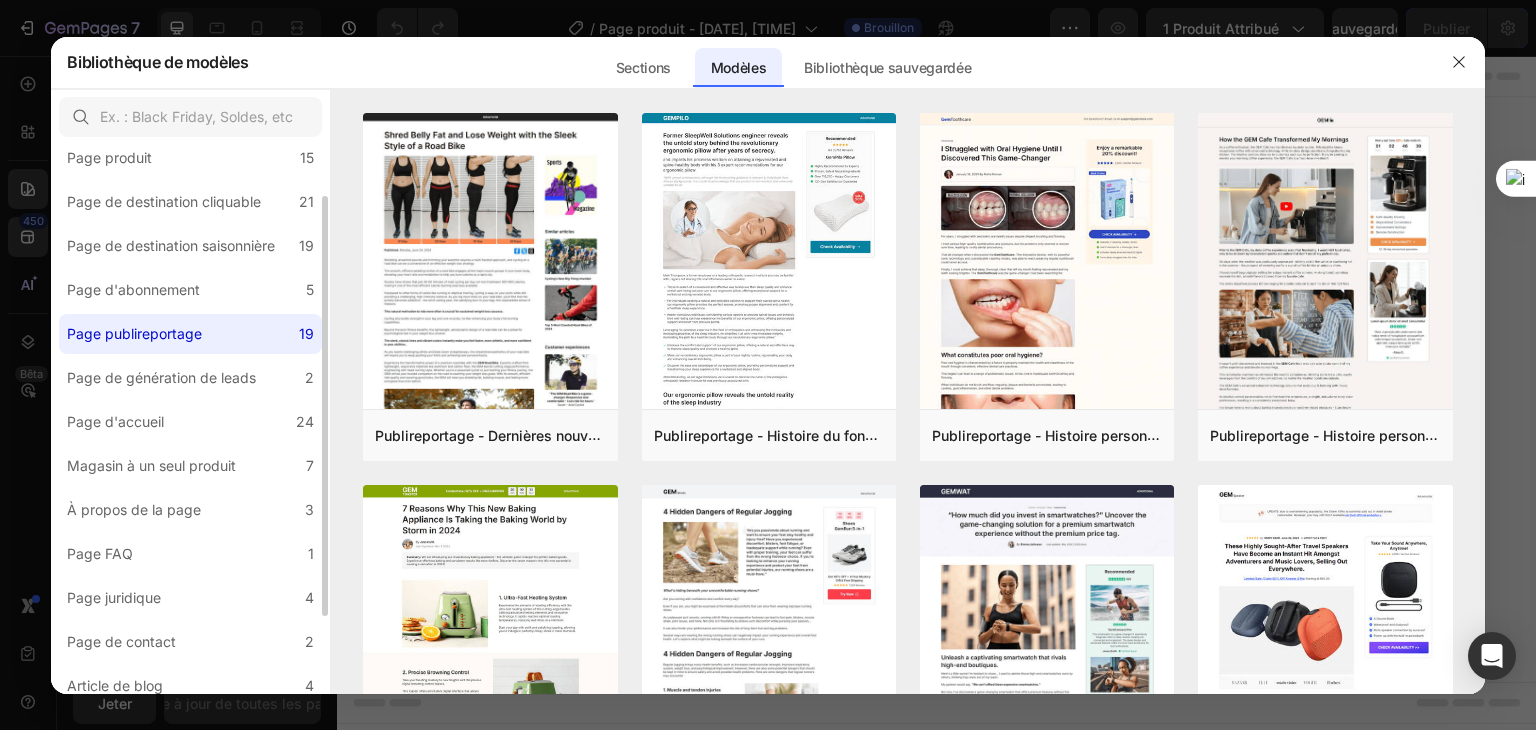 scroll, scrollTop: 0, scrollLeft: 0, axis: both 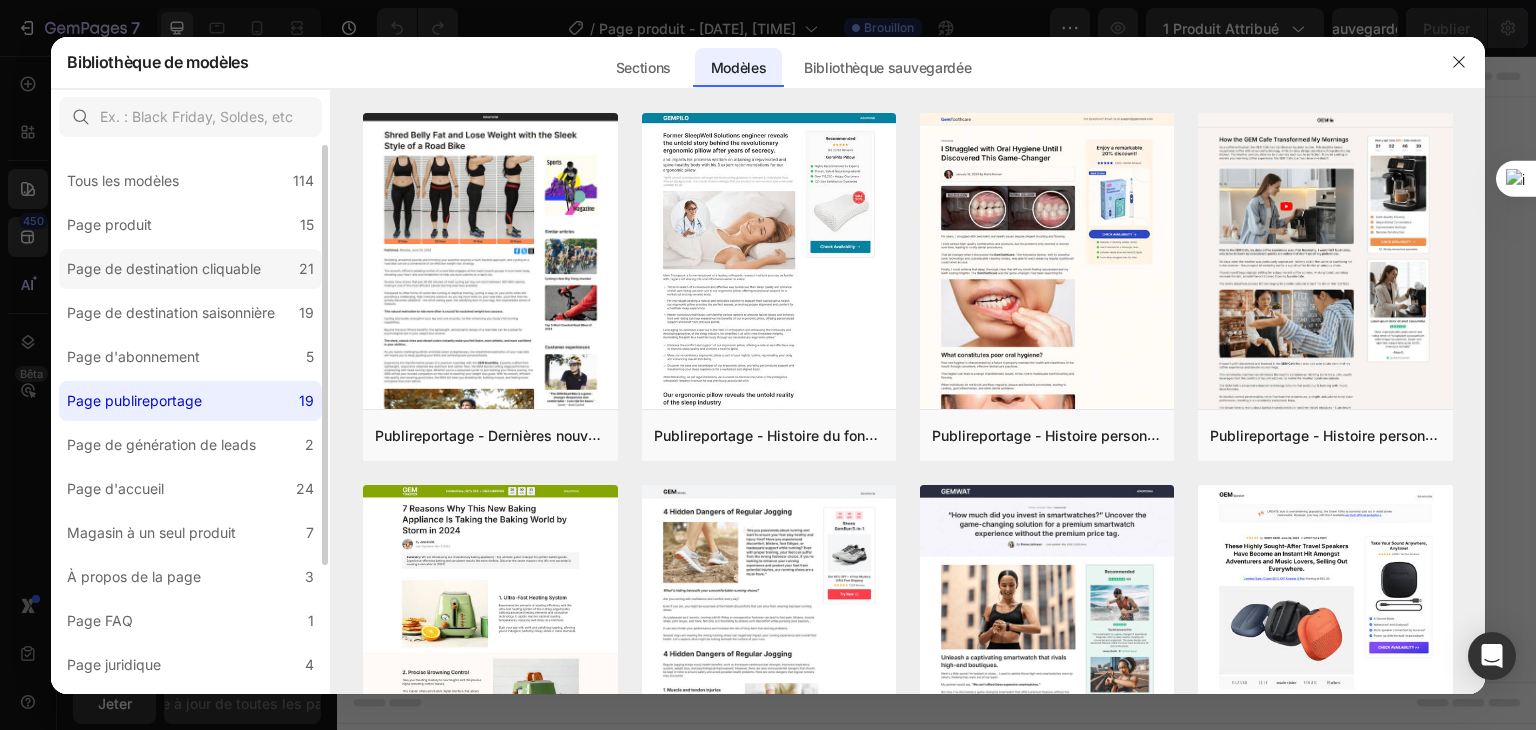 click on "Page de destination cliquable" at bounding box center (164, 268) 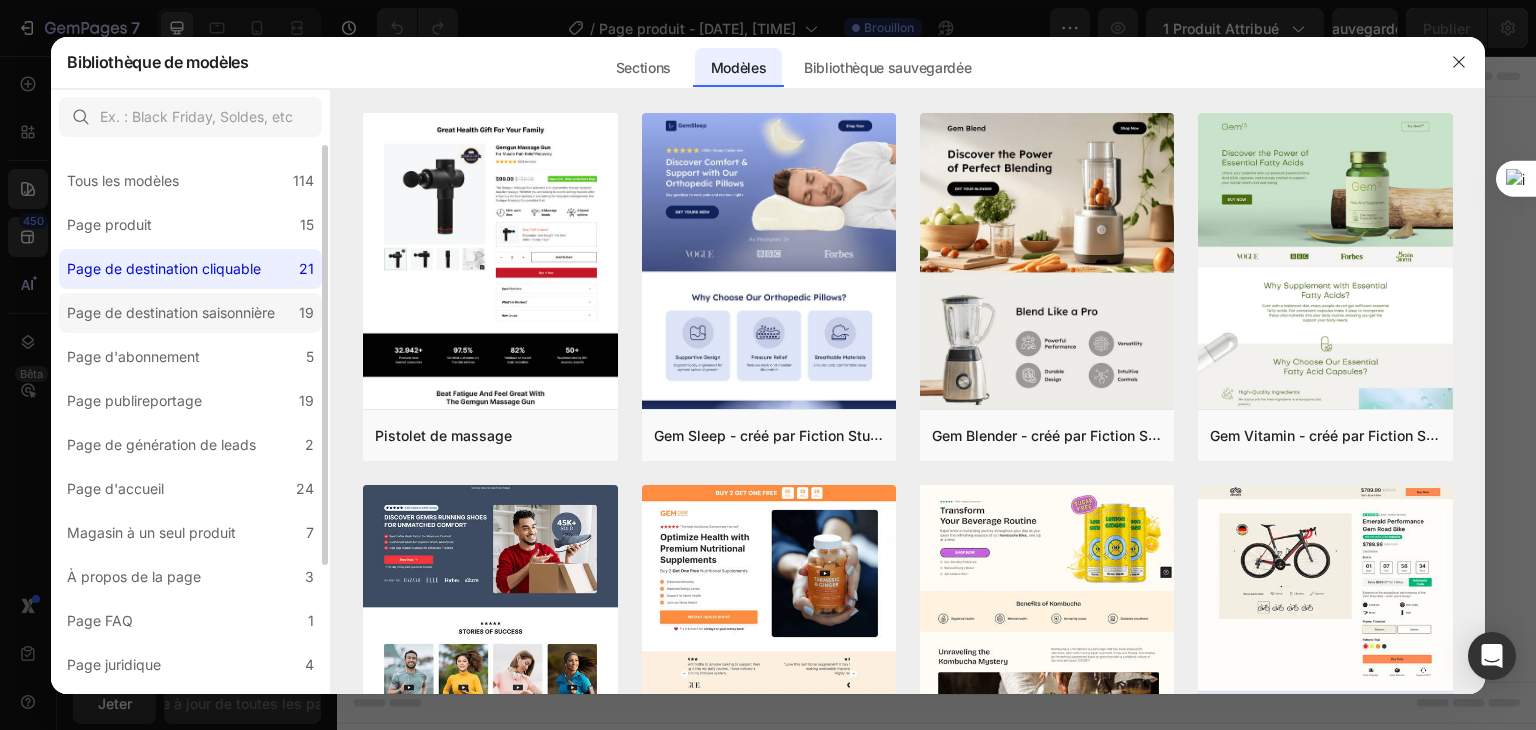 click on "Page de destination saisonnière" at bounding box center (171, 312) 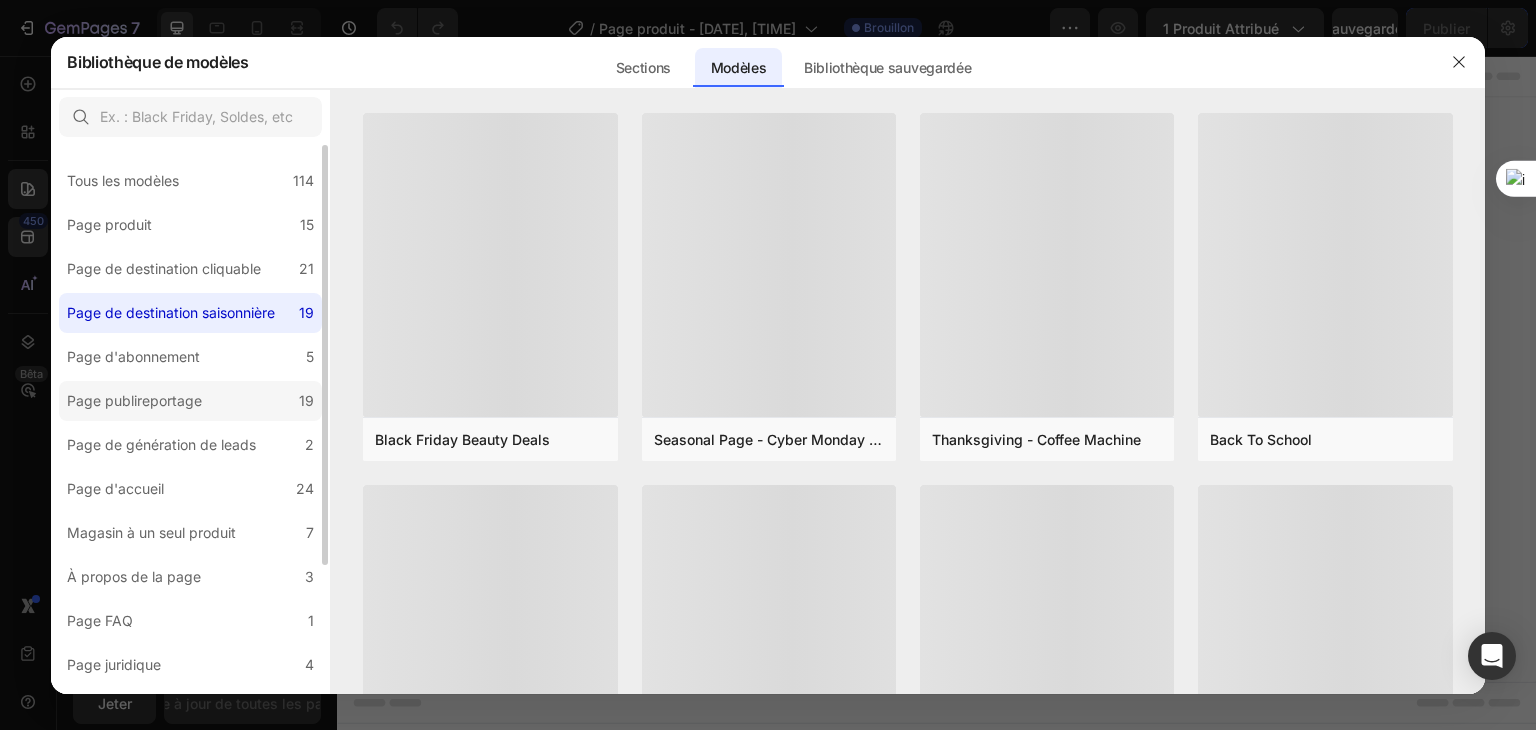 click on "Page publireportage 19" 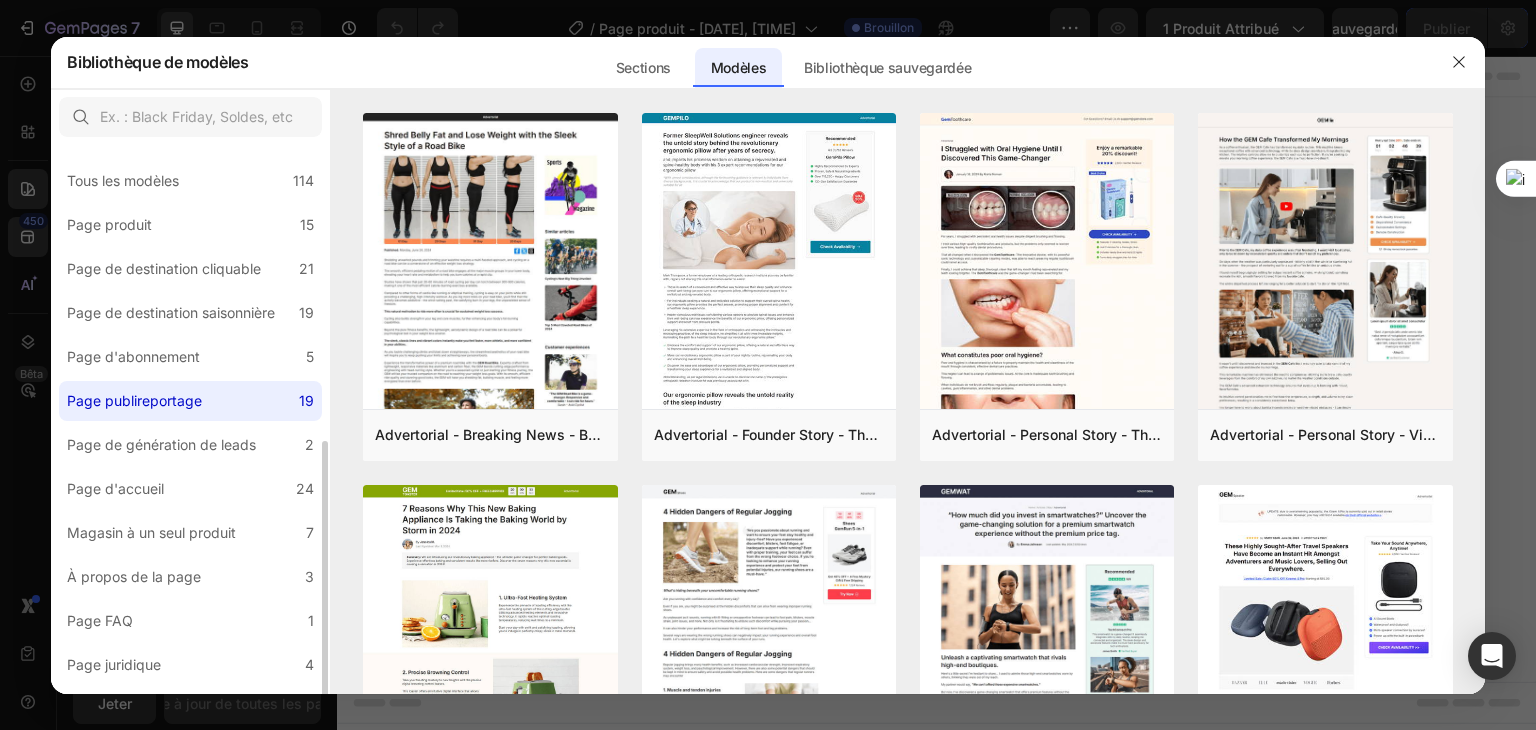 scroll, scrollTop: 167, scrollLeft: 0, axis: vertical 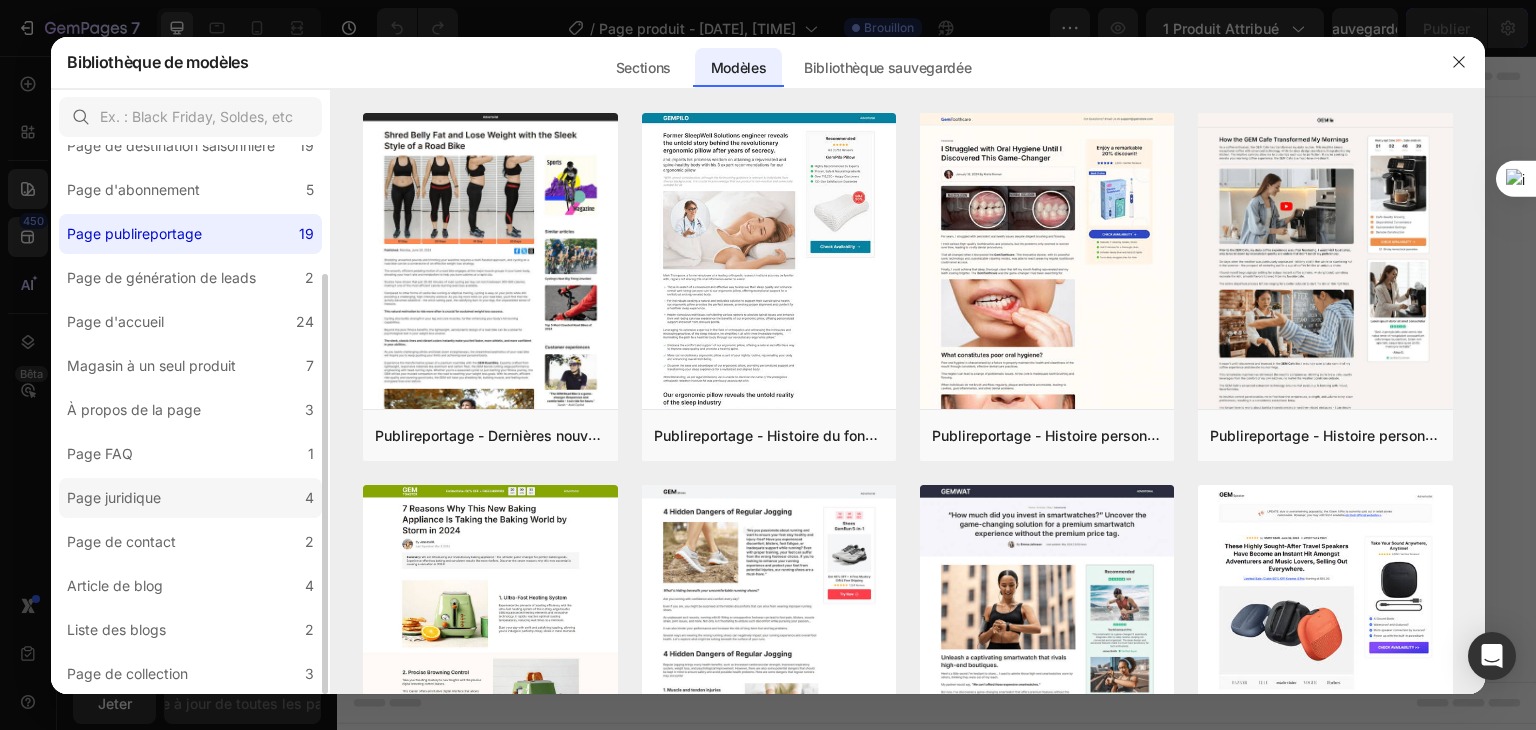 click on "Page juridique" at bounding box center (114, 497) 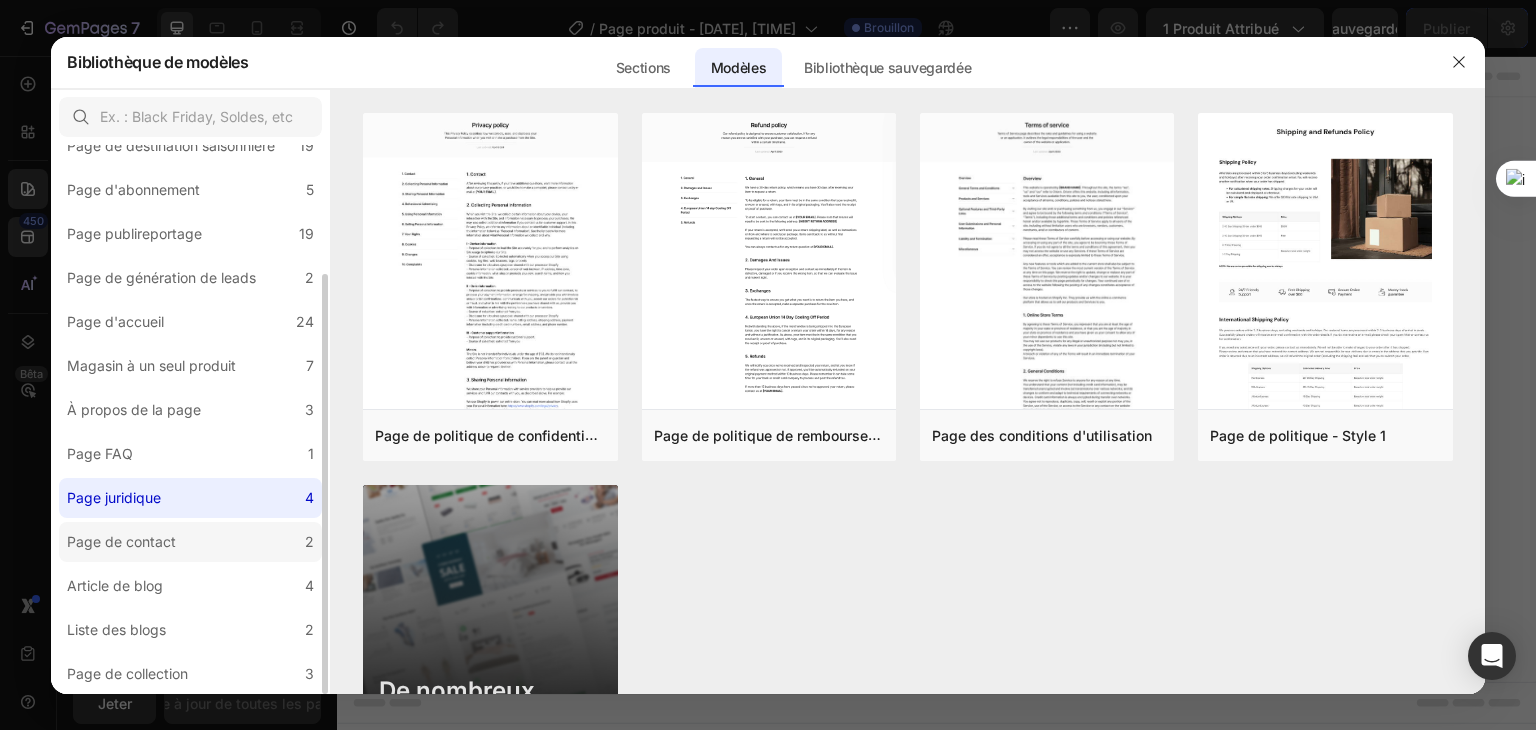 click on "Page de contact 2" 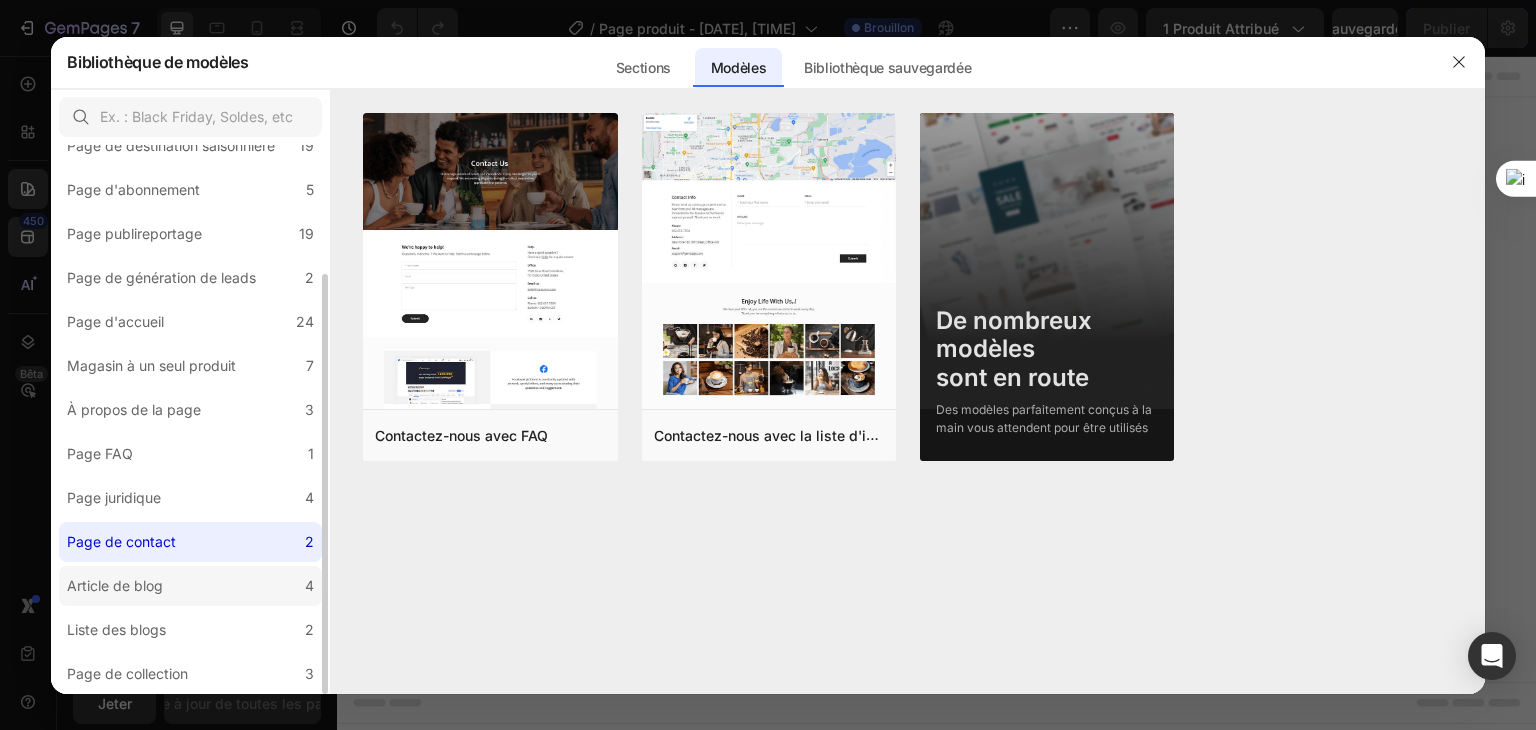 click on "Article de blog 4" 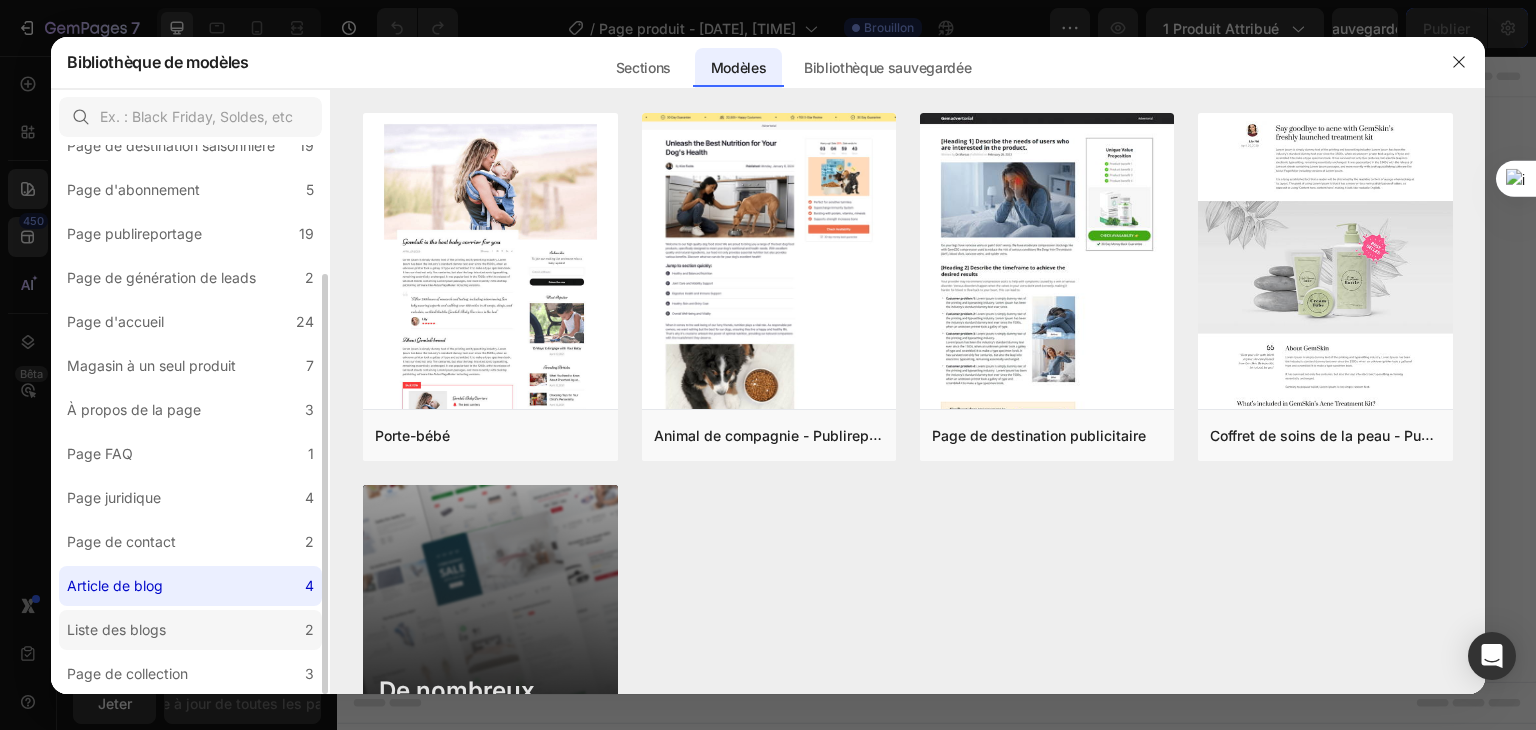 click on "Liste des blogs 2" 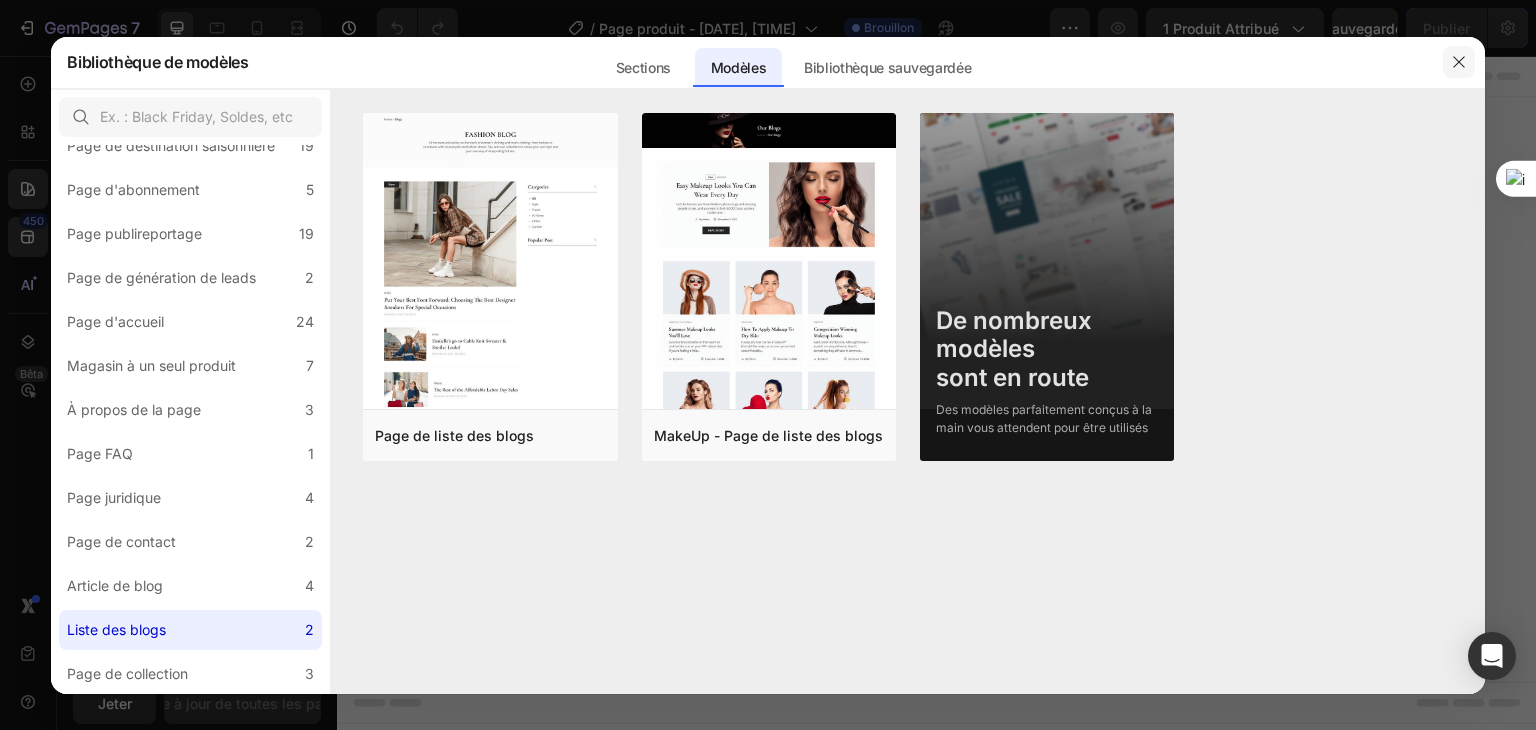 click 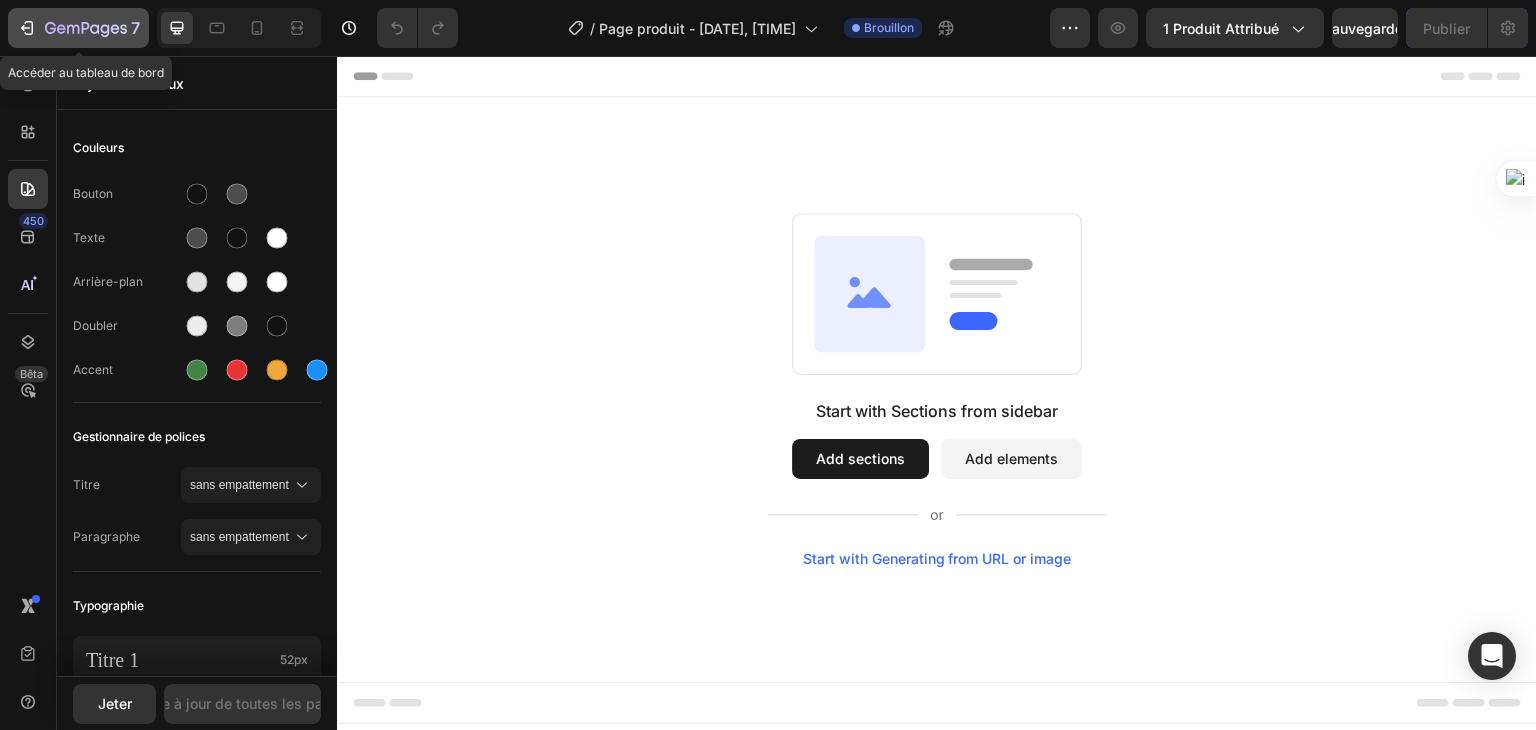click 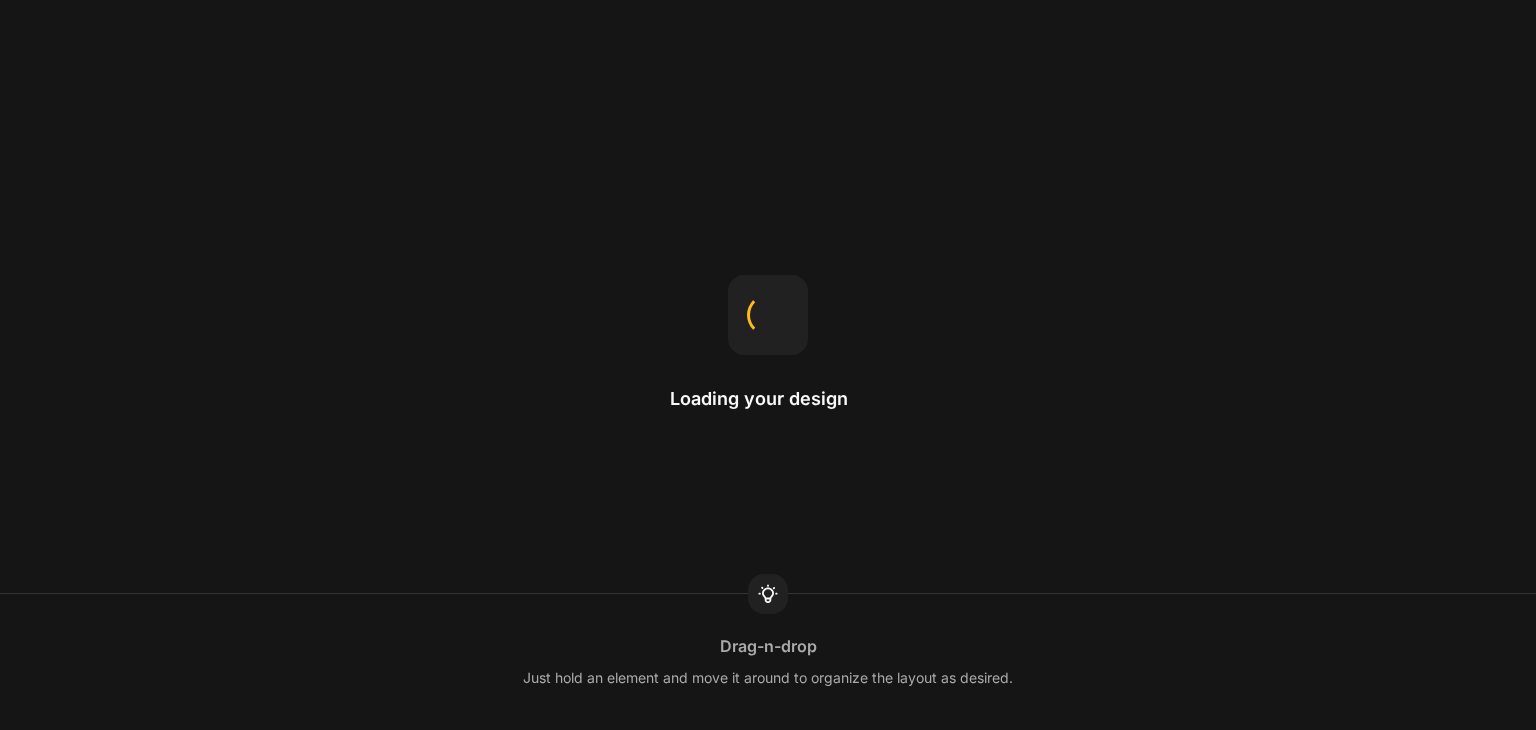 scroll, scrollTop: 0, scrollLeft: 0, axis: both 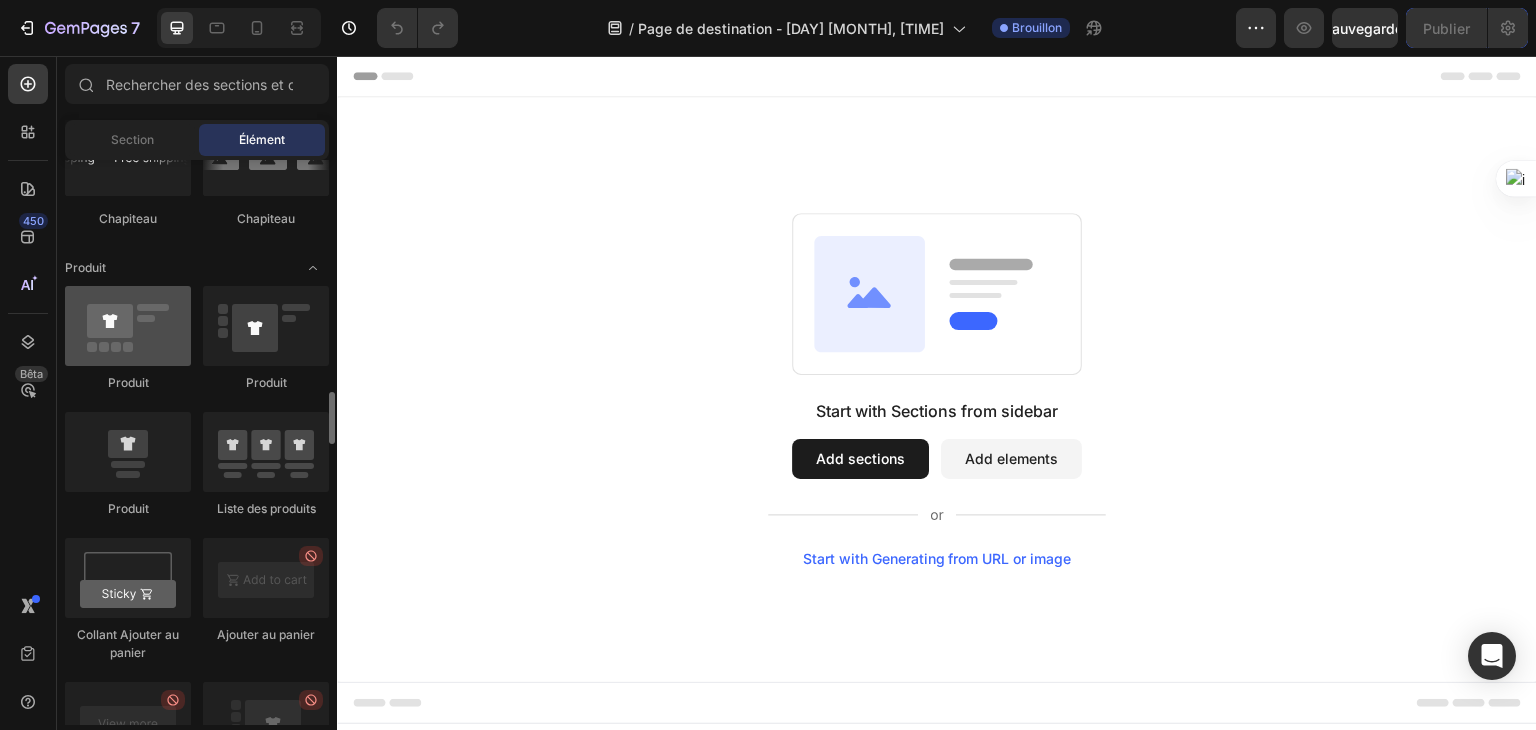 click at bounding box center [128, 326] 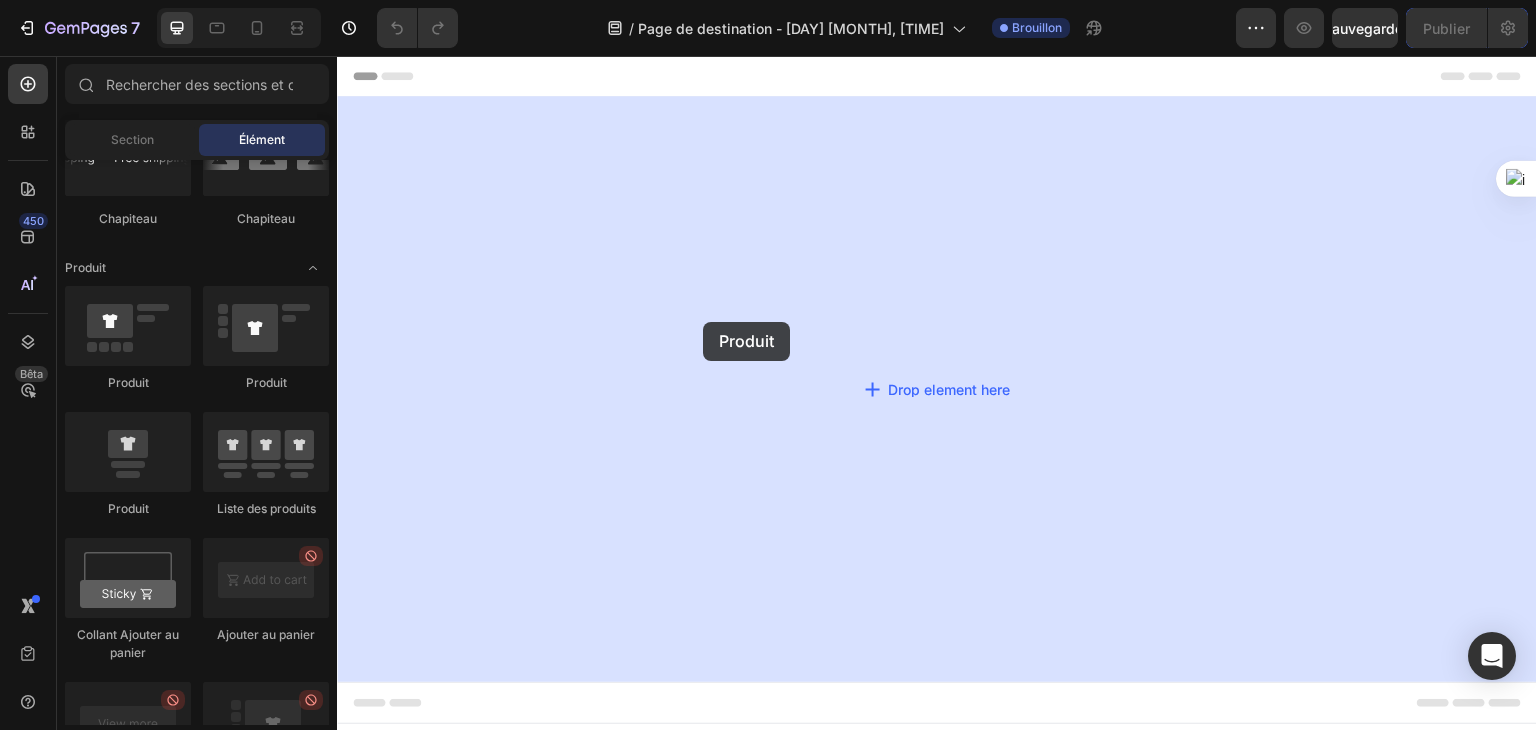 drag, startPoint x: 472, startPoint y: 412, endPoint x: 703, endPoint y: 322, distance: 247.91328 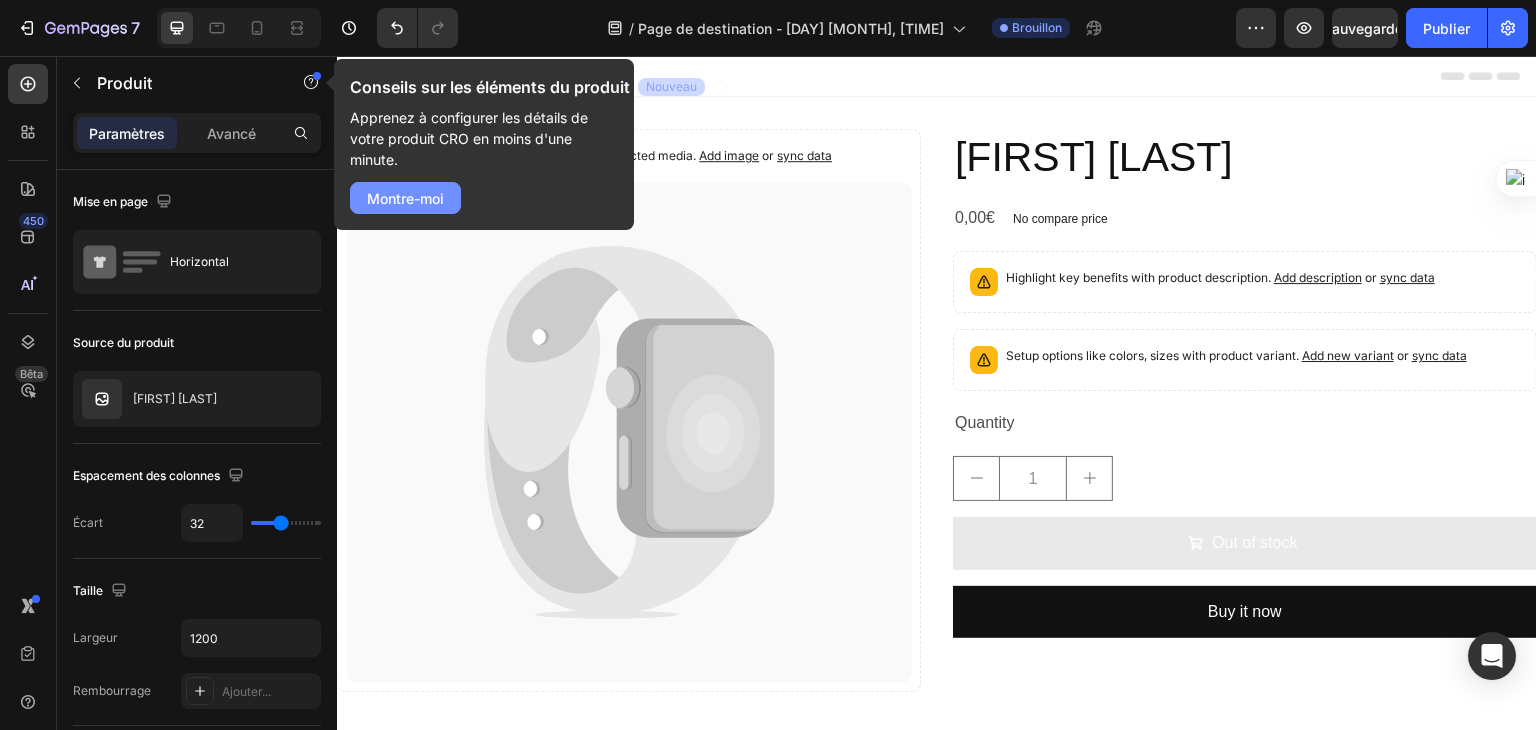 click on "Montre-moi" at bounding box center [405, 198] 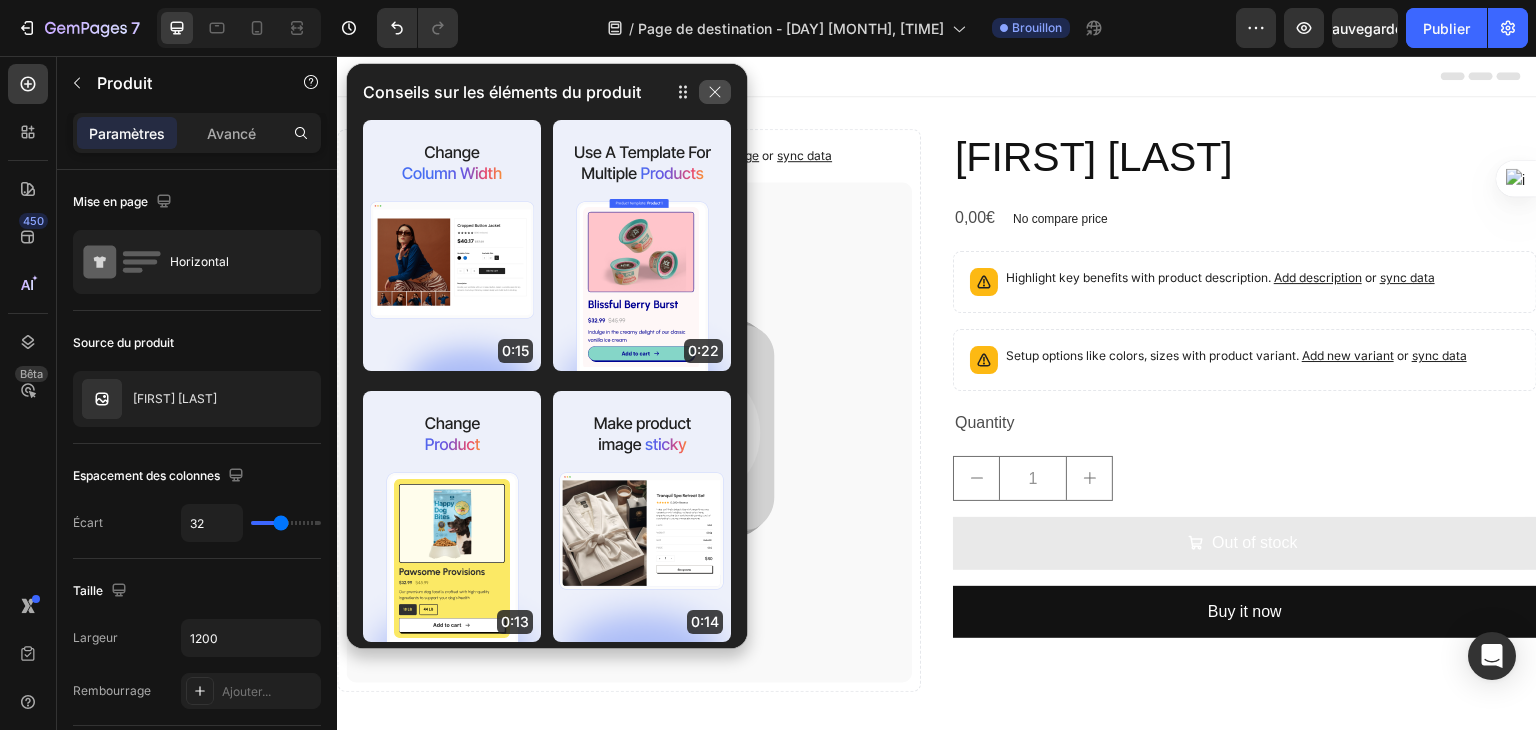 click 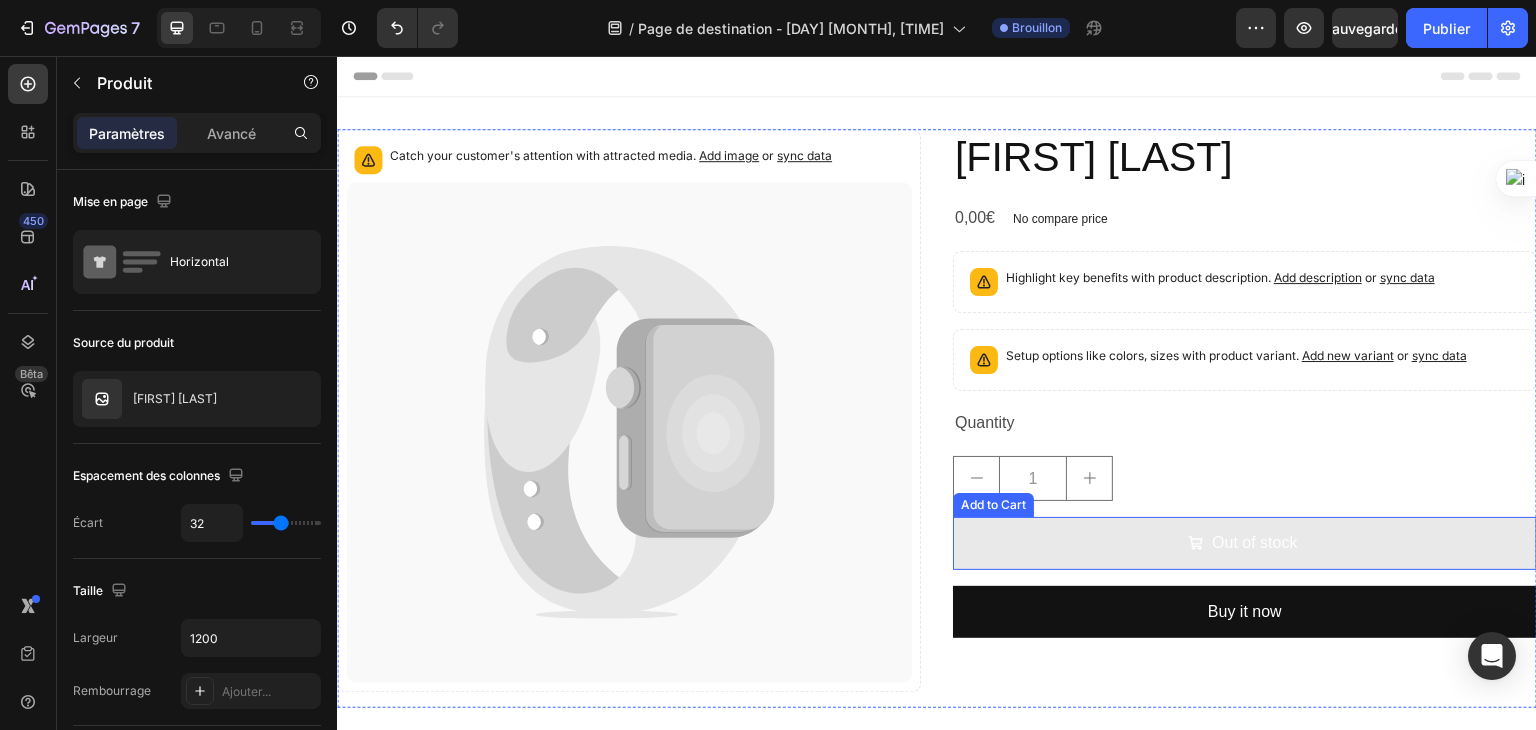 click on "Out of stock" at bounding box center (1245, 543) 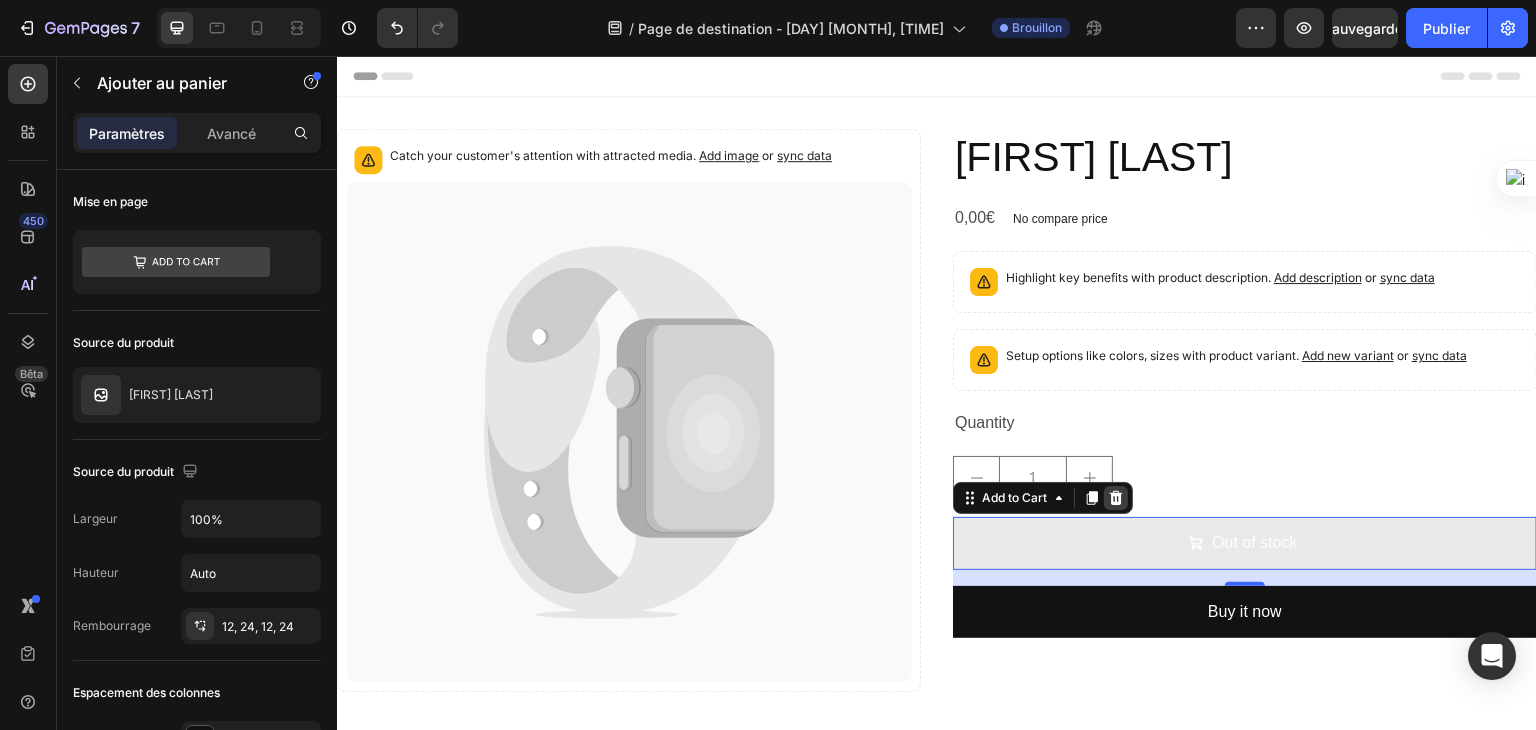 click 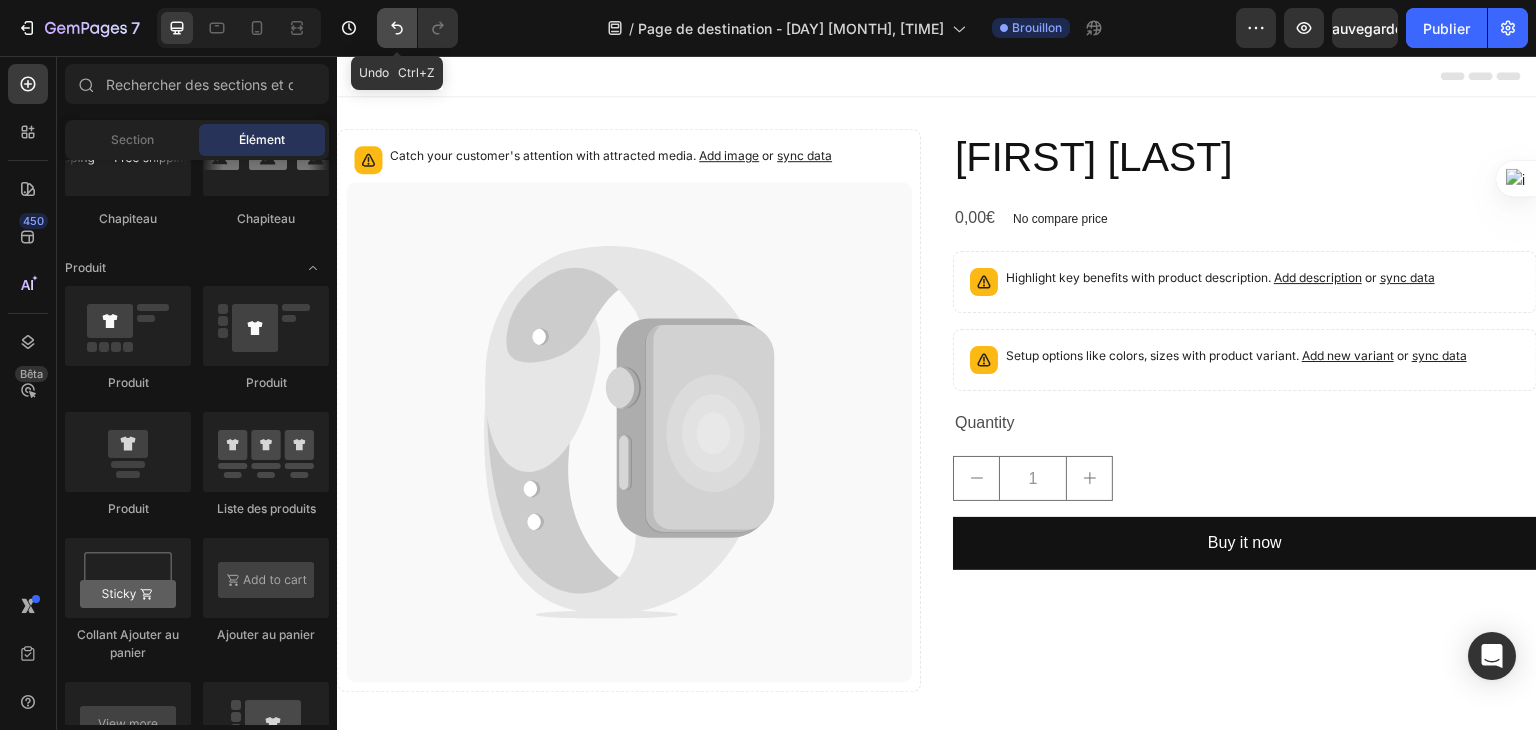 click 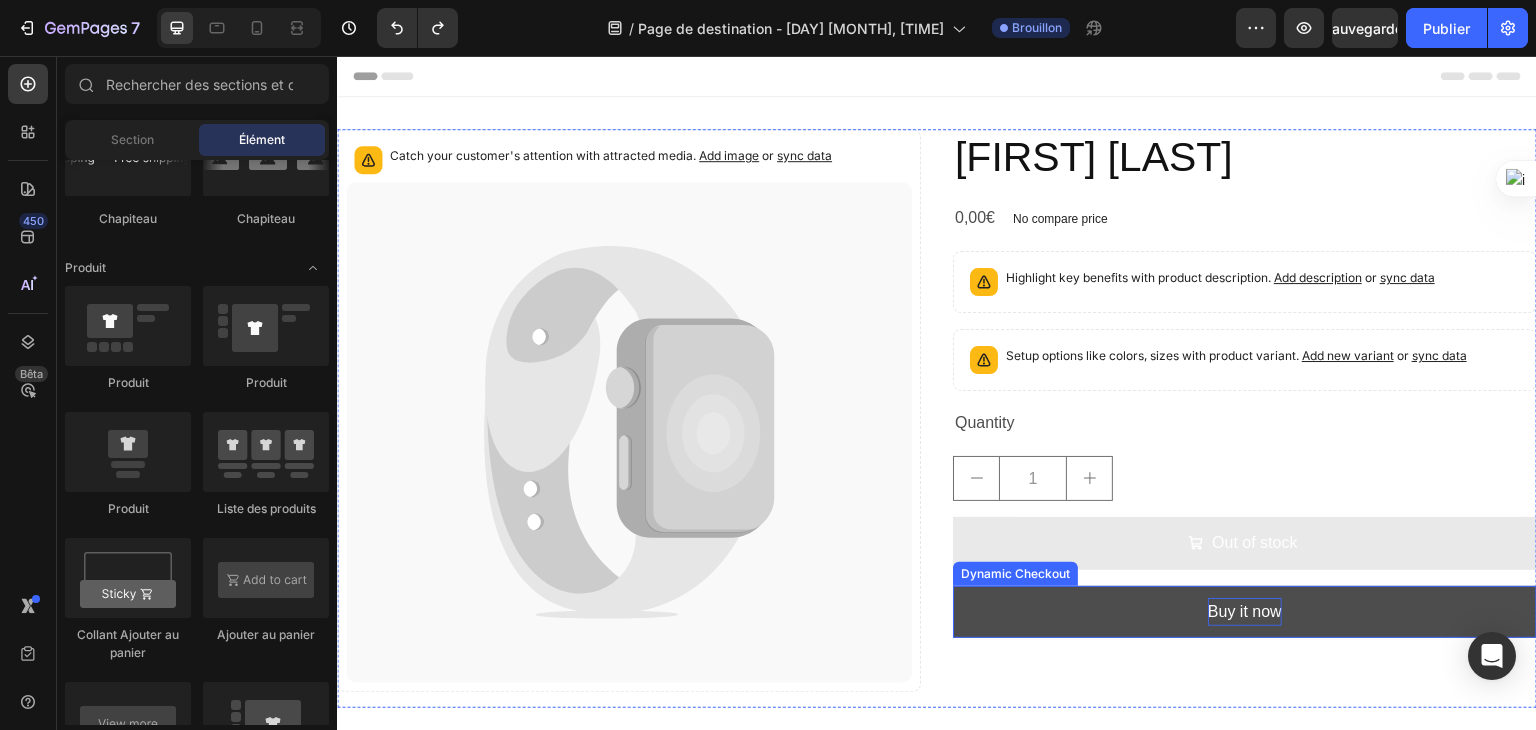 click on "Buy it now" at bounding box center (1245, 612) 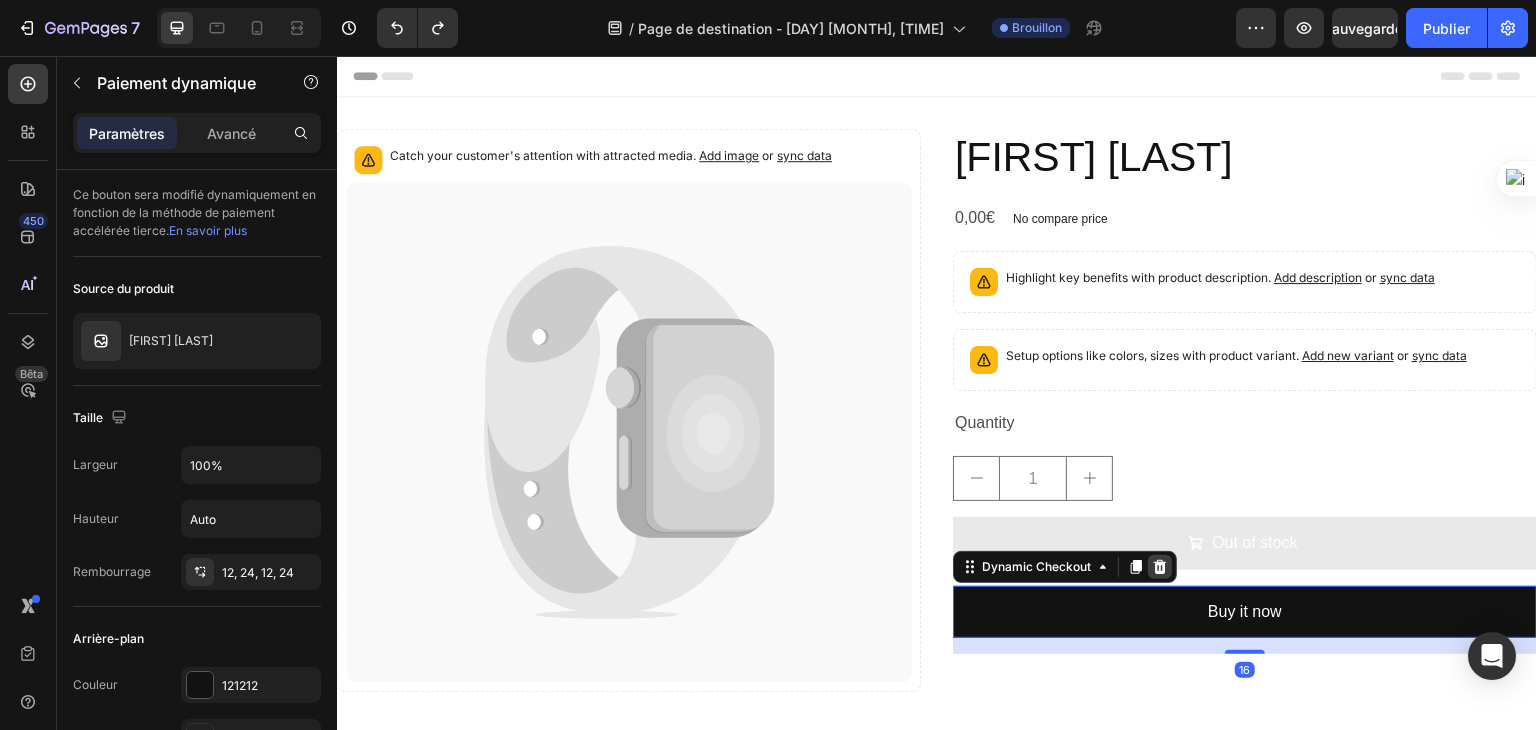 click 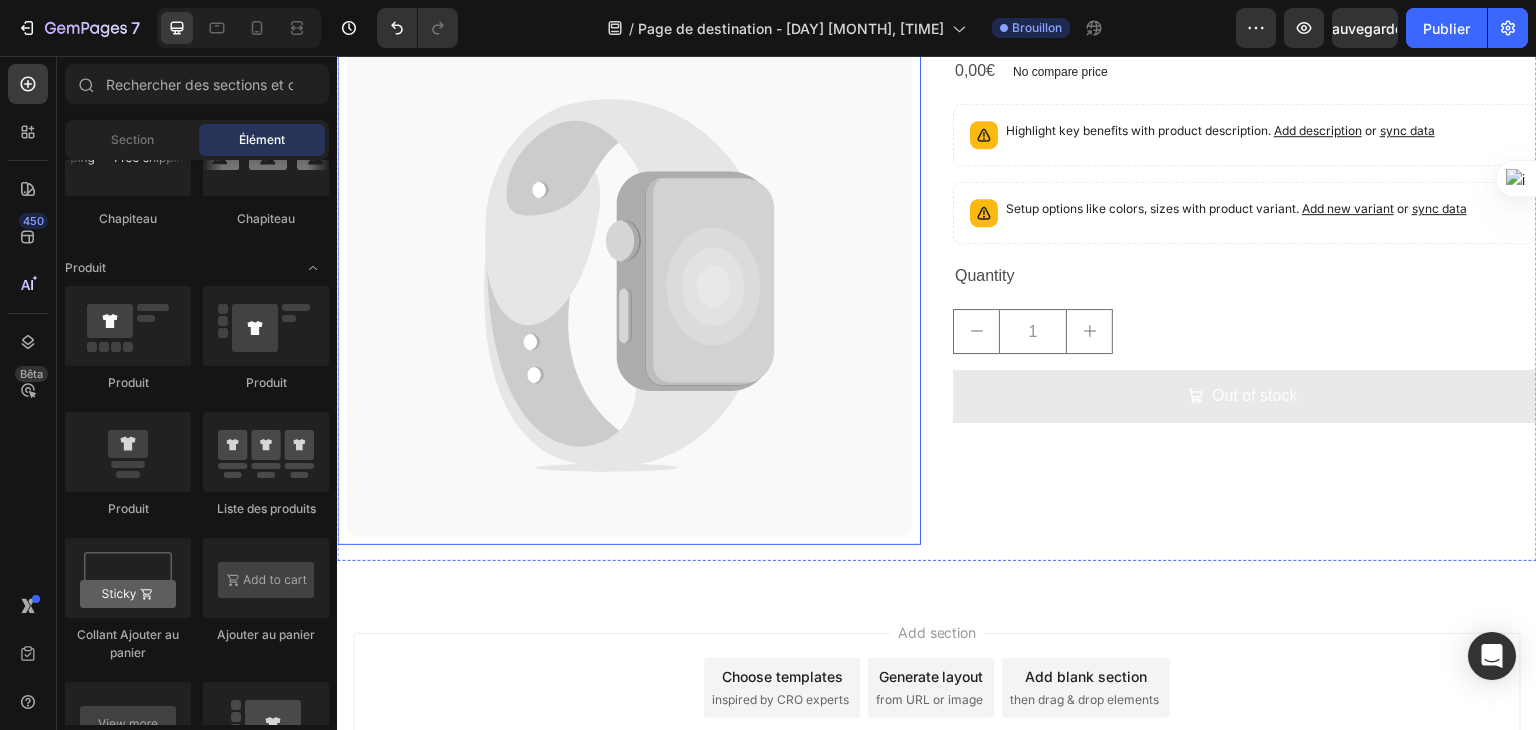 scroll, scrollTop: 0, scrollLeft: 0, axis: both 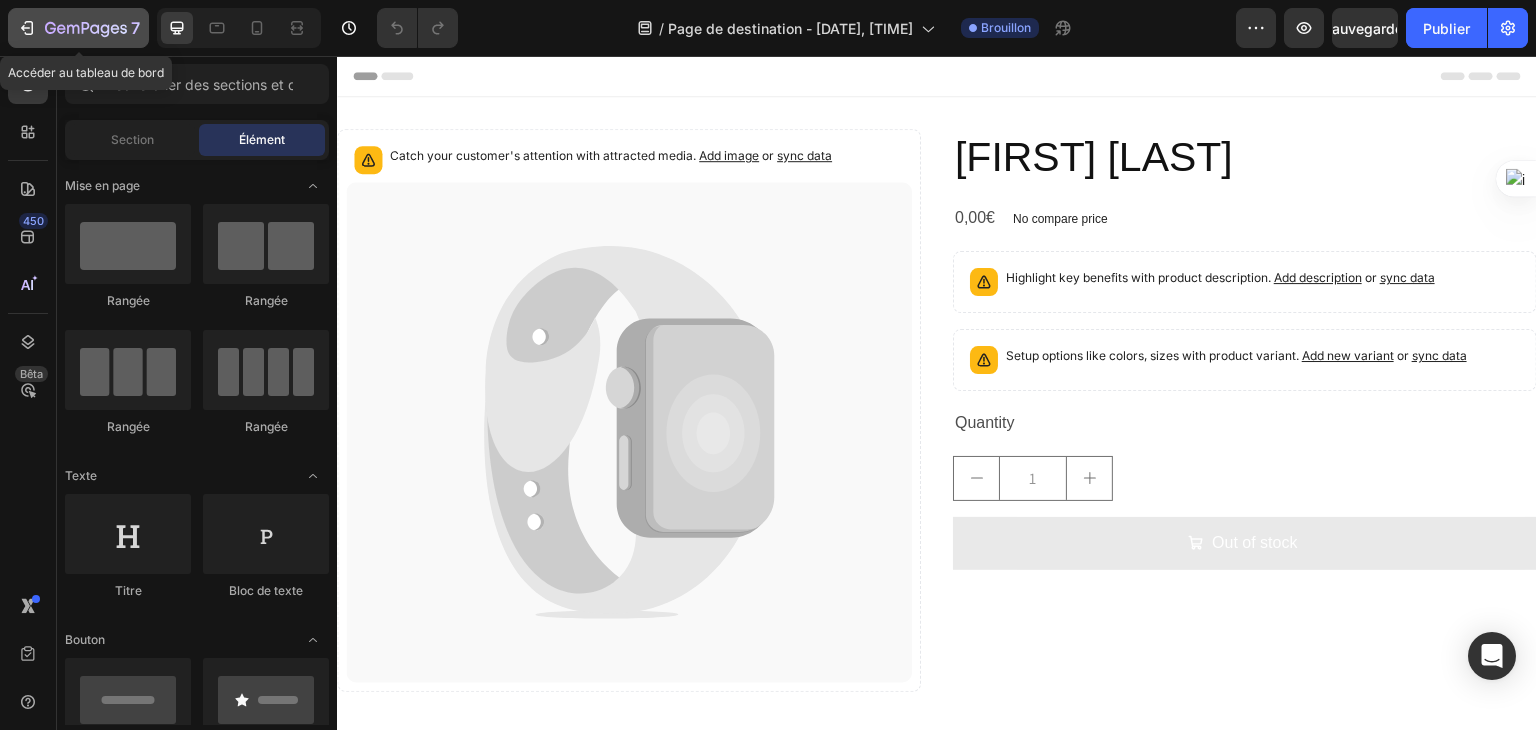 click 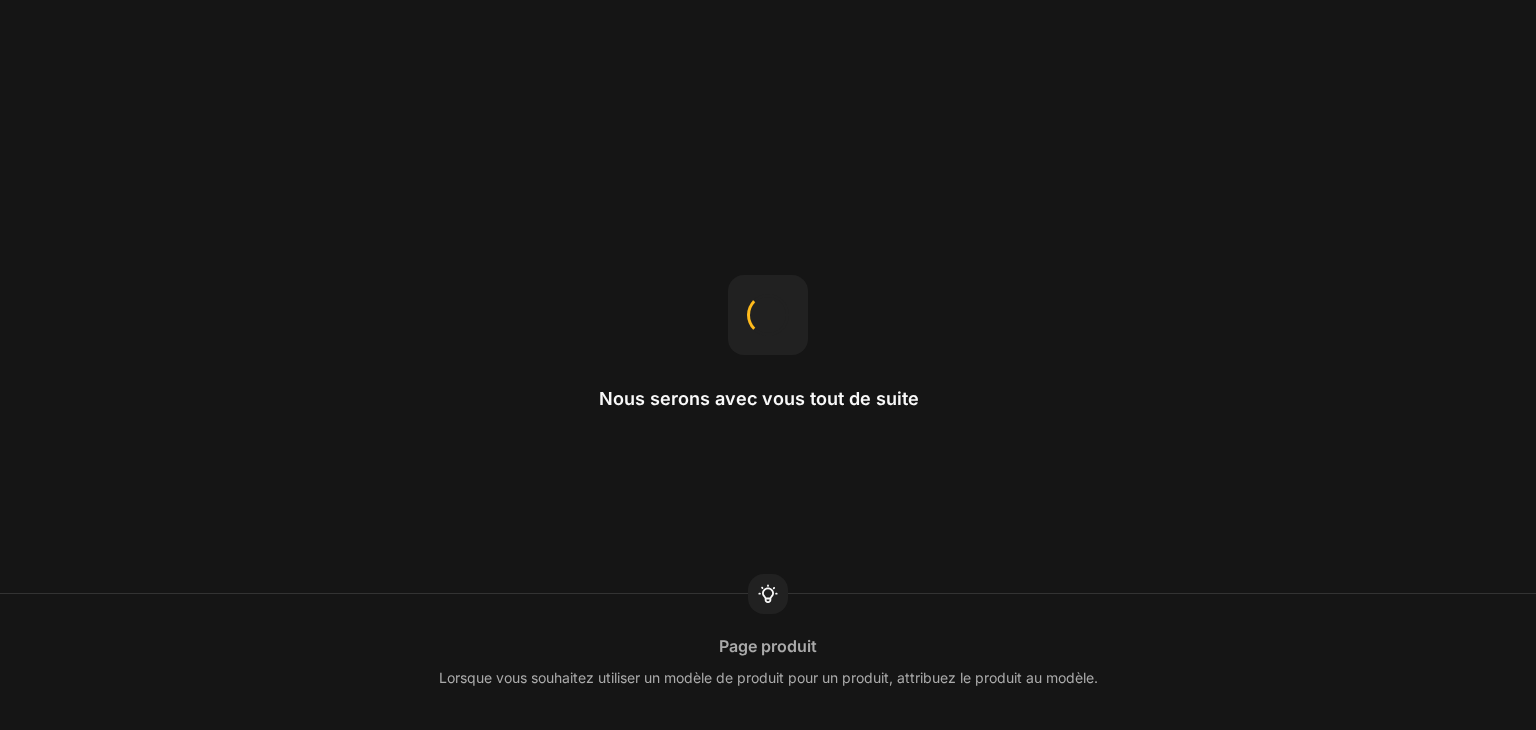 scroll, scrollTop: 0, scrollLeft: 0, axis: both 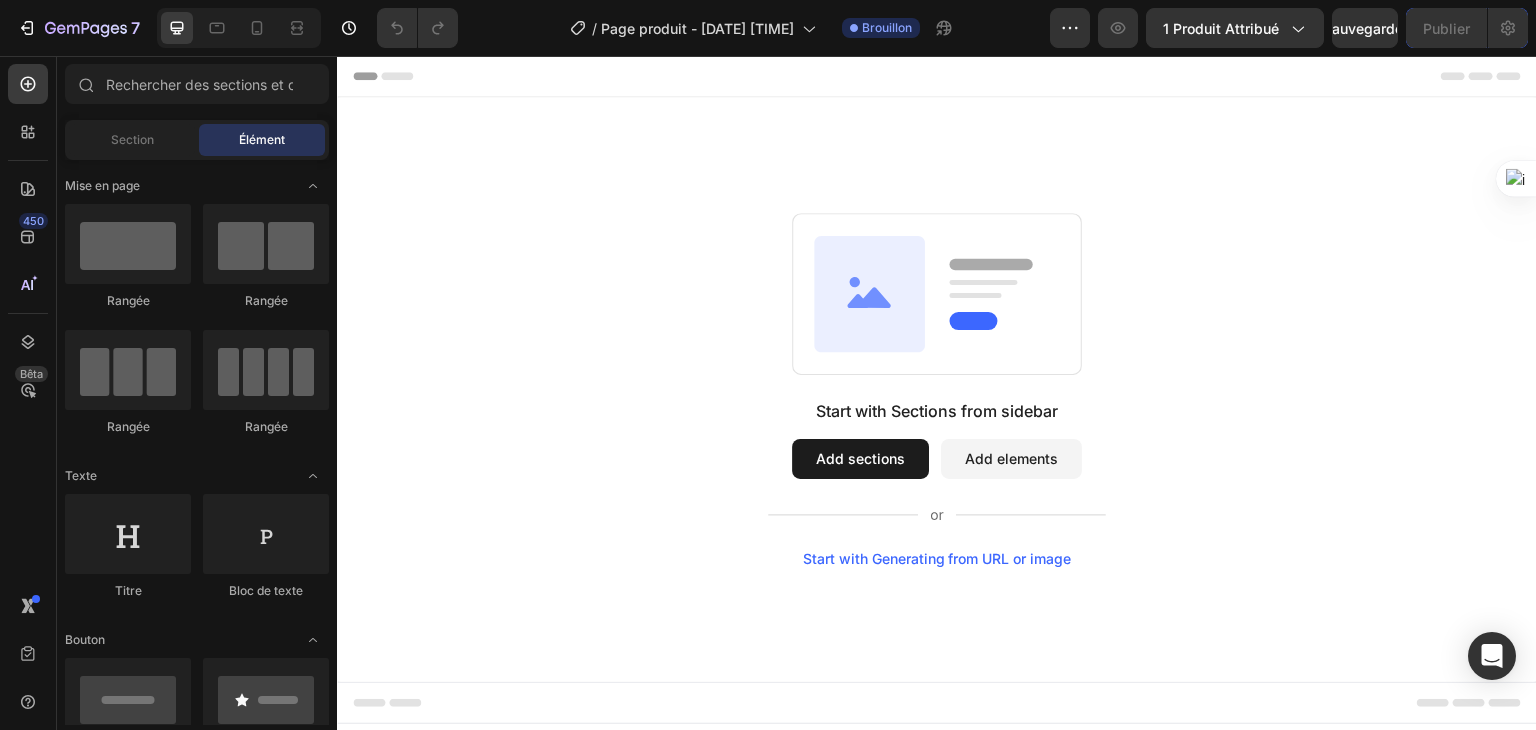 click on "Add sections" at bounding box center [860, 459] 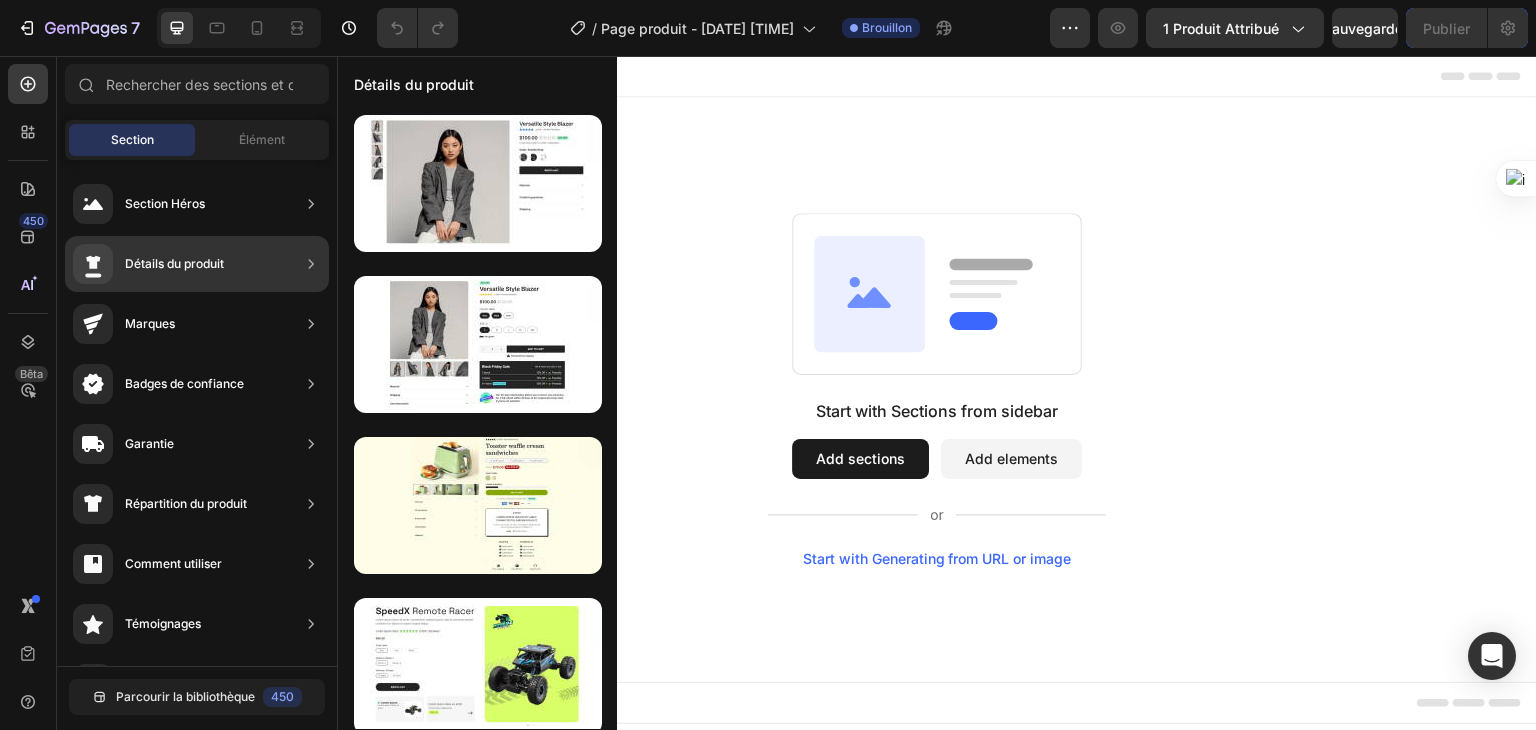 click on "Détails du produit" at bounding box center (174, 263) 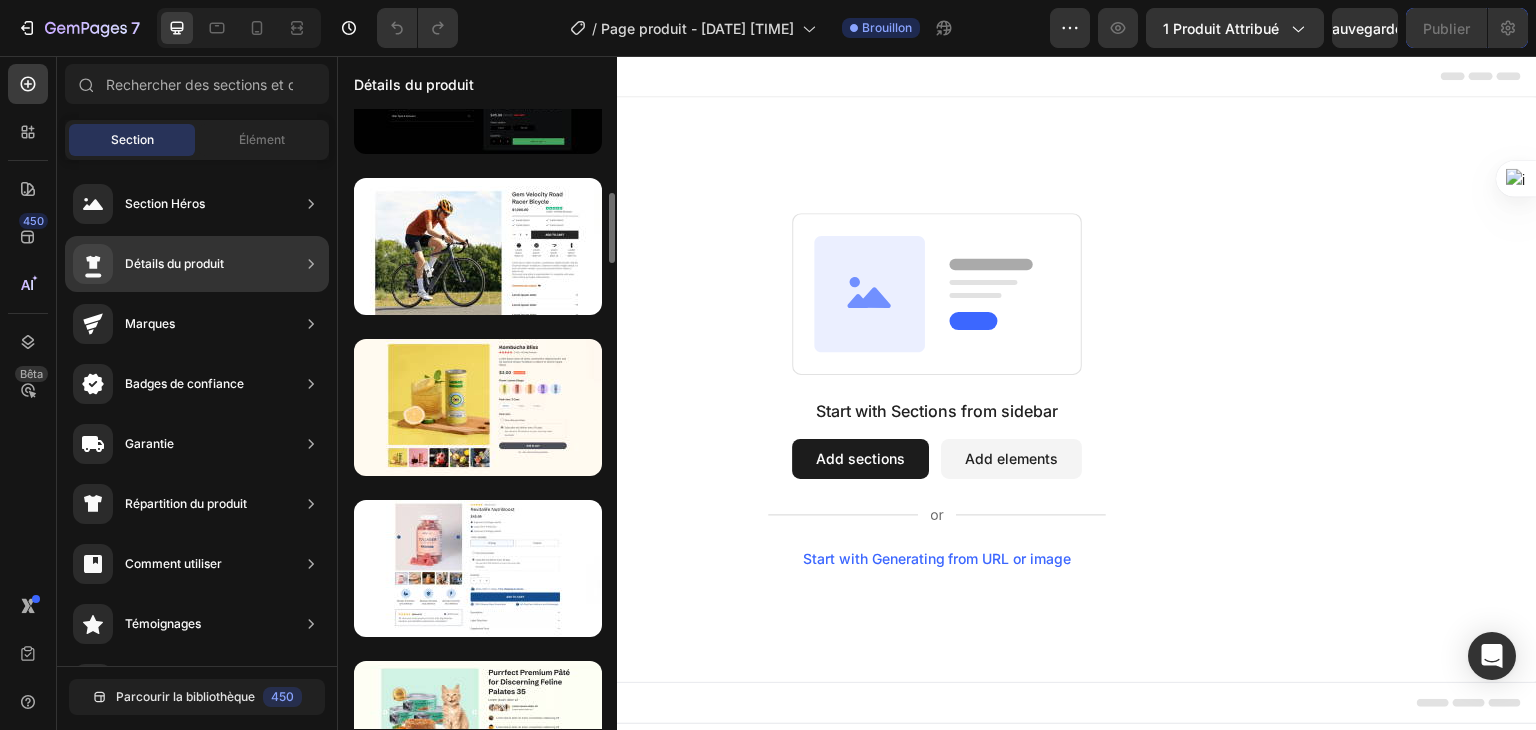 scroll, scrollTop: 142, scrollLeft: 0, axis: vertical 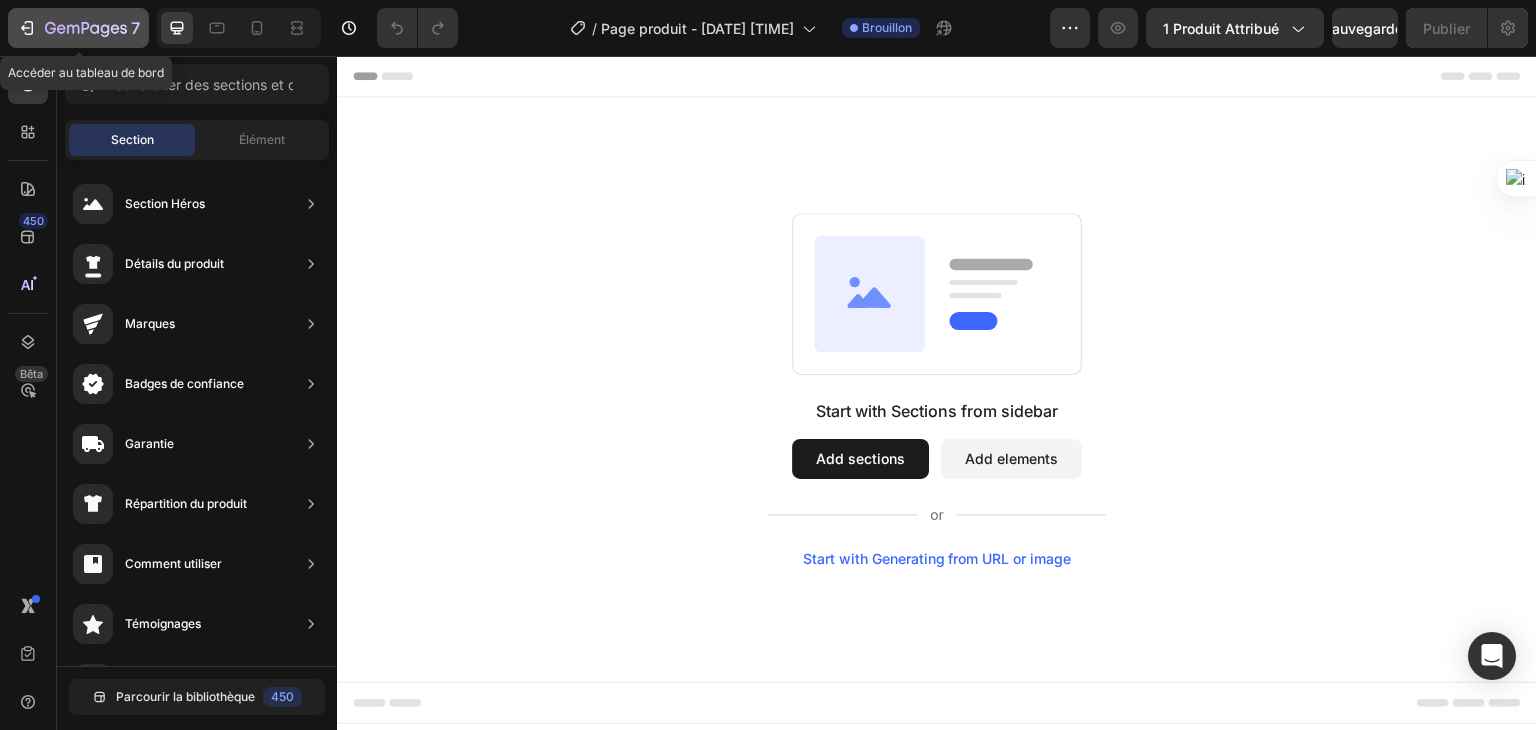 click 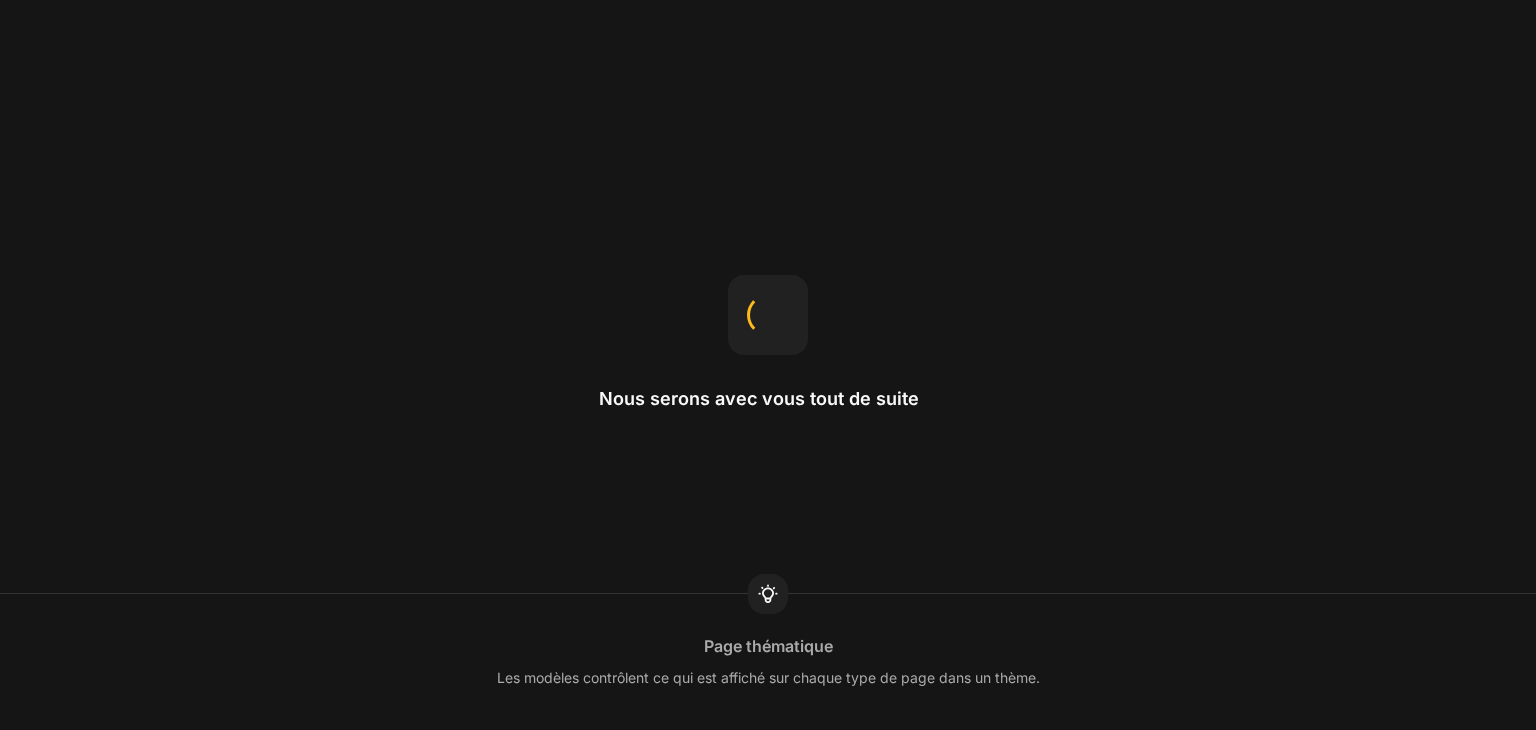 scroll, scrollTop: 0, scrollLeft: 0, axis: both 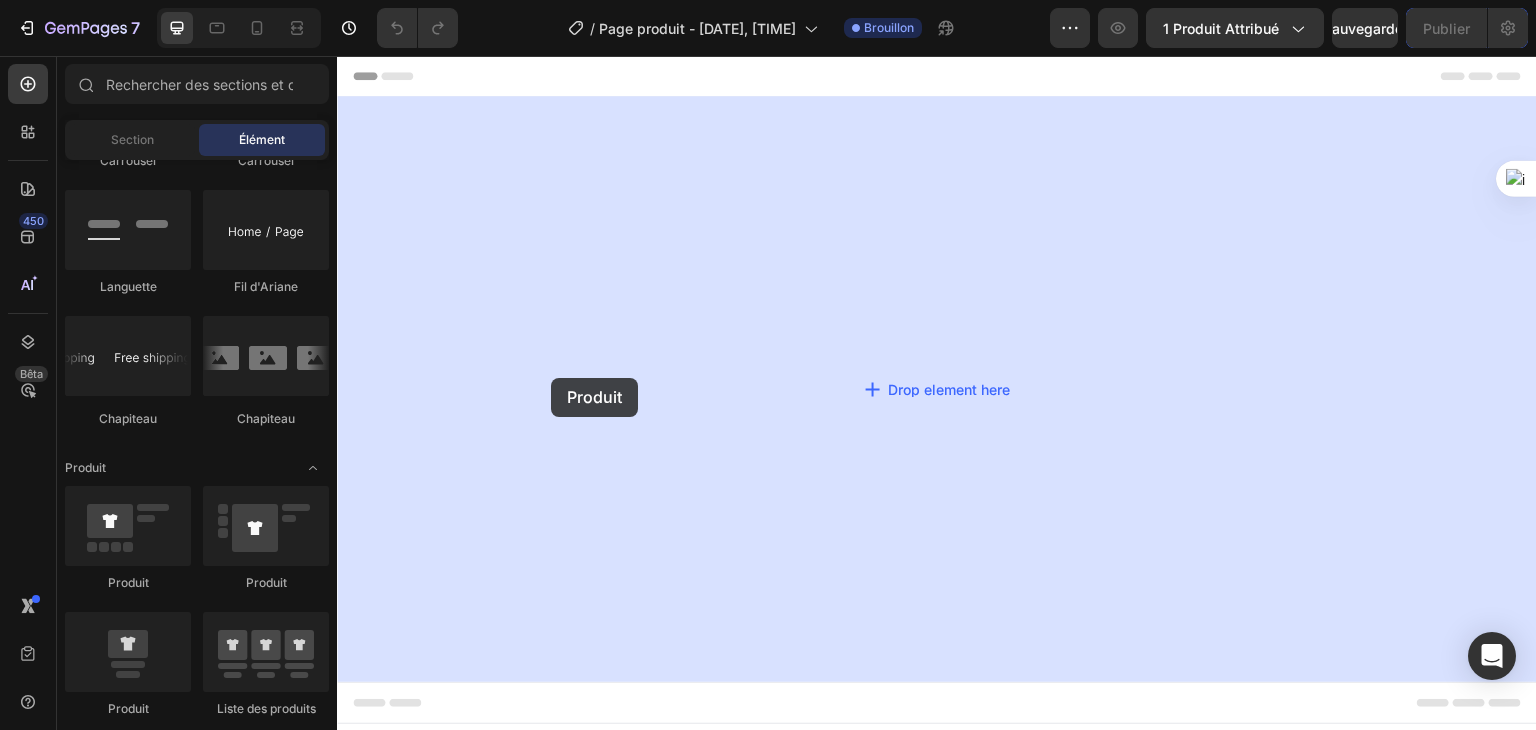 drag, startPoint x: 453, startPoint y: 610, endPoint x: 572, endPoint y: 328, distance: 306.08005 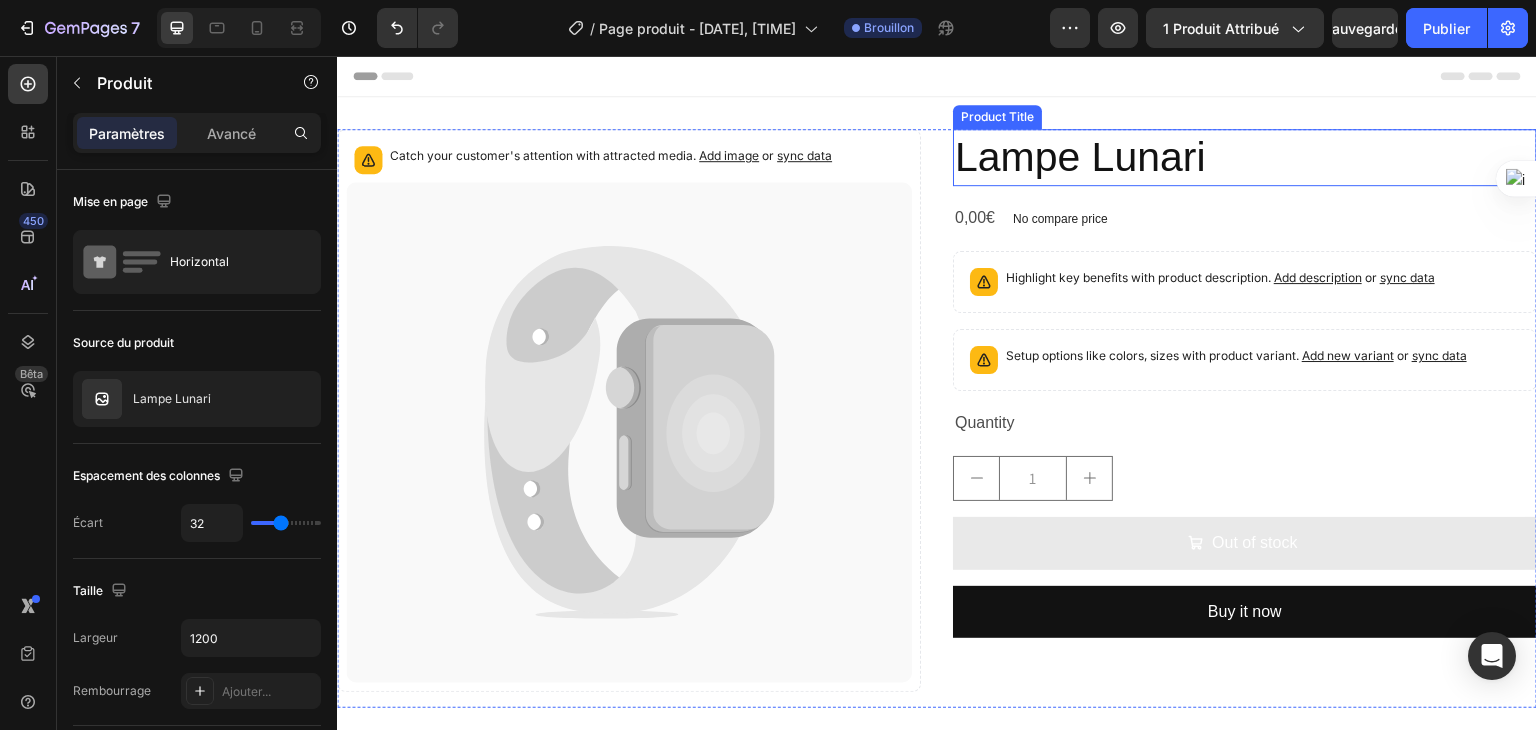 click on "Lampe Lunari" at bounding box center (1245, 157) 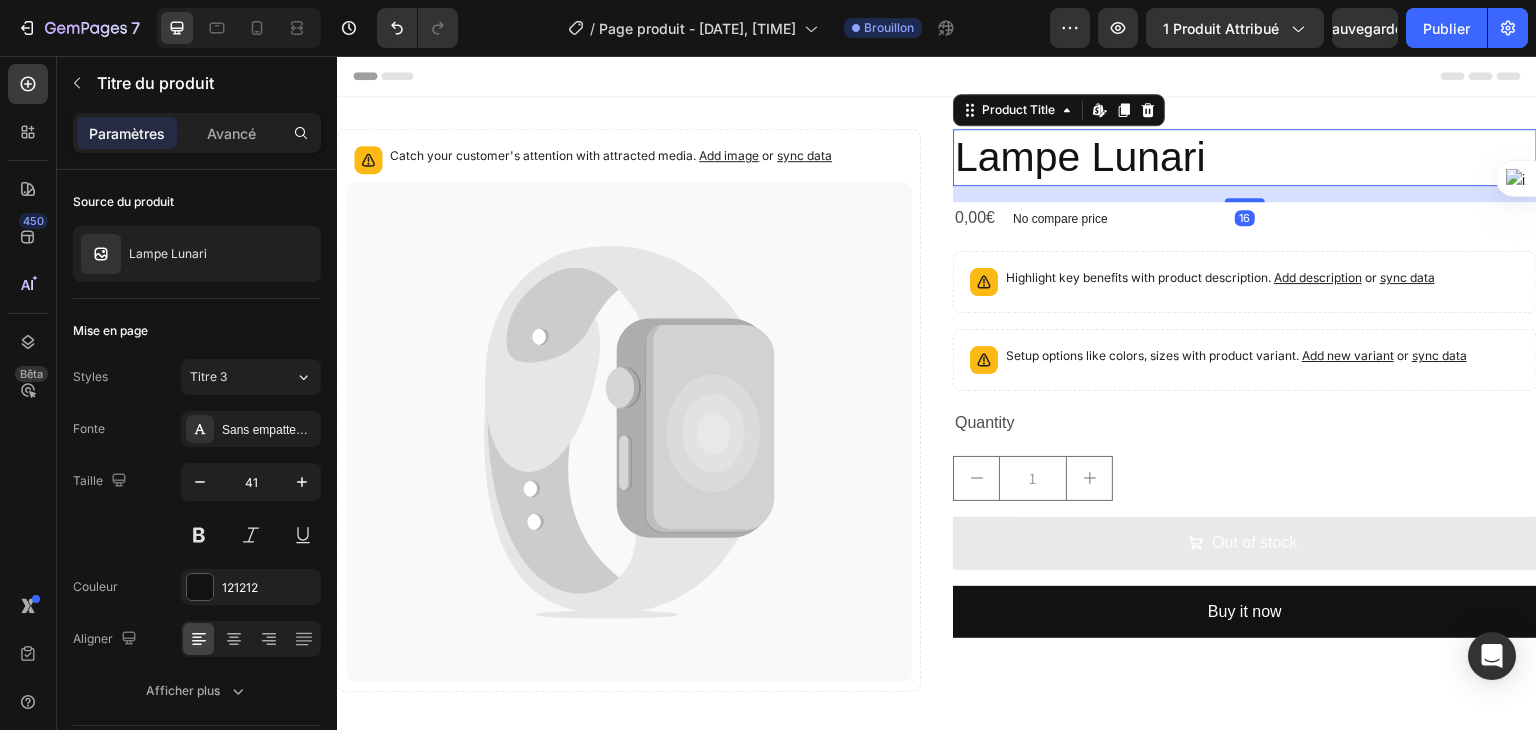 click on "Lampe Lunari" at bounding box center (1245, 157) 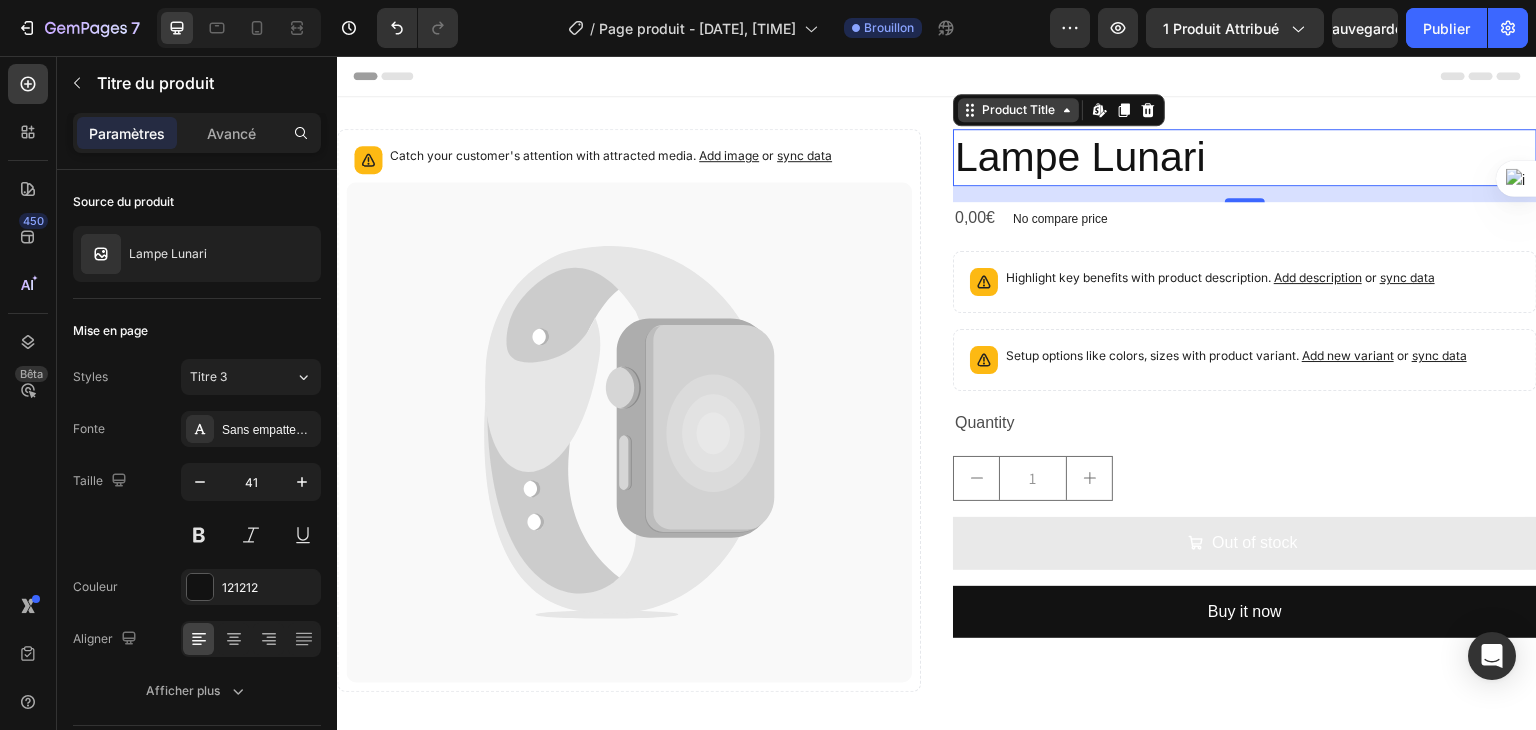 click 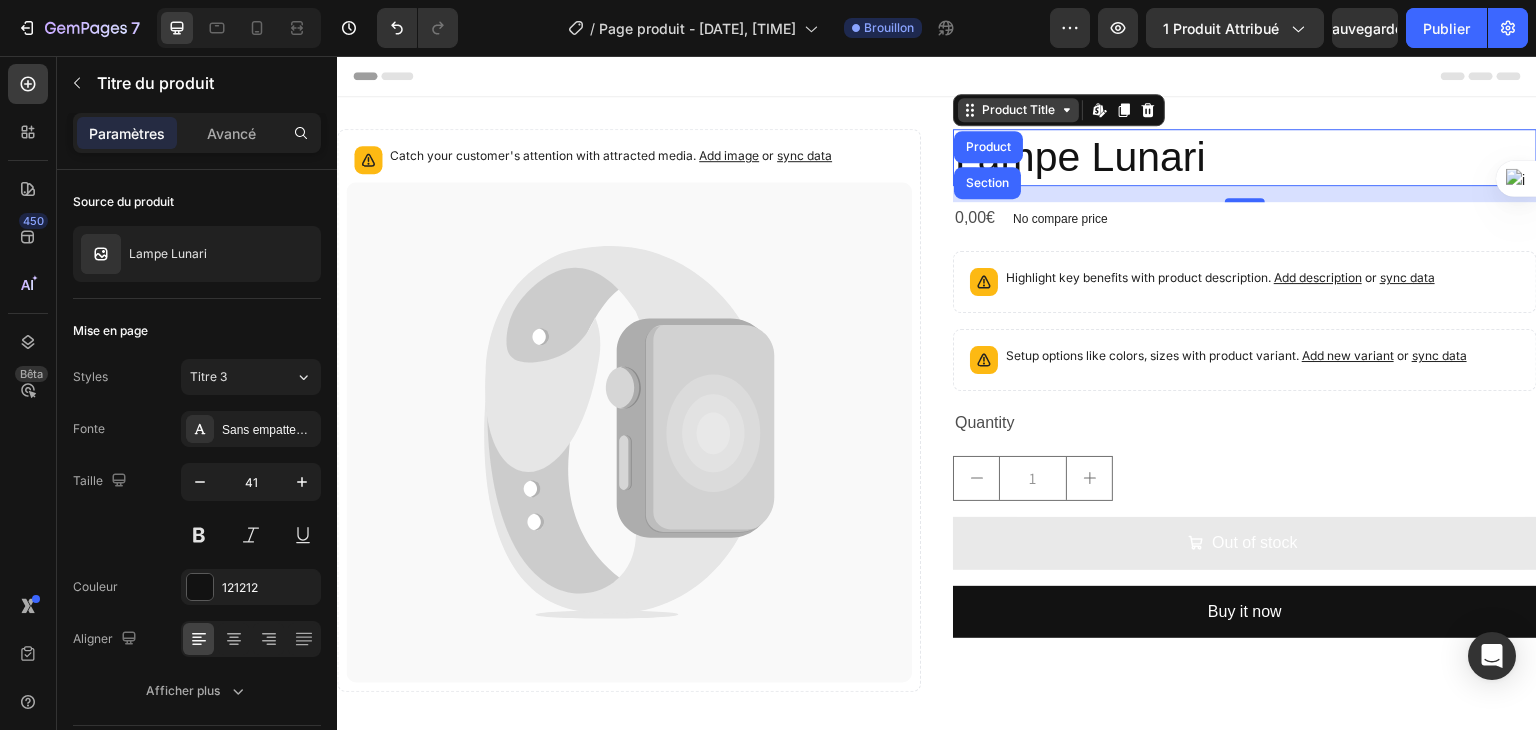click 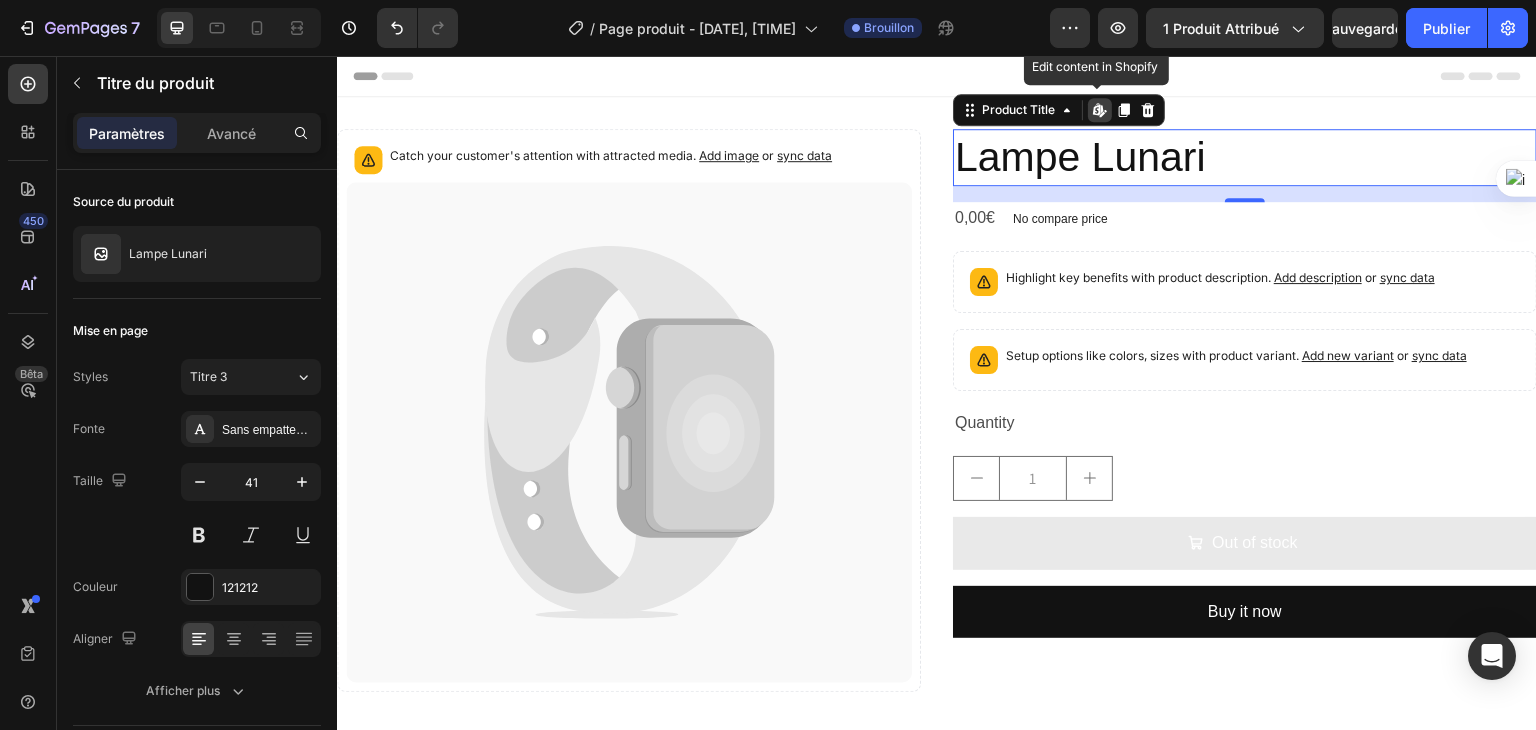 click on "Edit content in Shopify" at bounding box center [1100, 110] 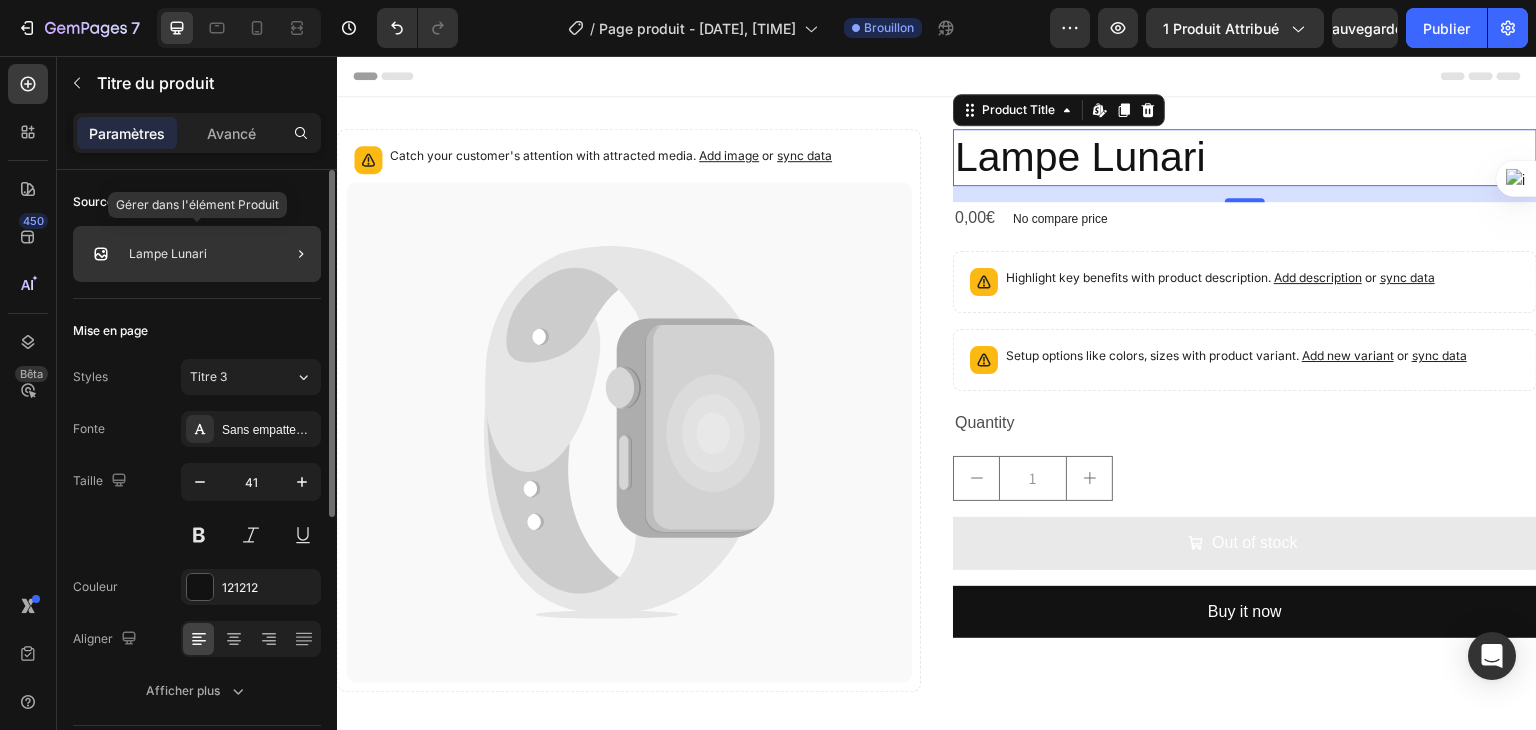 click at bounding box center (101, 254) 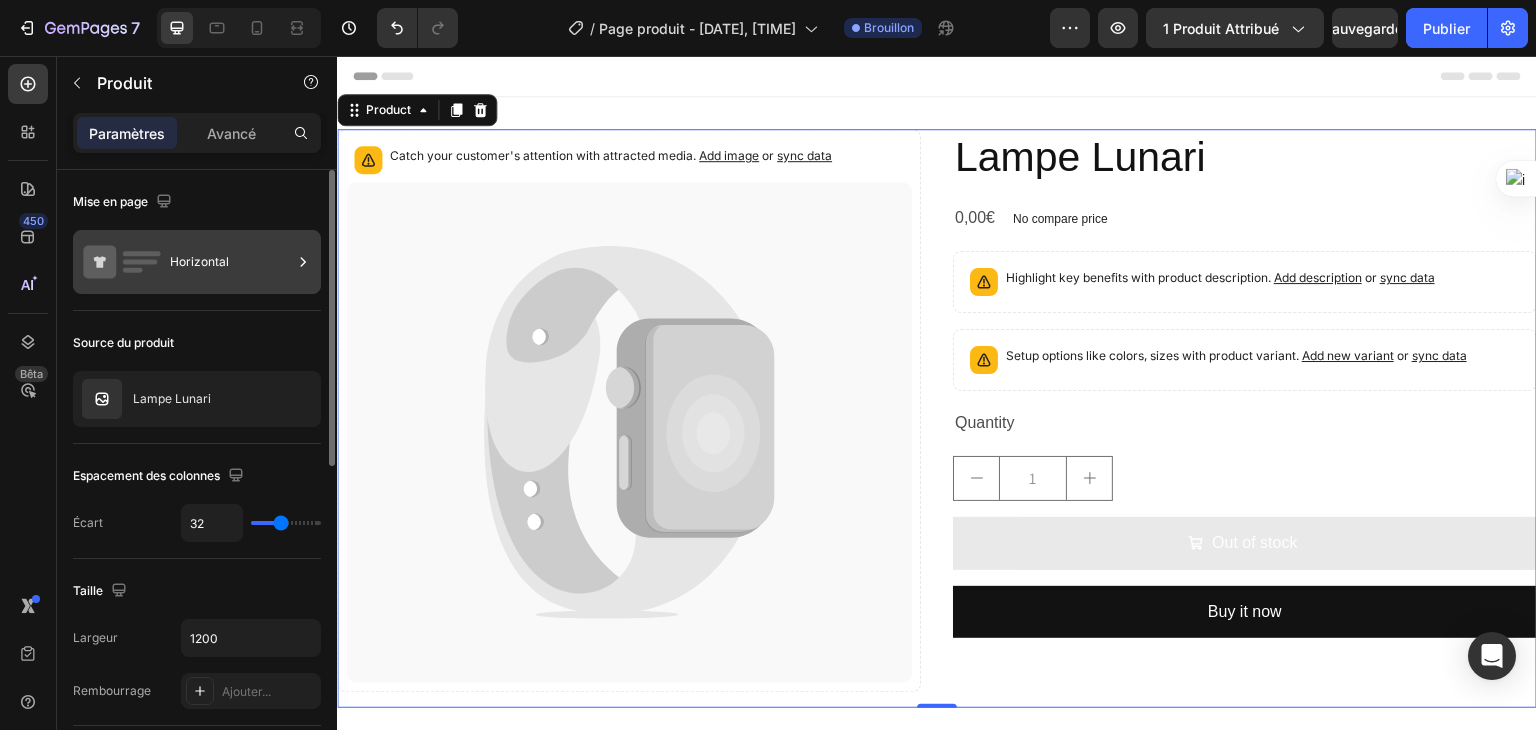 click 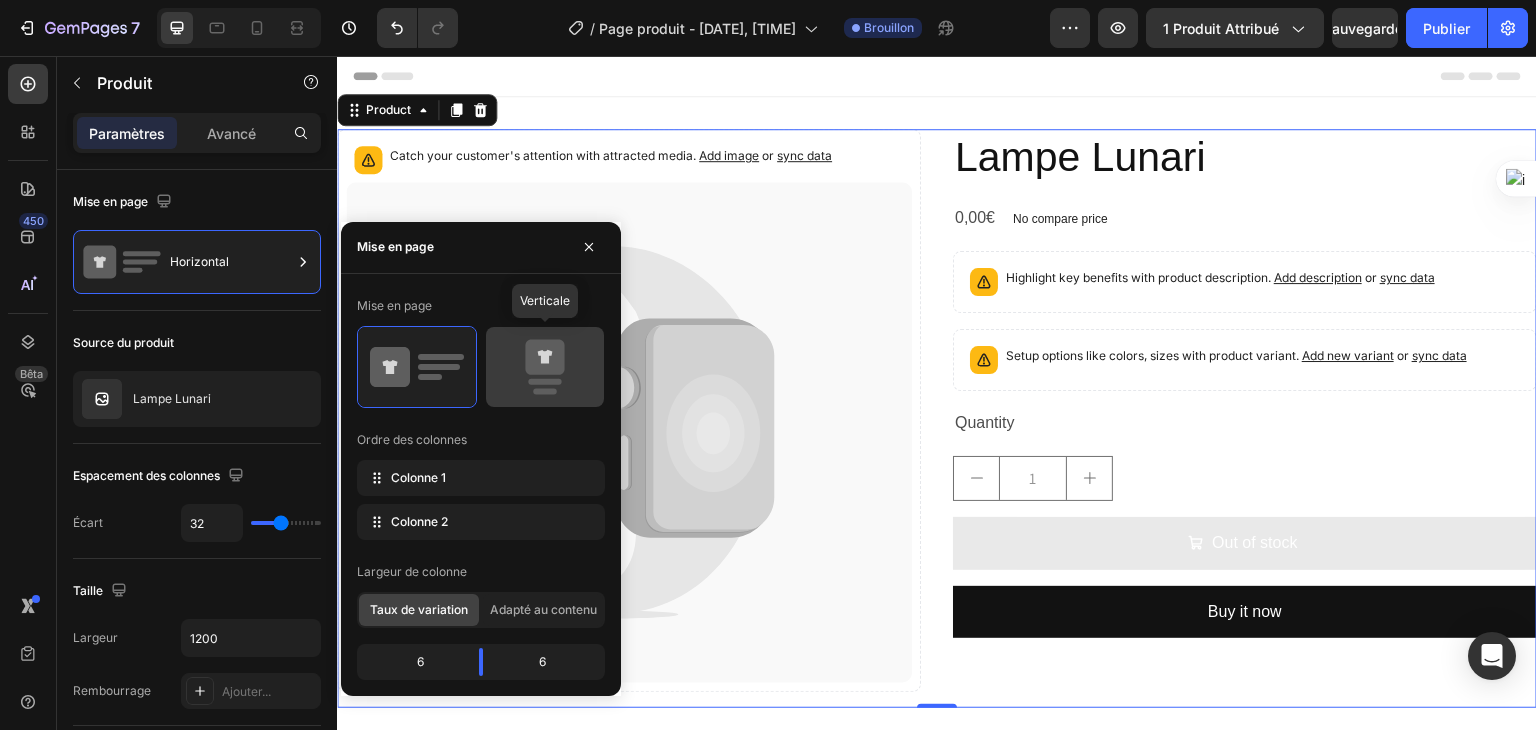 click 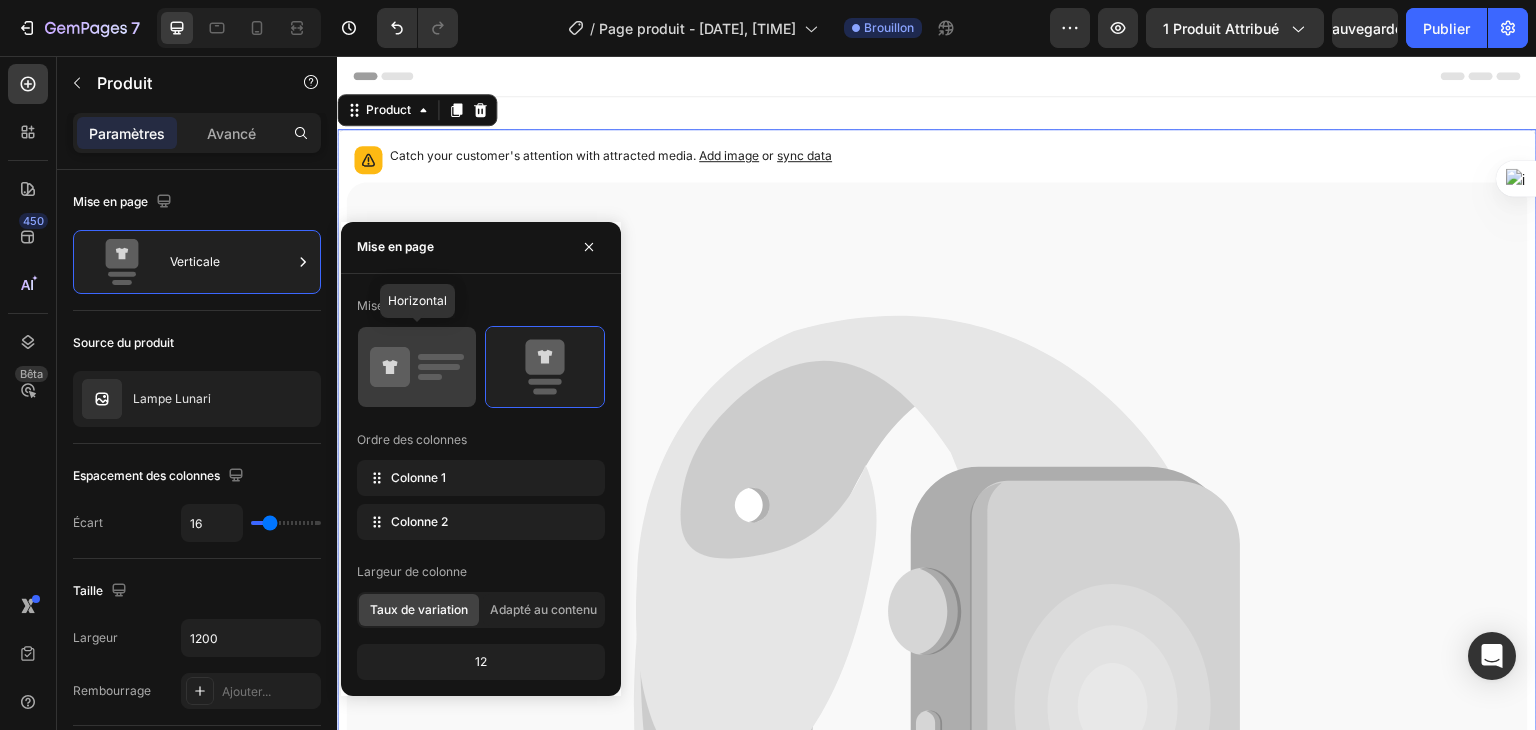 click 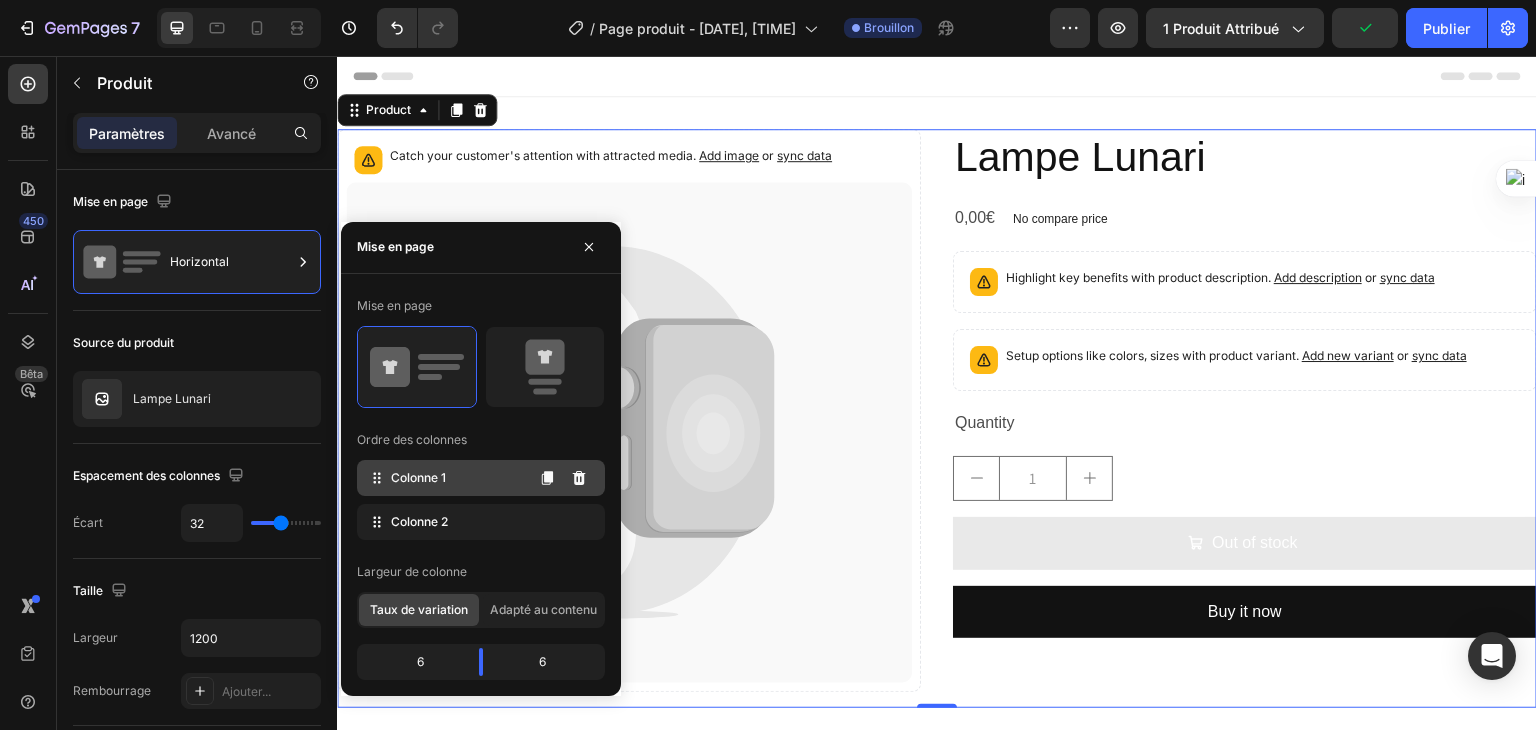click on "Colonne 1" 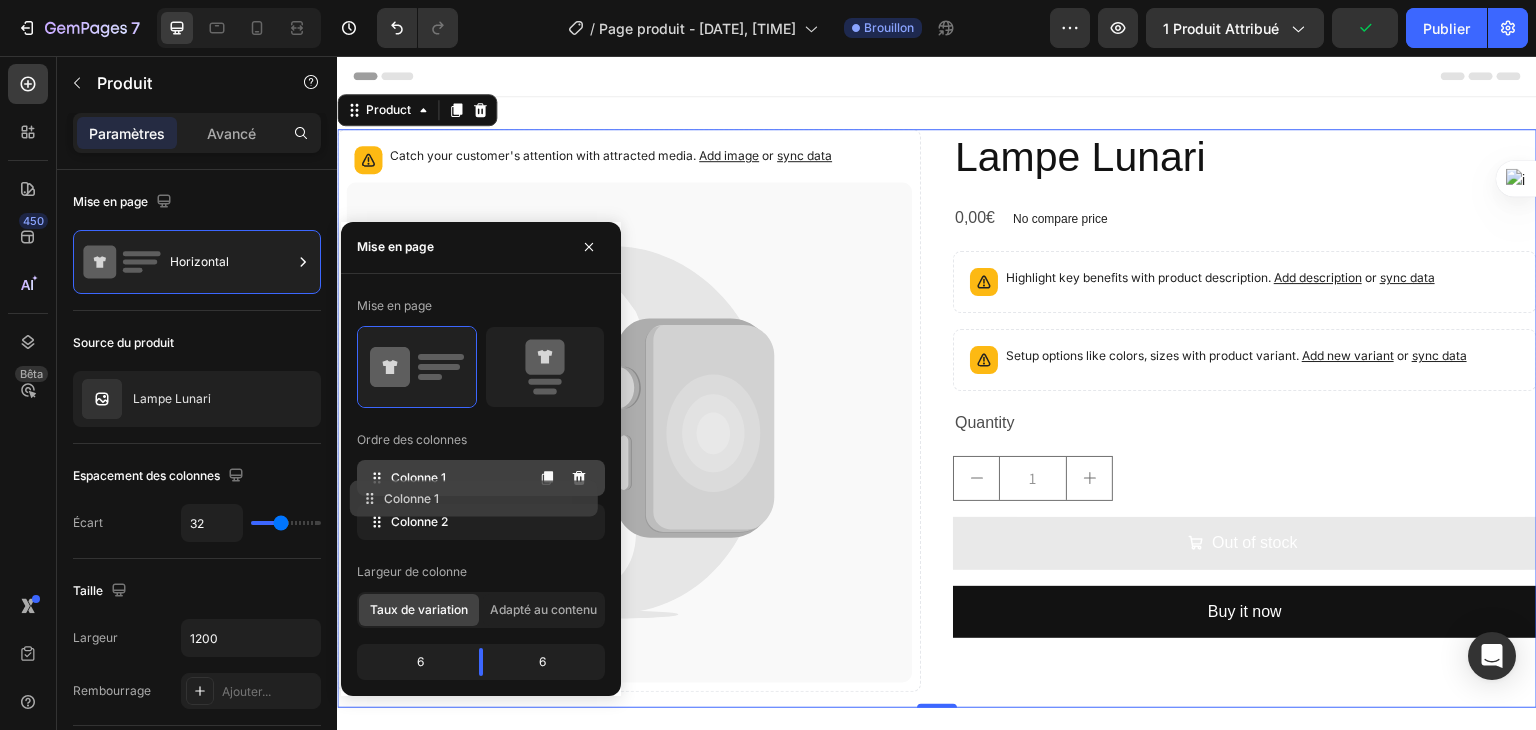 type 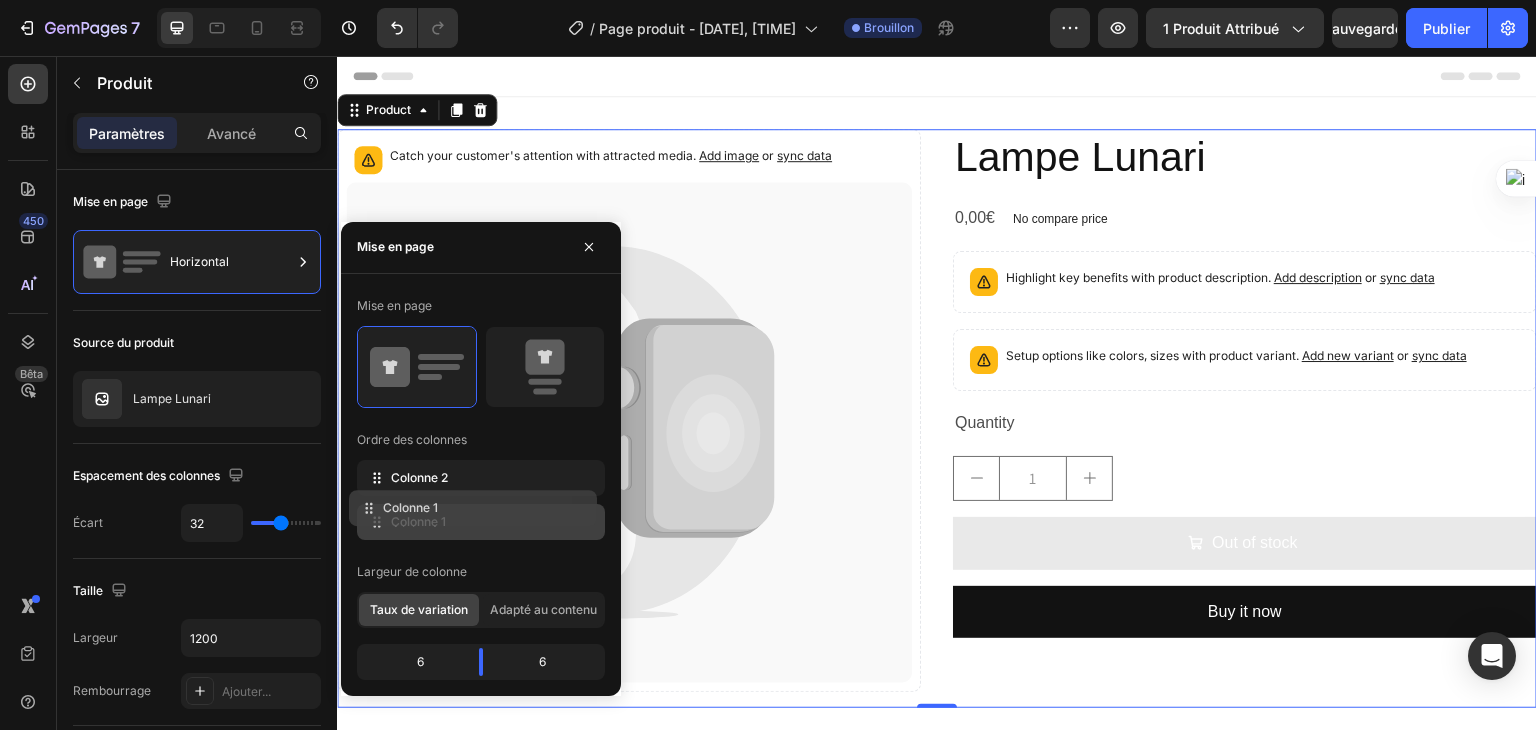 drag, startPoint x: 463, startPoint y: 480, endPoint x: 455, endPoint y: 511, distance: 32.01562 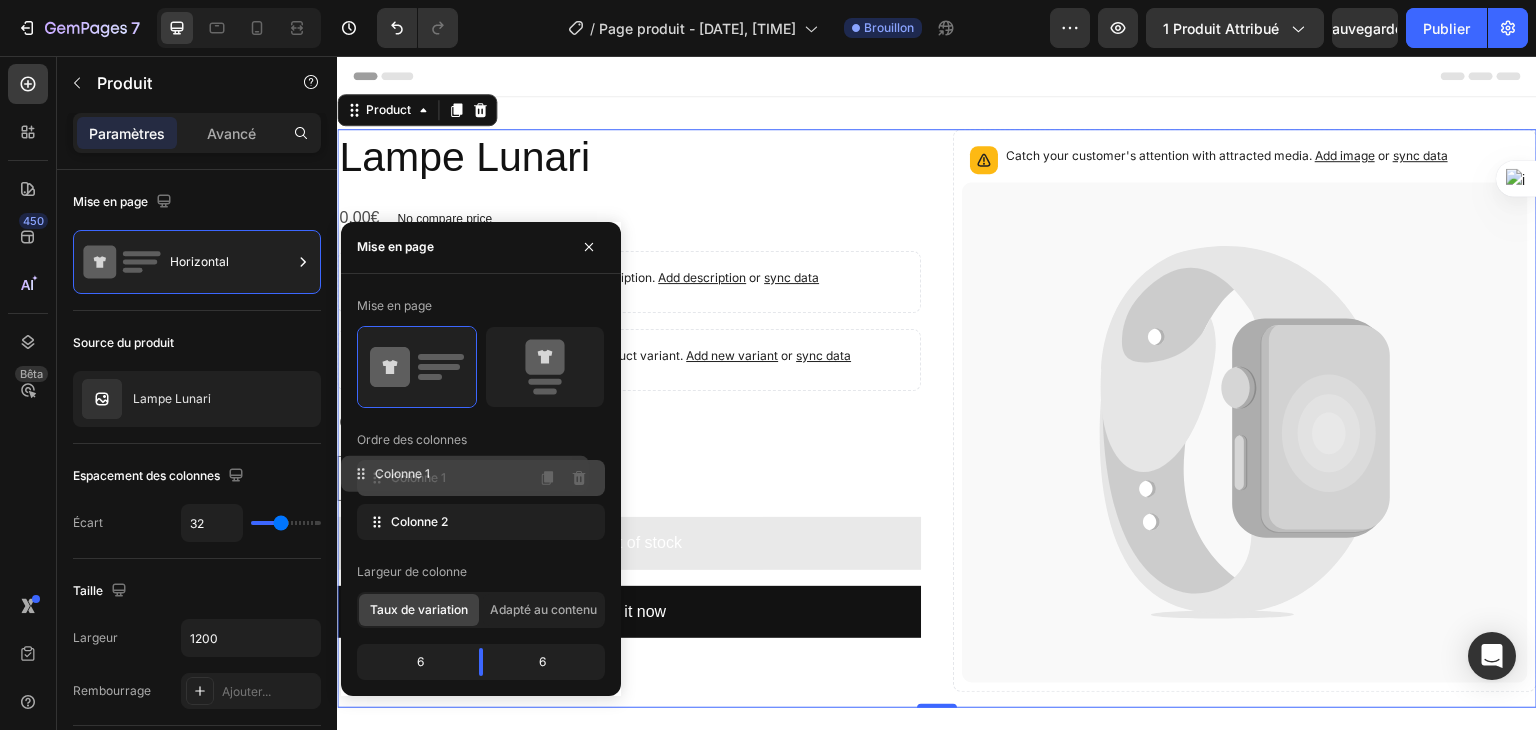 drag, startPoint x: 473, startPoint y: 520, endPoint x: 457, endPoint y: 473, distance: 49.648766 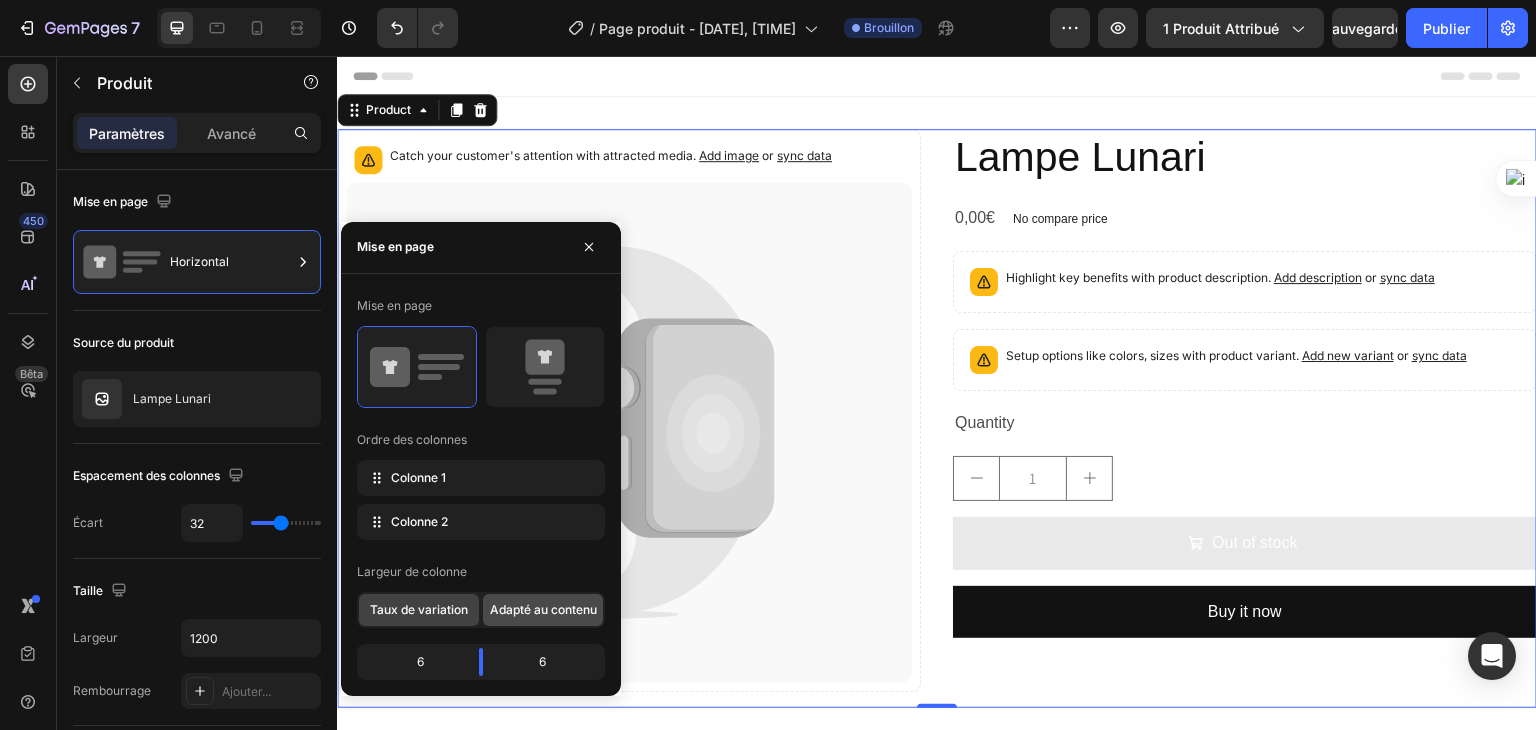 click on "Adapté au contenu" at bounding box center (543, 609) 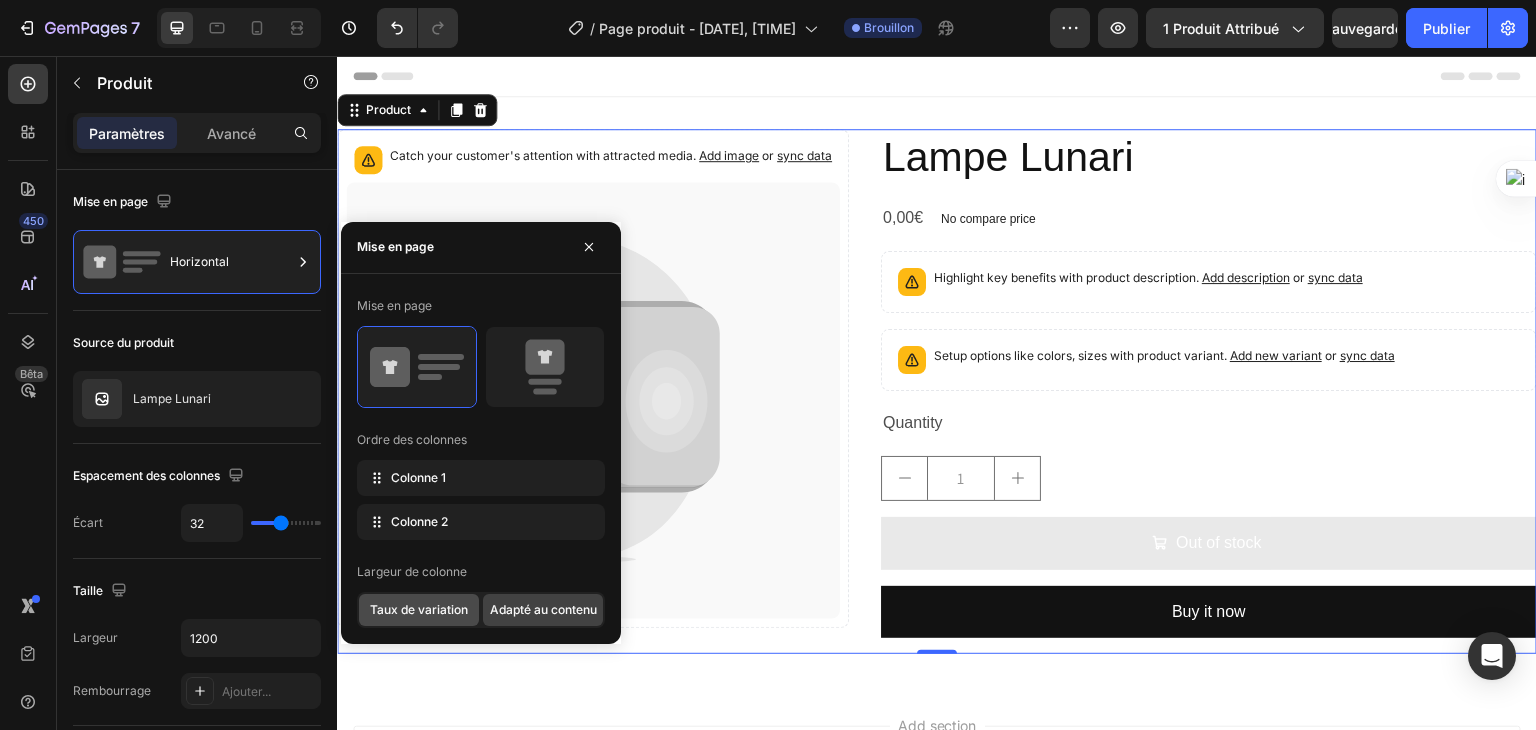 click on "Taux de variation" at bounding box center (419, 609) 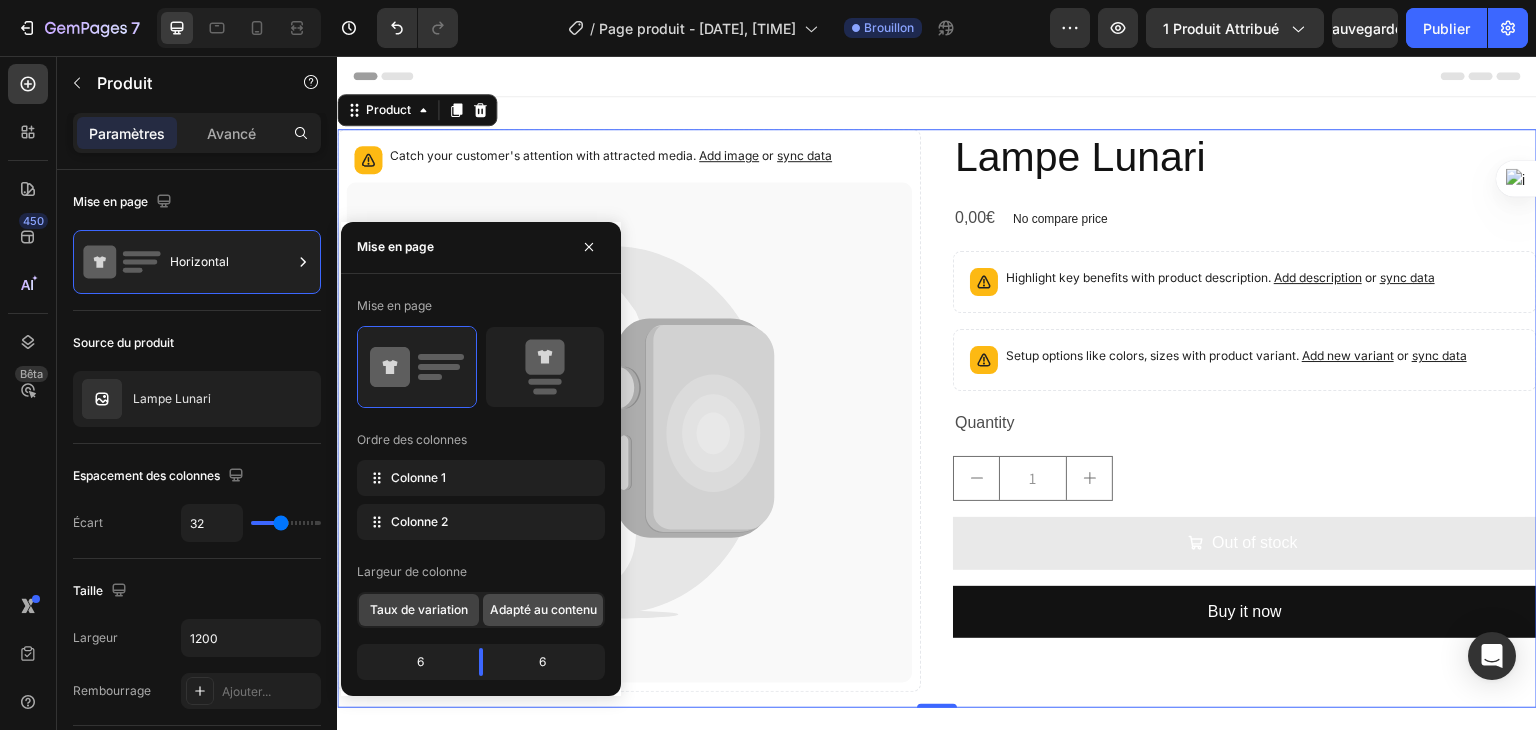 click on "Adapté au contenu" at bounding box center [543, 609] 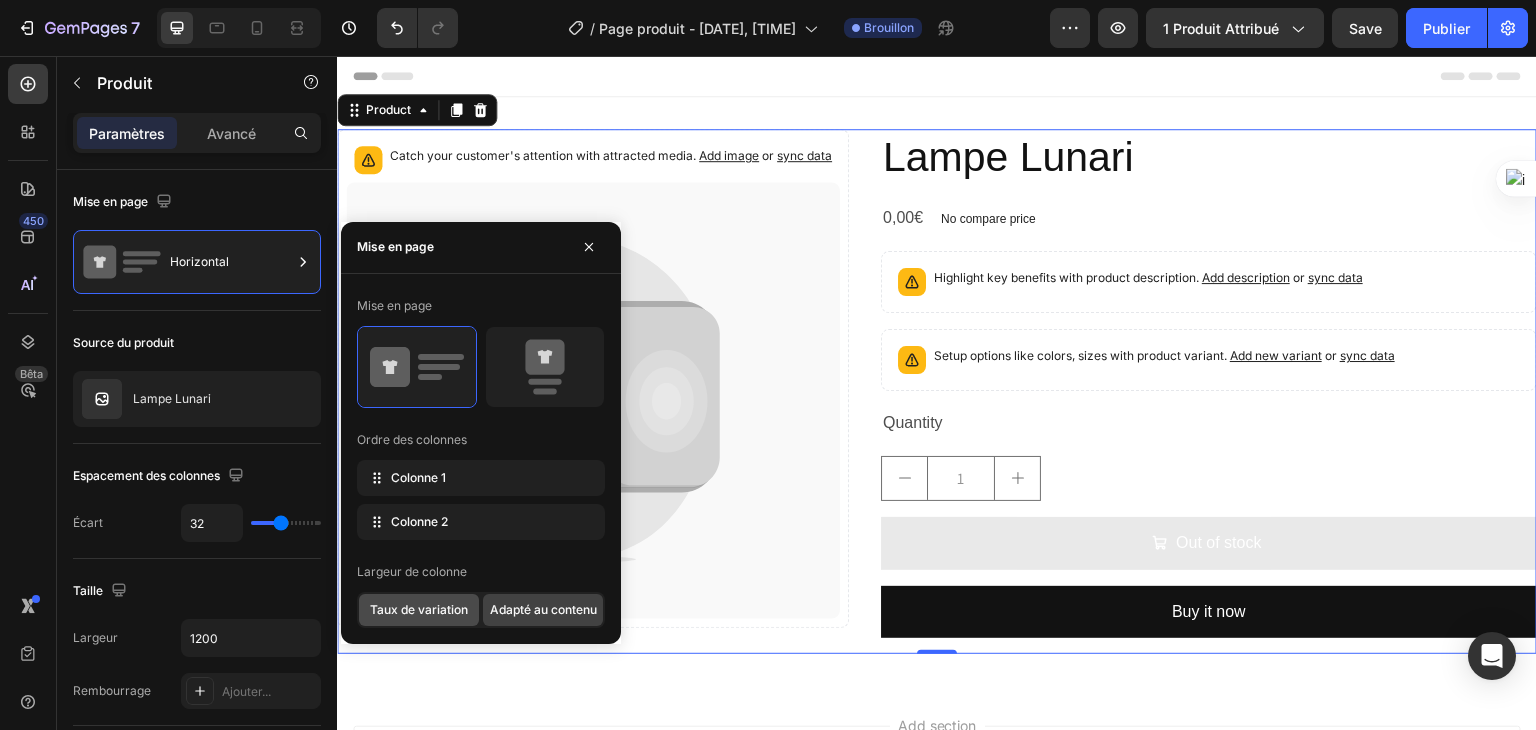 click on "Taux de variation" at bounding box center [419, 609] 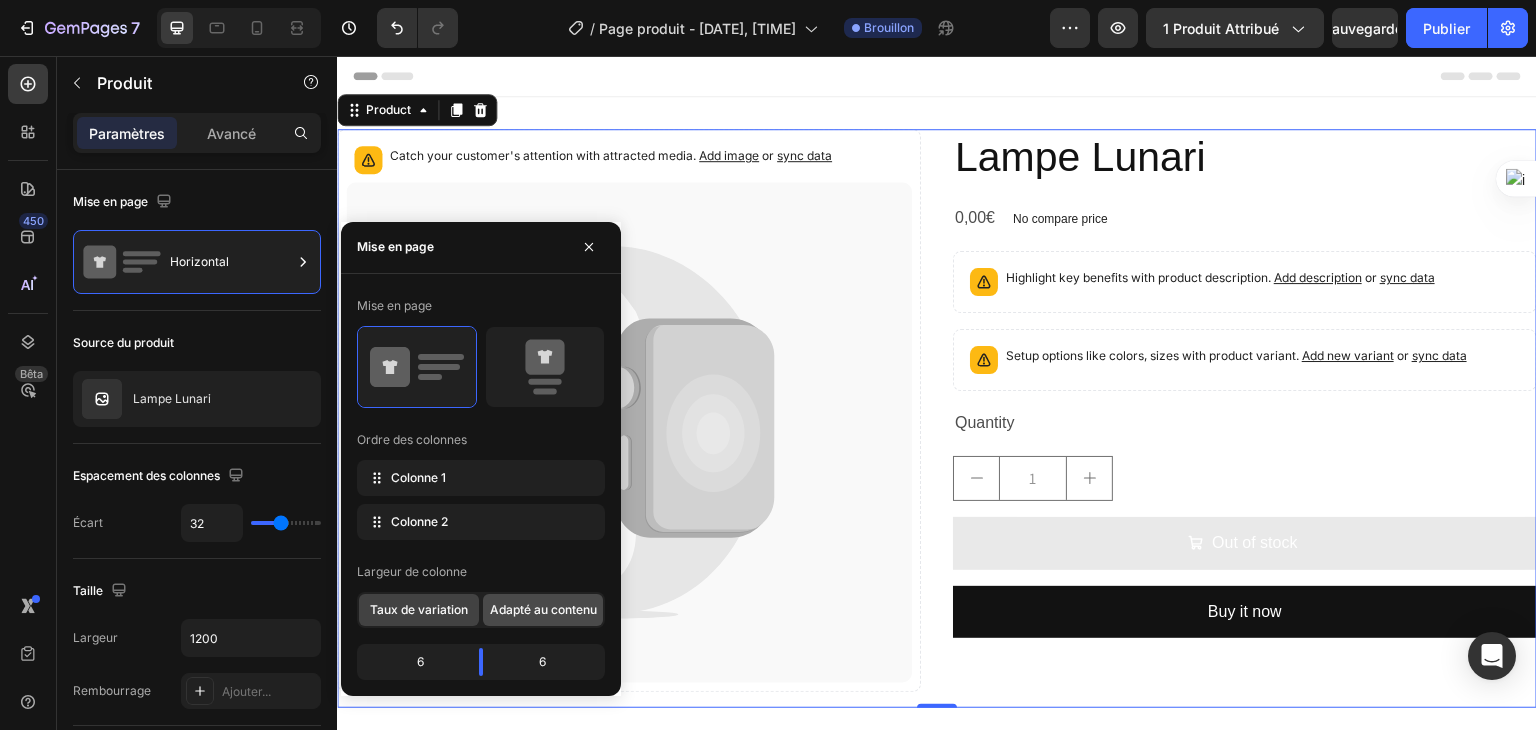 click on "Adapté au contenu" 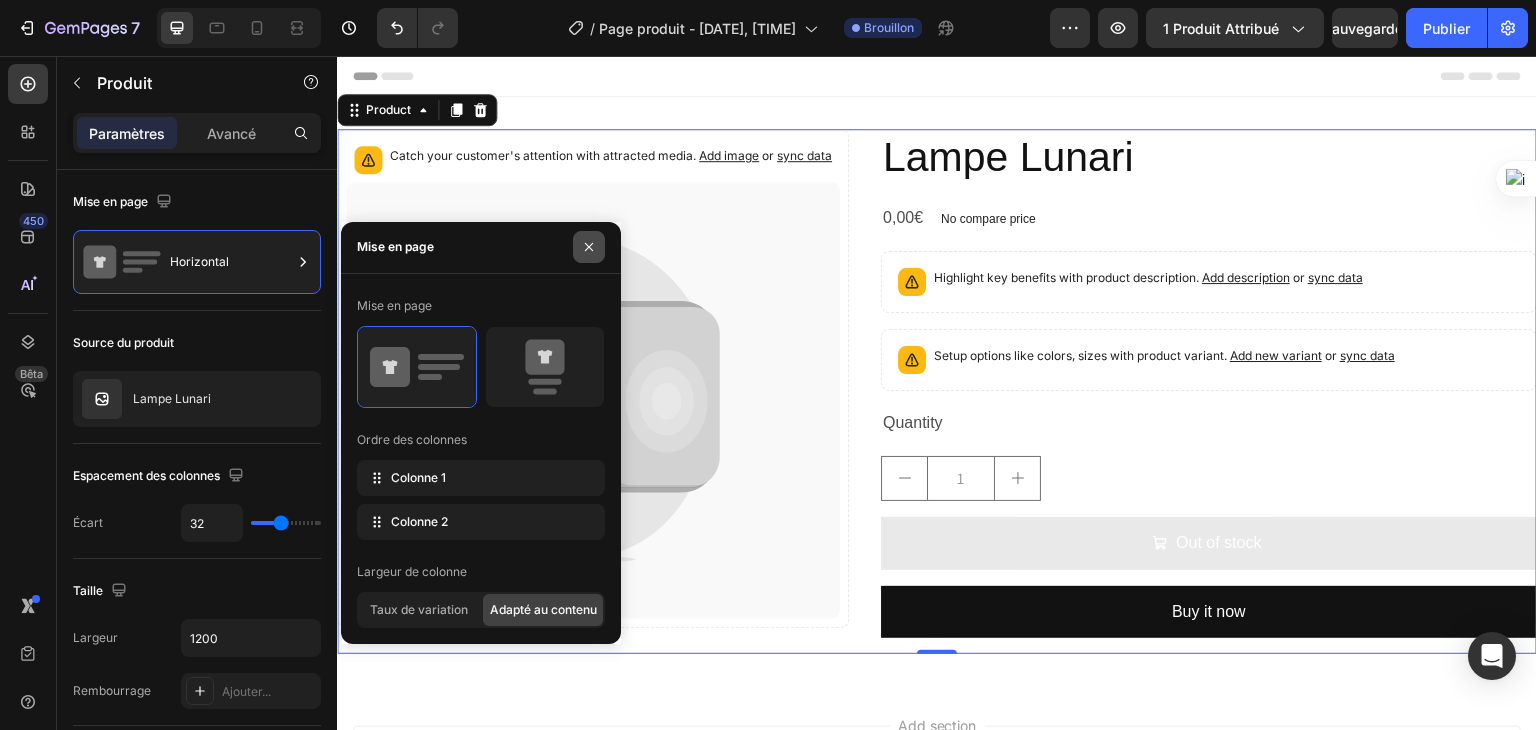 click 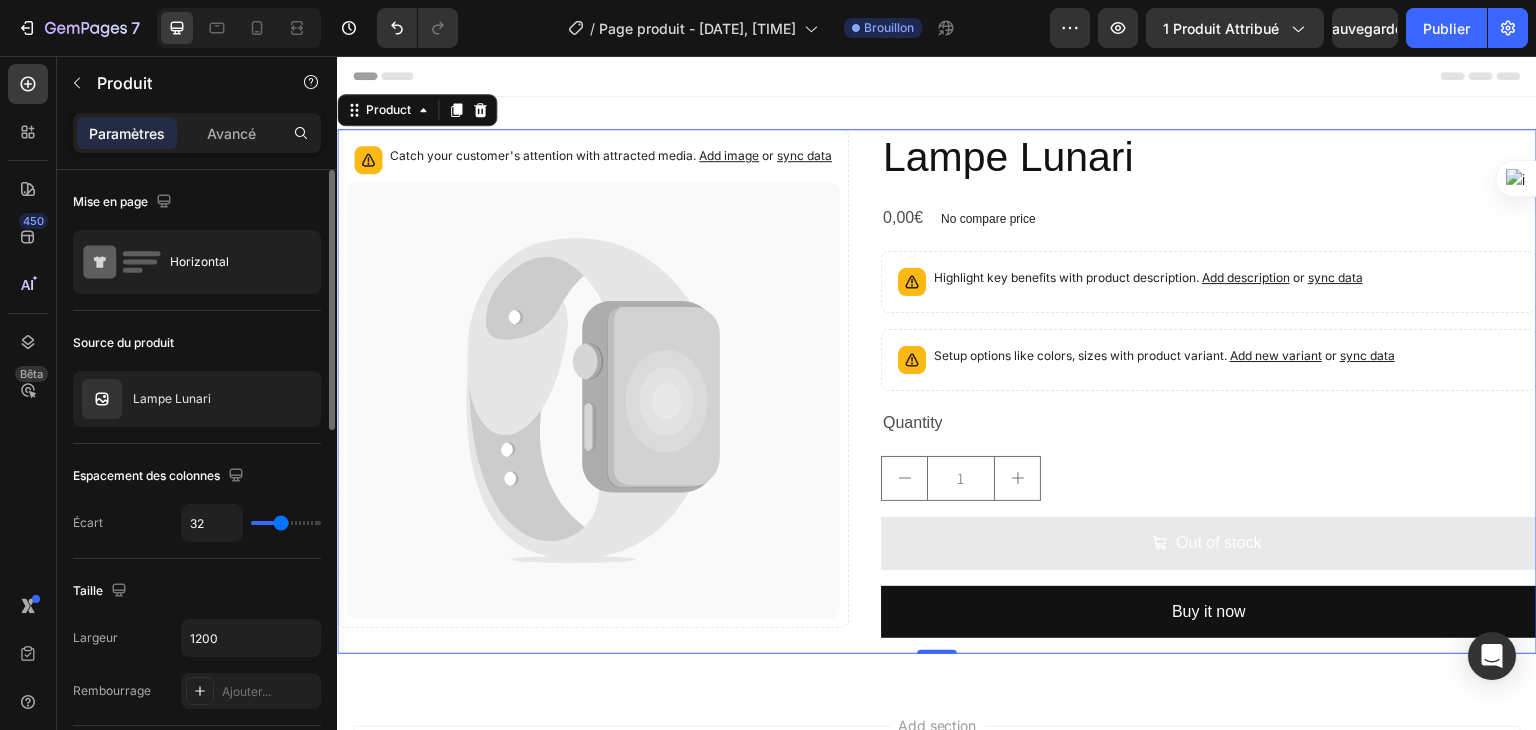 type on "36" 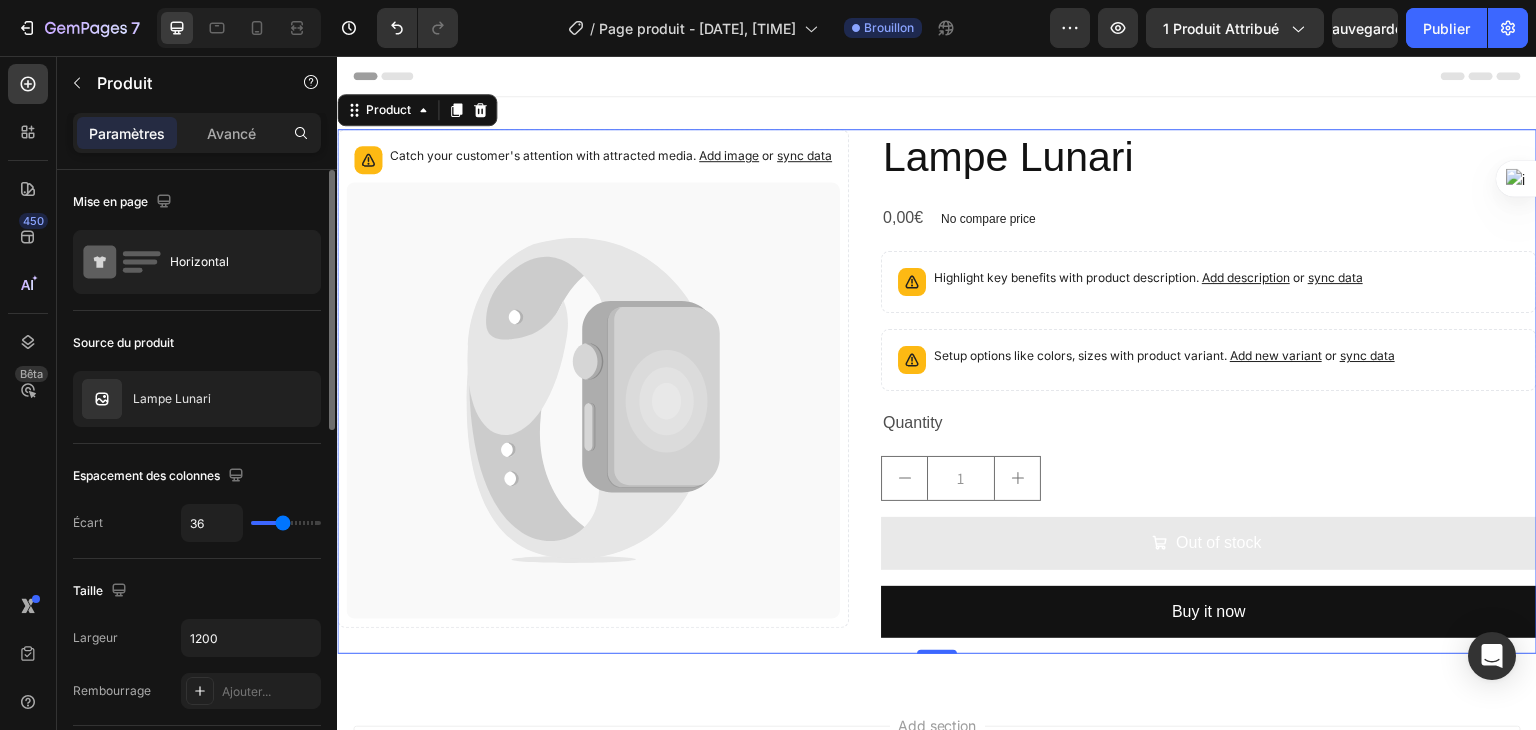 type on "22" 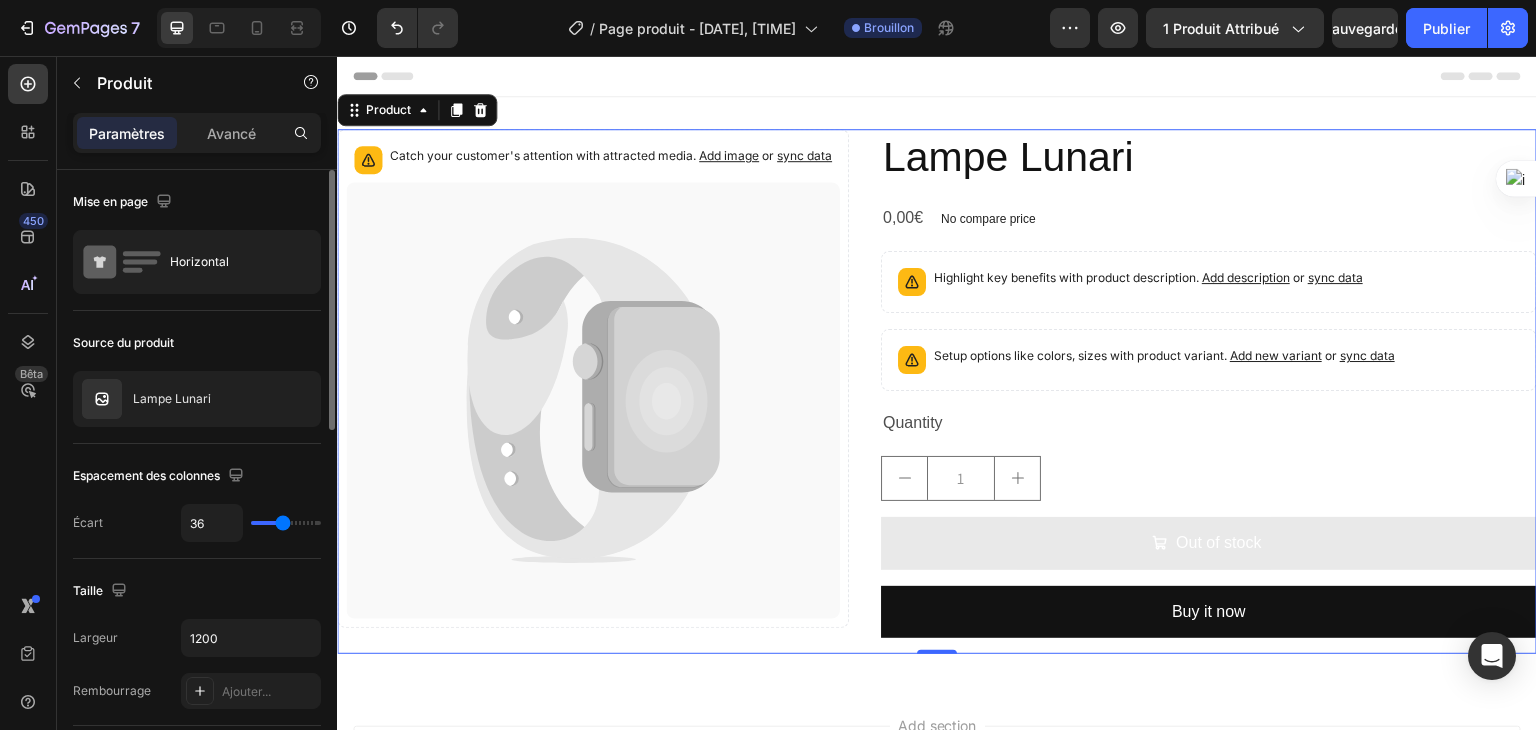 type on "22" 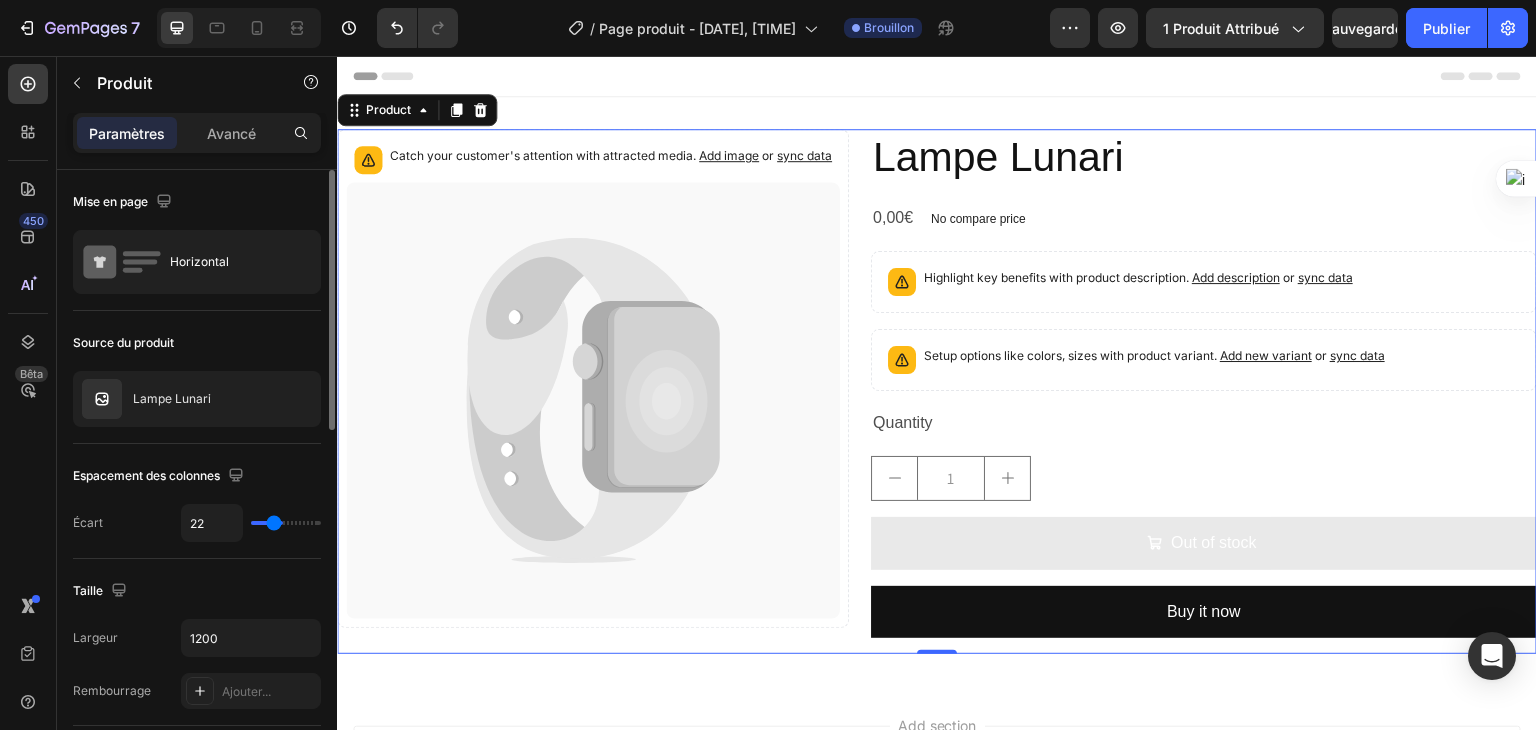 type on "19" 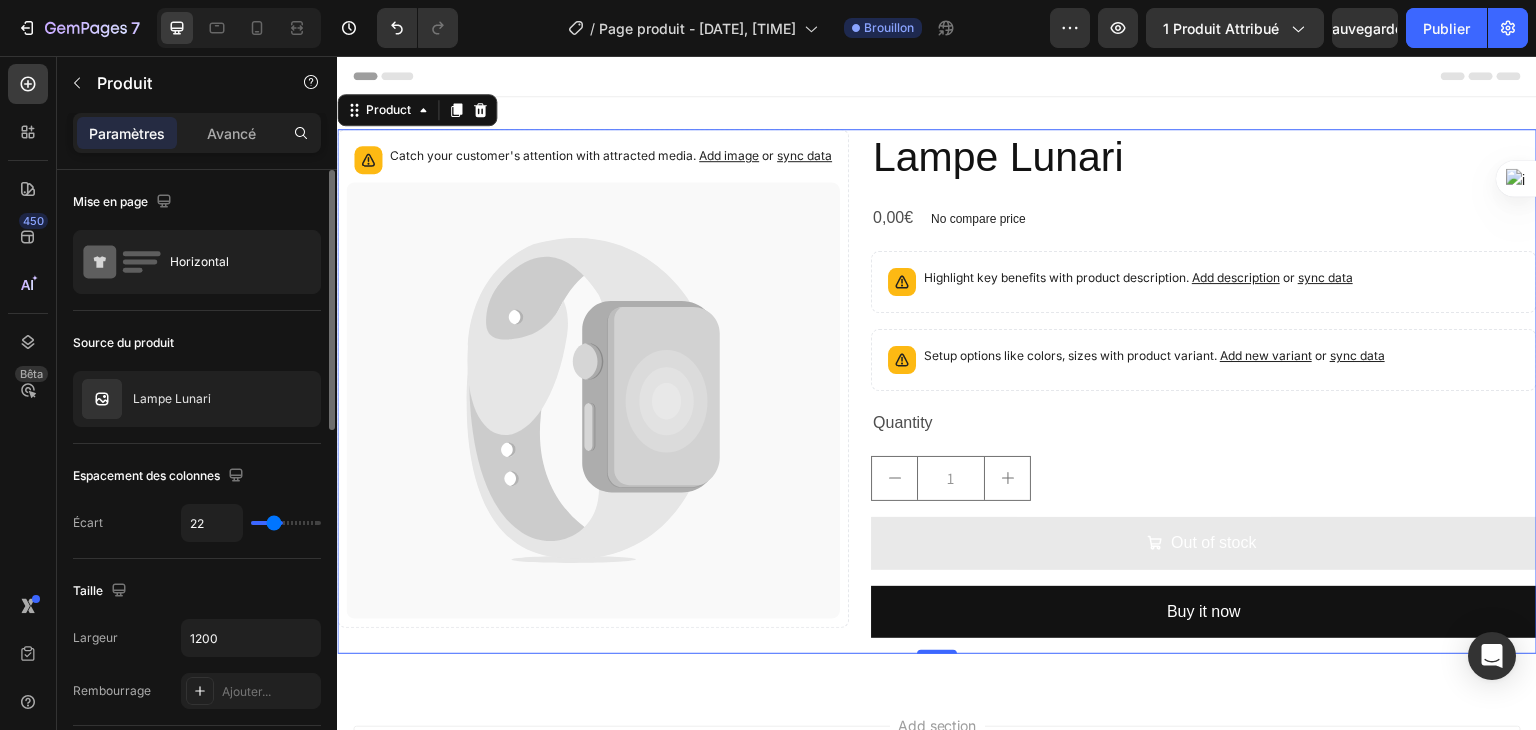 type on "19" 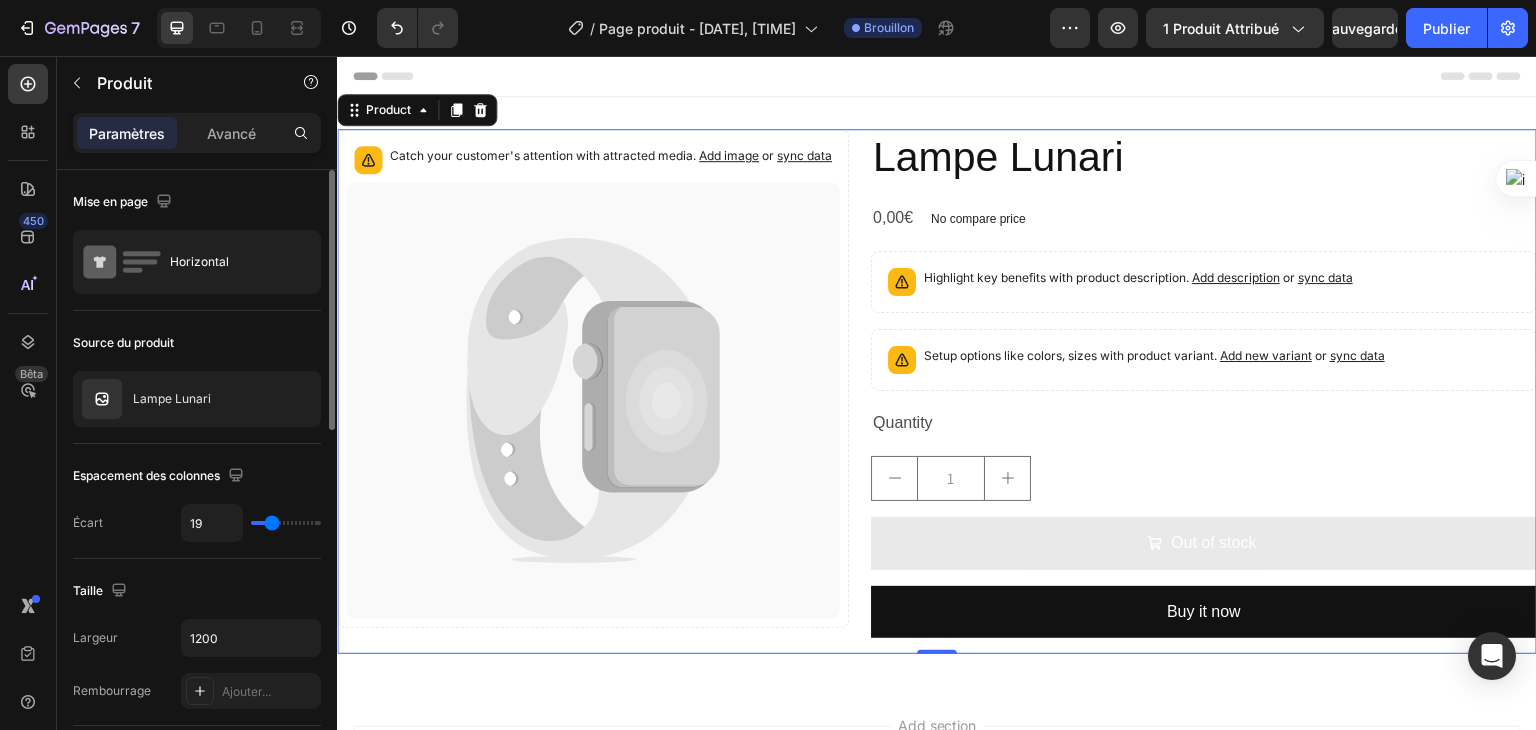 type on "18" 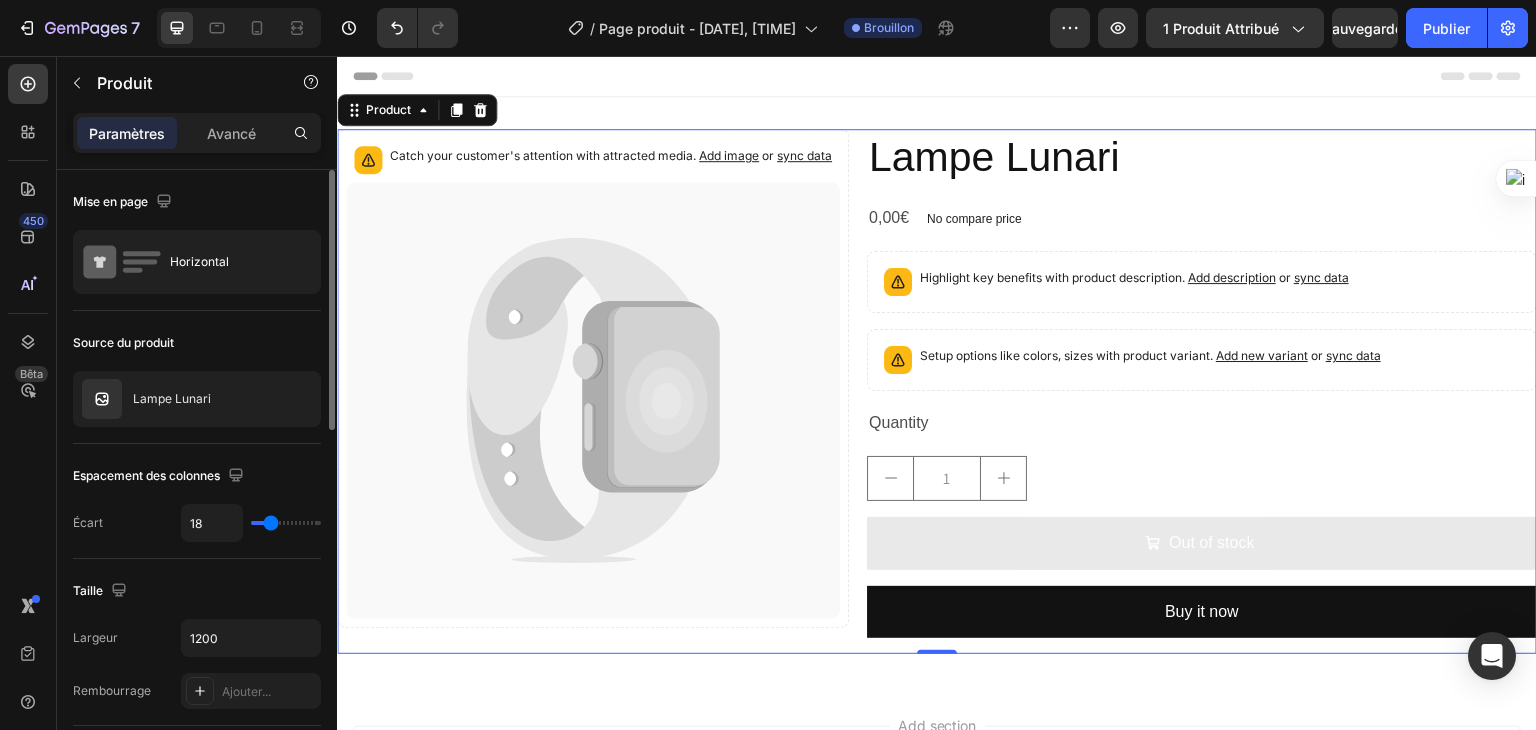 type on "16" 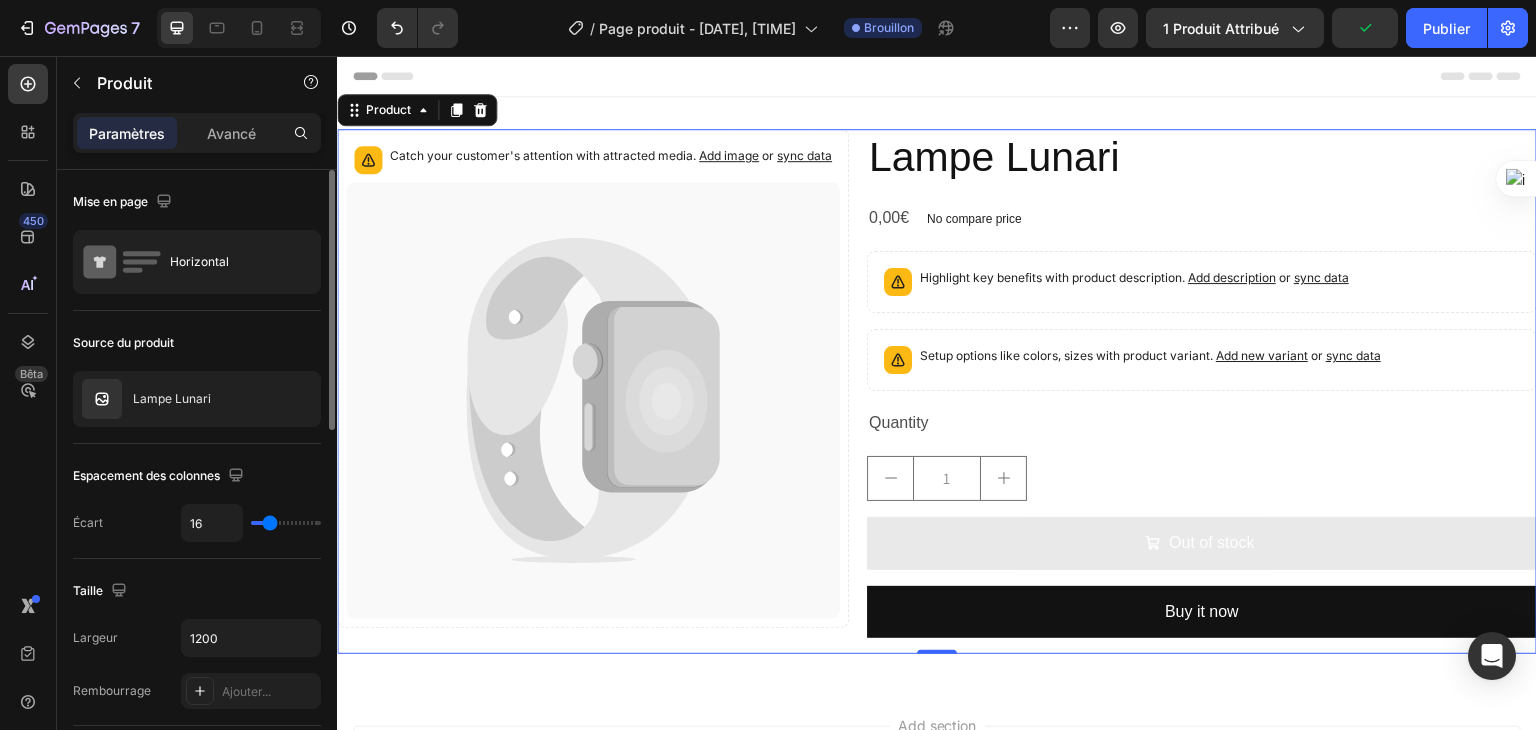 type on "15" 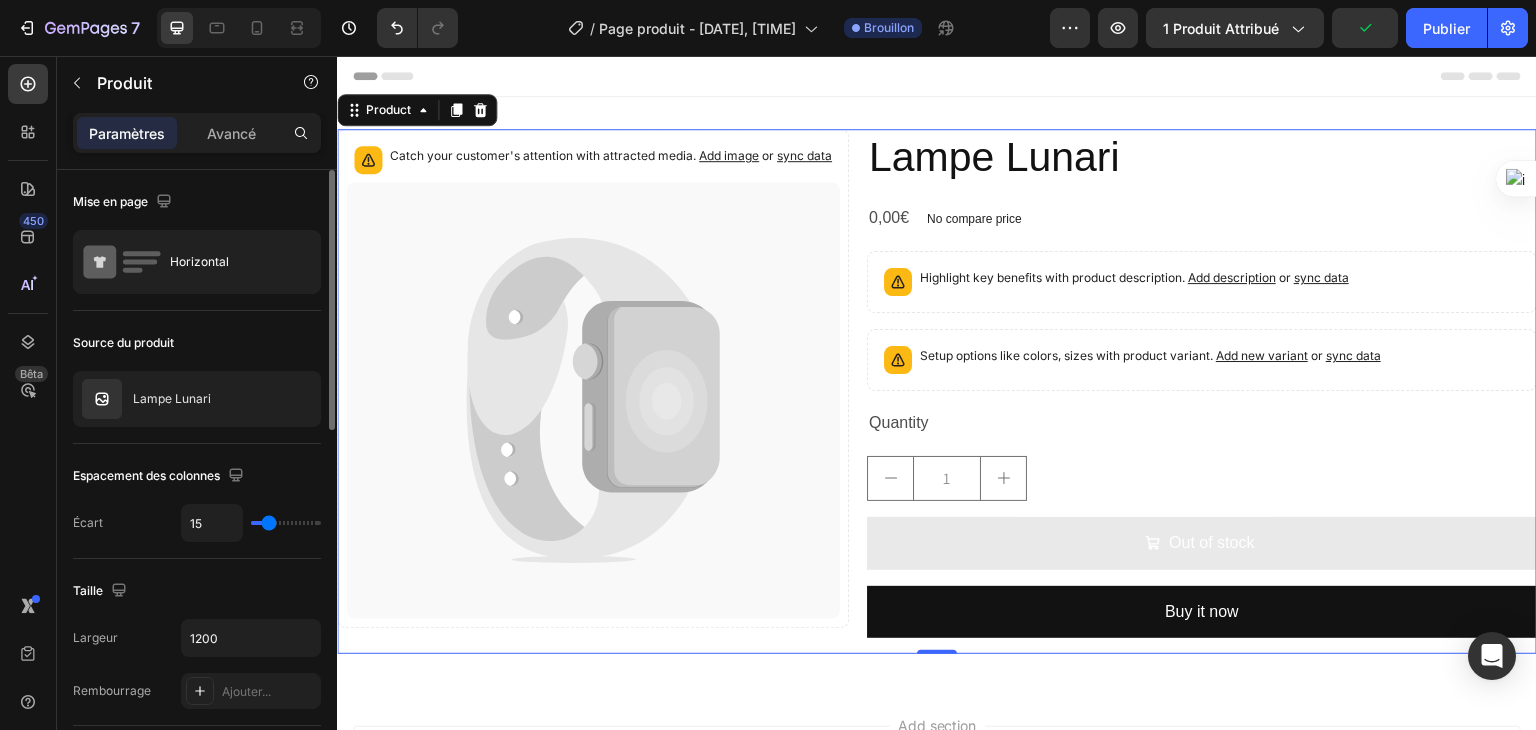 type on "10" 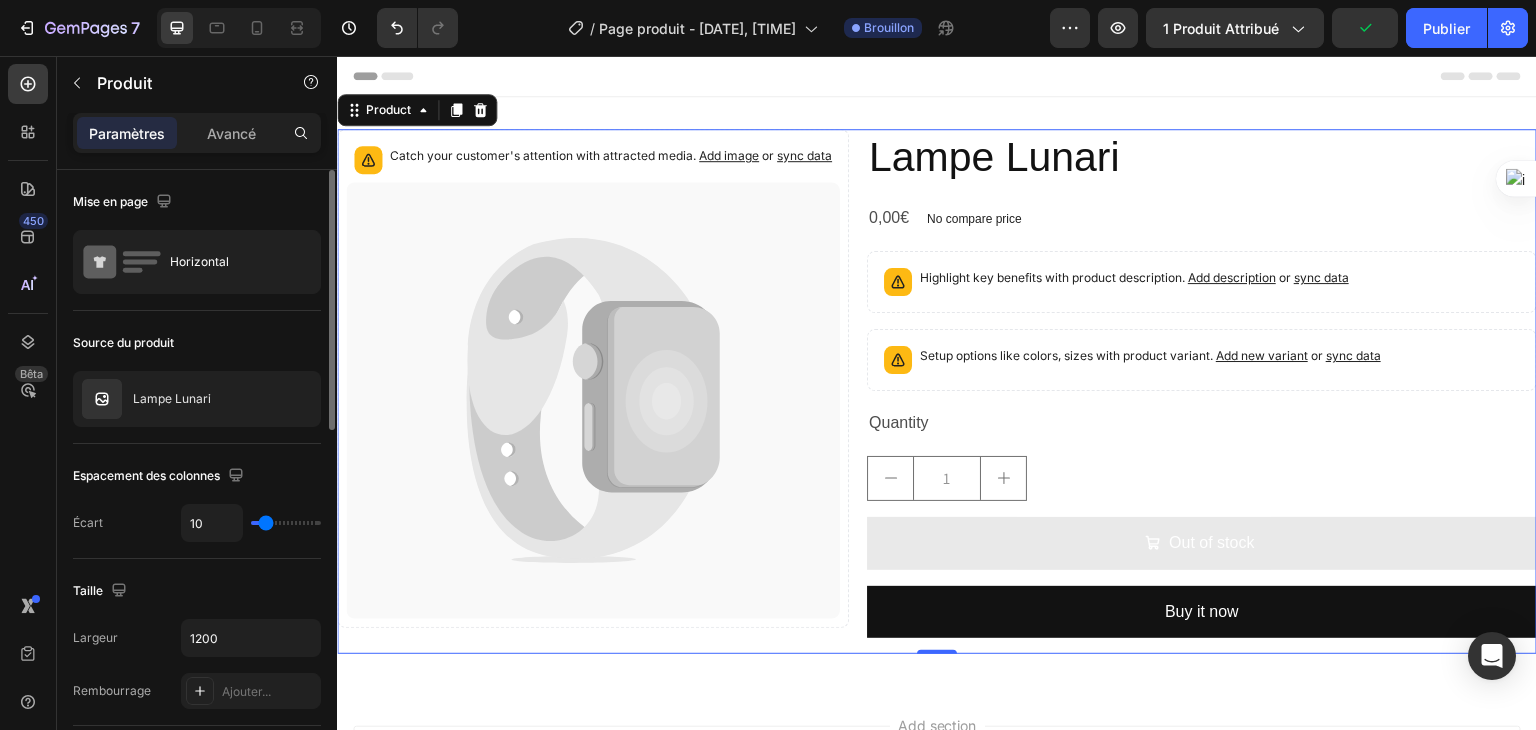 type on "7" 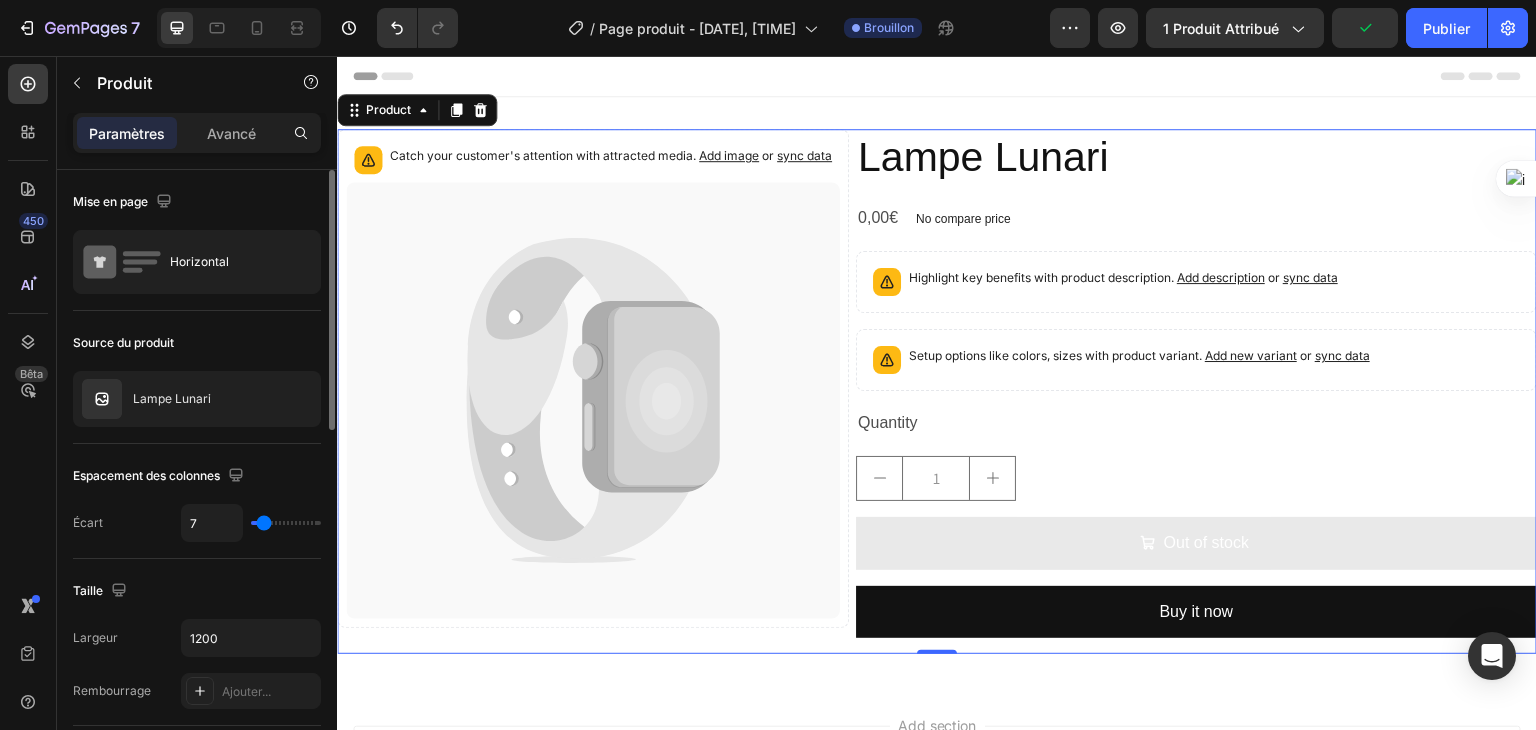 type on "6" 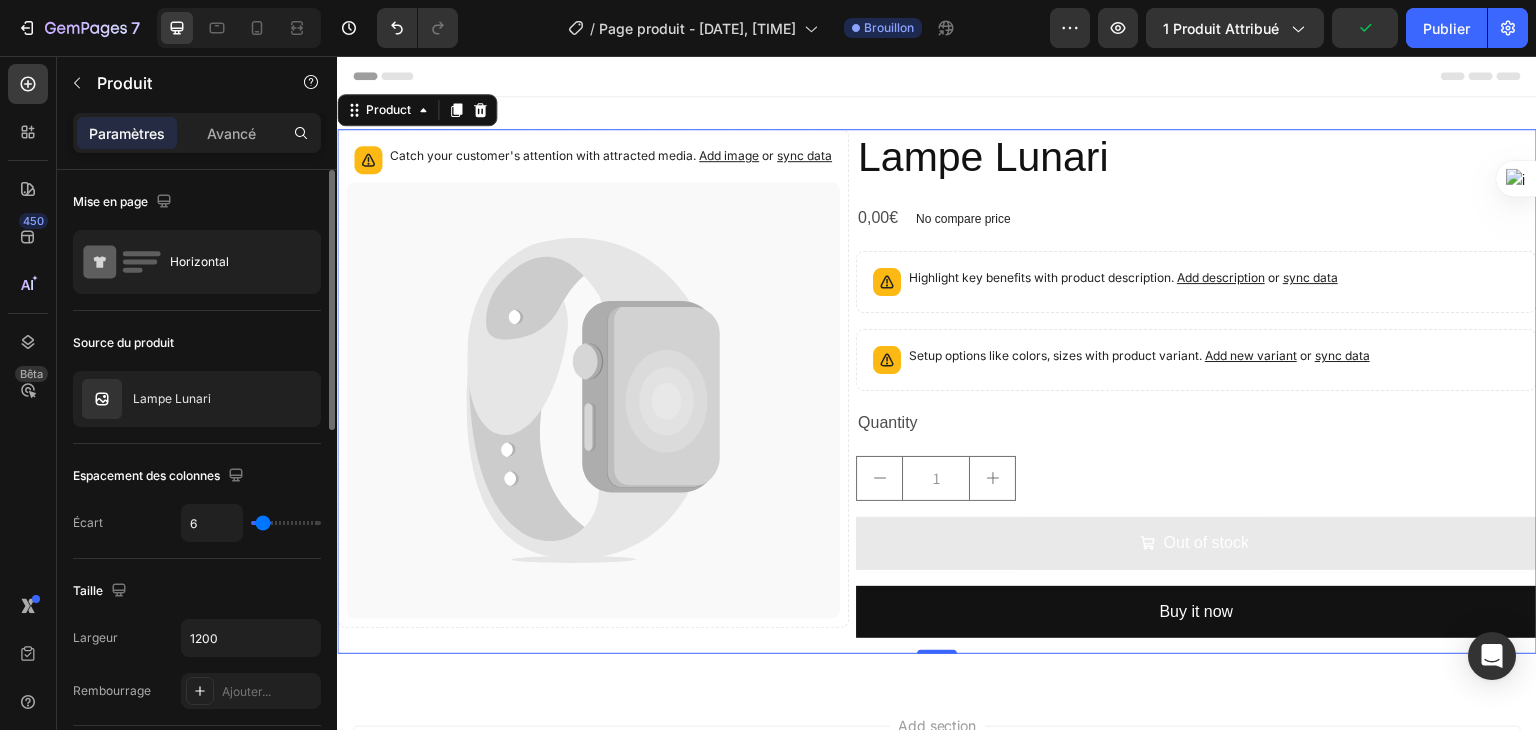 type on "0" 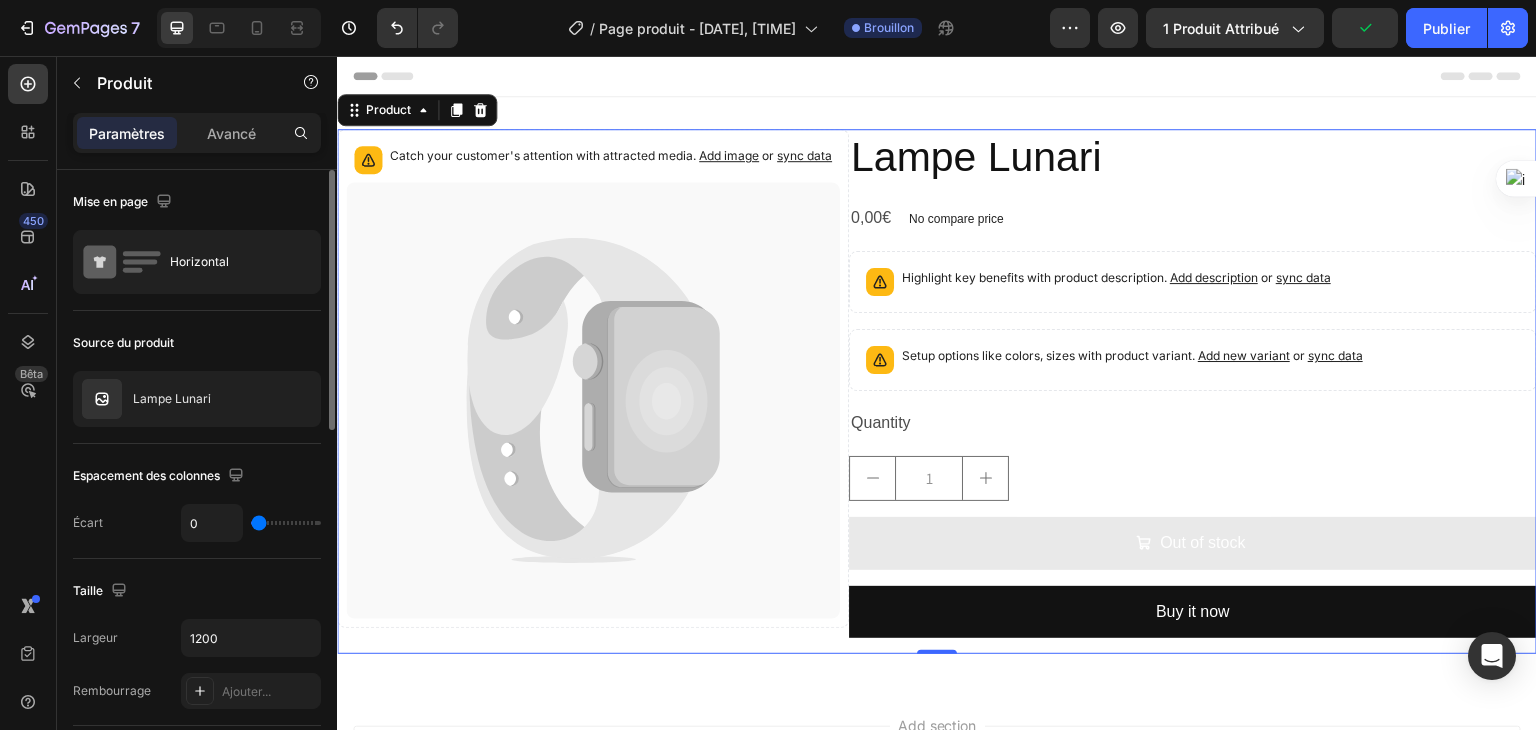type on "20" 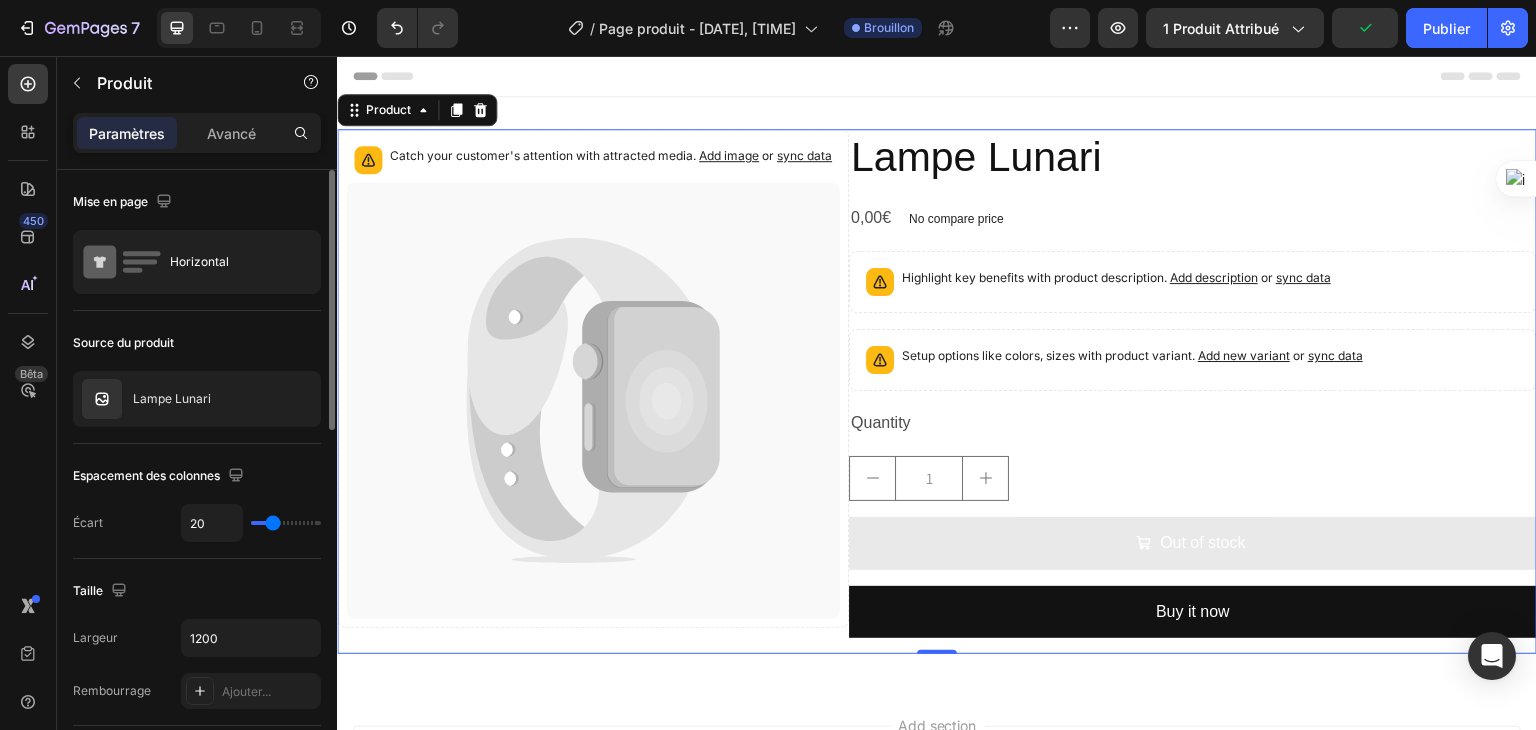 type on "23" 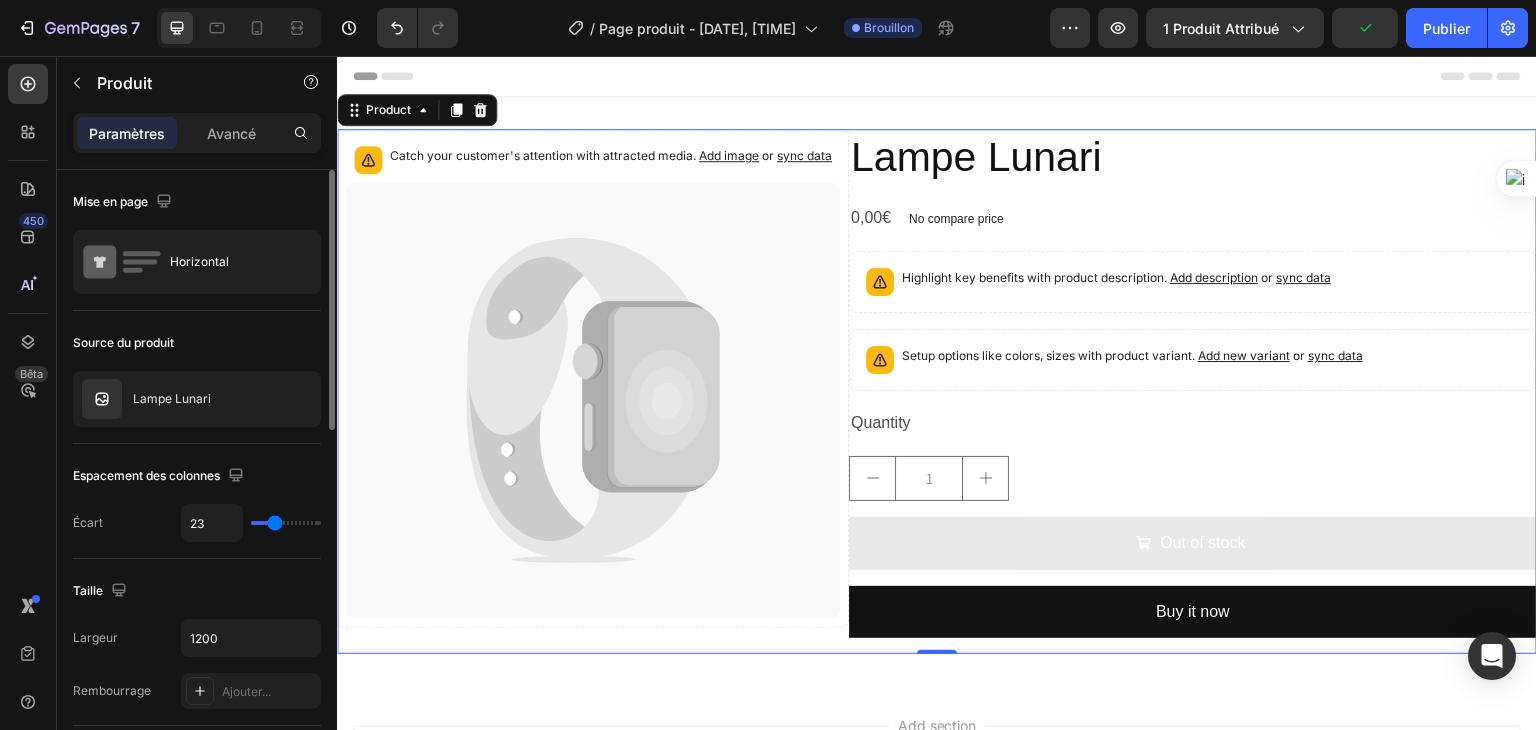 type on "26" 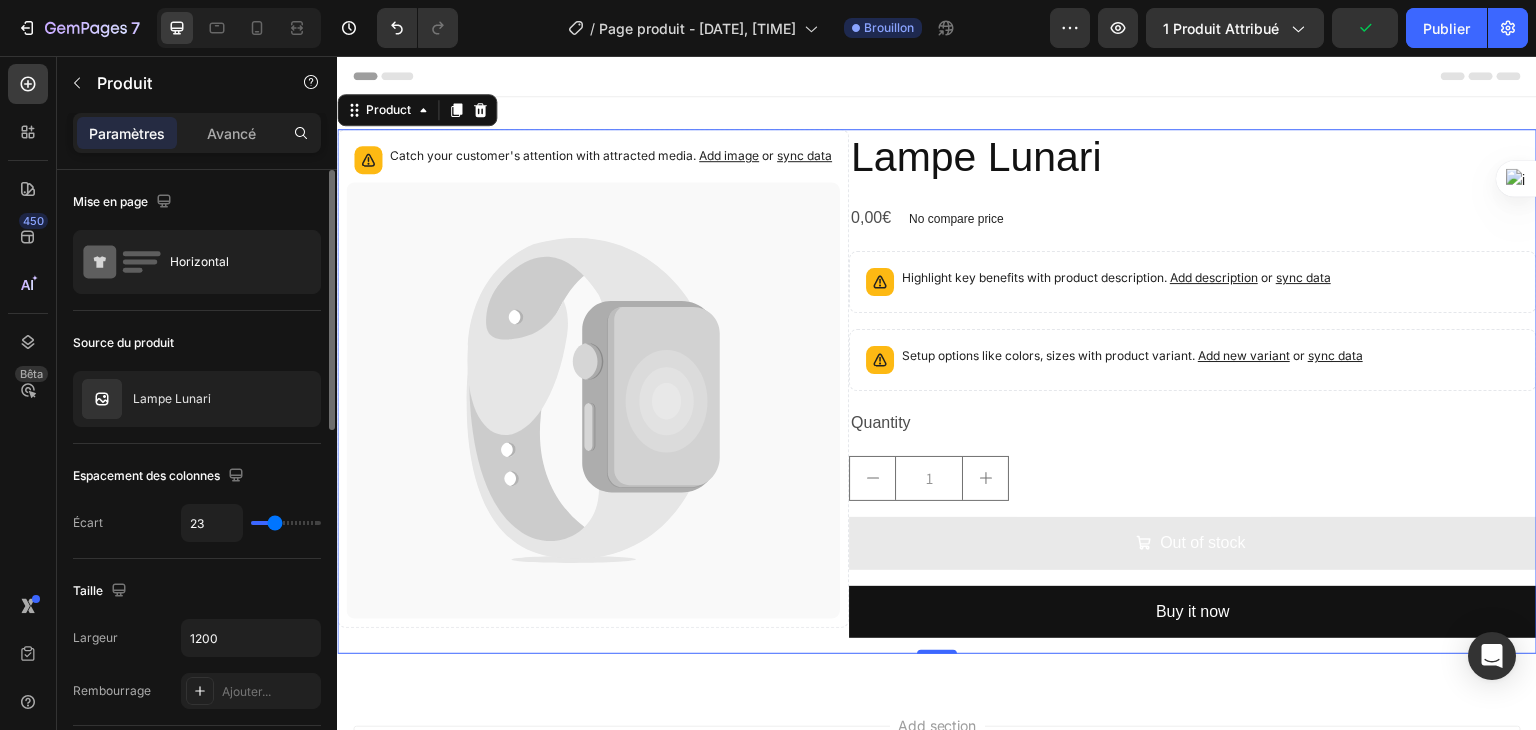 type on "26" 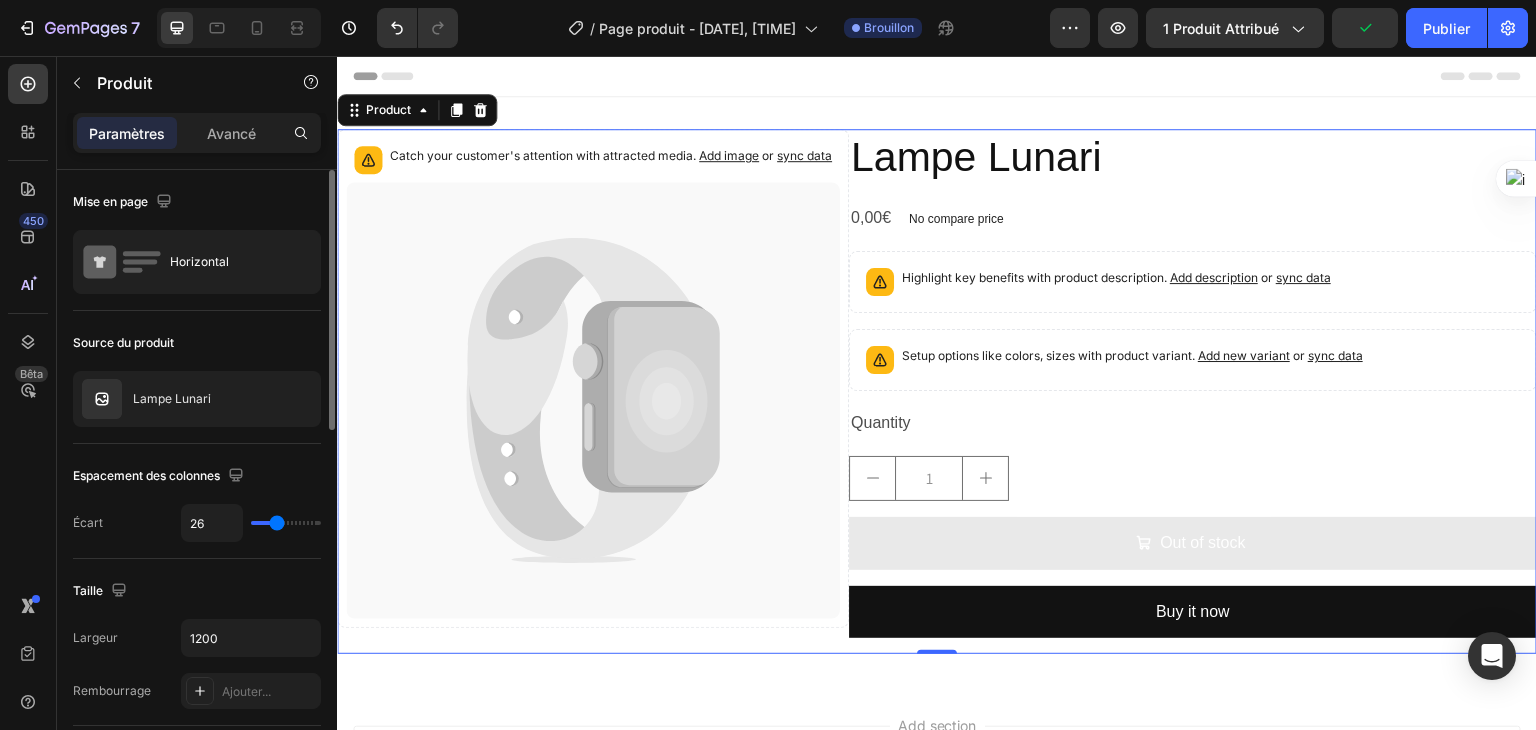 type on "36" 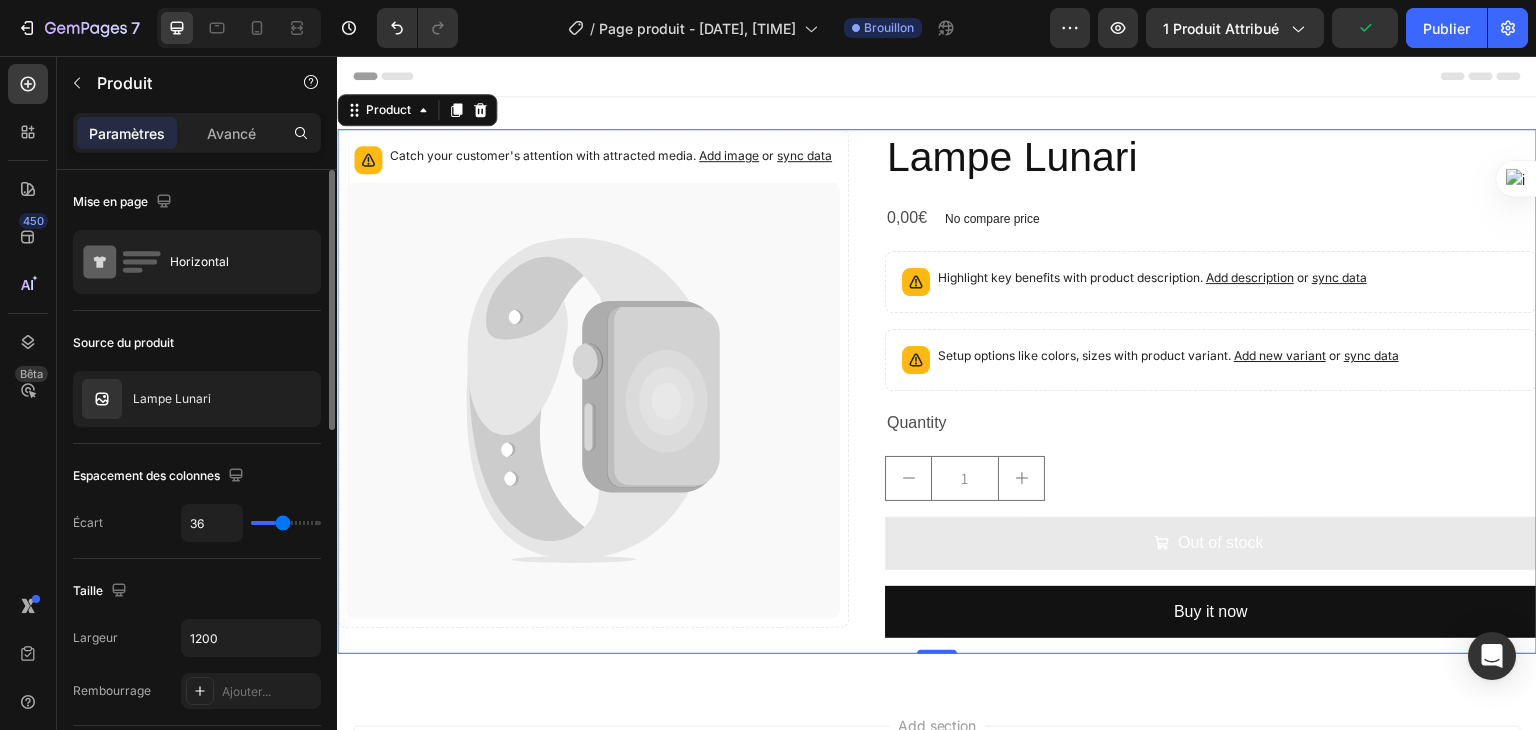 type on "38" 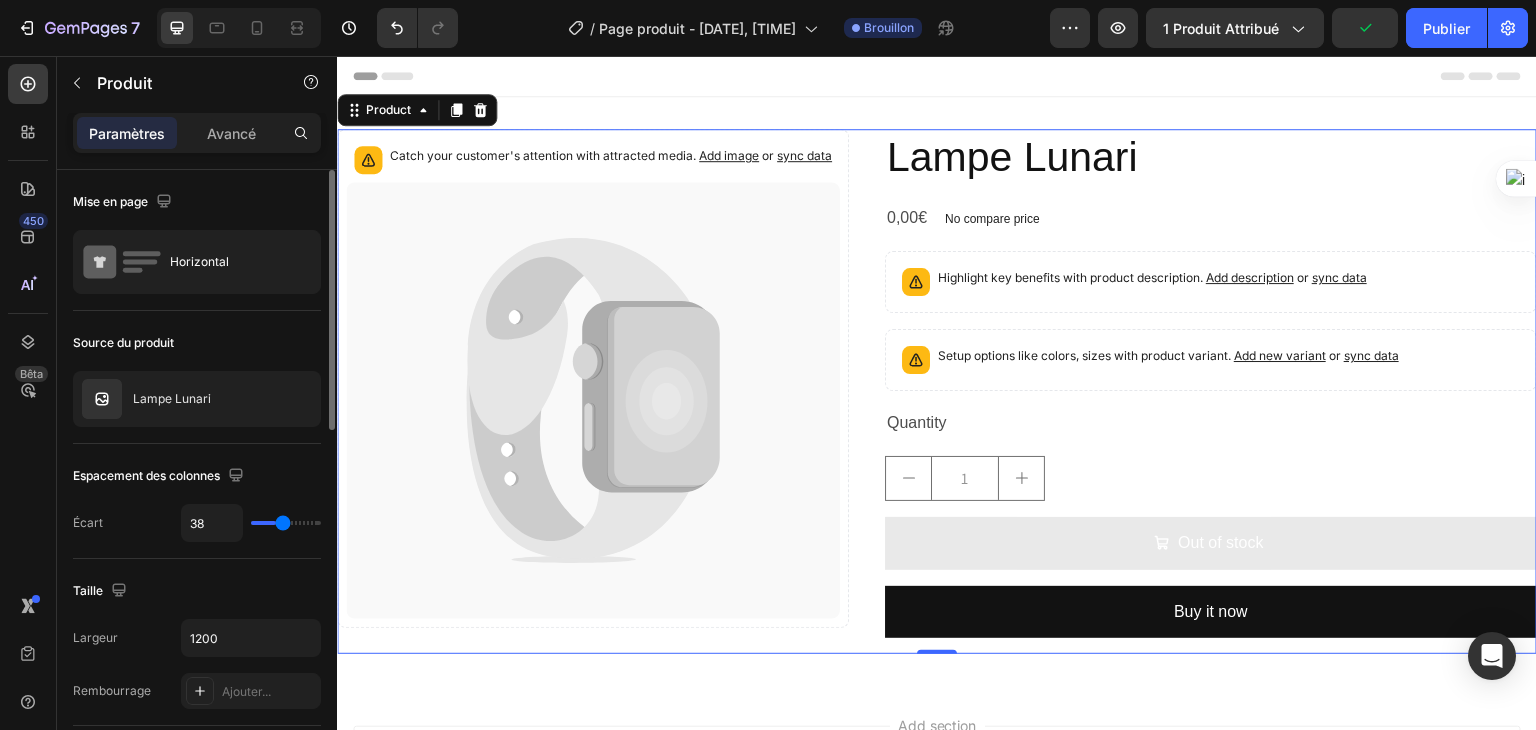 type on "38" 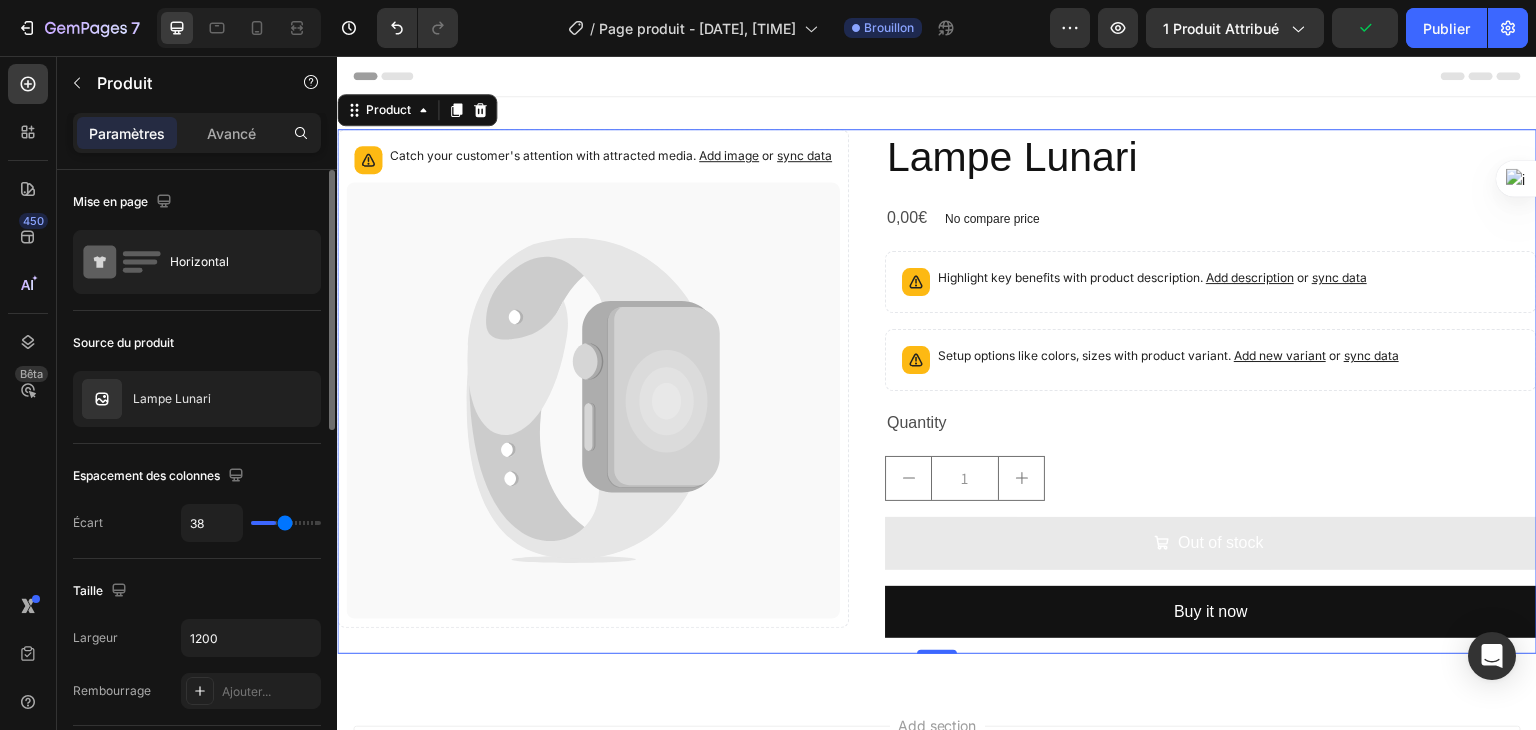 type on "44" 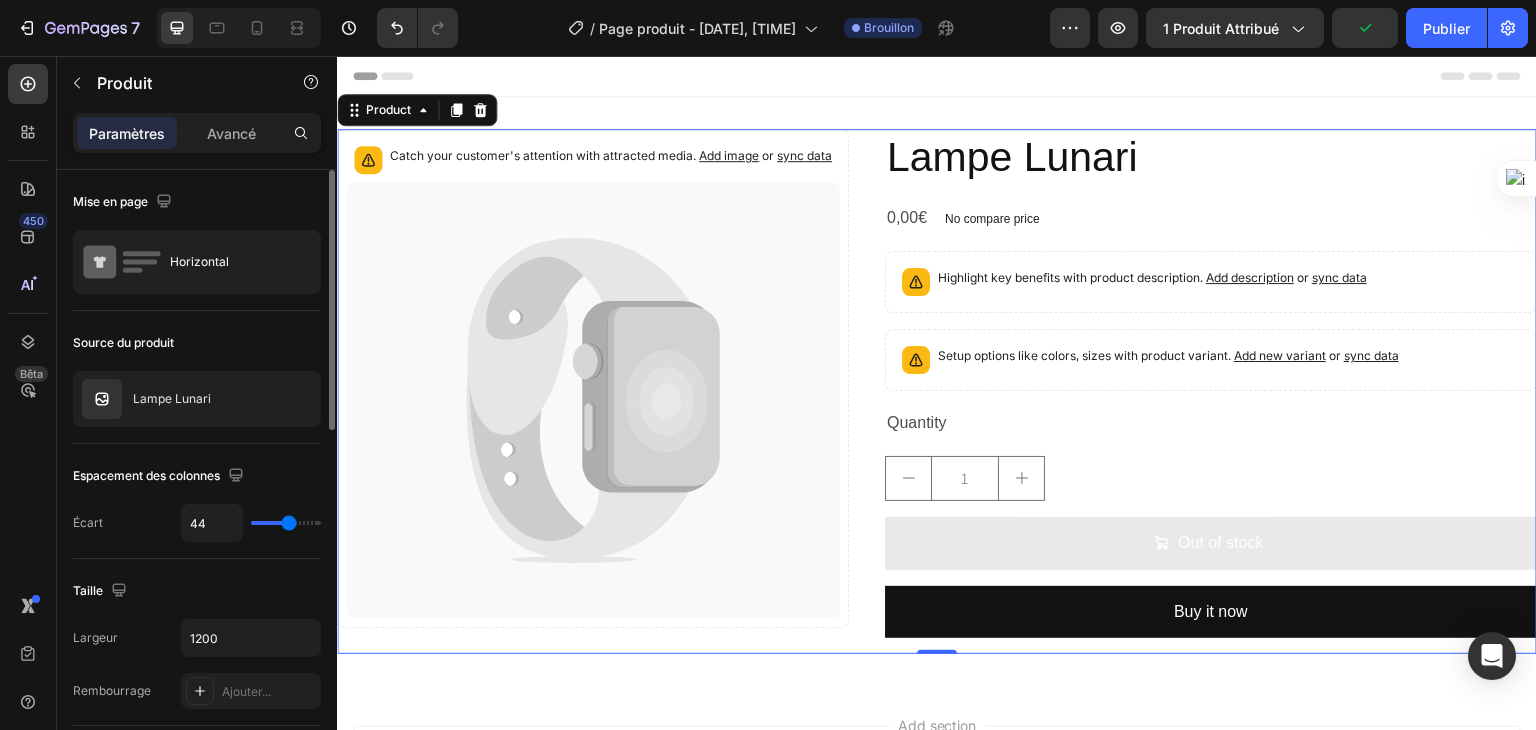 type on "47" 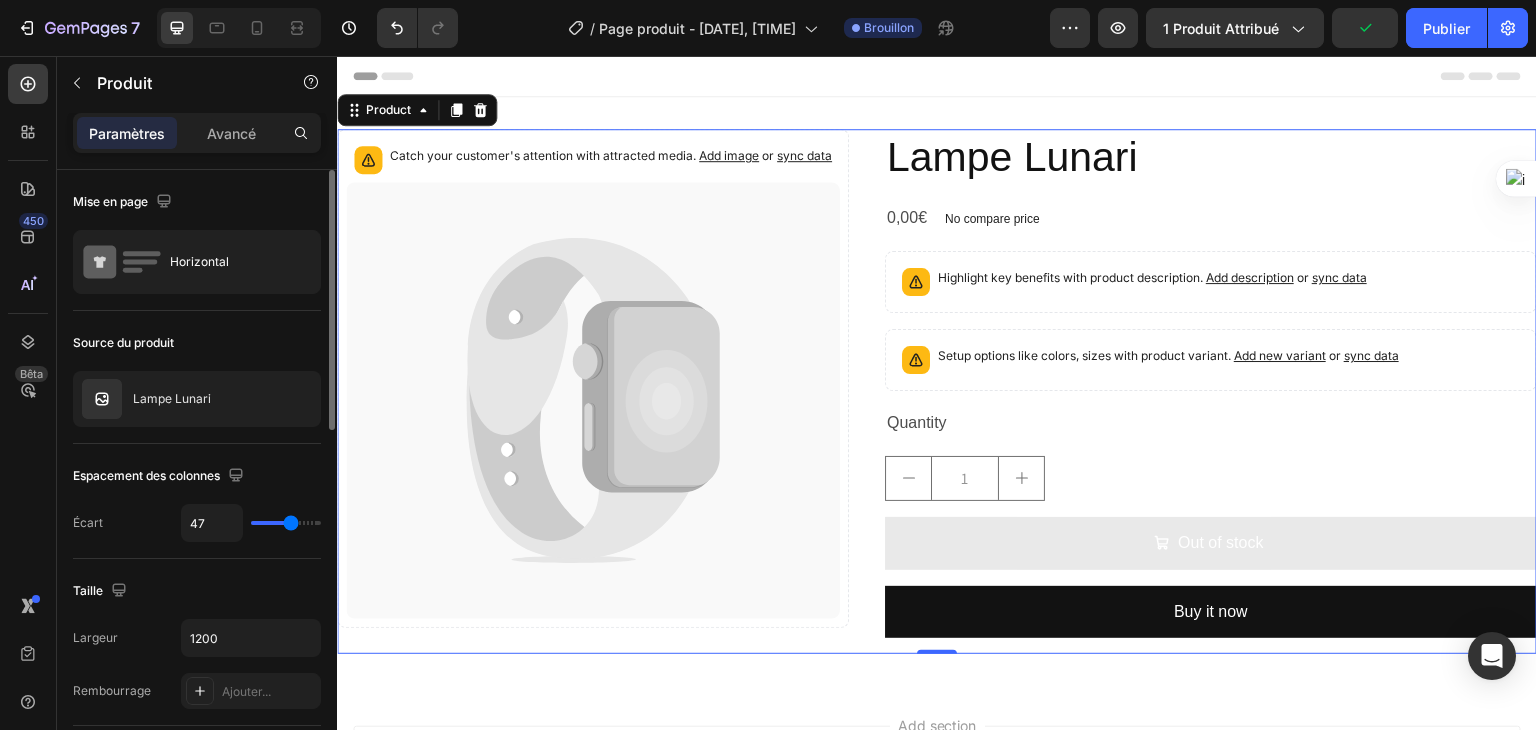 type on "48" 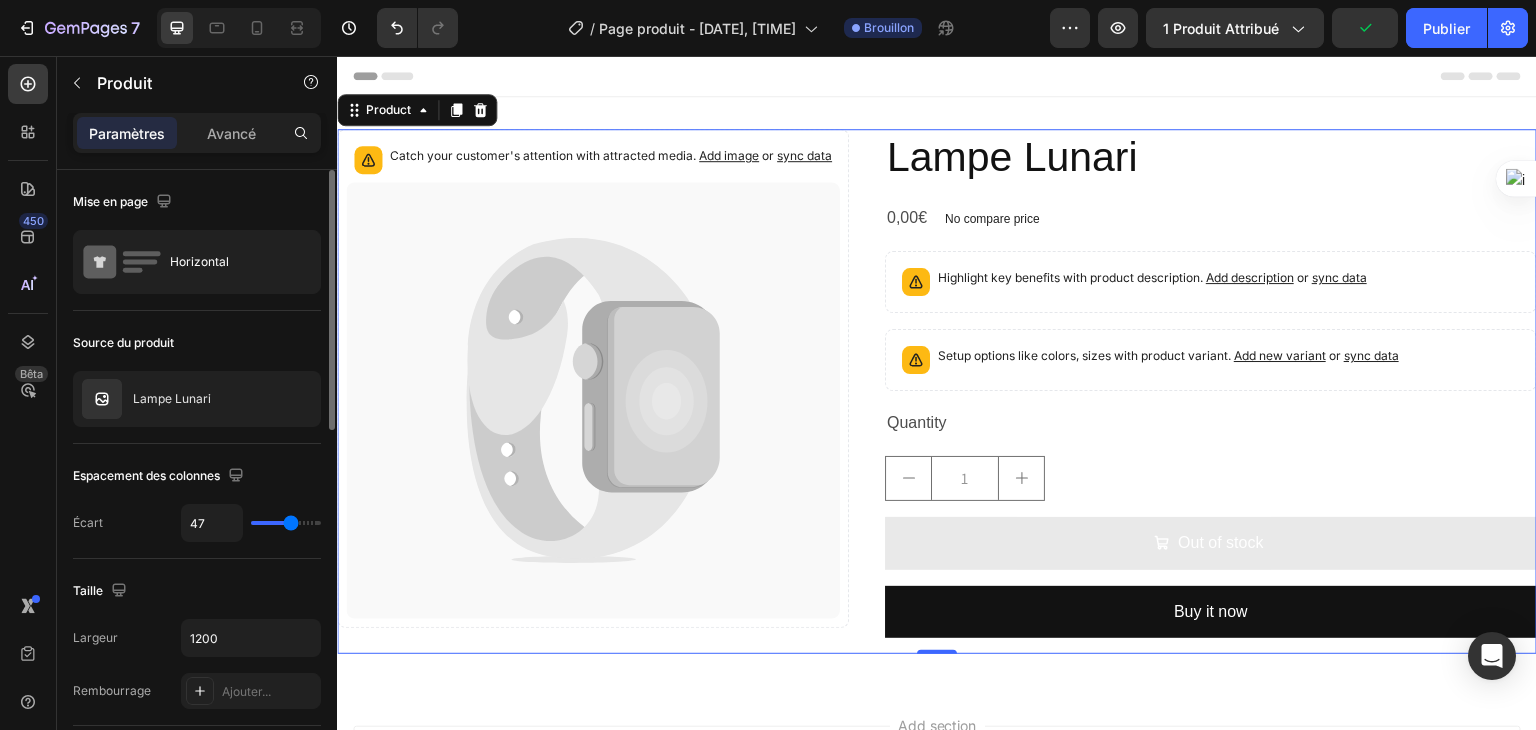 type on "48" 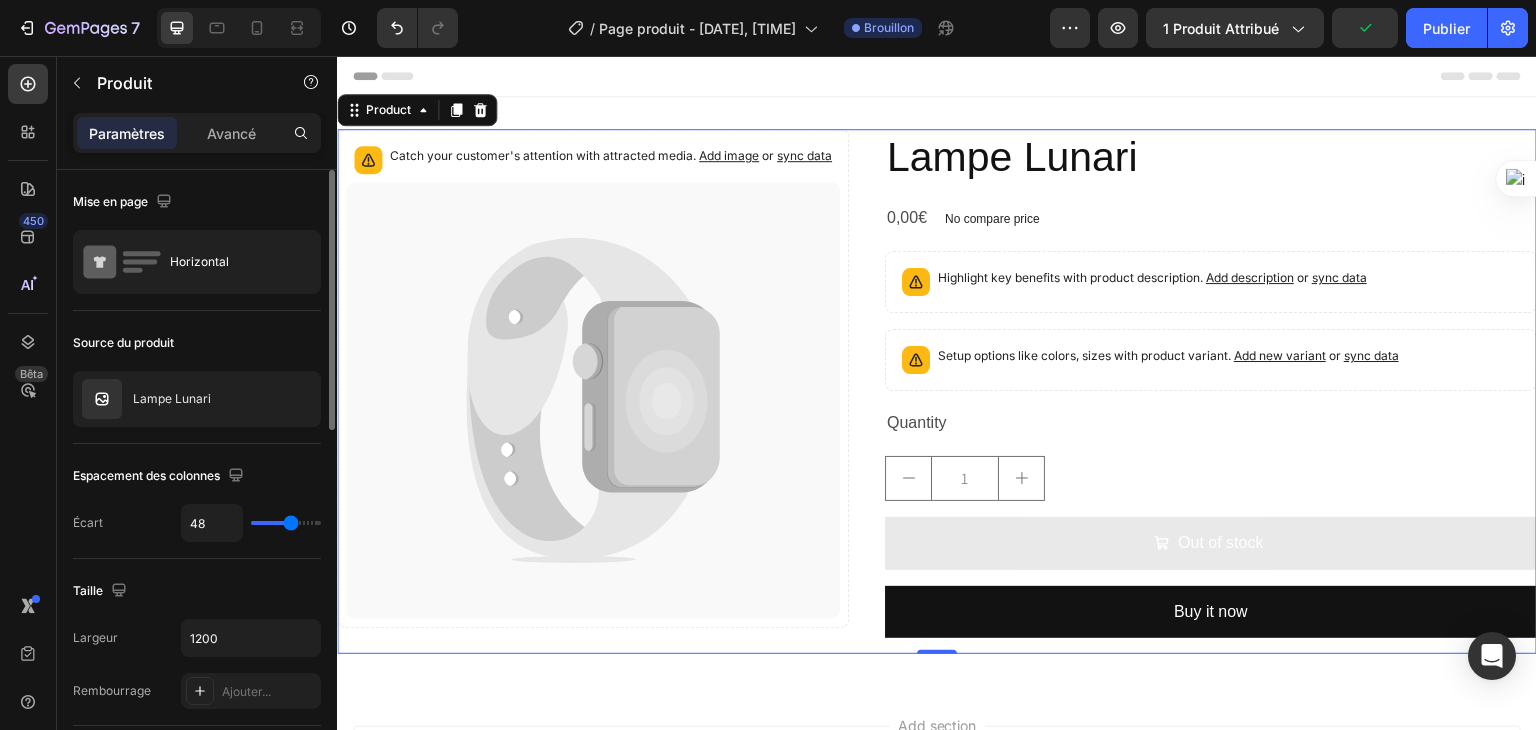 type on "52" 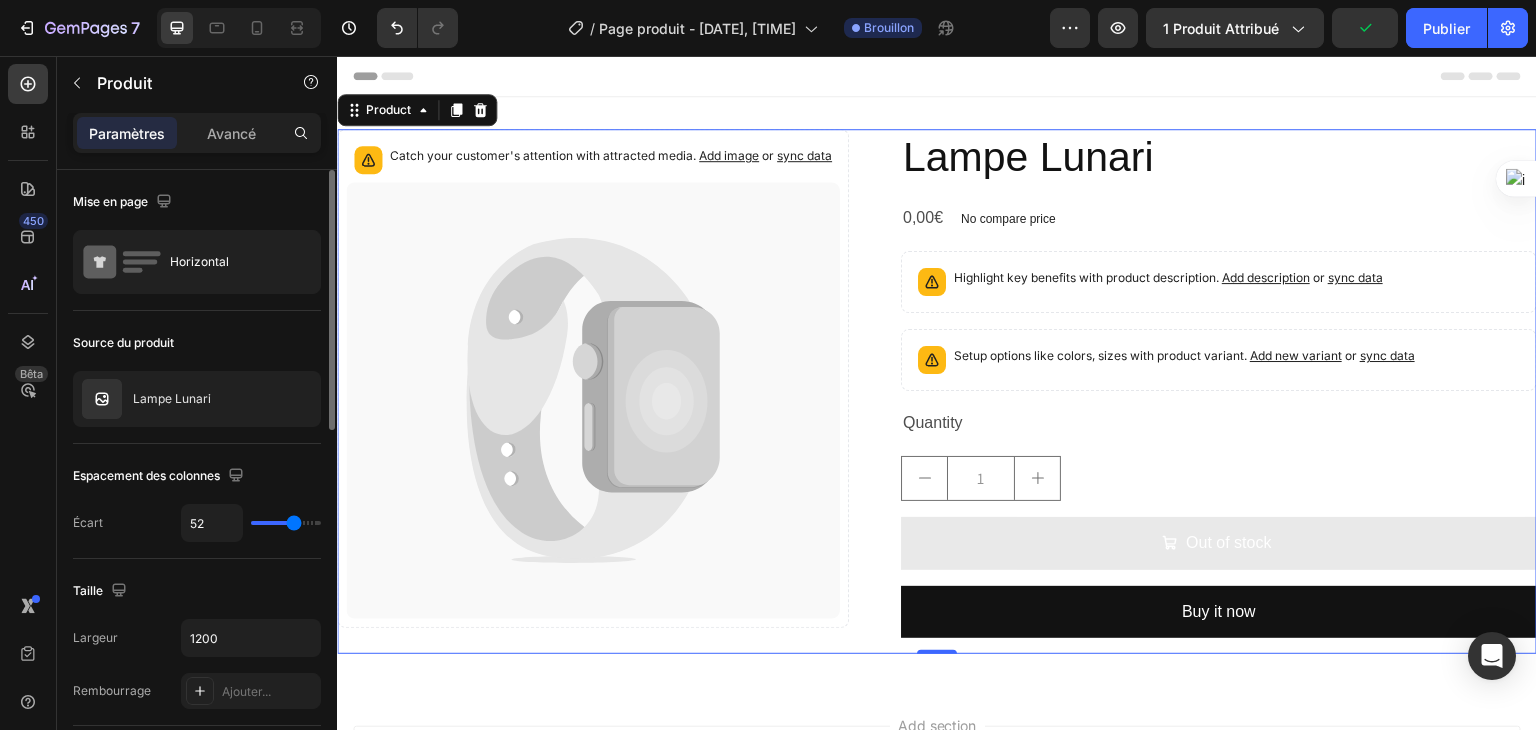 type on "56" 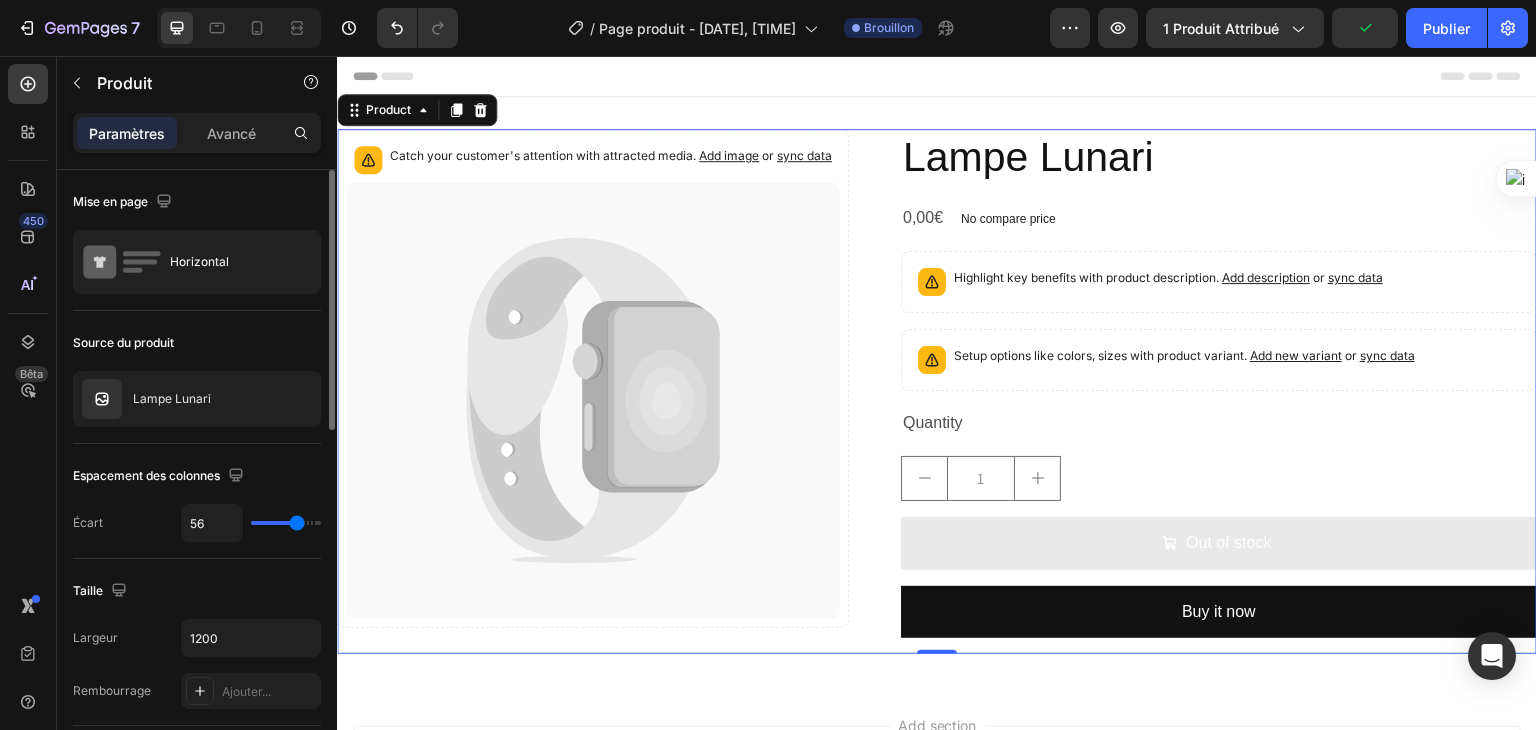 type on "62" 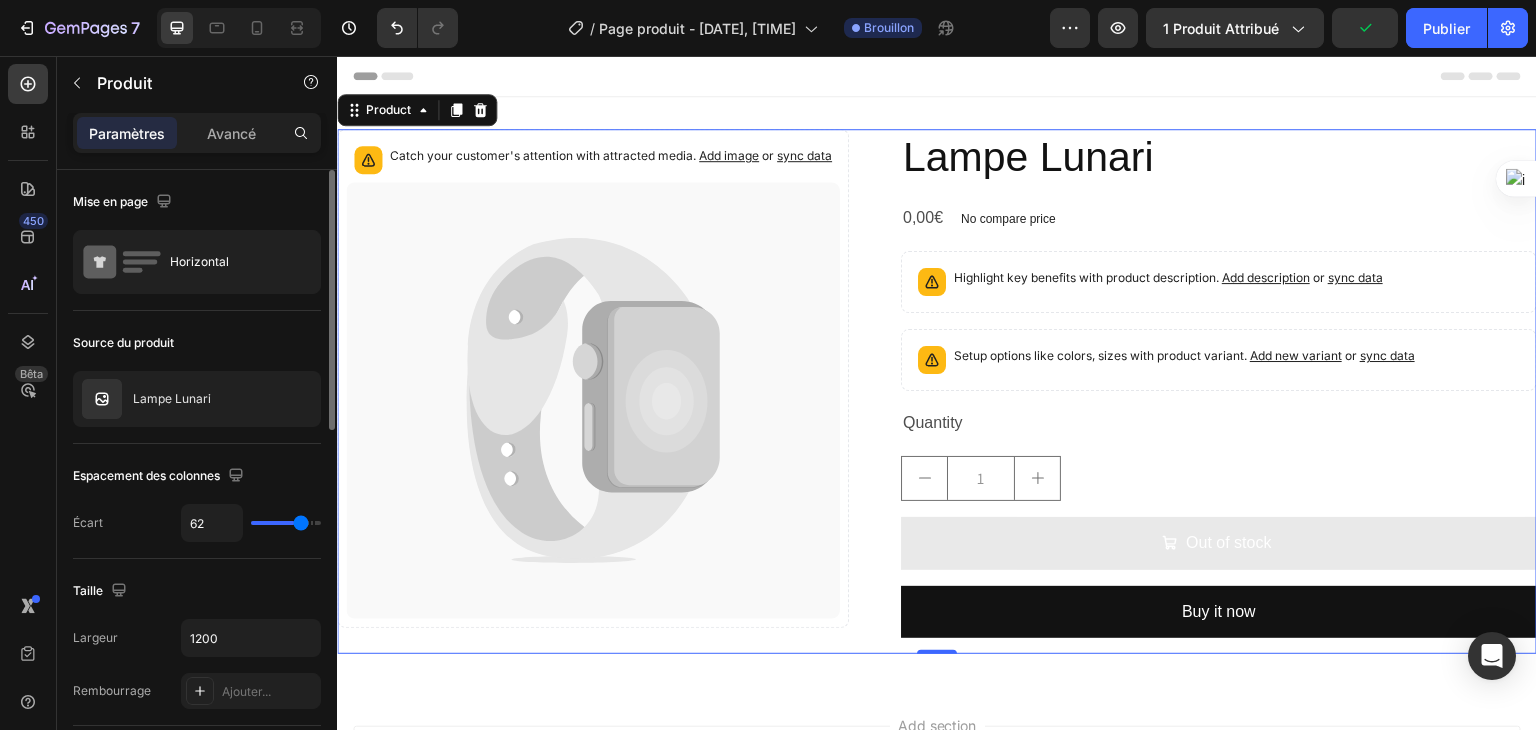 type on "67" 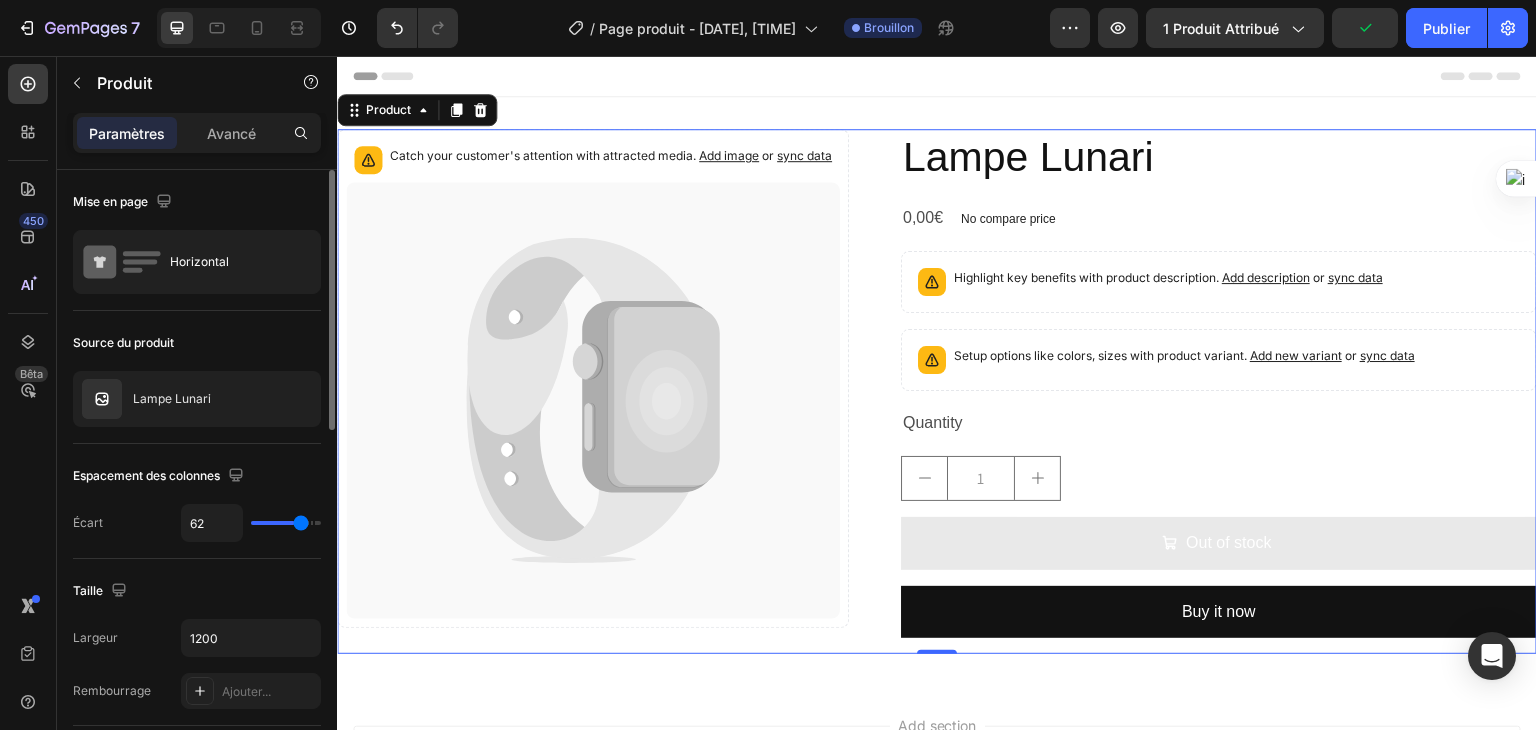 type on "67" 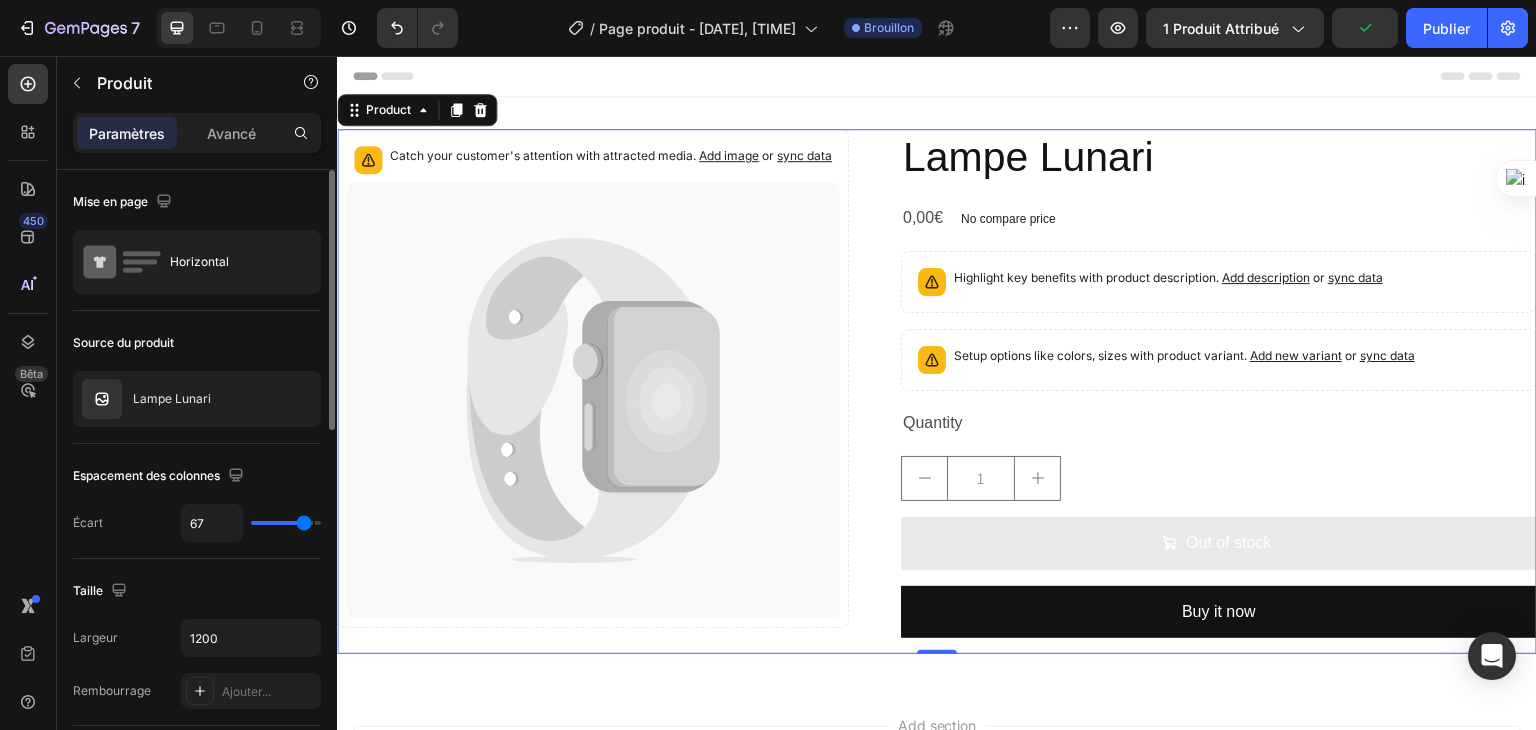type on "75" 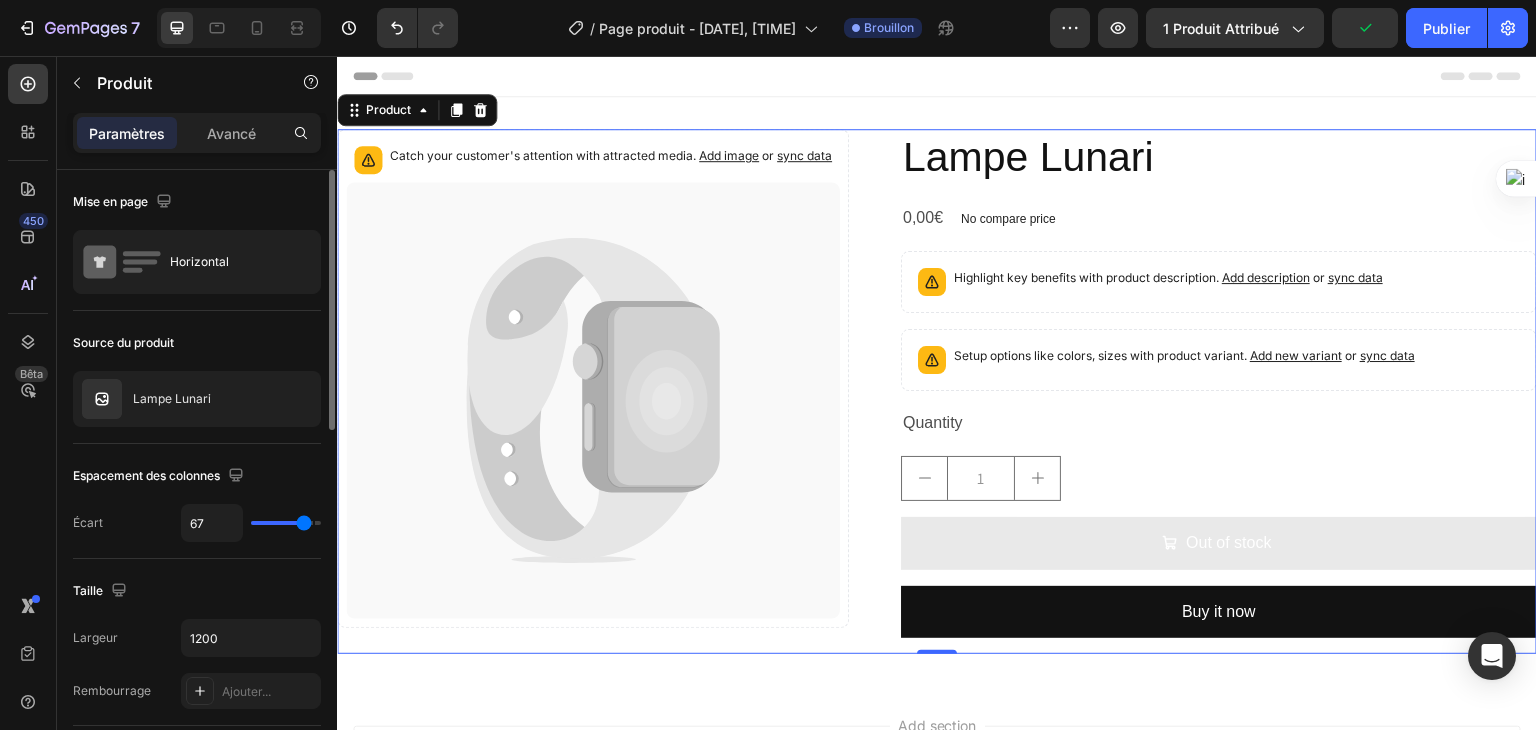 type on "75" 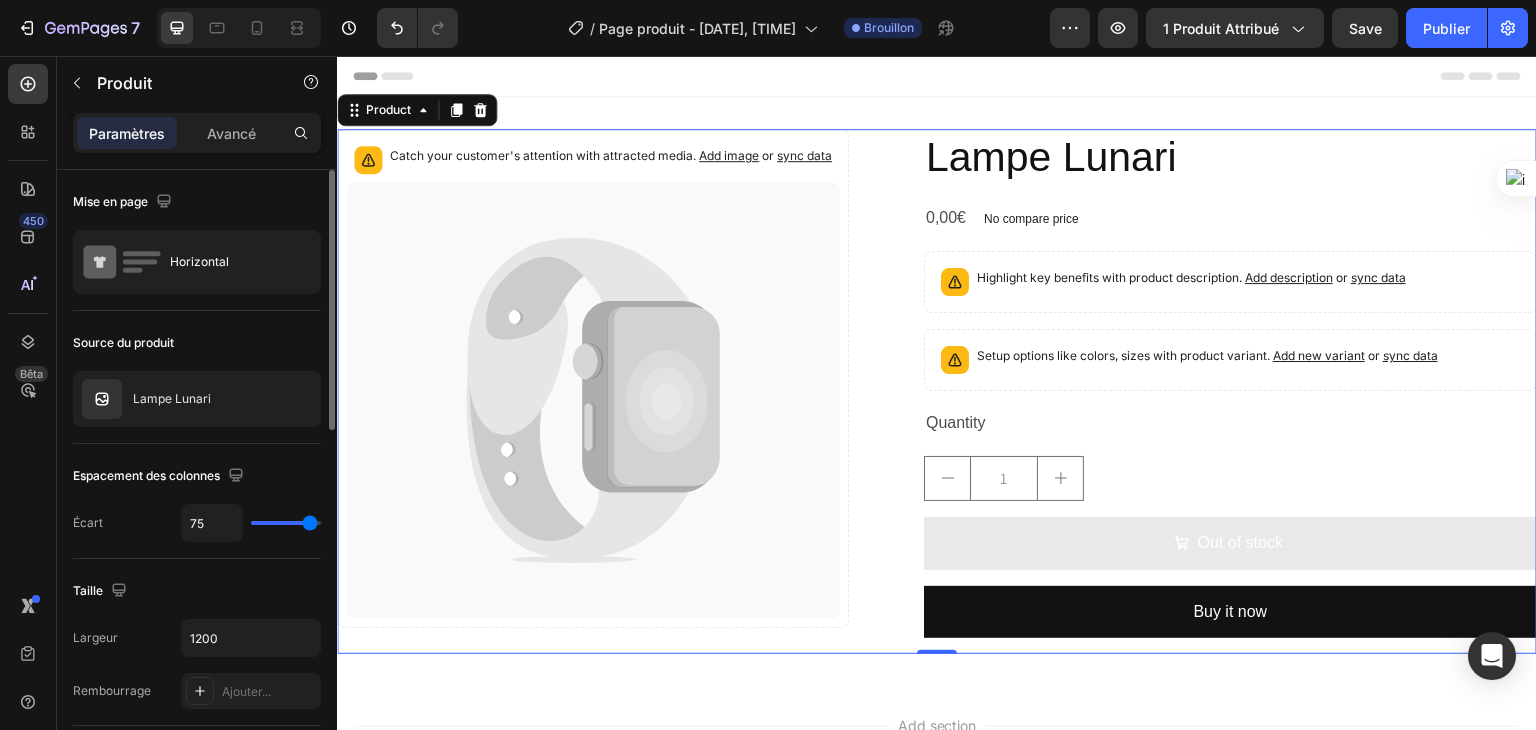 type on "80" 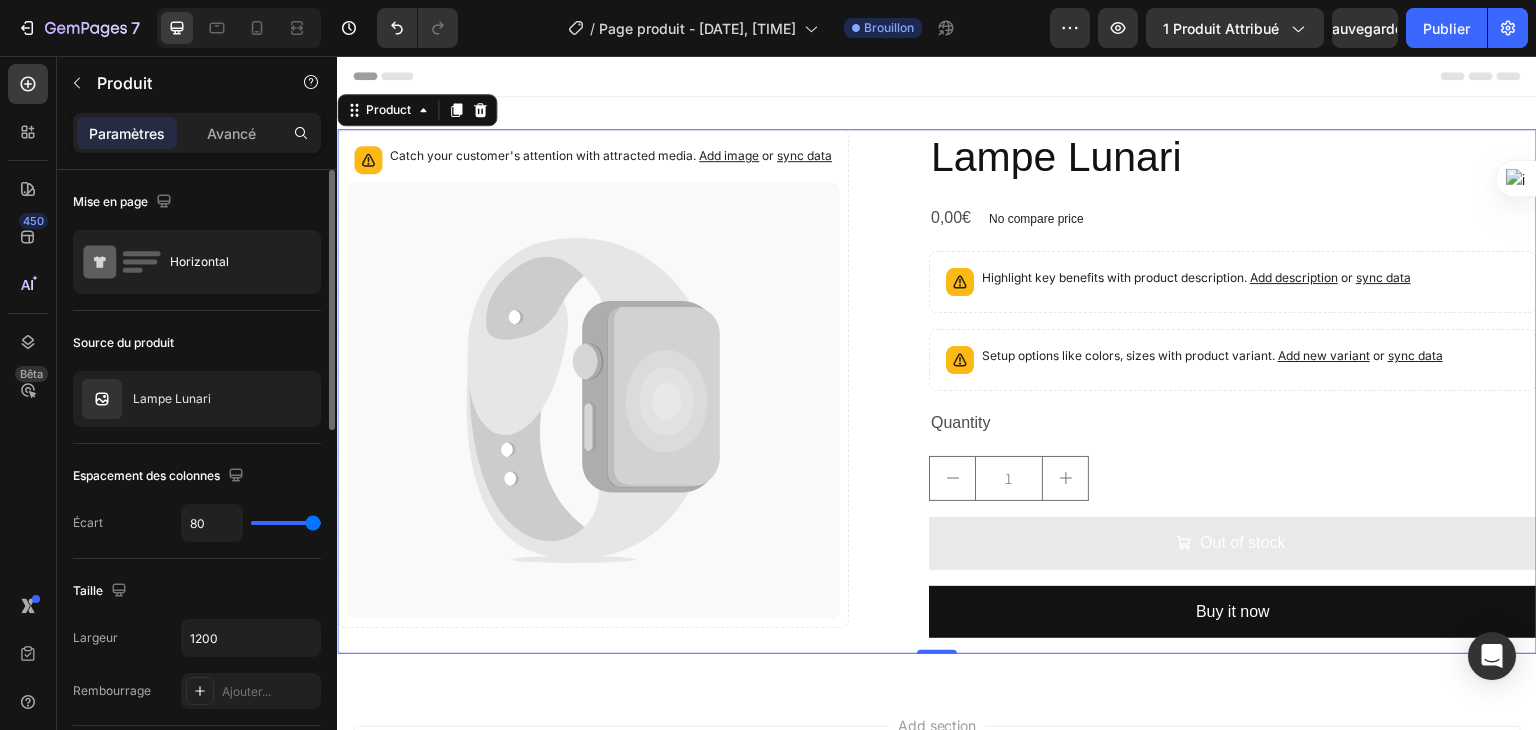 type on "71" 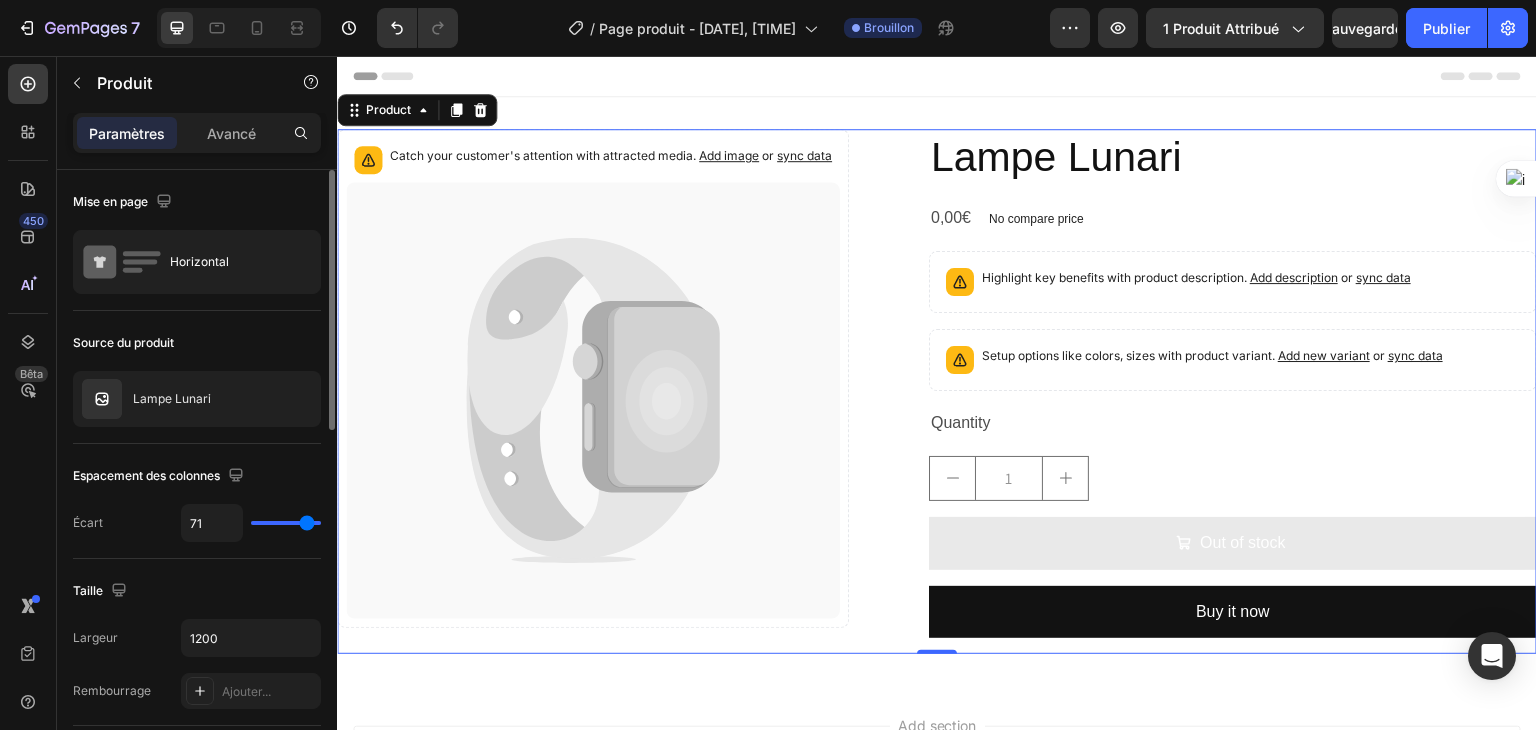 type on "45" 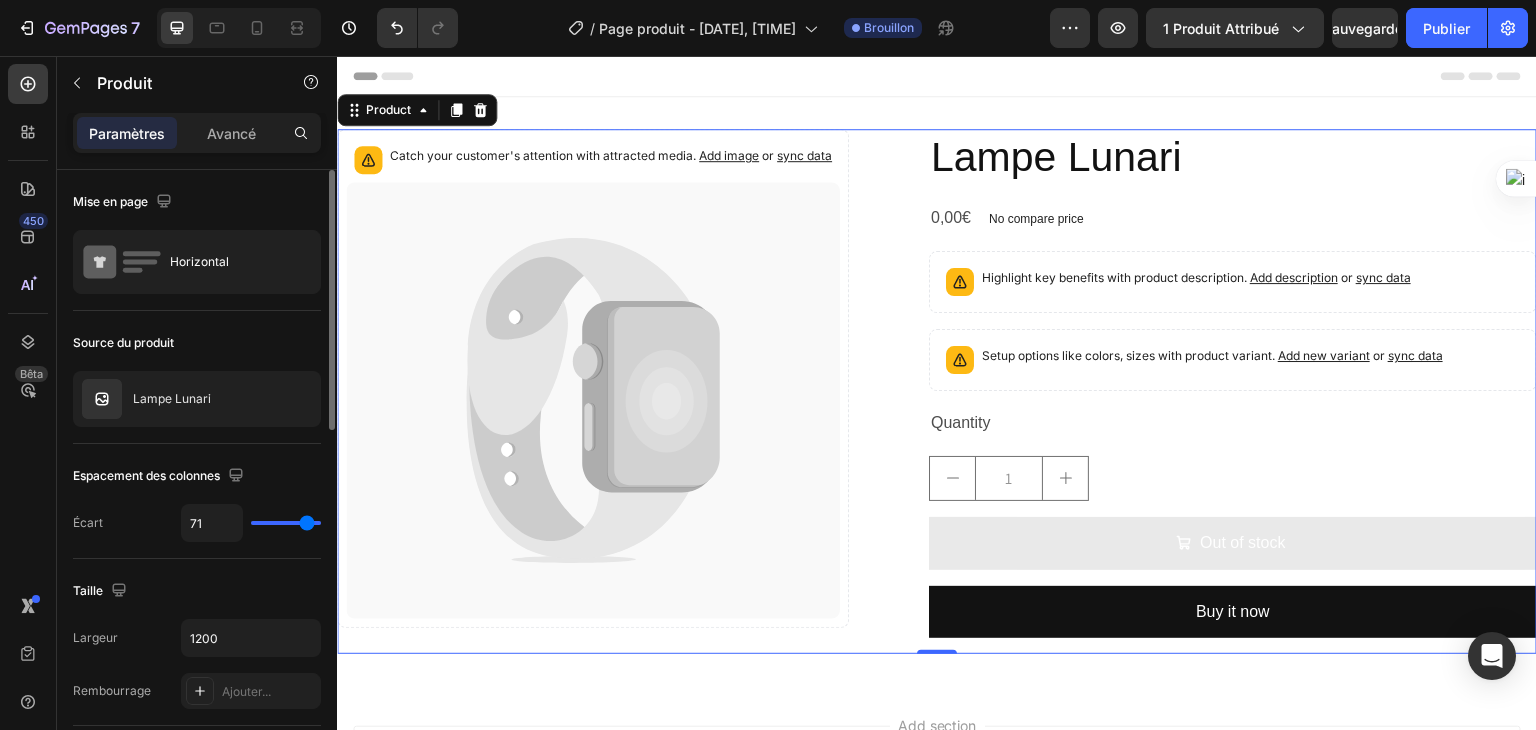 type on "45" 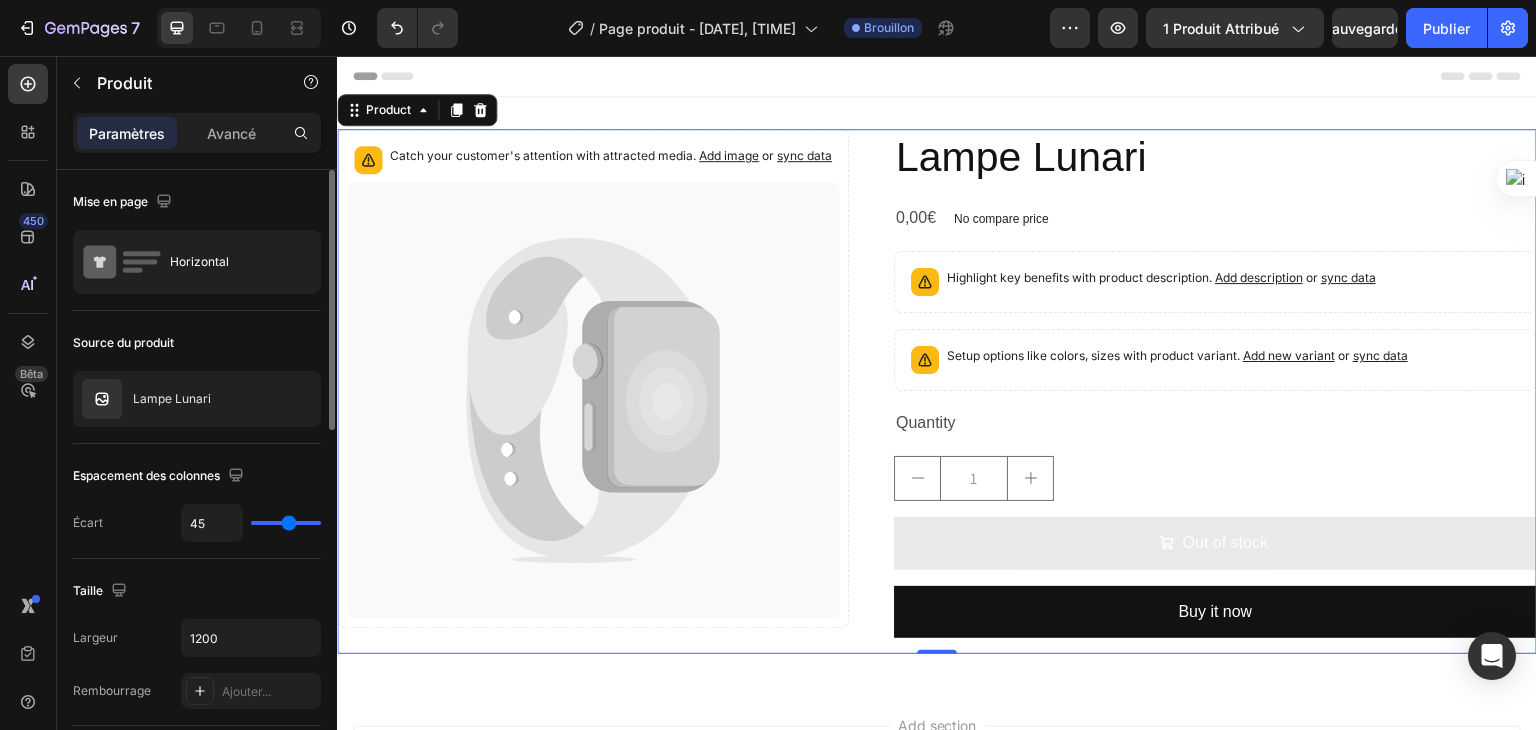 type on "43" 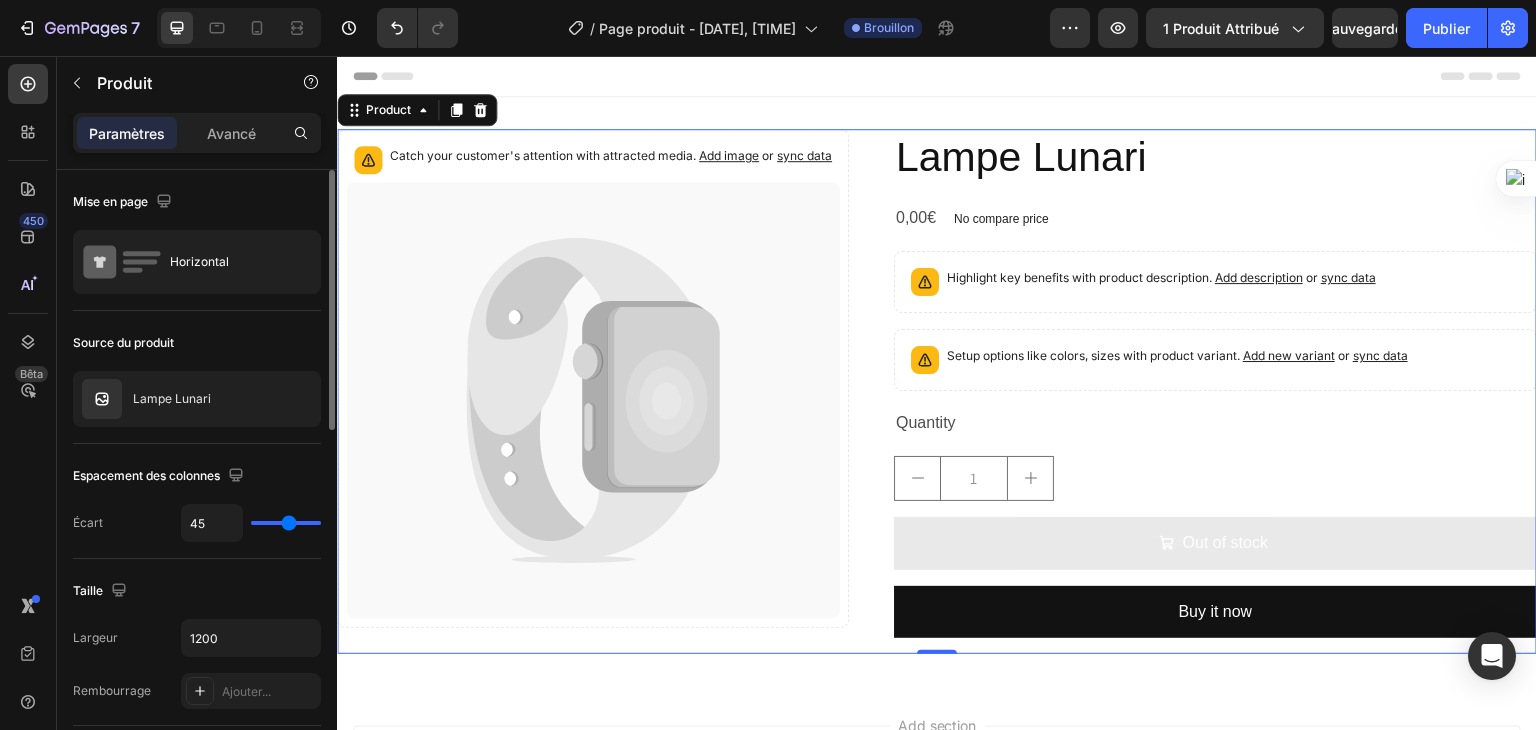 type on "43" 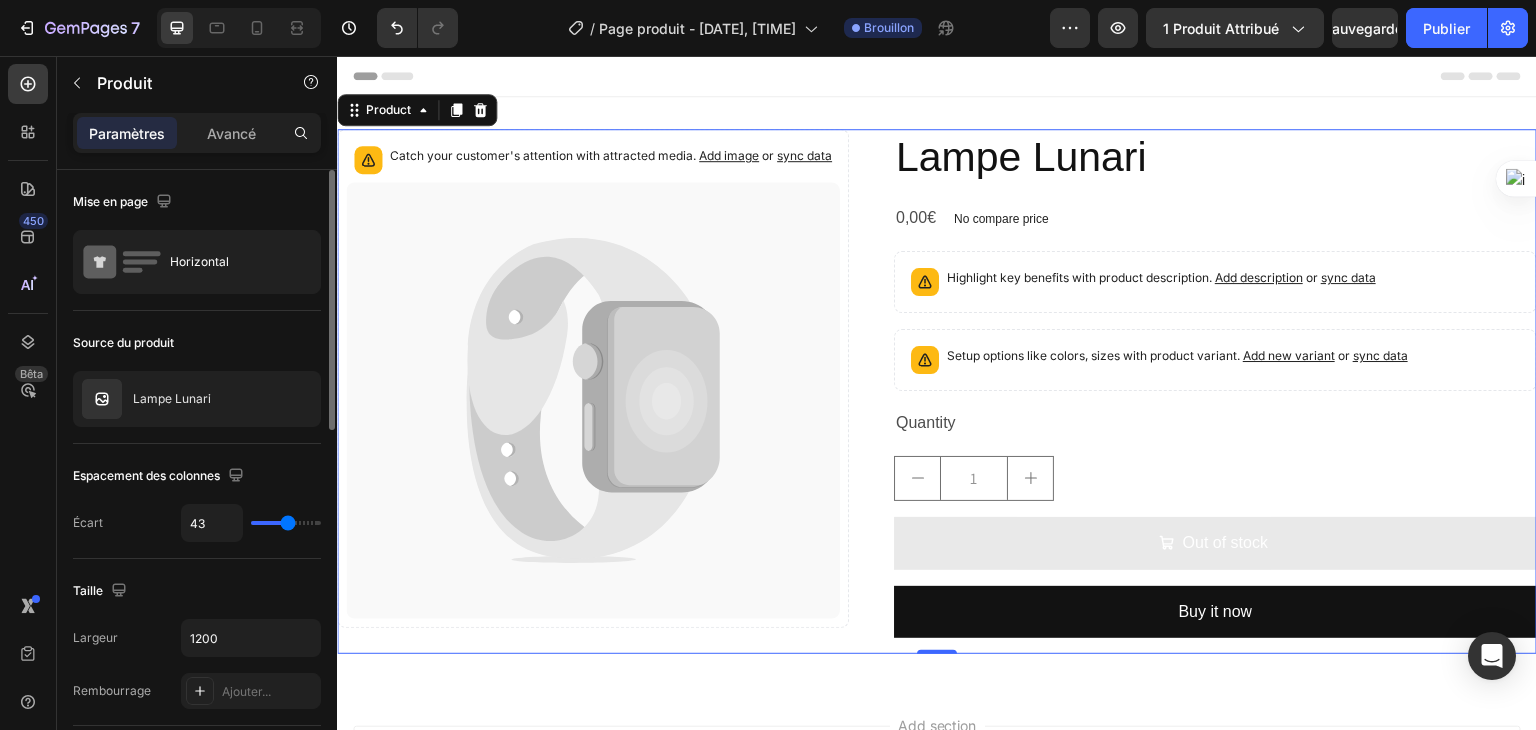 type on "42" 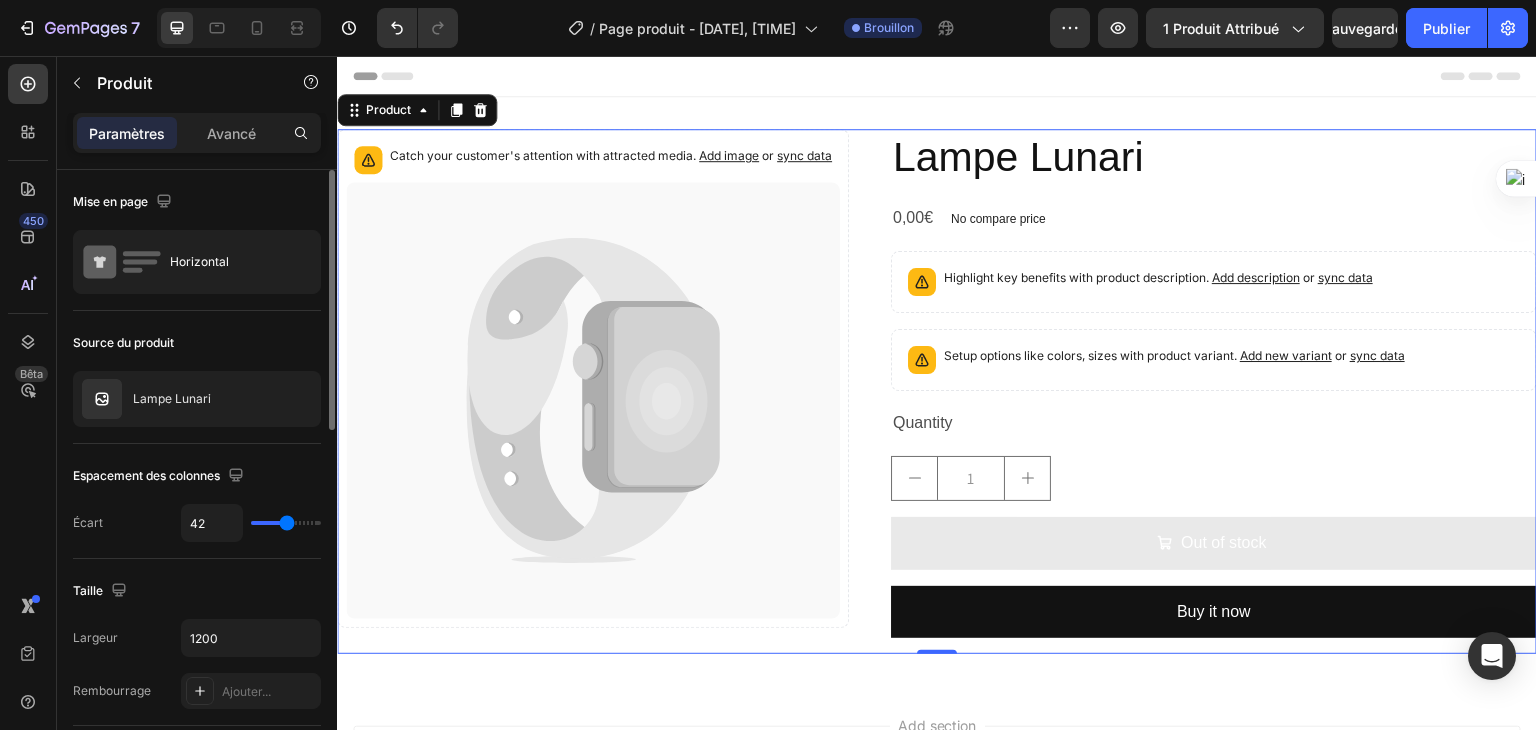 type on "39" 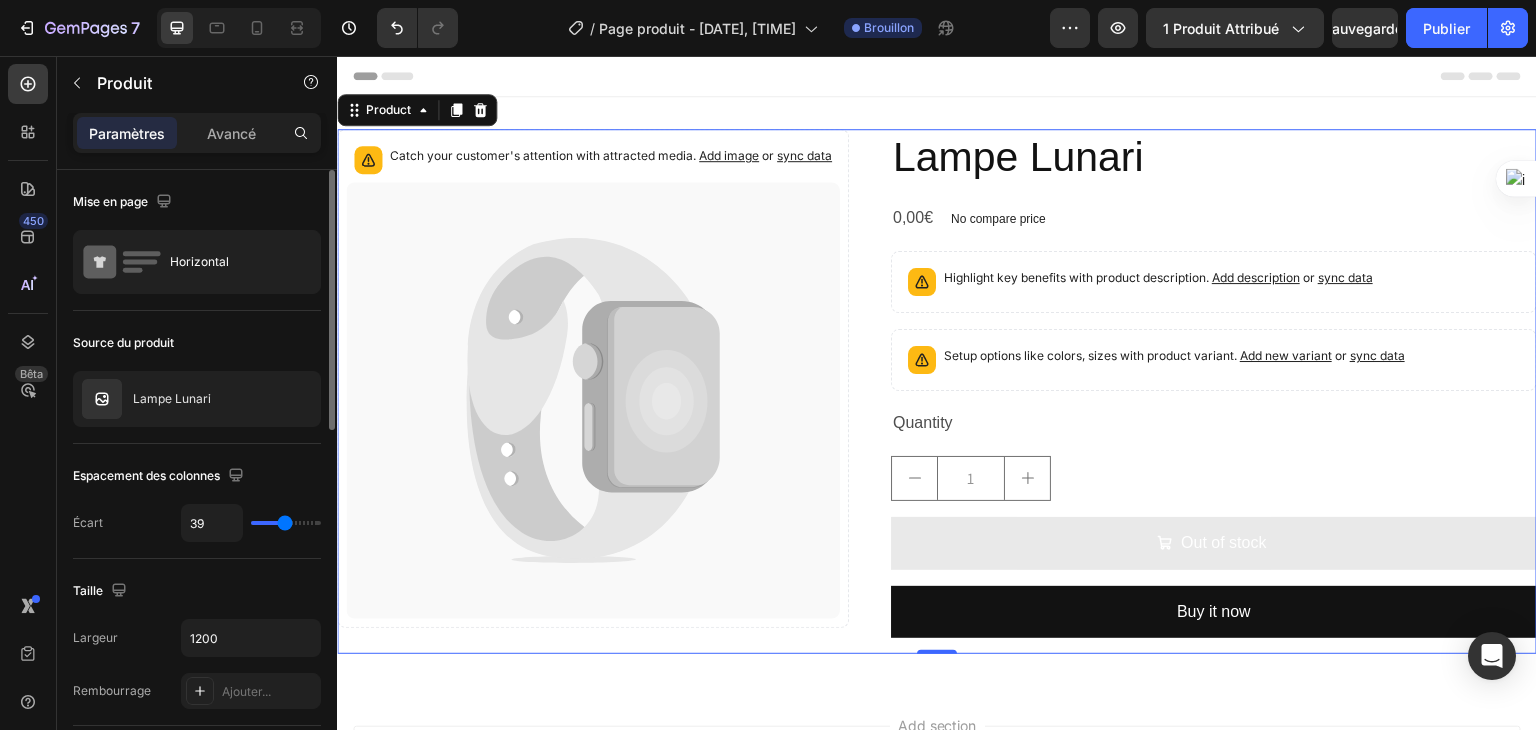 type on "38" 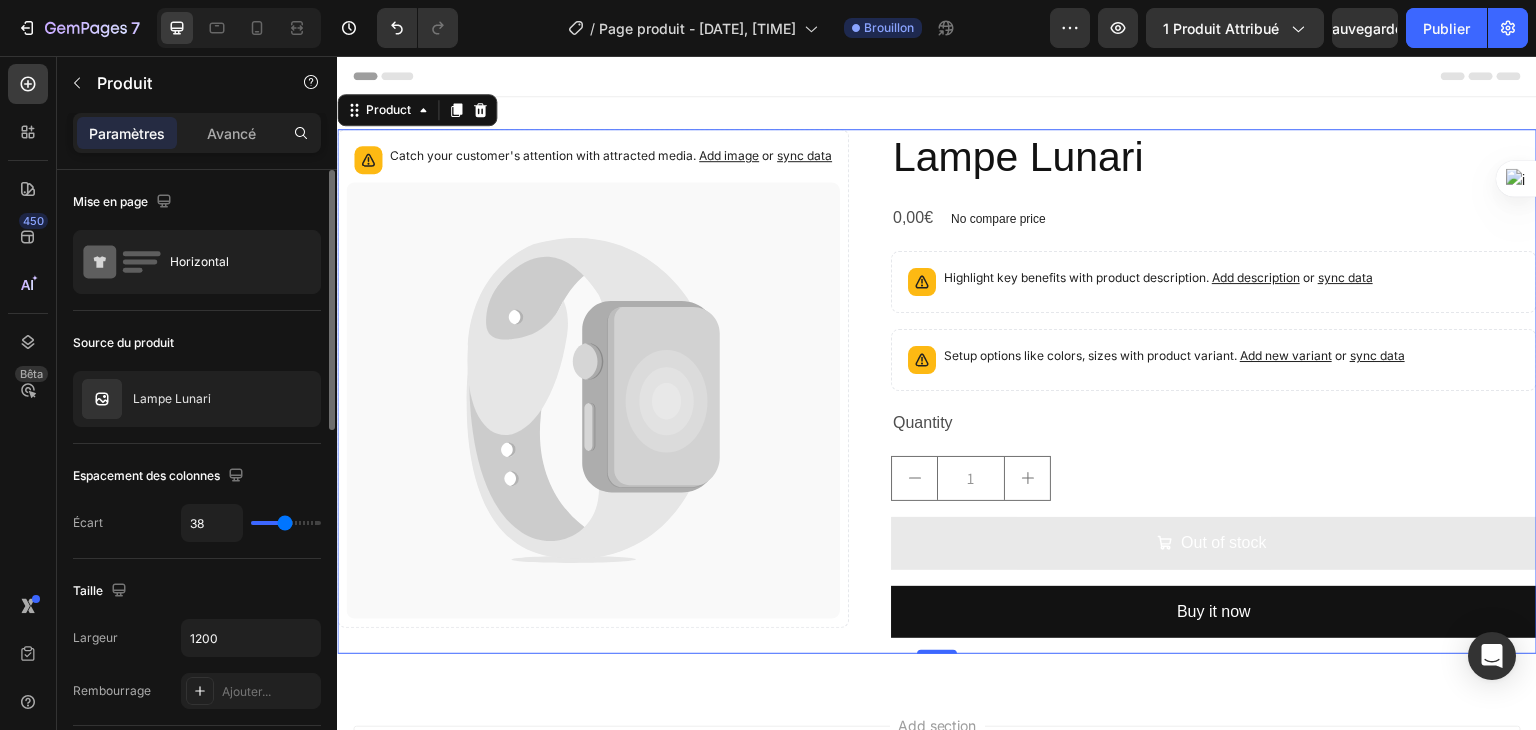 type on "36" 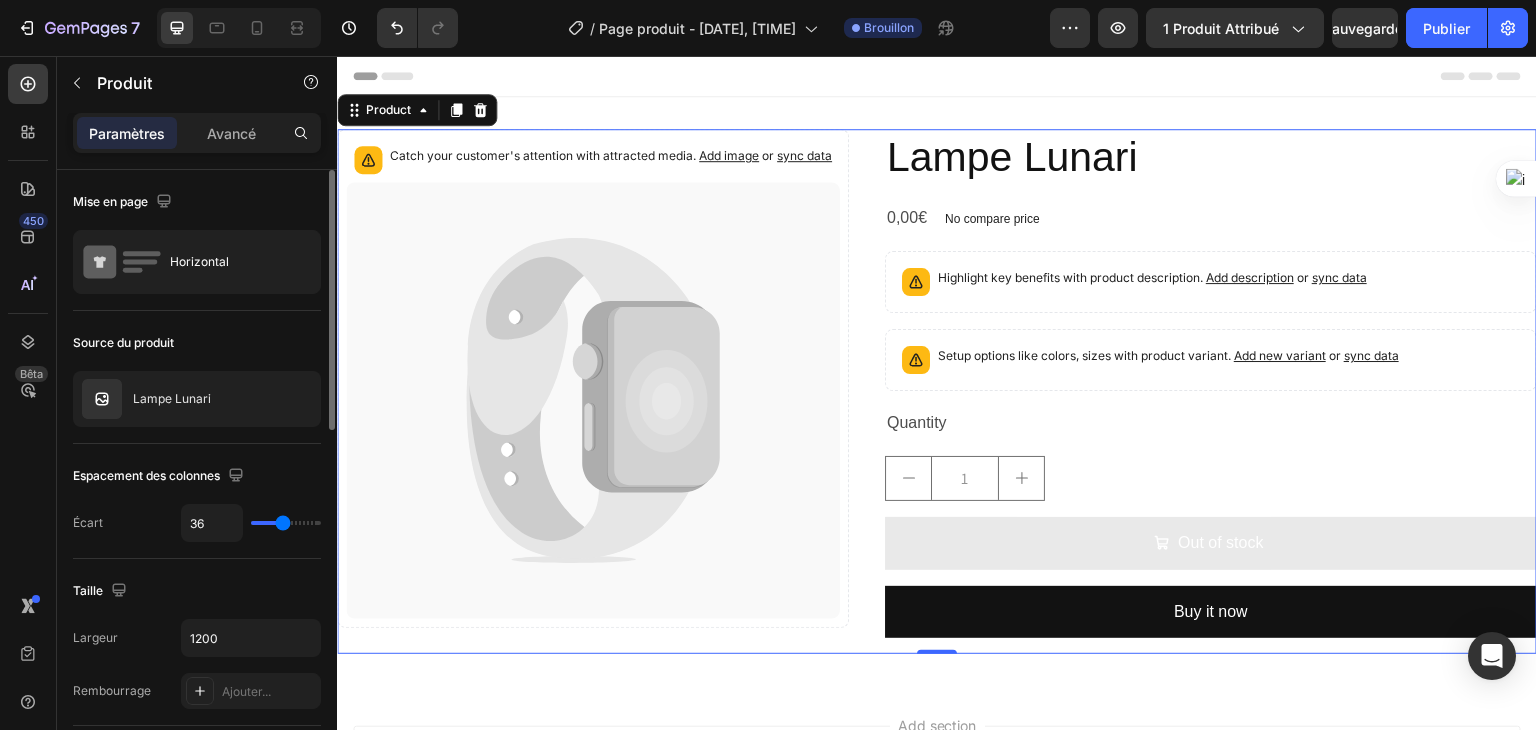 type on "35" 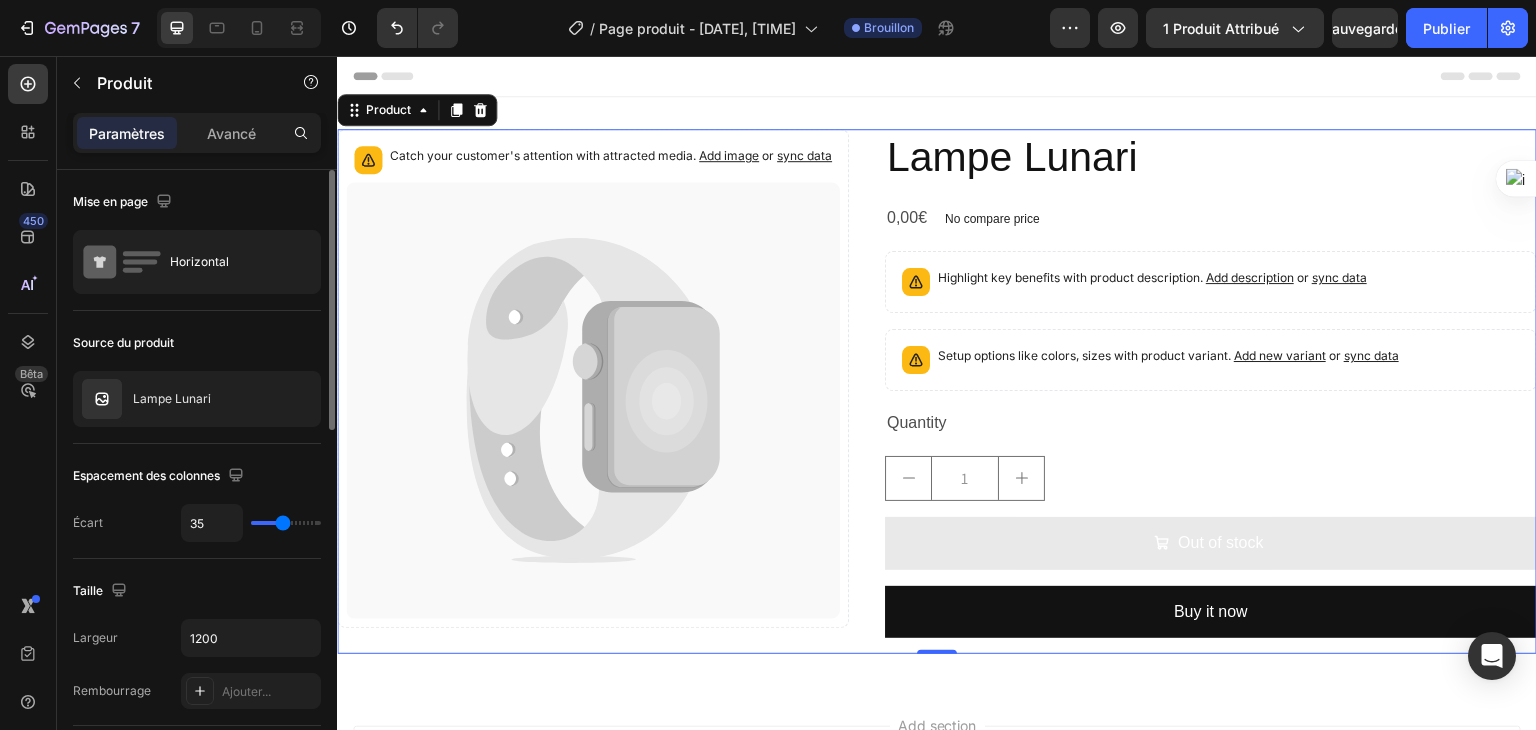 type on "32" 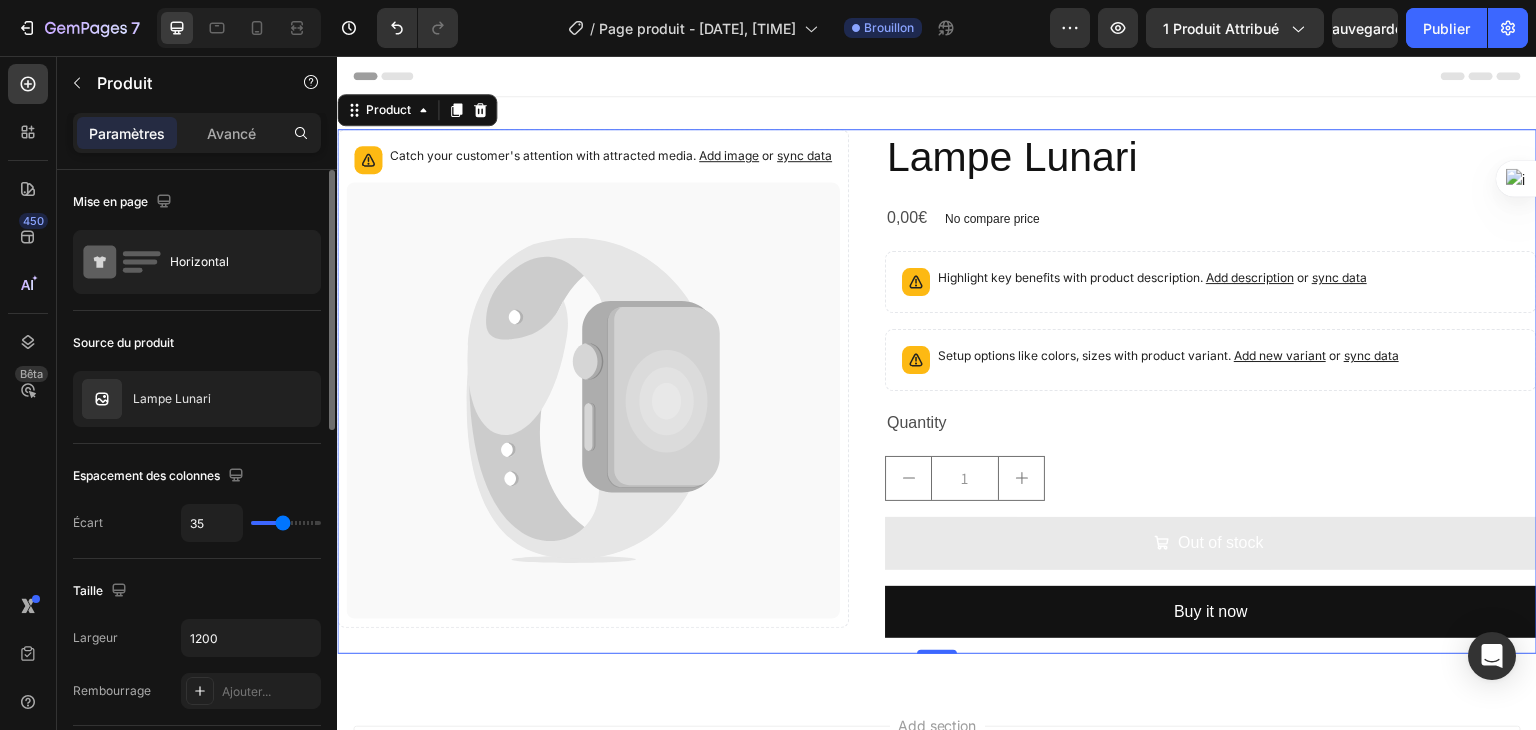 type on "32" 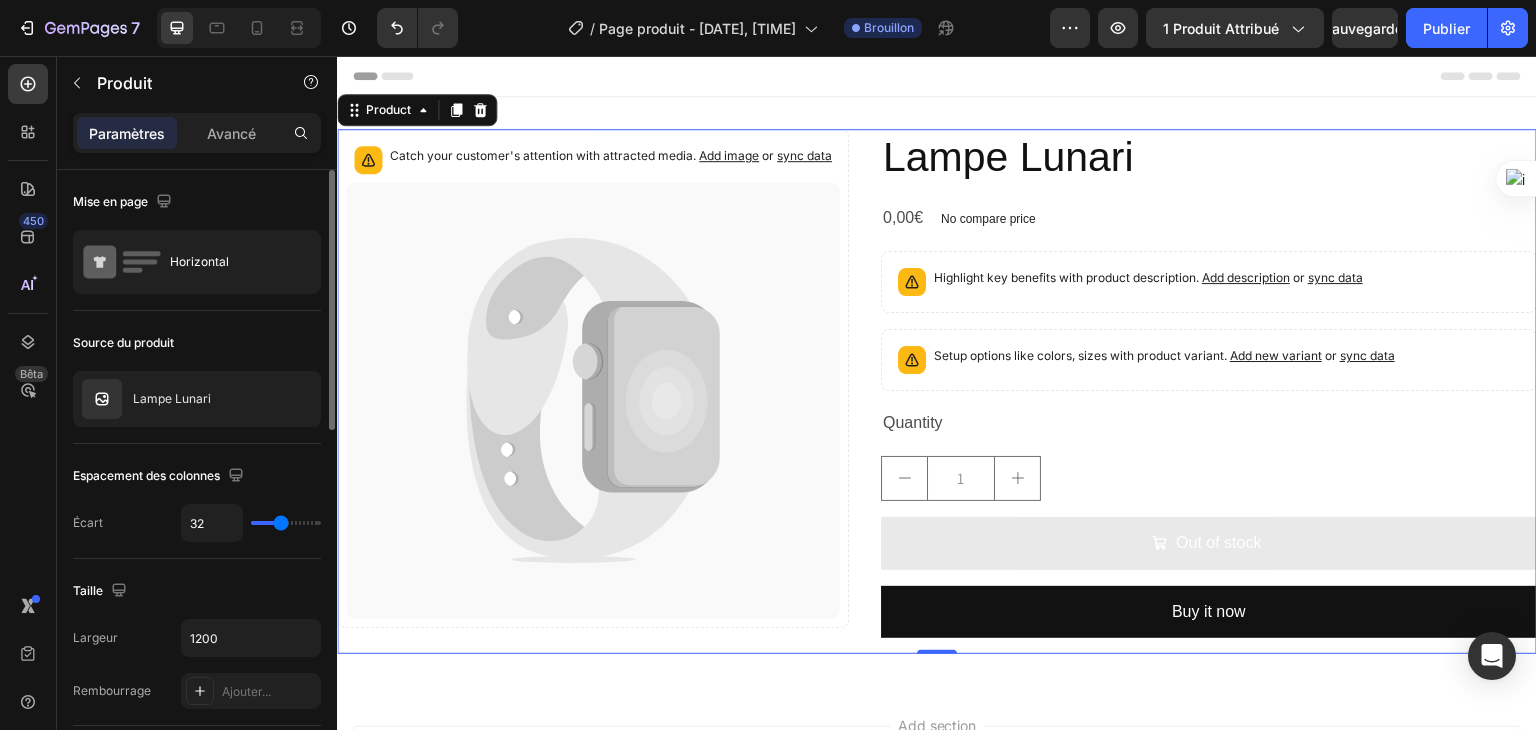 type on "31" 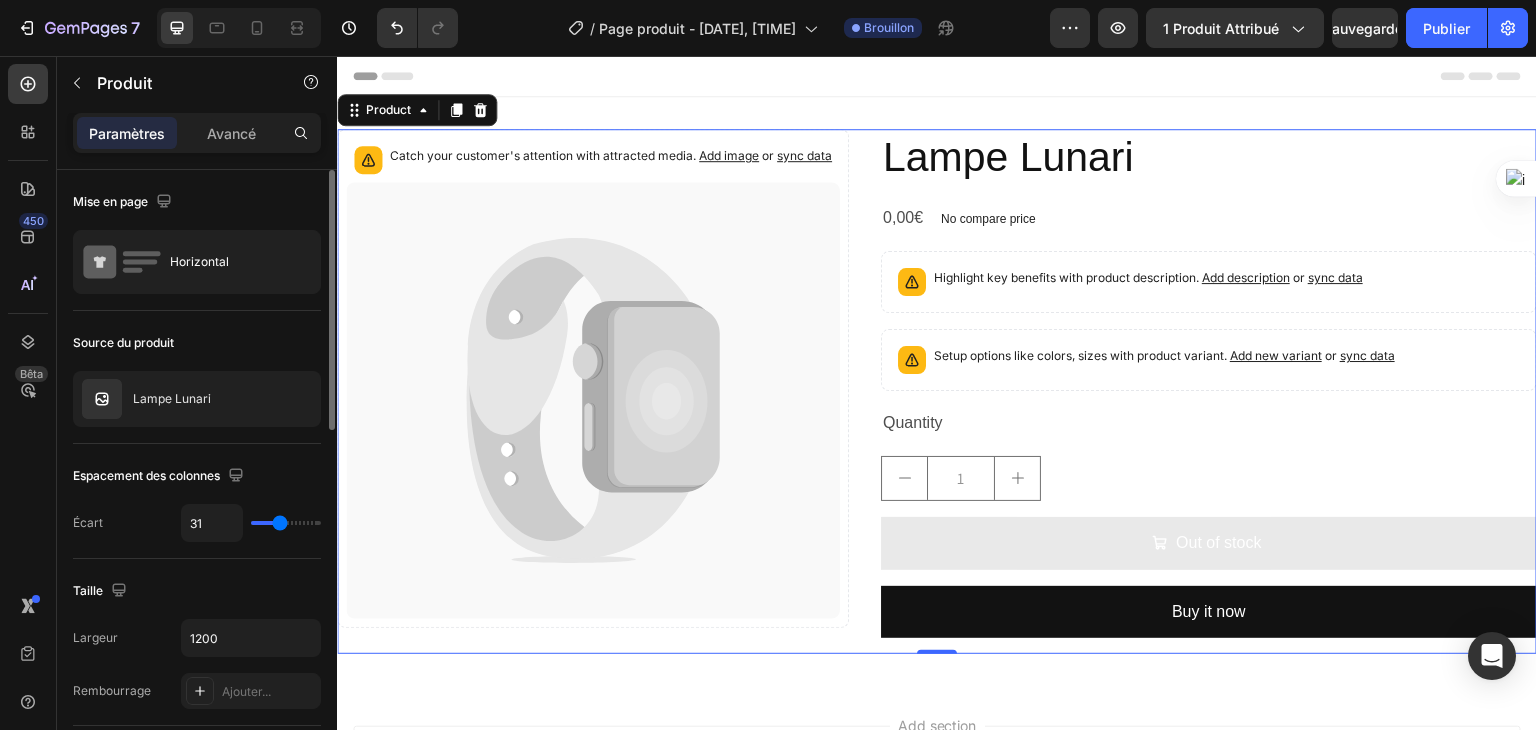 type on "29" 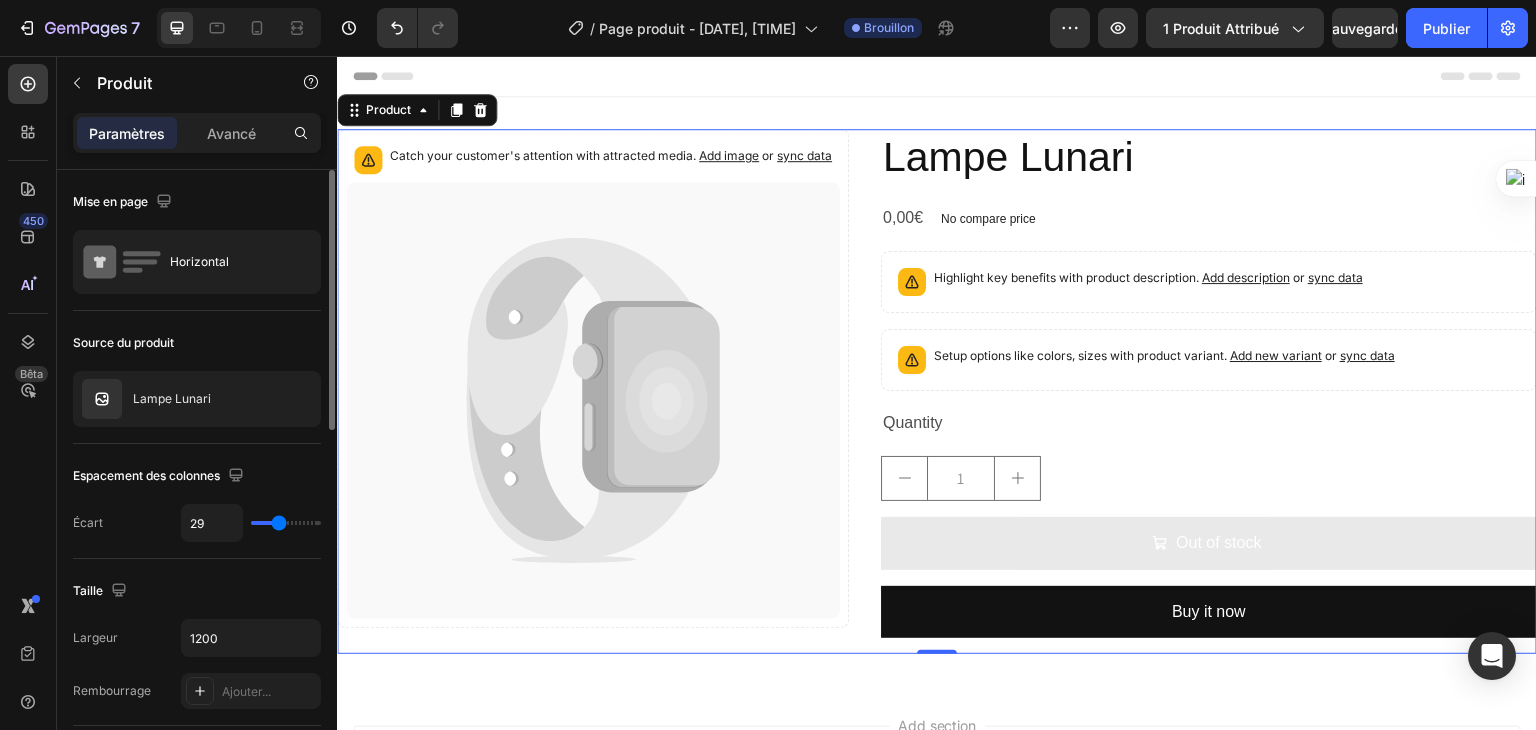 type on "26" 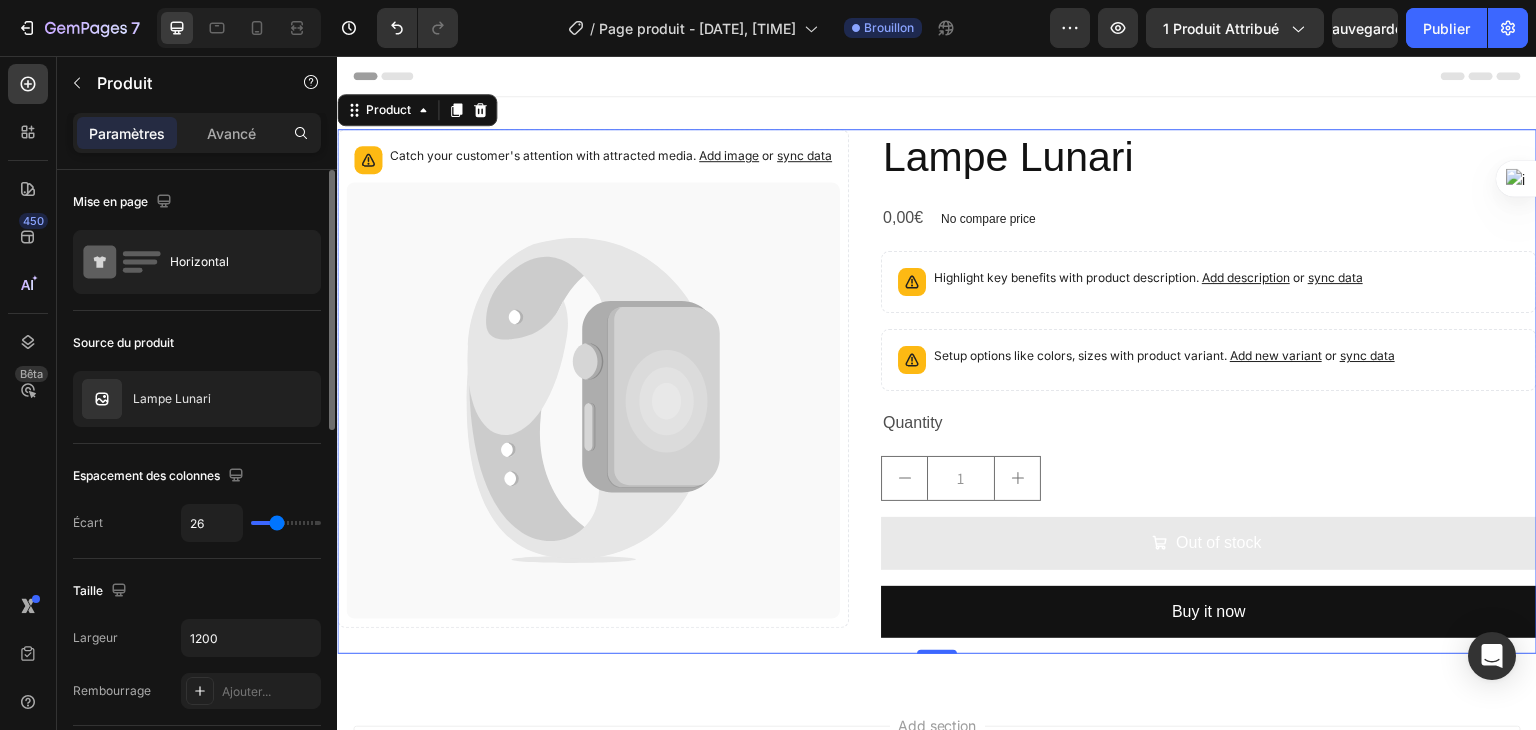 type on "22" 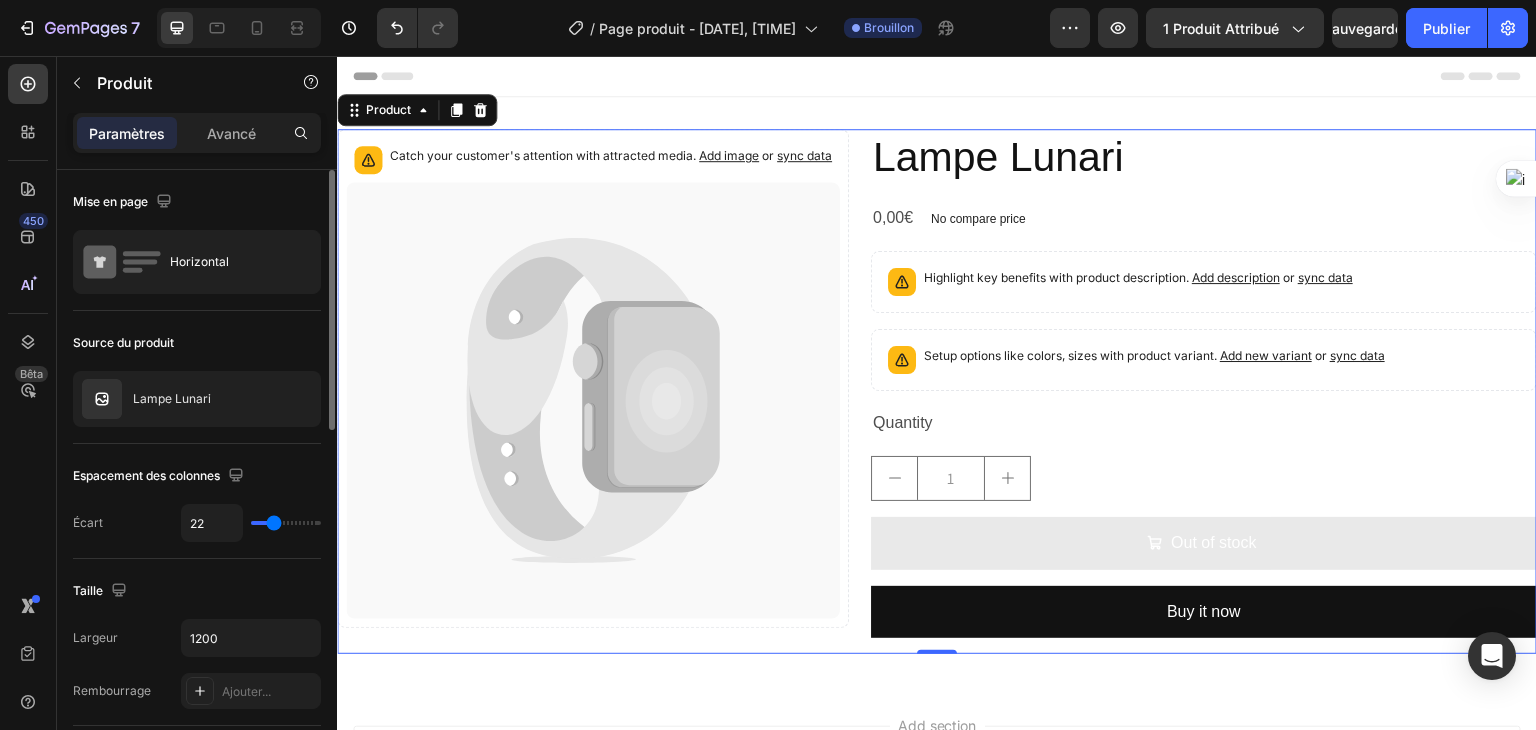 type on "19" 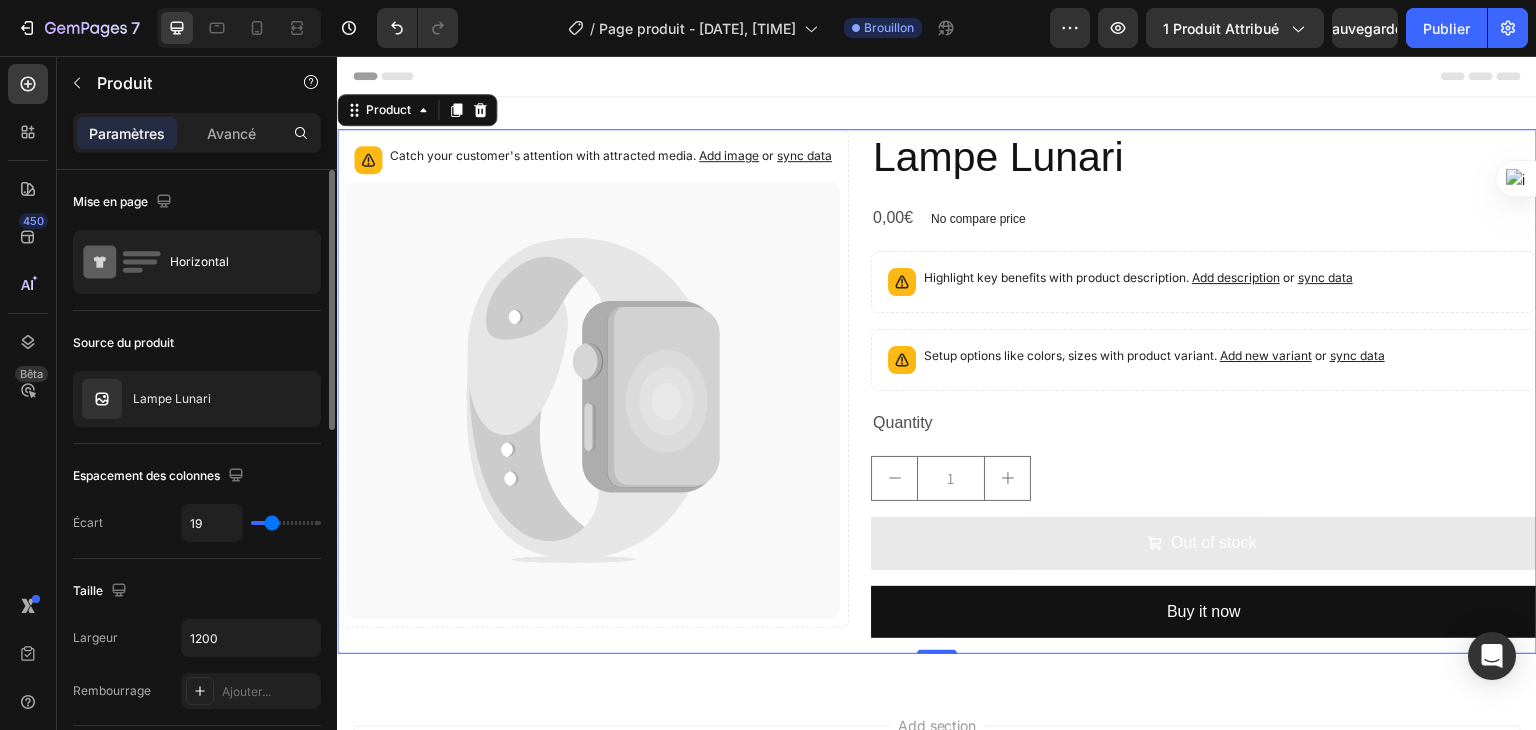 type on "17" 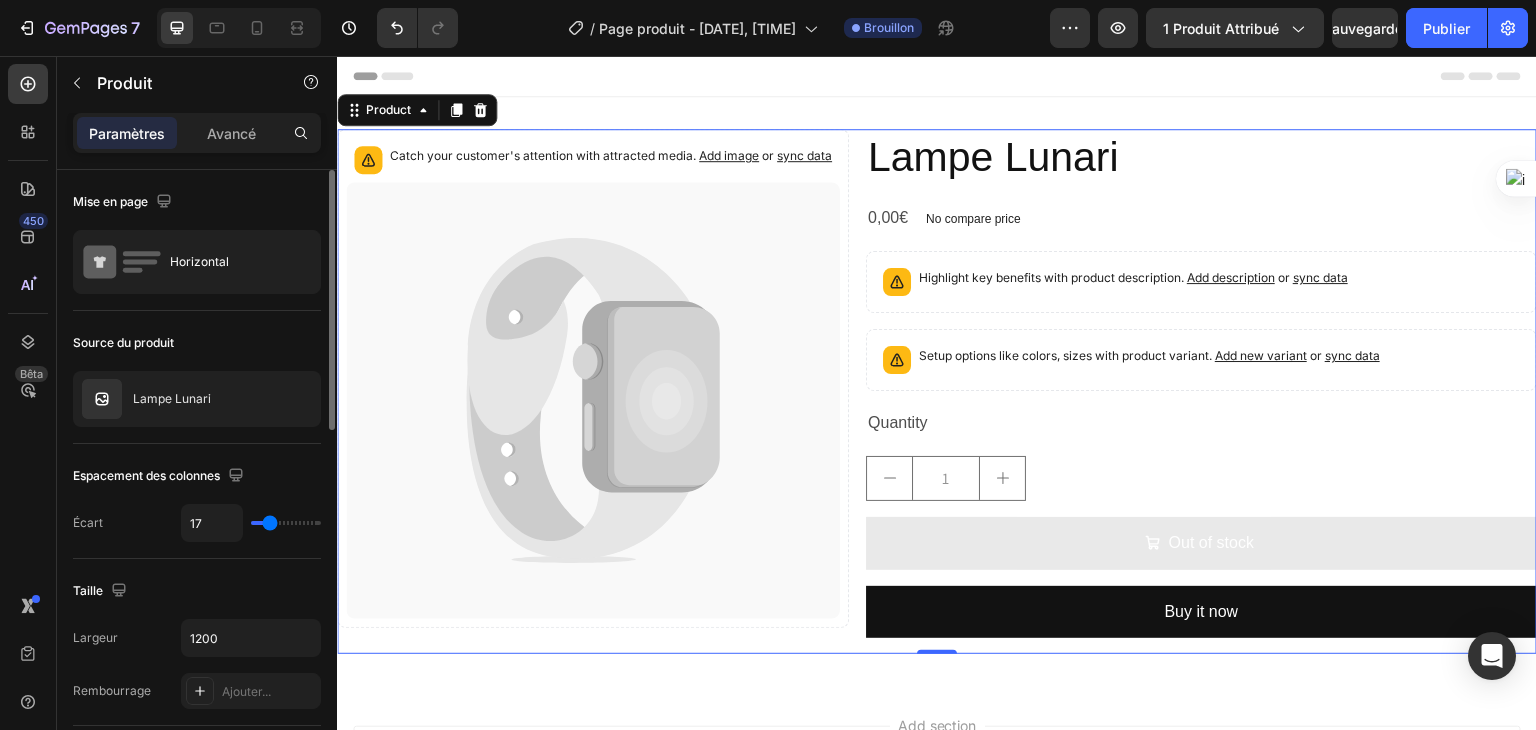 type on "16" 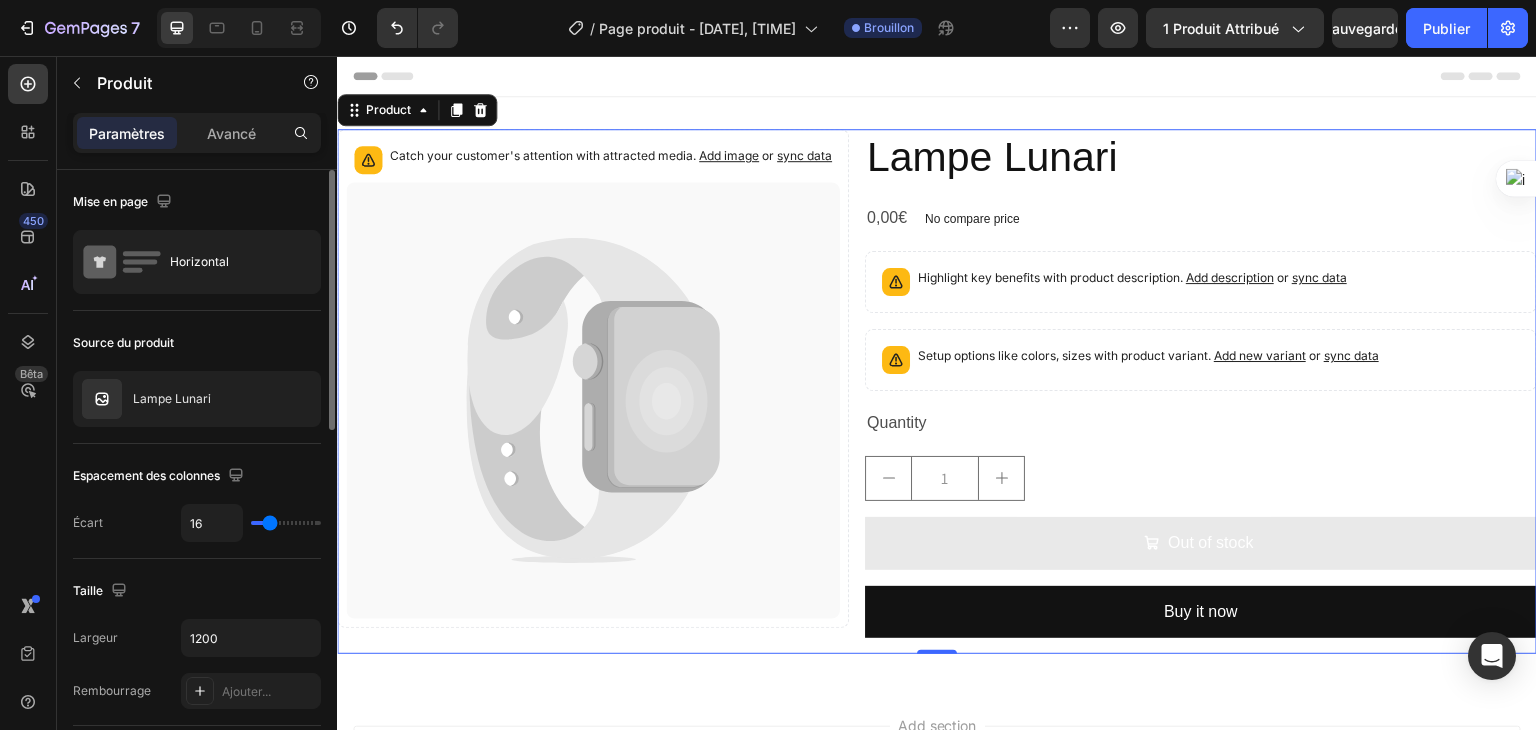 type on "13" 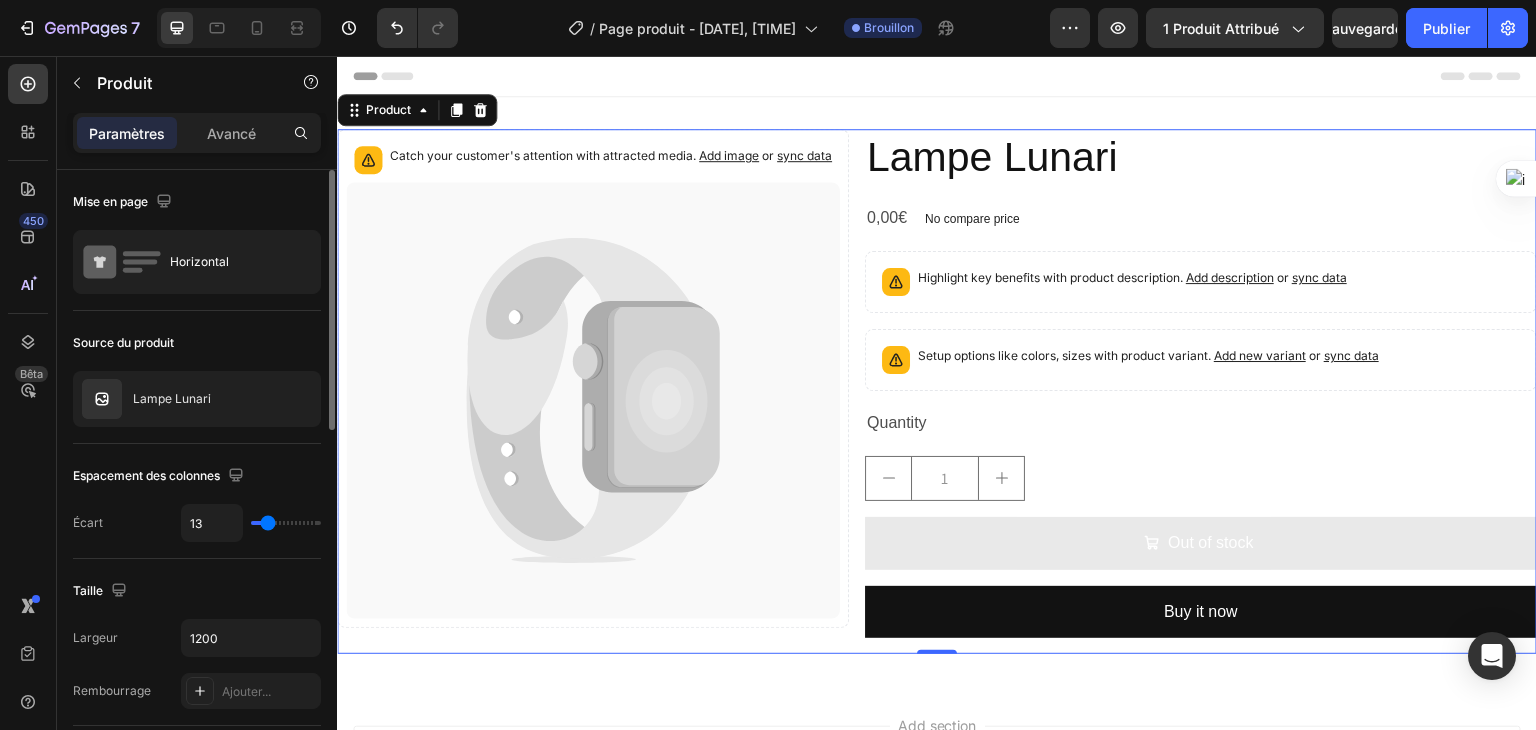 type on "9" 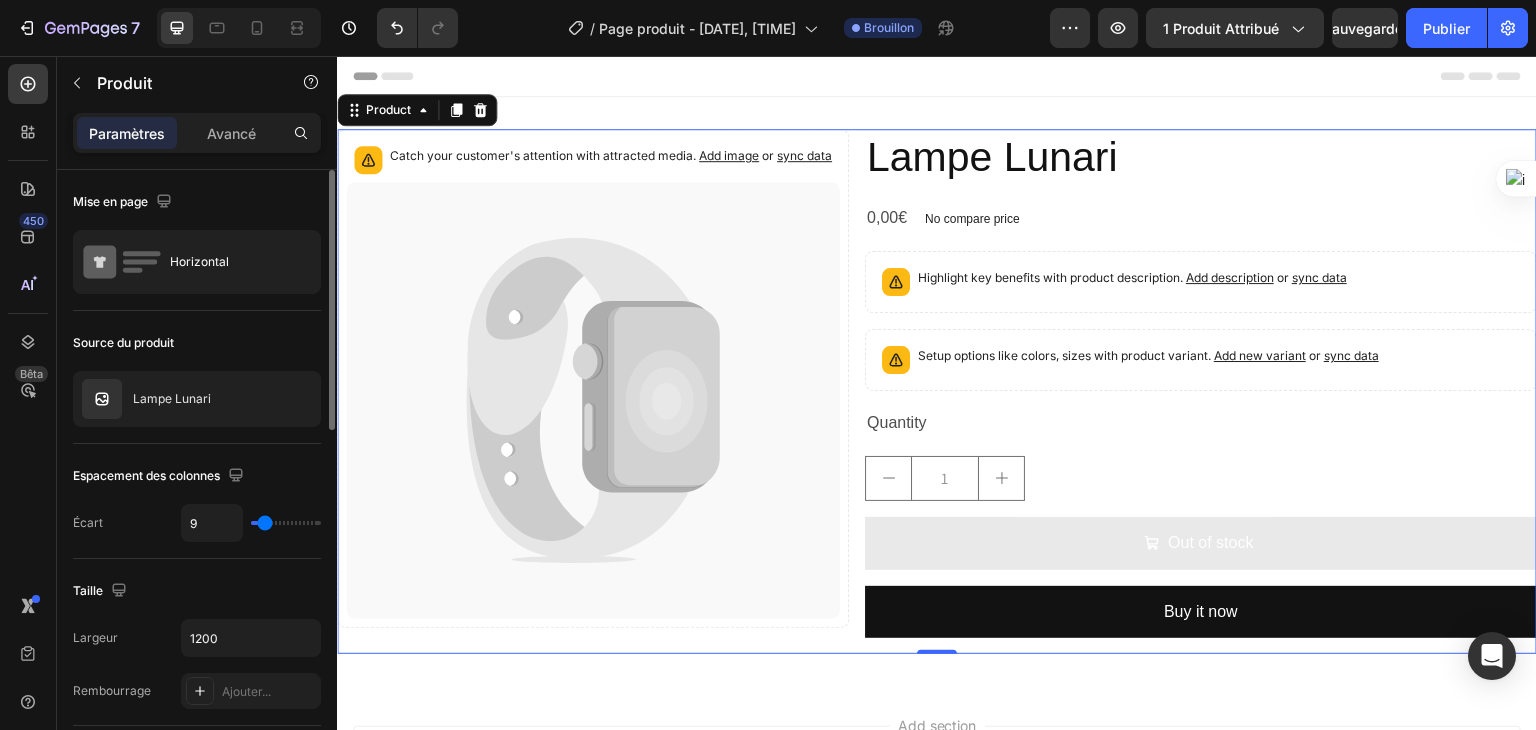 type on "3" 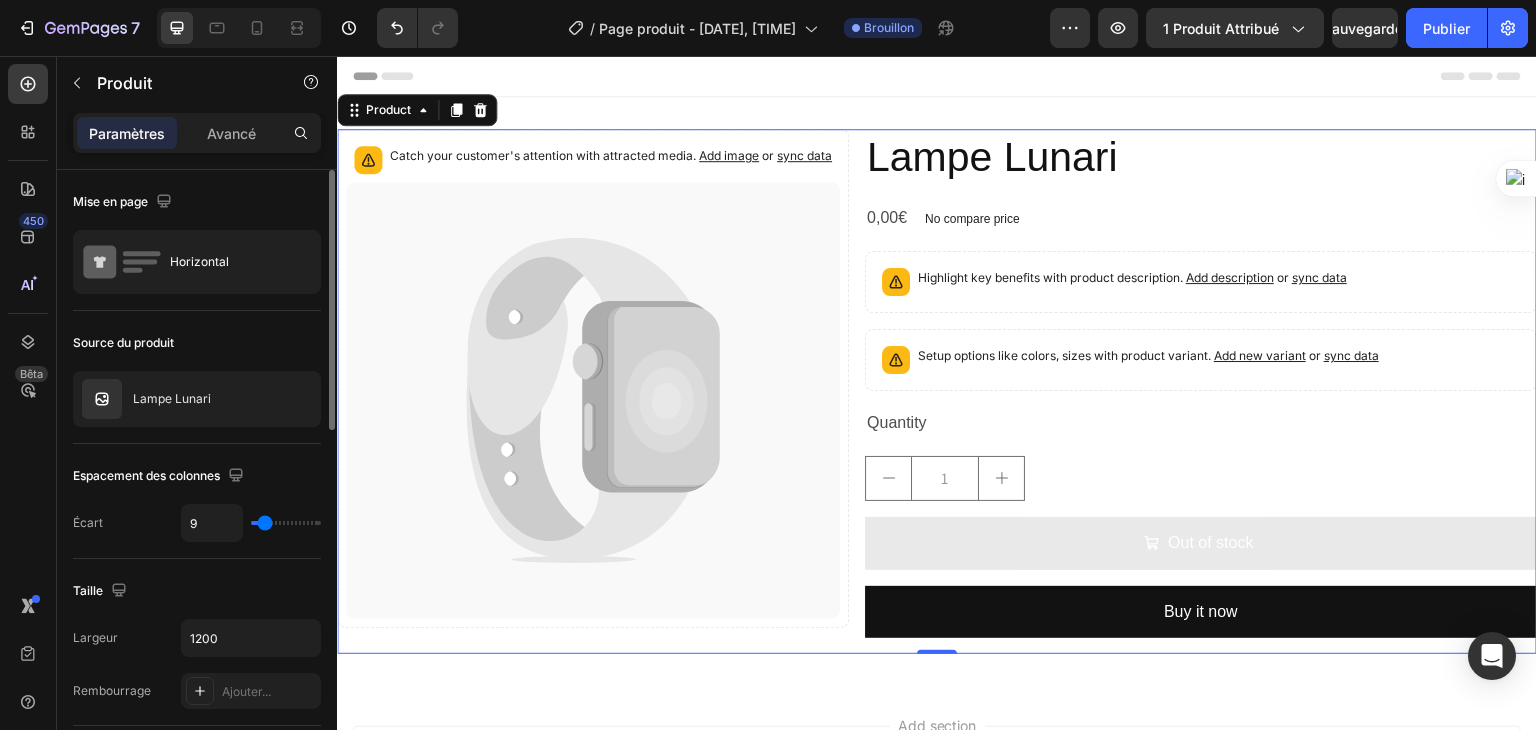 type on "3" 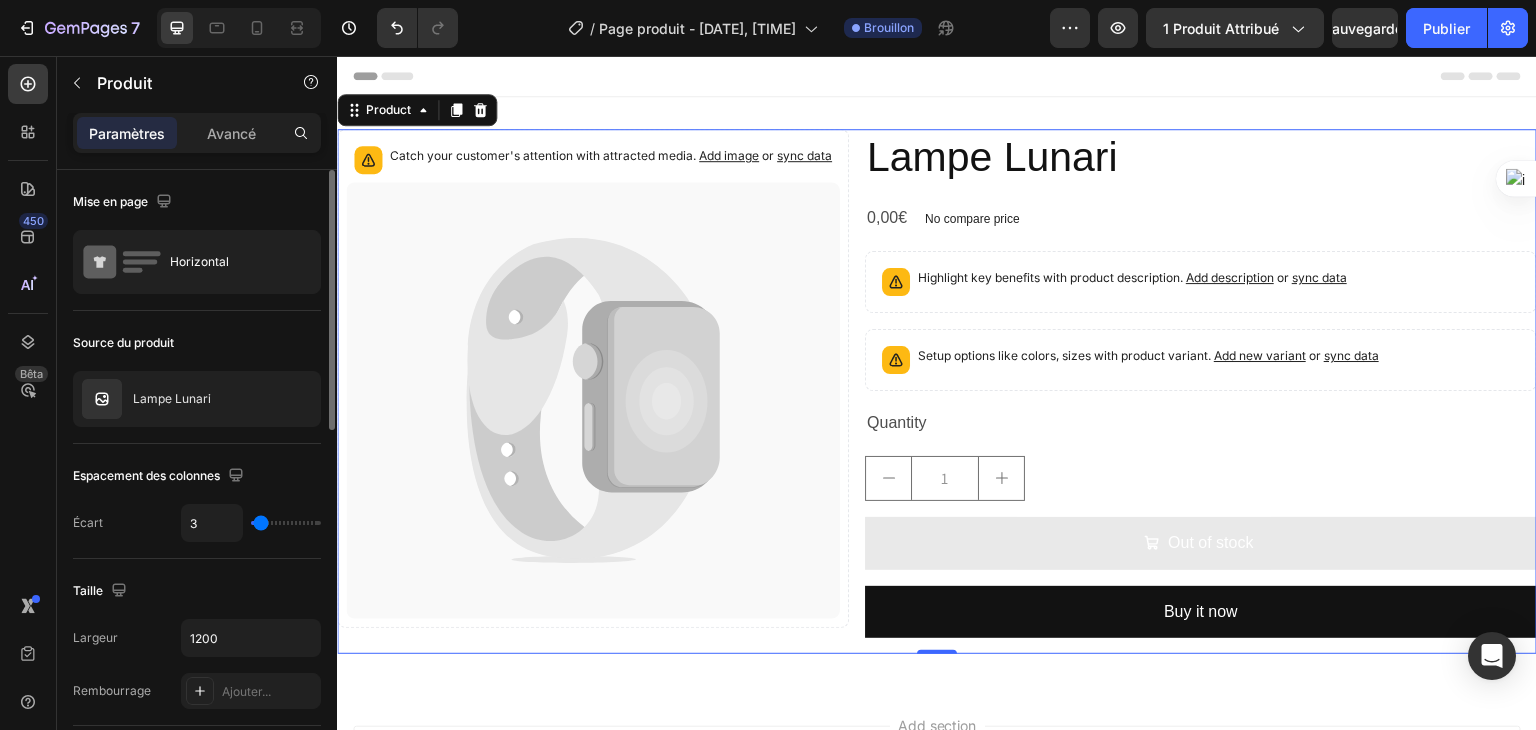 type on "1" 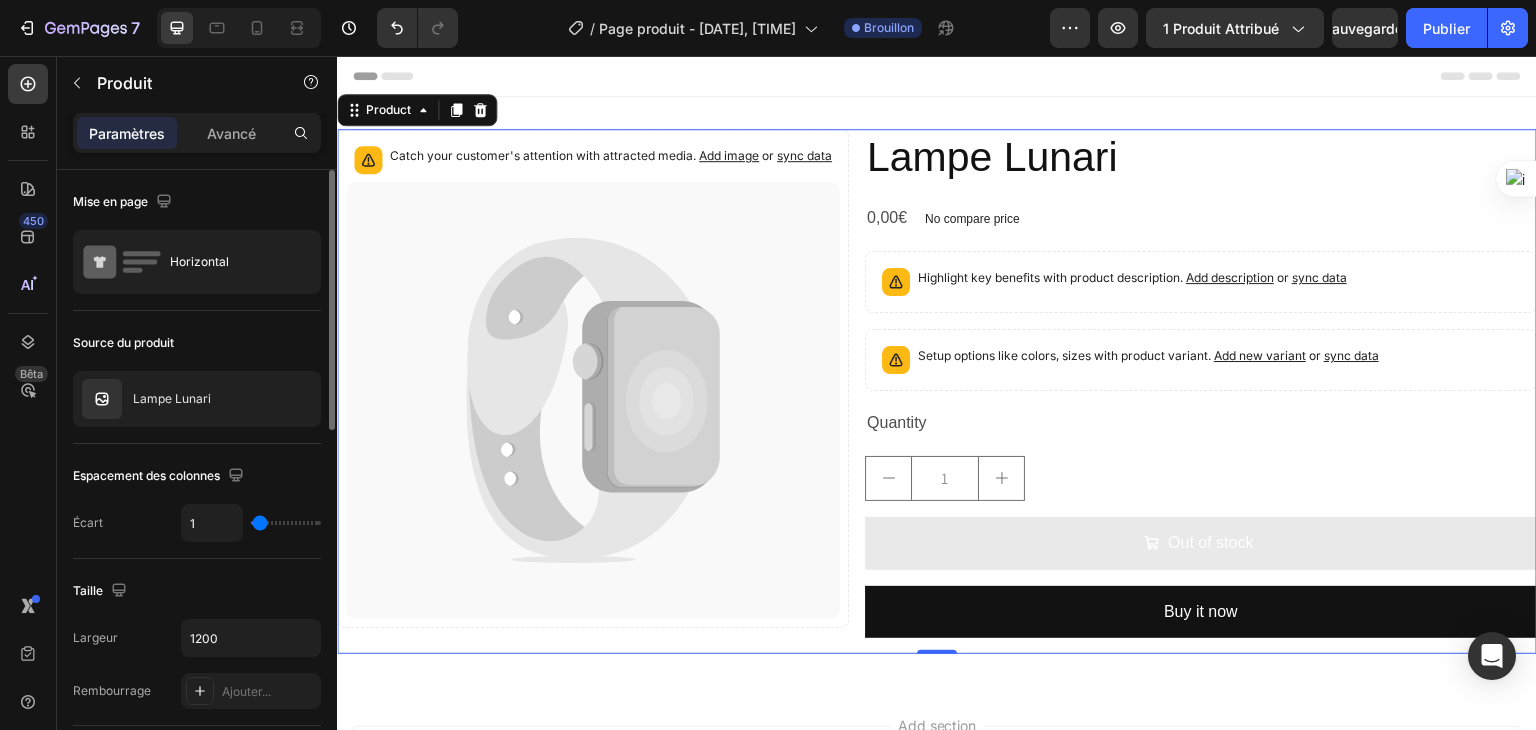 type on "0" 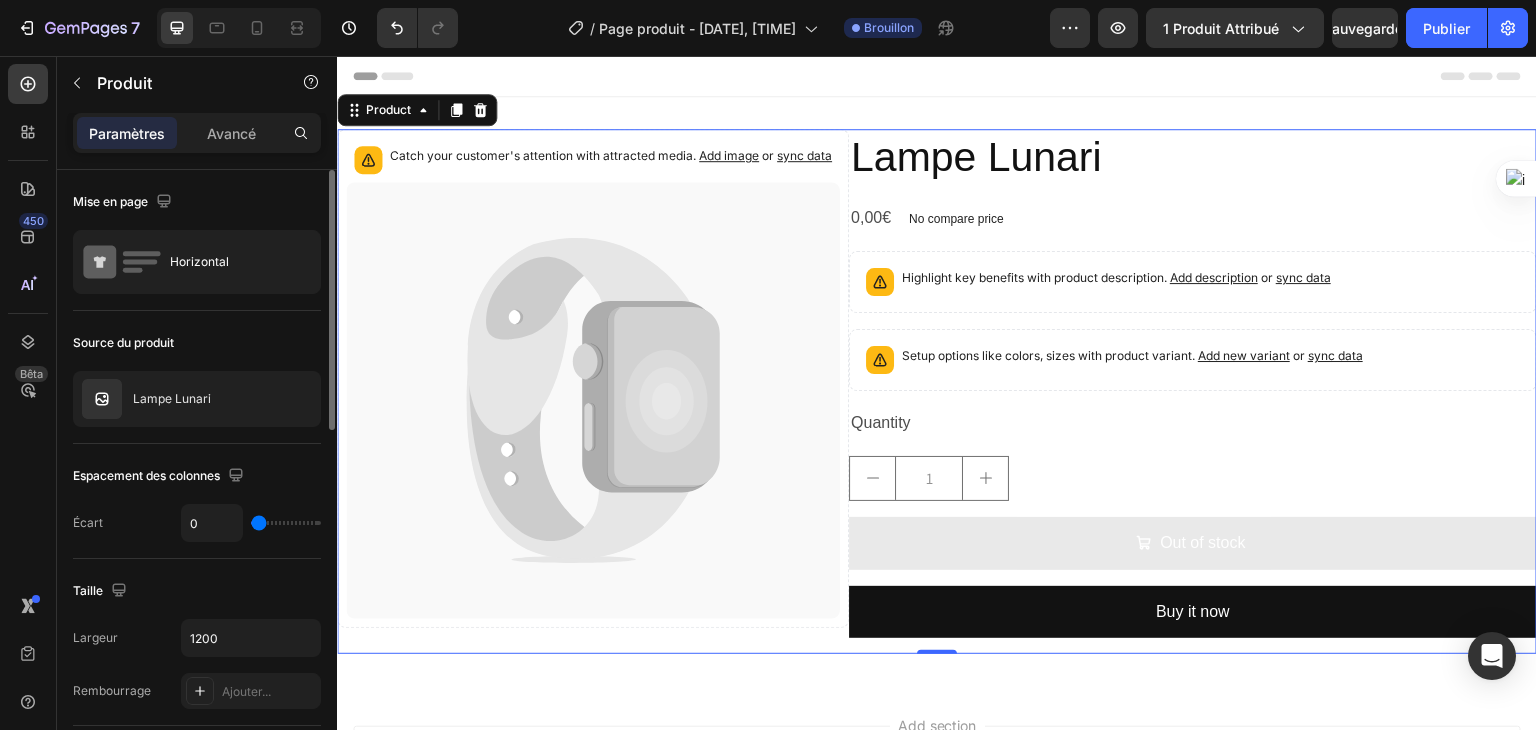 drag, startPoint x: 284, startPoint y: 527, endPoint x: 258, endPoint y: 521, distance: 26.683329 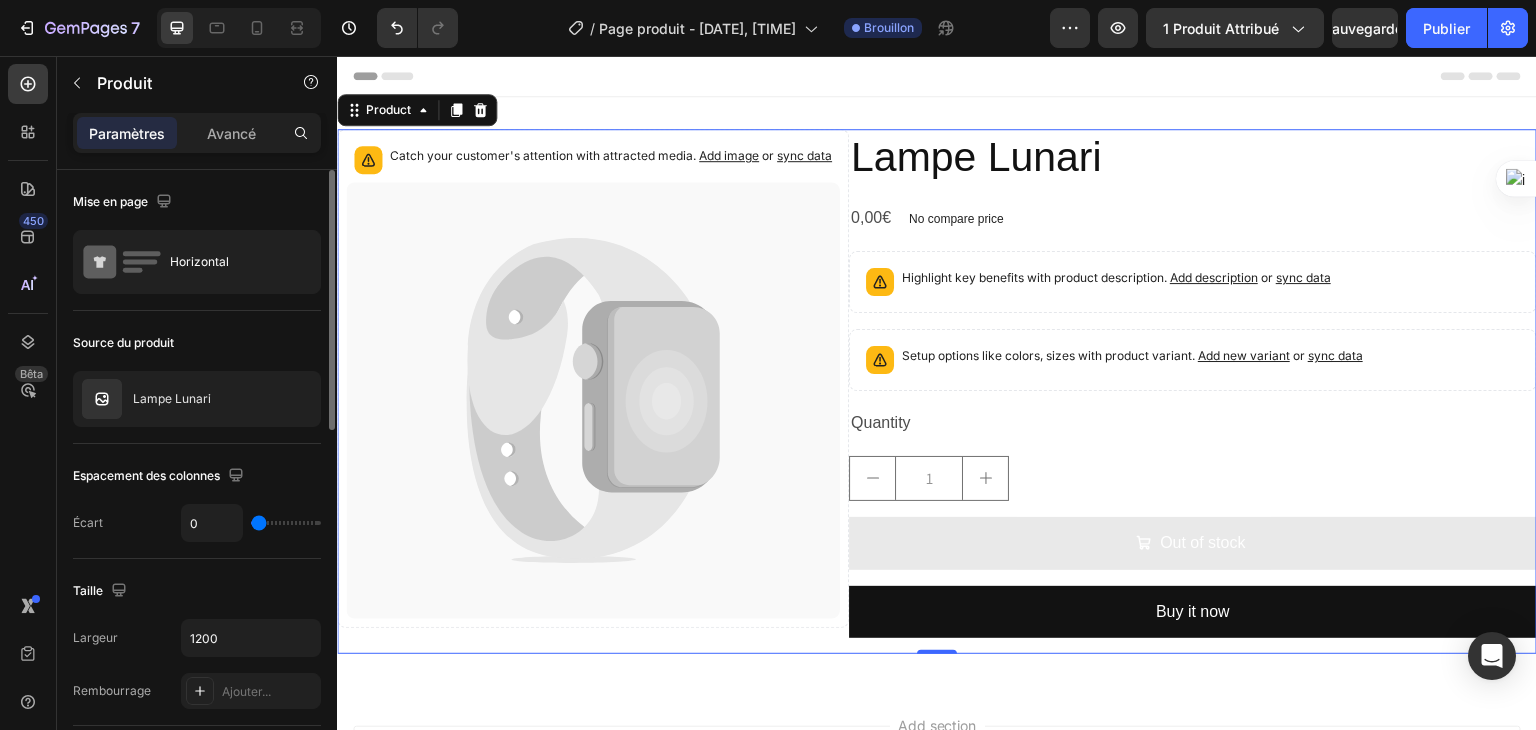 type on "0" 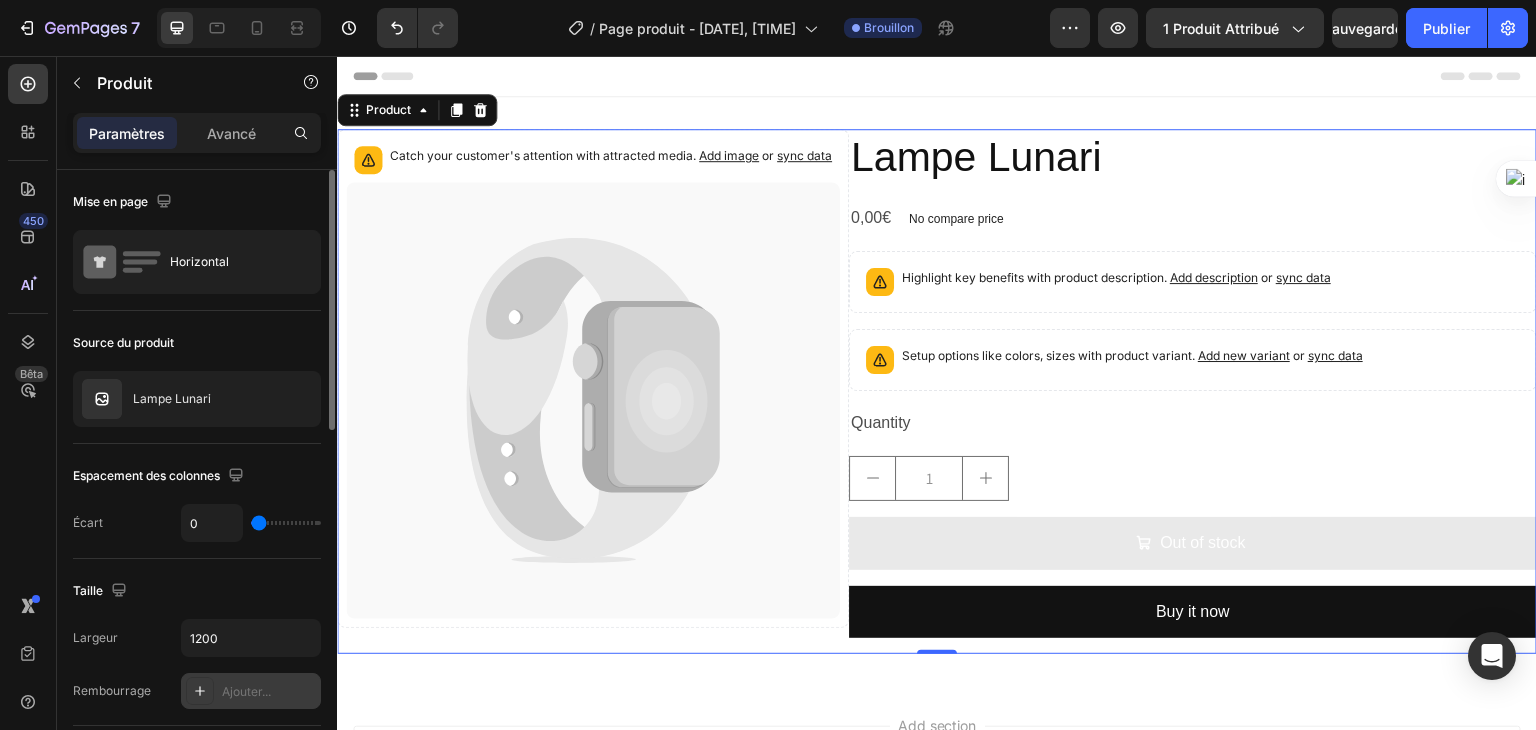 scroll, scrollTop: 100, scrollLeft: 0, axis: vertical 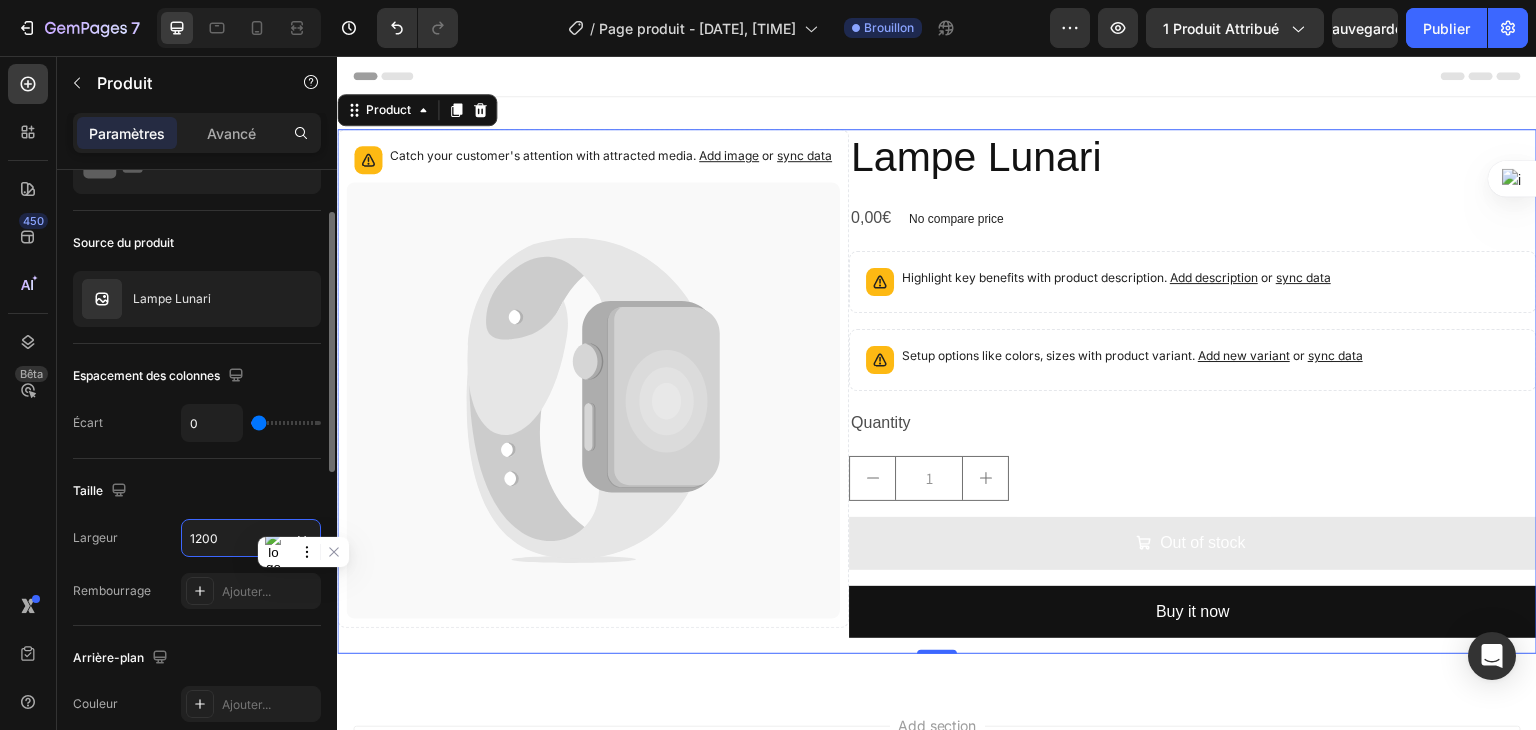 click on "1200" at bounding box center (251, 538) 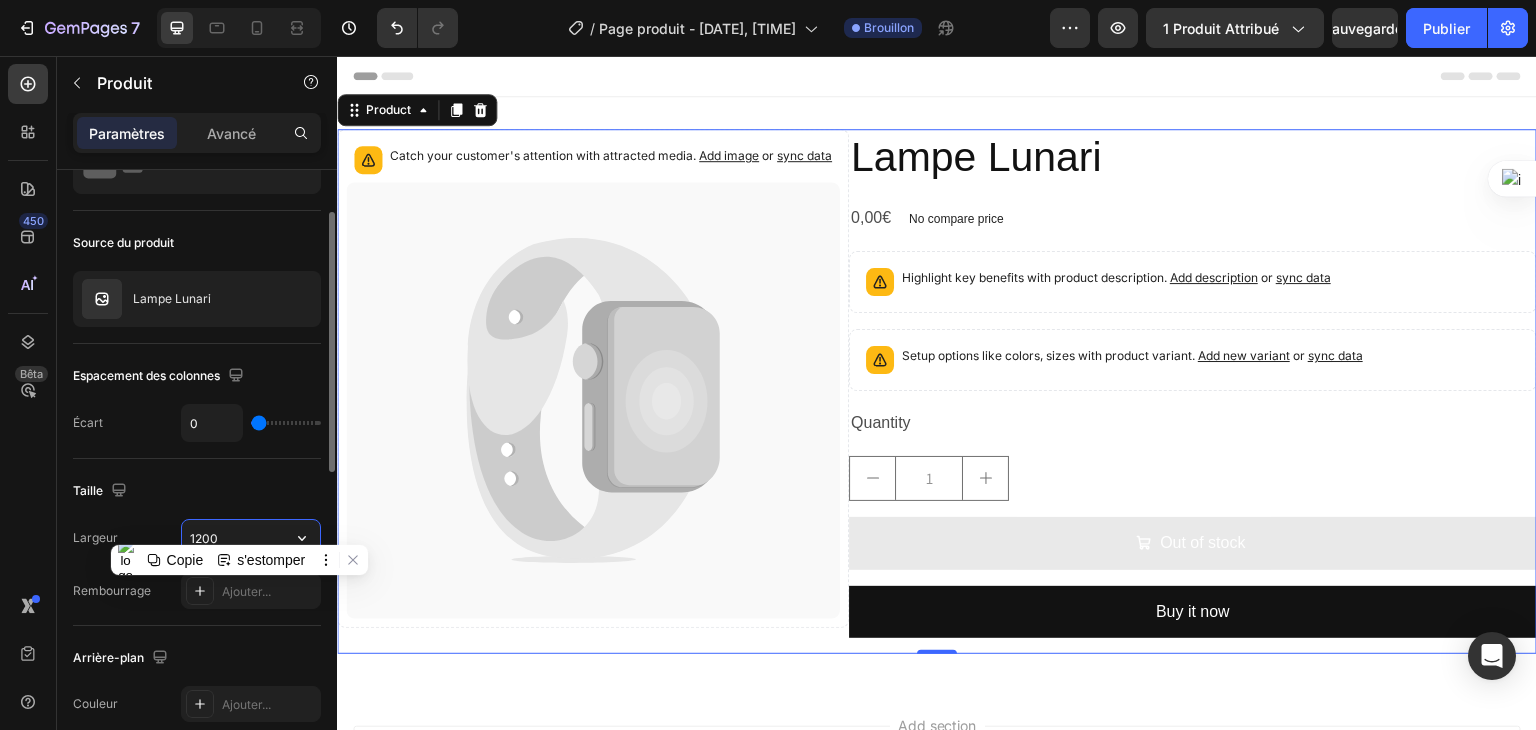 click on "1200" at bounding box center [251, 538] 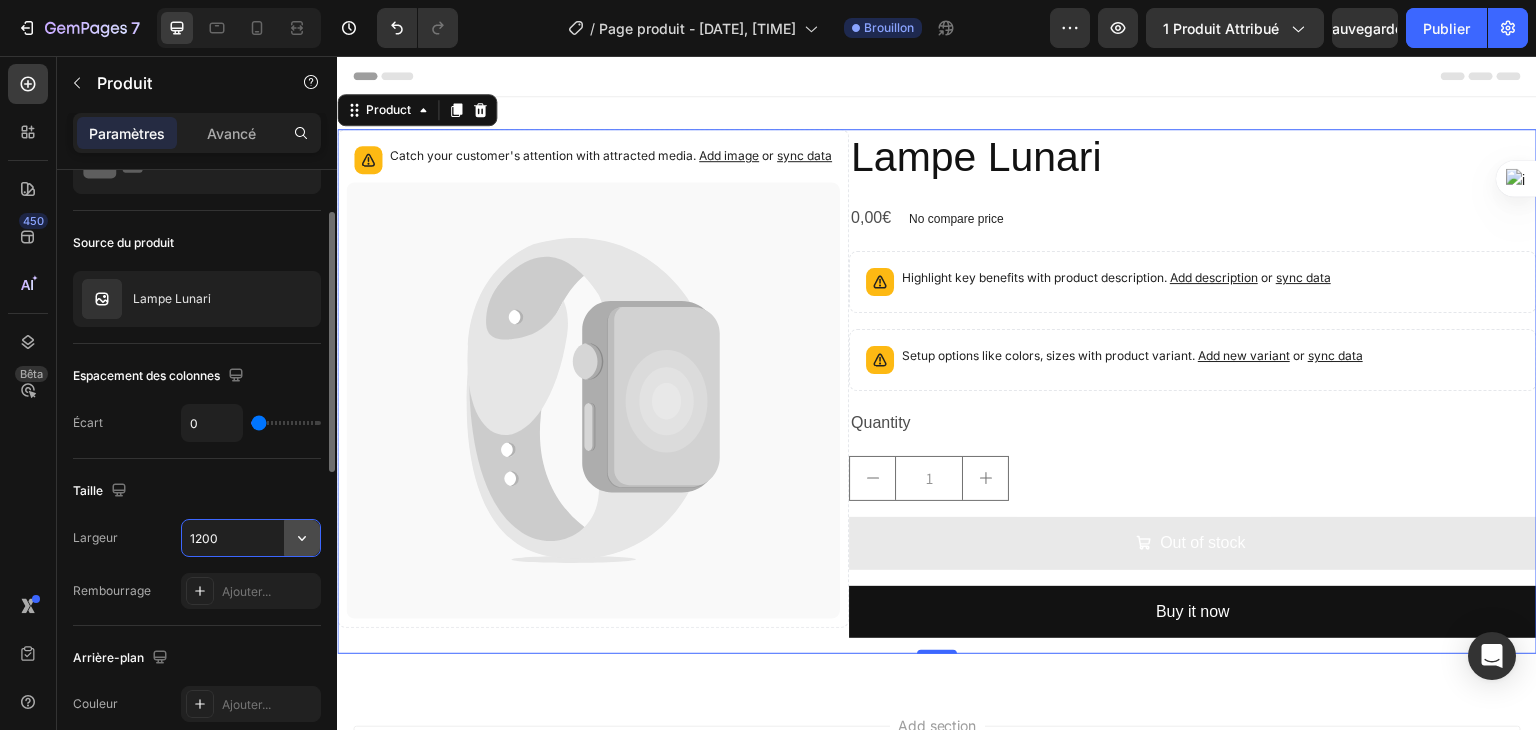 click 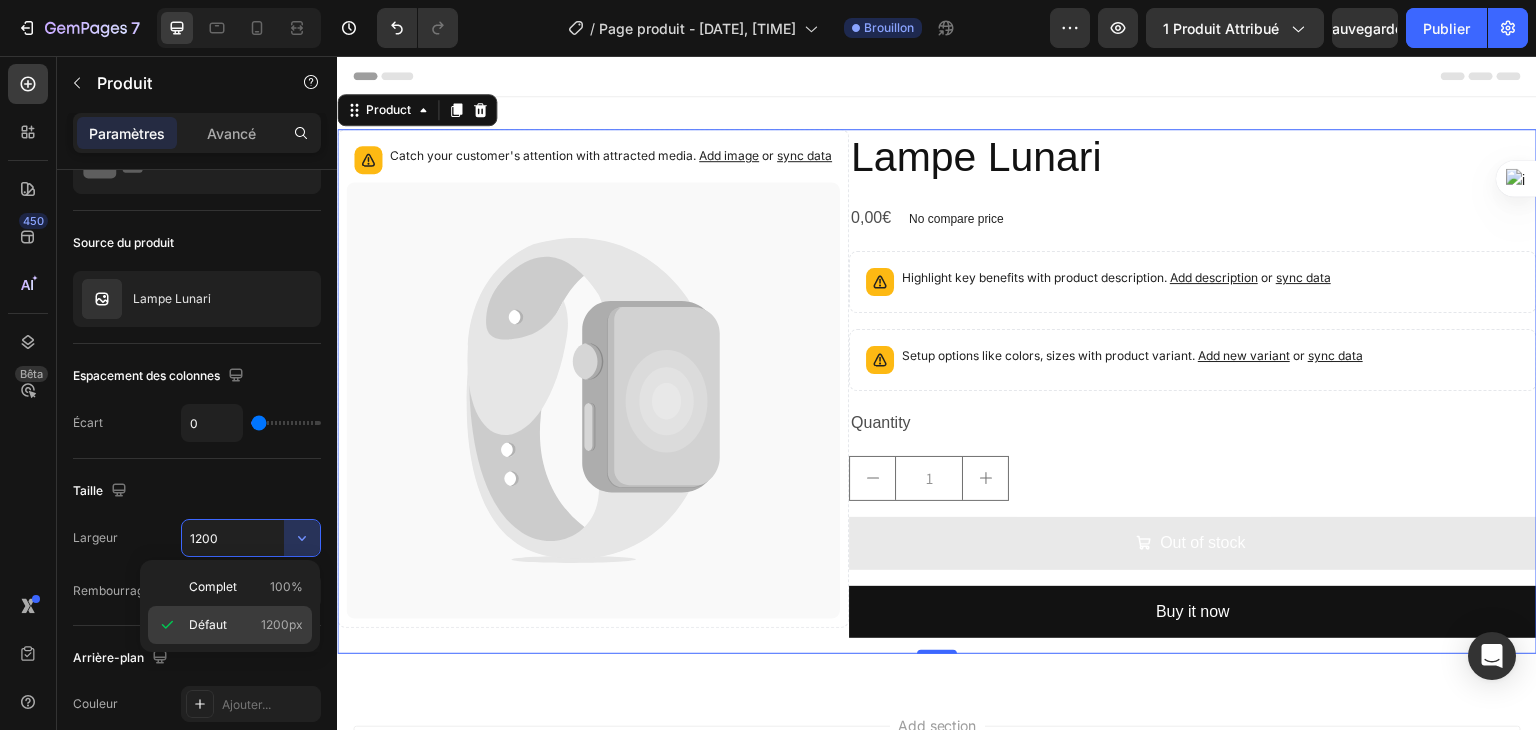 click on "1200px" at bounding box center (282, 624) 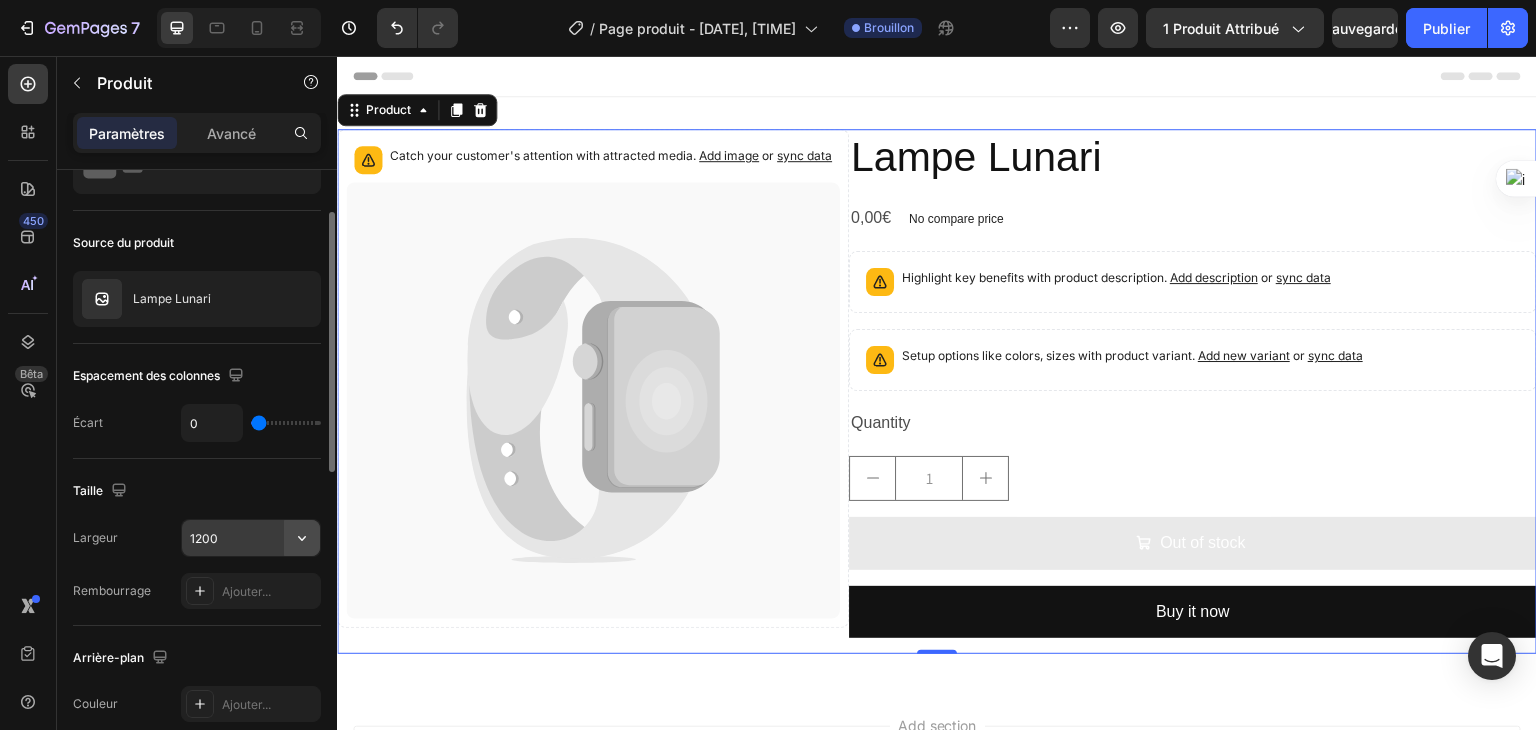 click 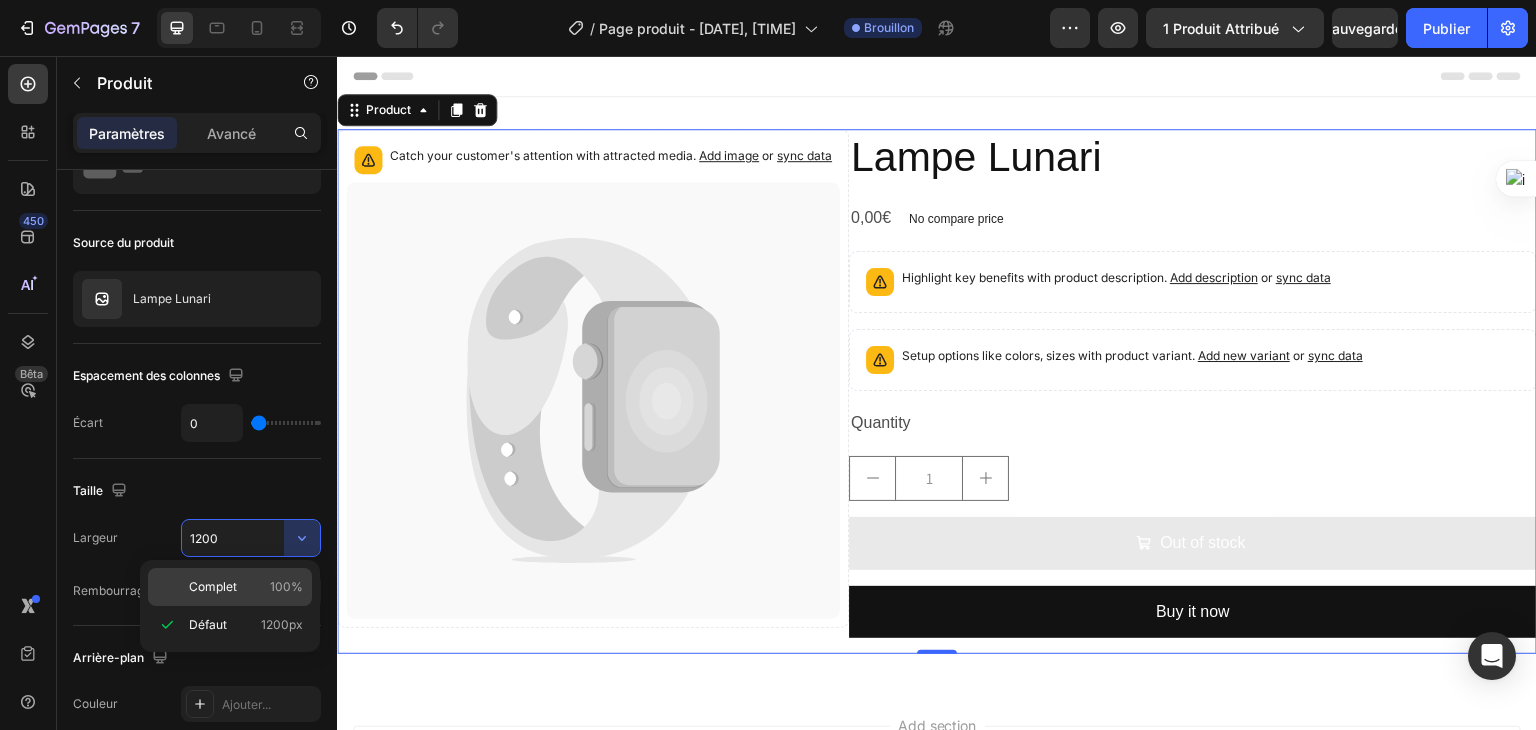 click on "Complet 100%" at bounding box center [246, 587] 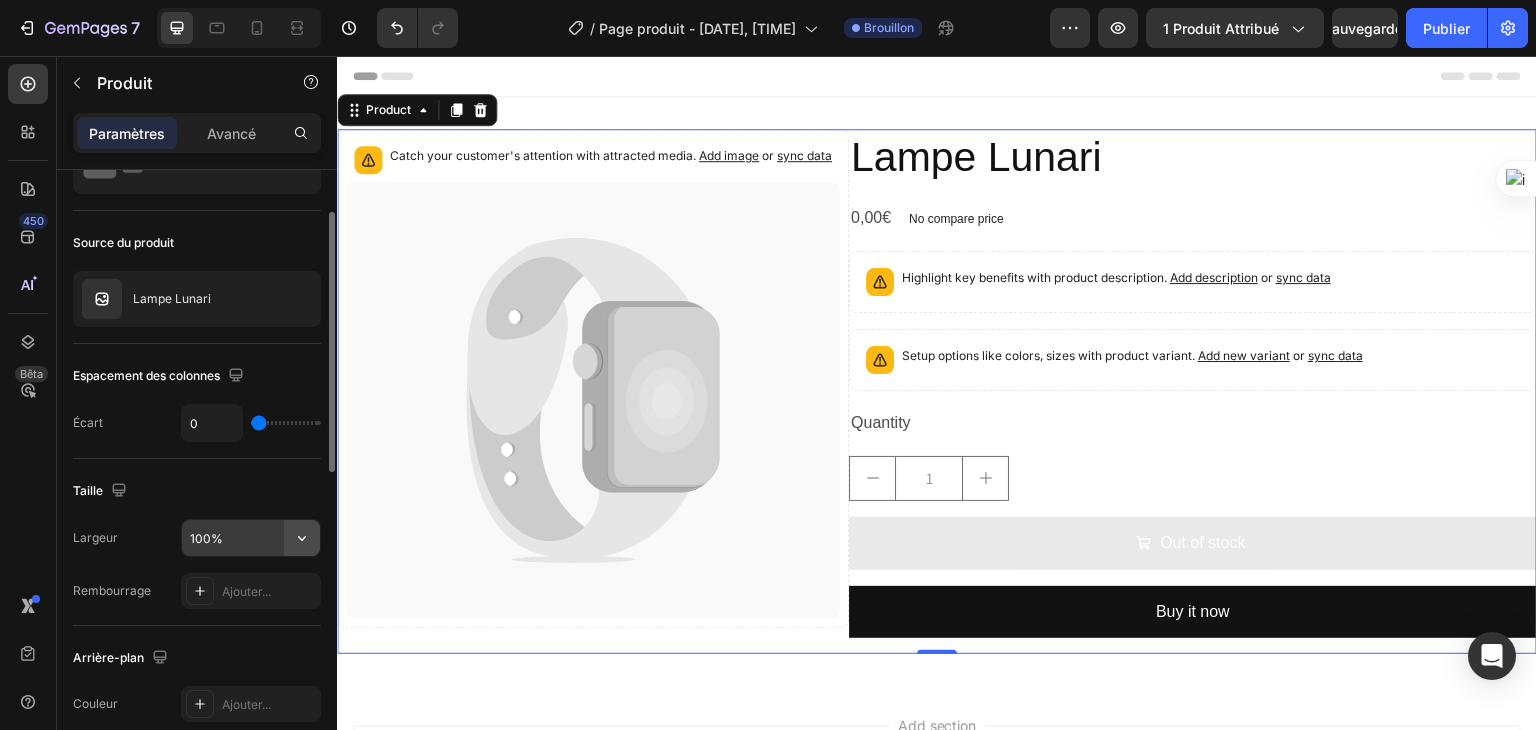 click 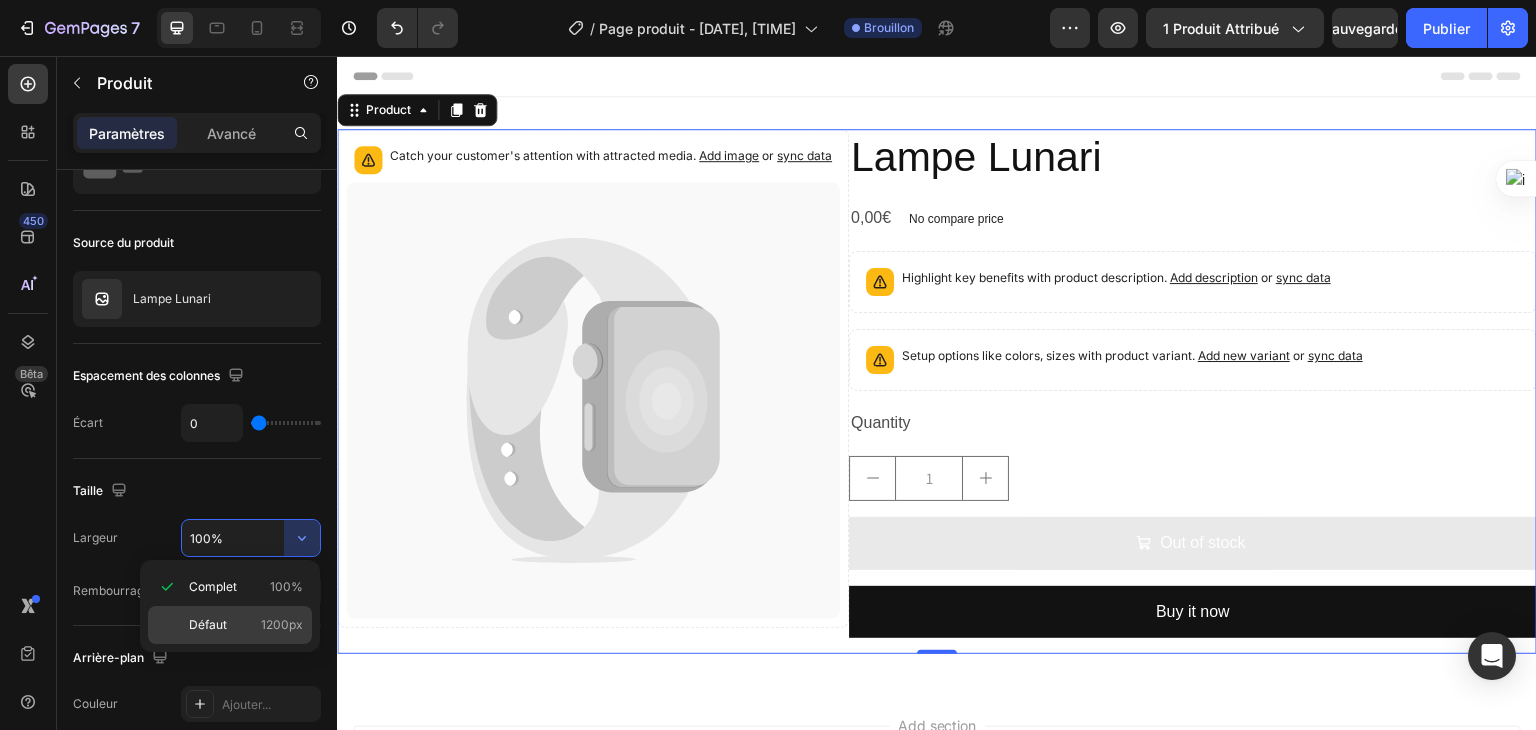 click on "Défaut 1200px" 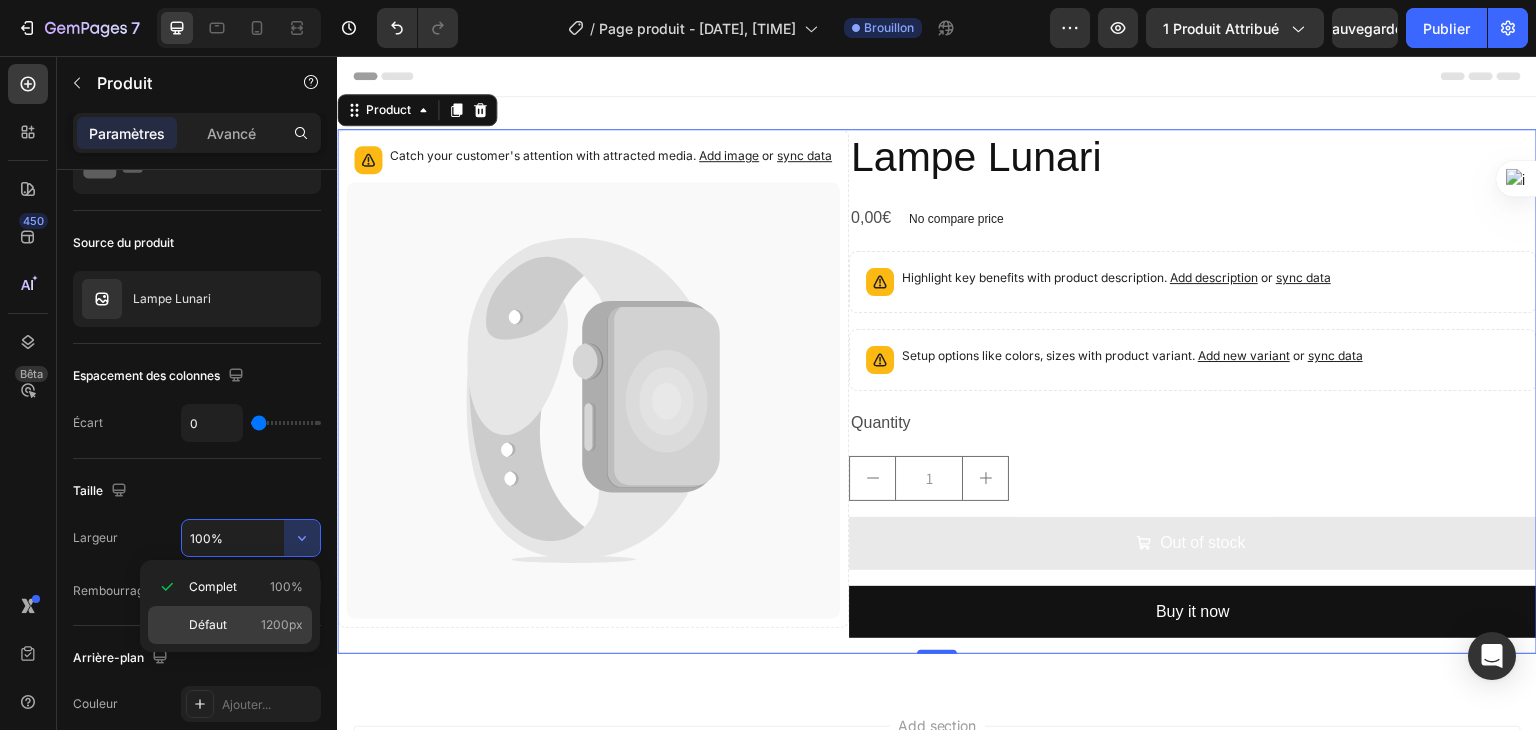type on "1200" 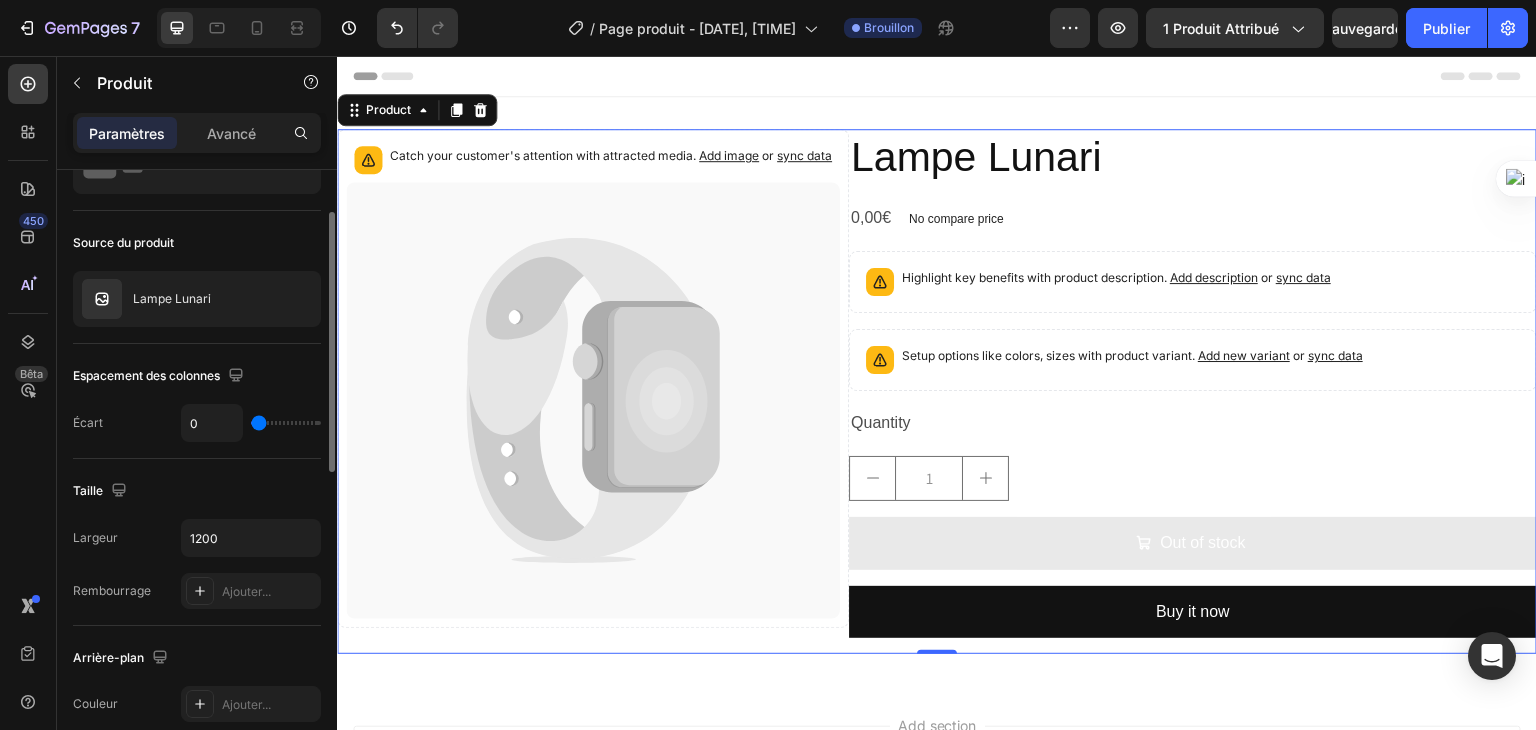 scroll, scrollTop: 300, scrollLeft: 0, axis: vertical 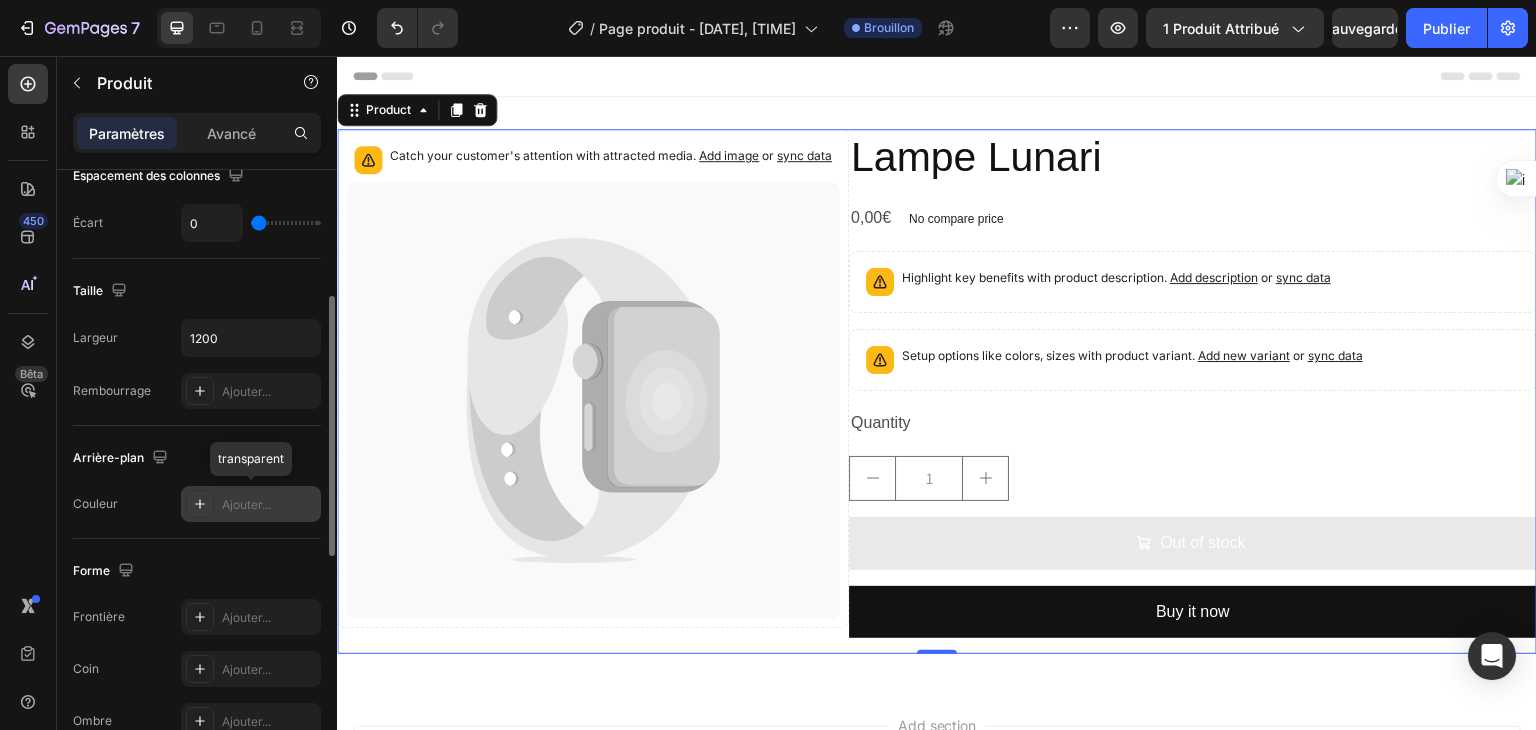 click on "Ajouter..." at bounding box center [246, 504] 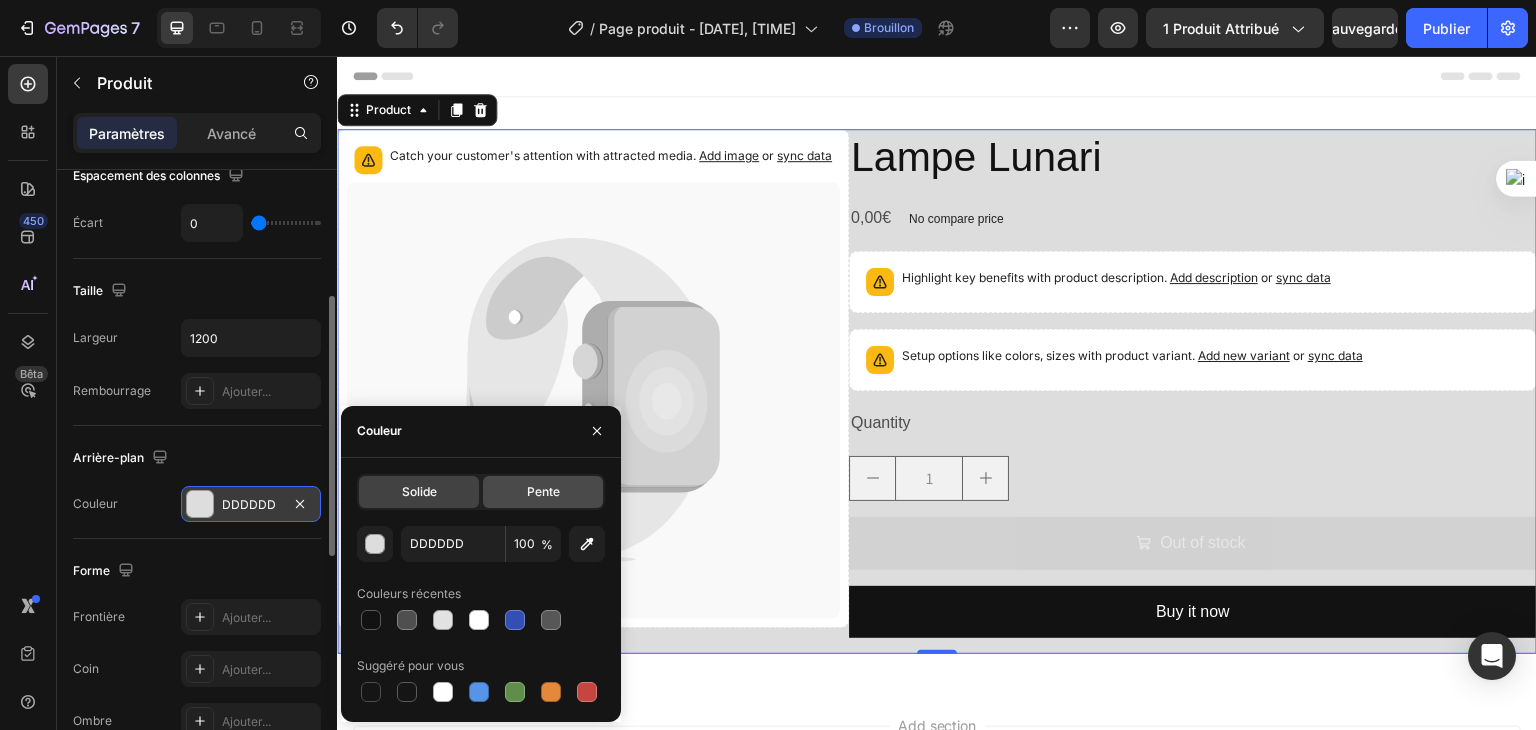 click on "Pente" 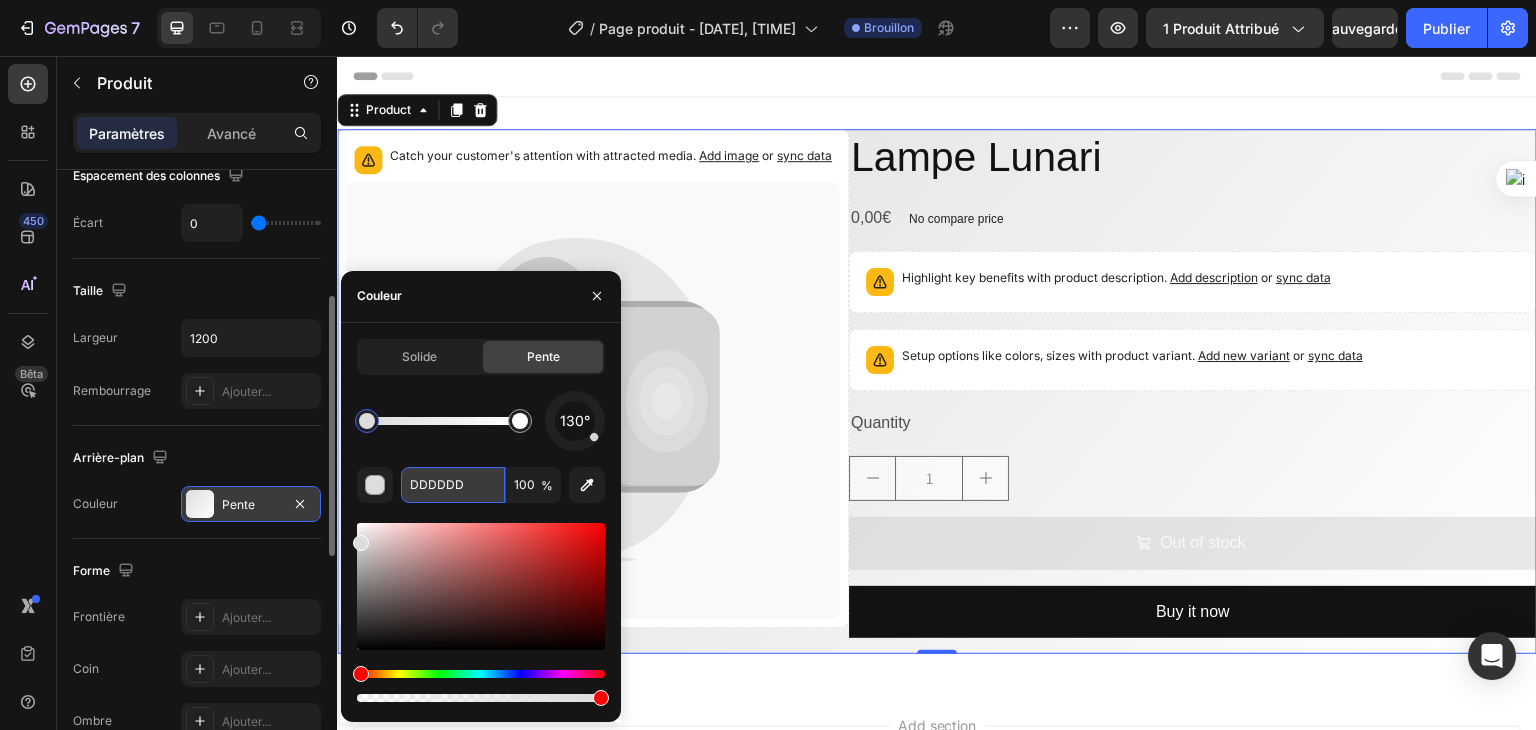 click on "DDDDDD" at bounding box center (453, 485) 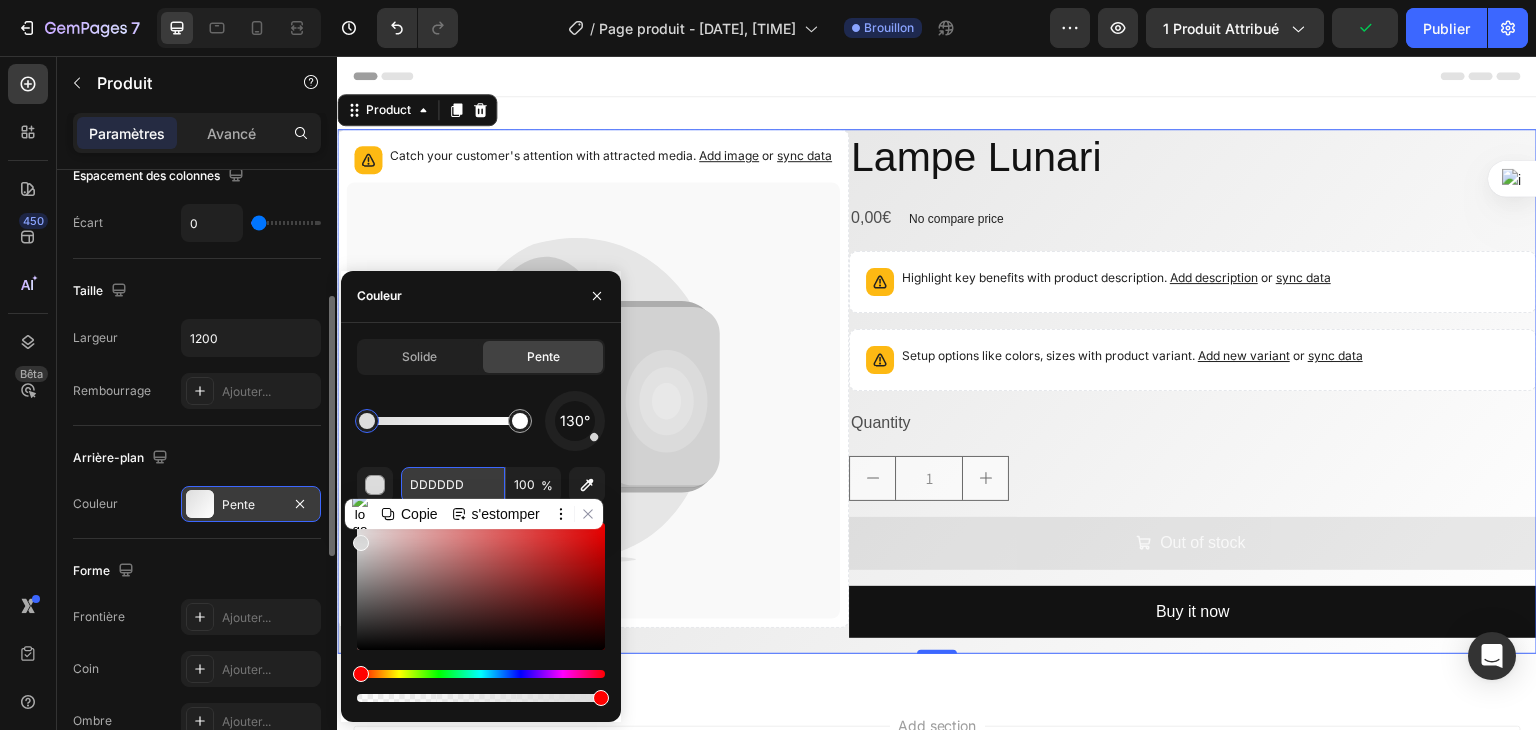 click on "DDDDDD" at bounding box center (453, 485) 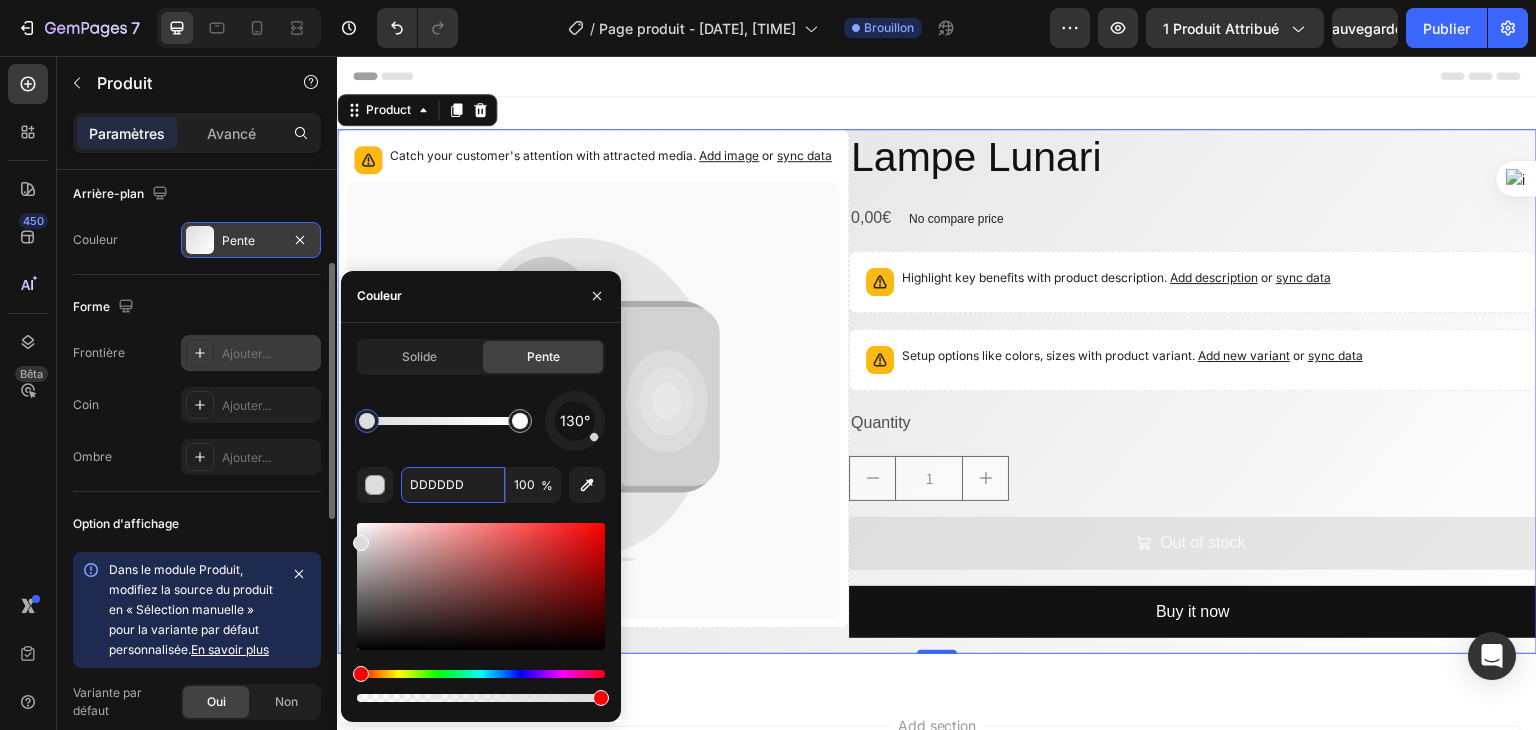 scroll, scrollTop: 464, scrollLeft: 0, axis: vertical 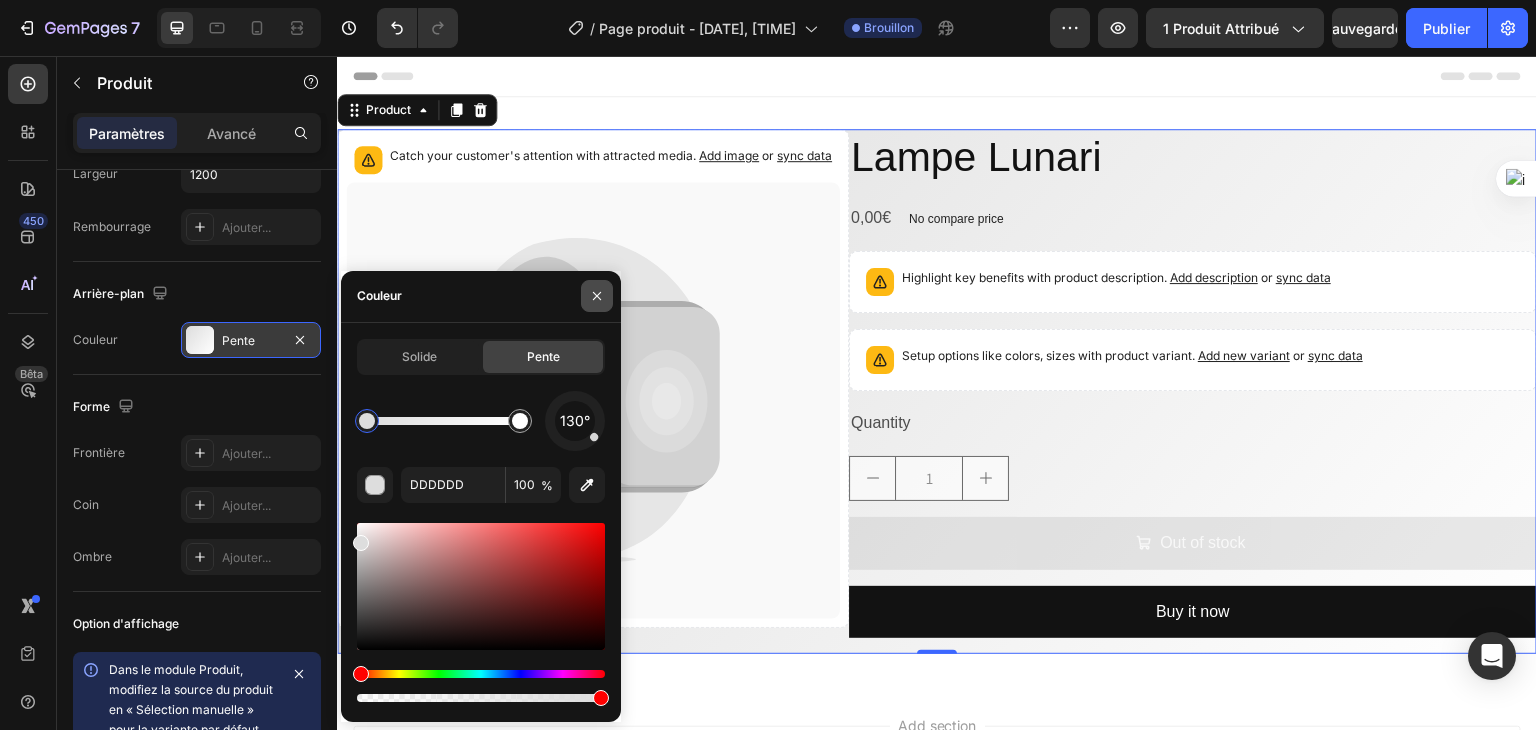 click 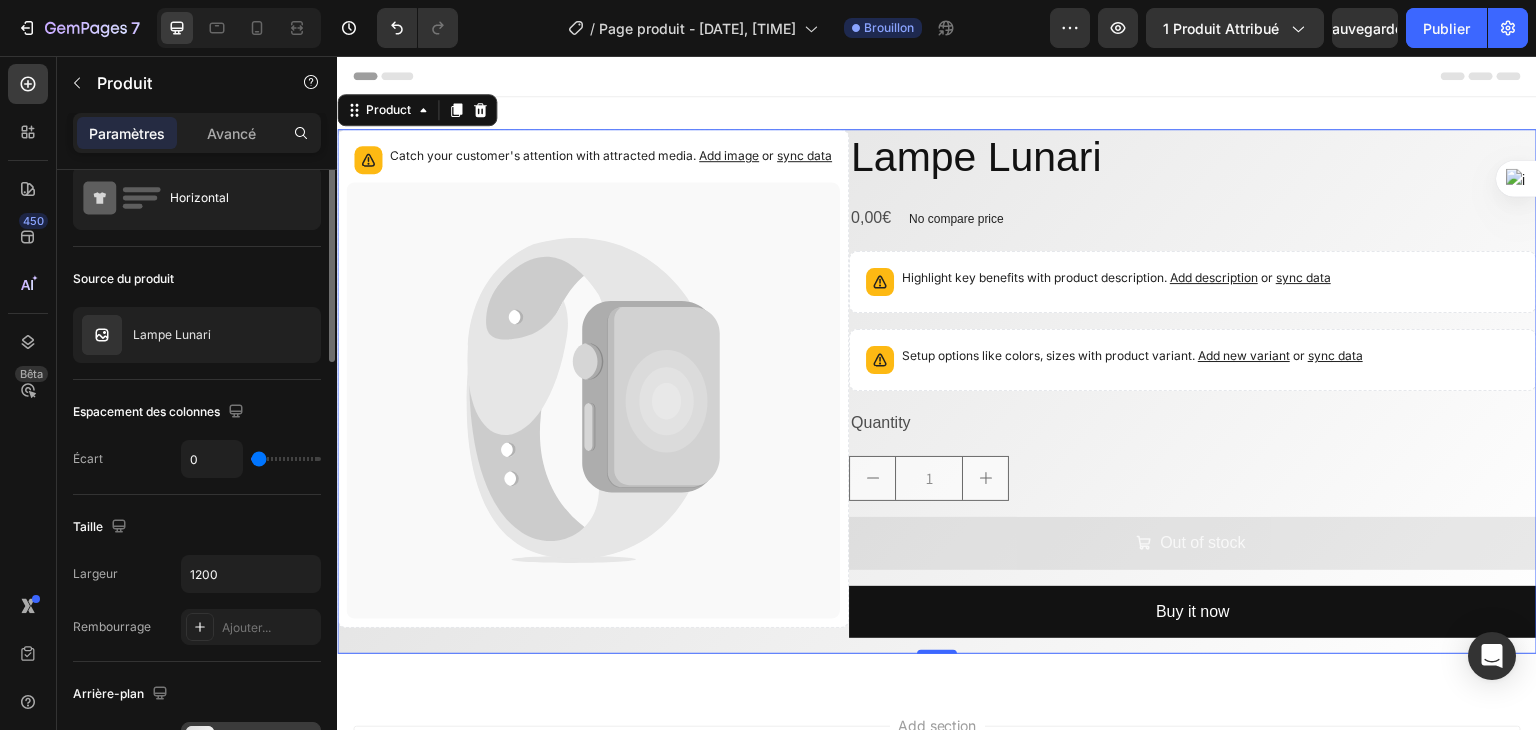 scroll, scrollTop: 0, scrollLeft: 0, axis: both 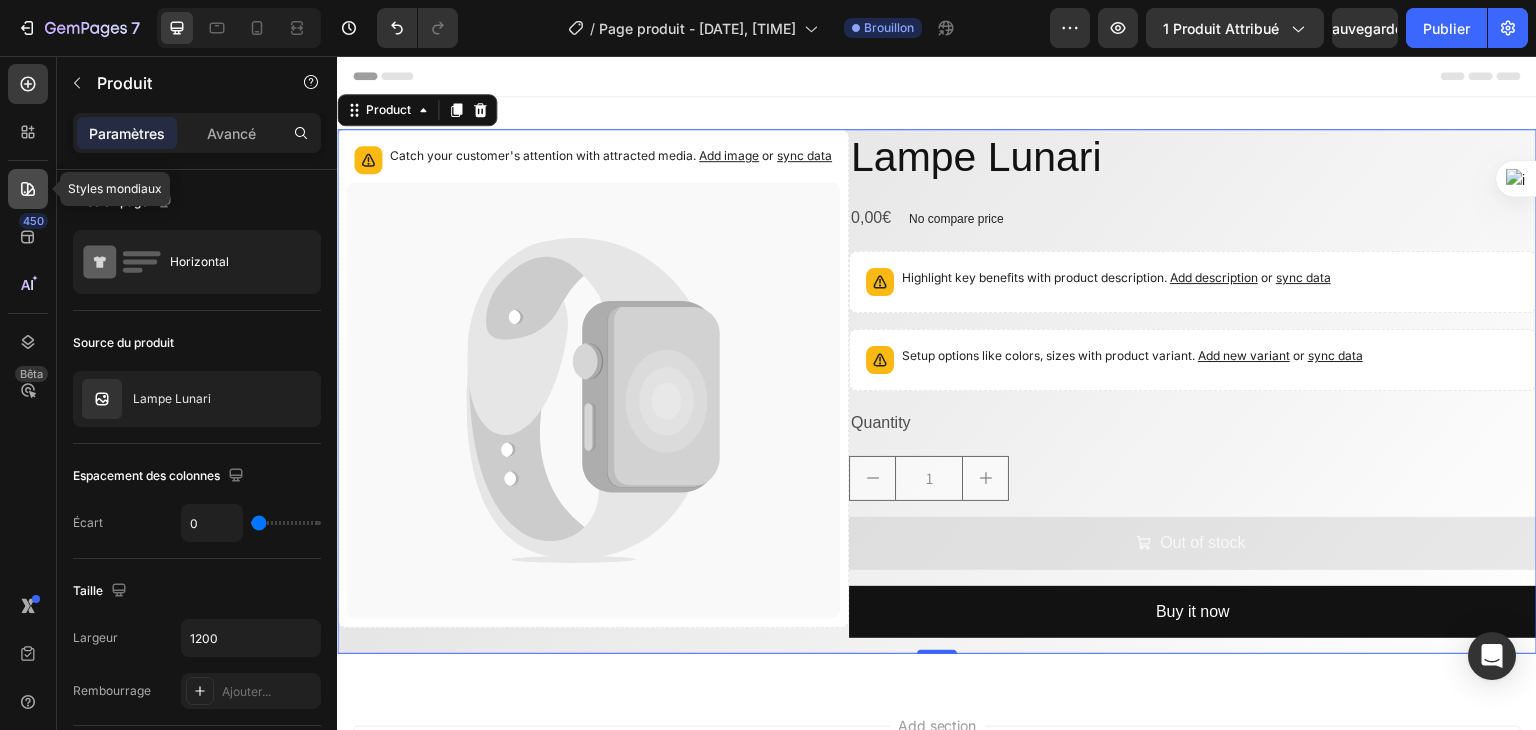 click 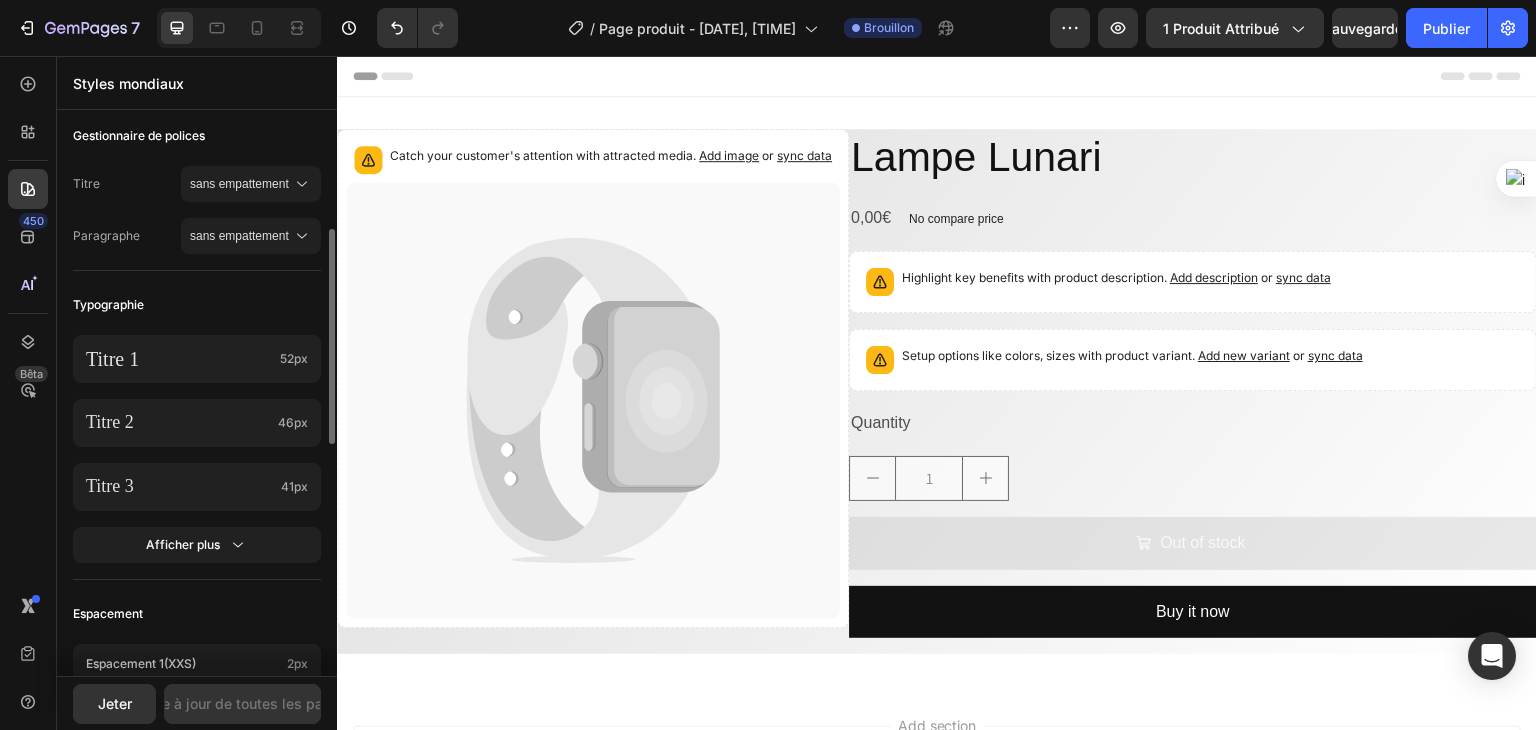 scroll, scrollTop: 0, scrollLeft: 0, axis: both 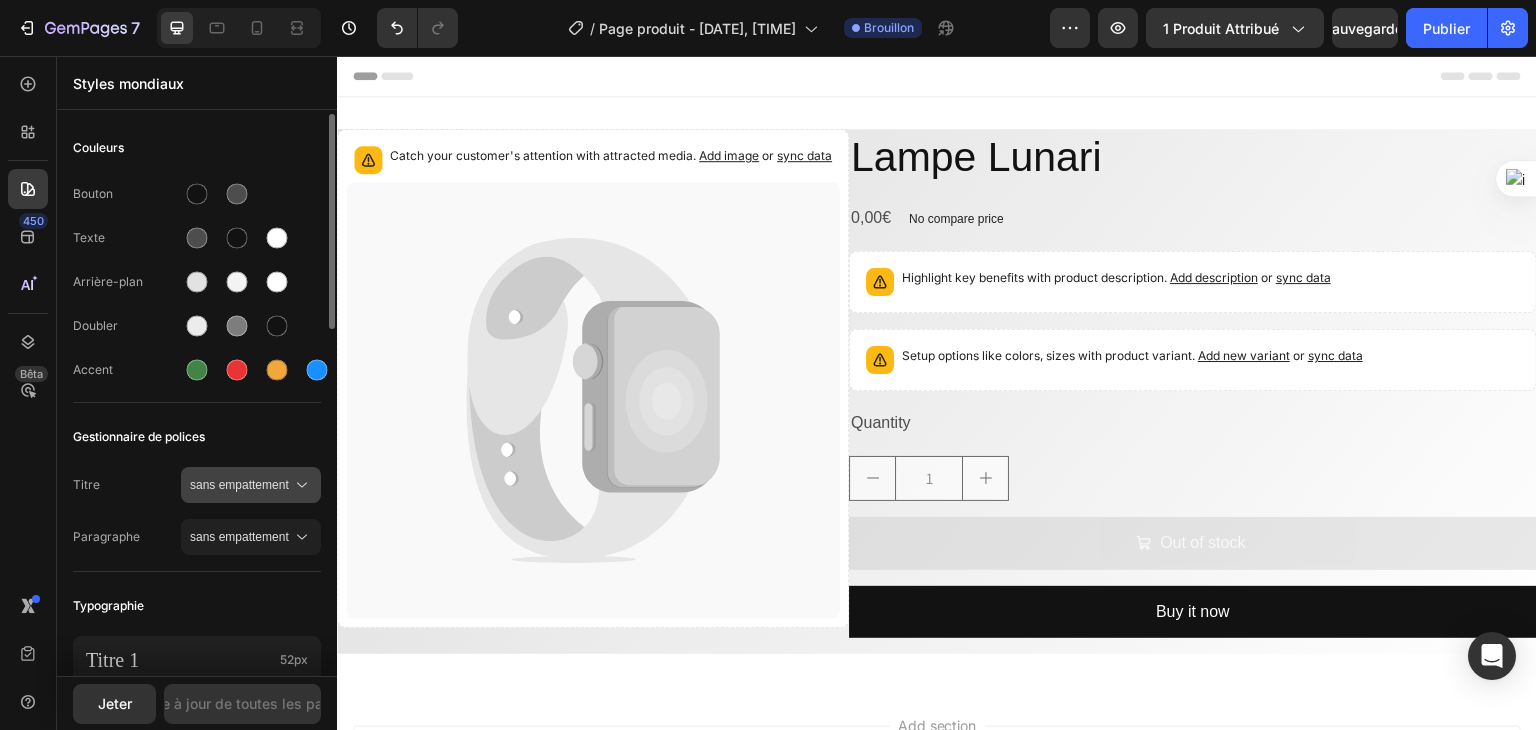 click on "sans empattement" at bounding box center (239, 485) 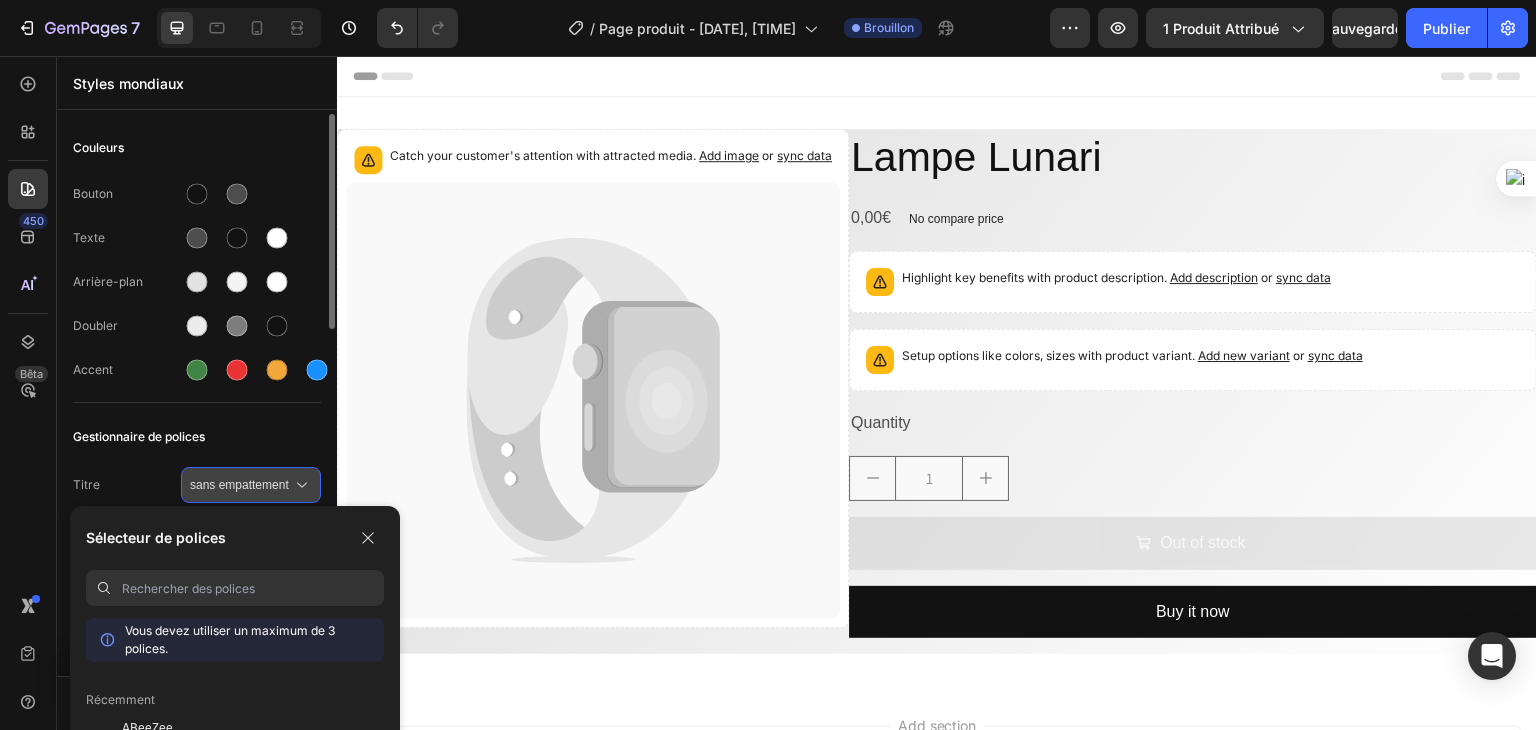 click on "sans empattement" at bounding box center (239, 485) 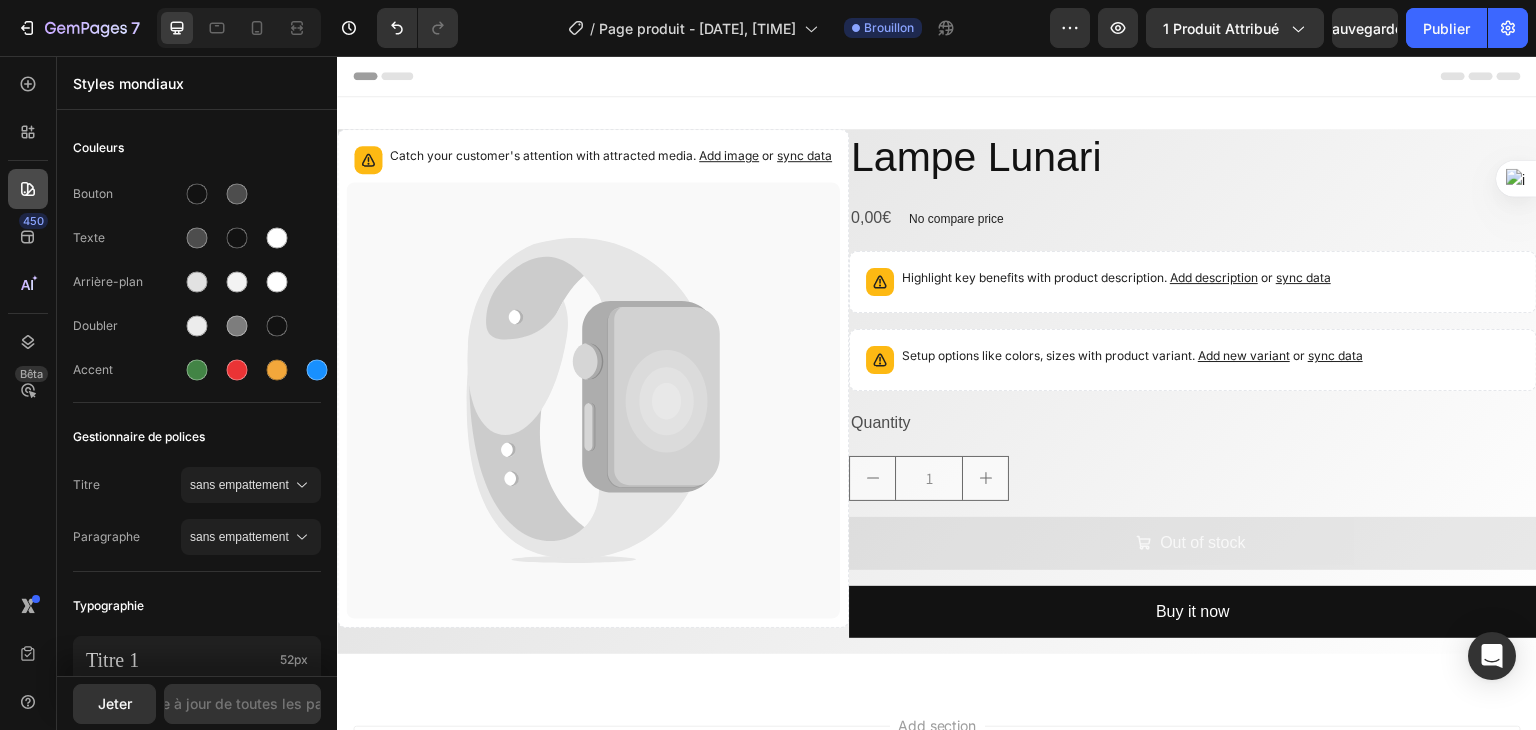 click 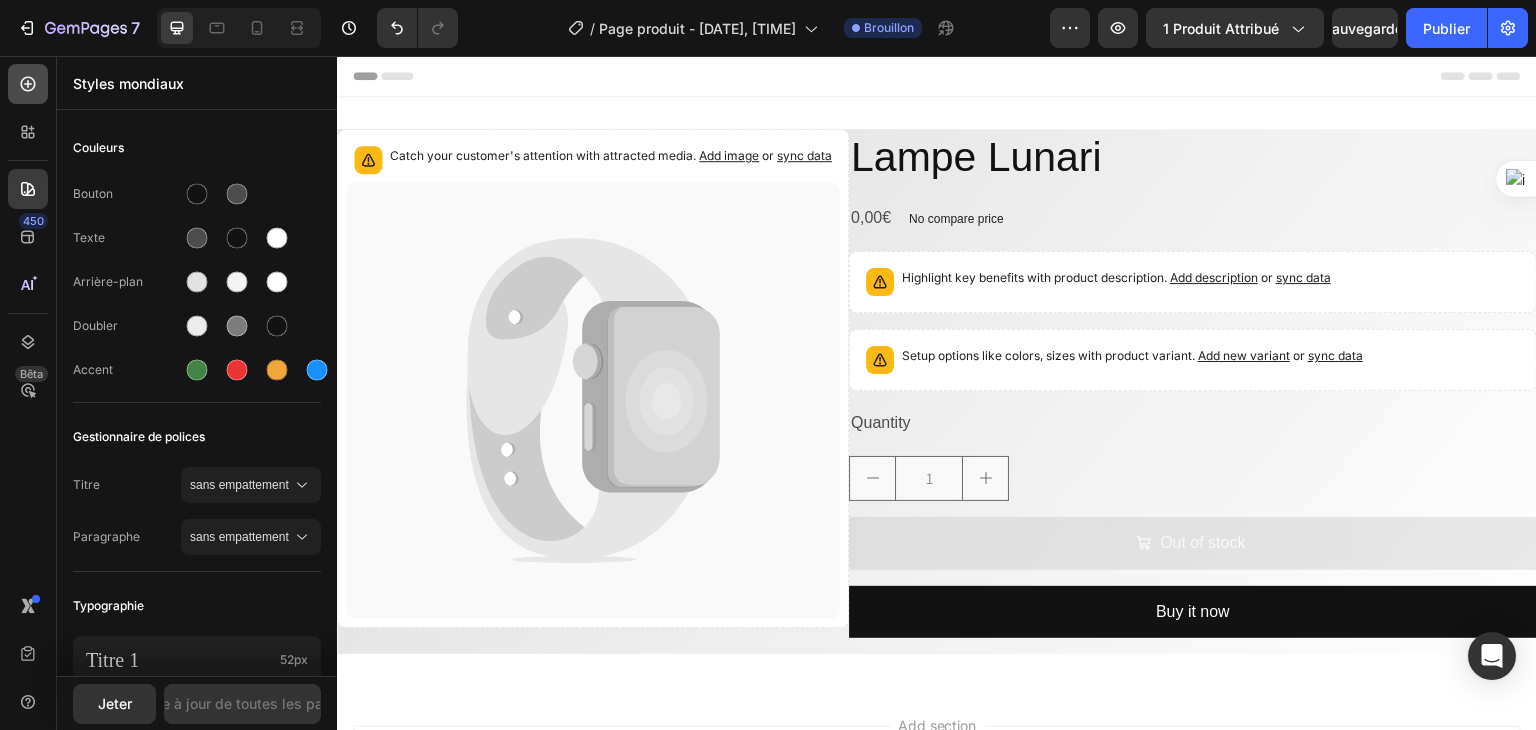 drag, startPoint x: 31, startPoint y: 185, endPoint x: 31, endPoint y: 96, distance: 89 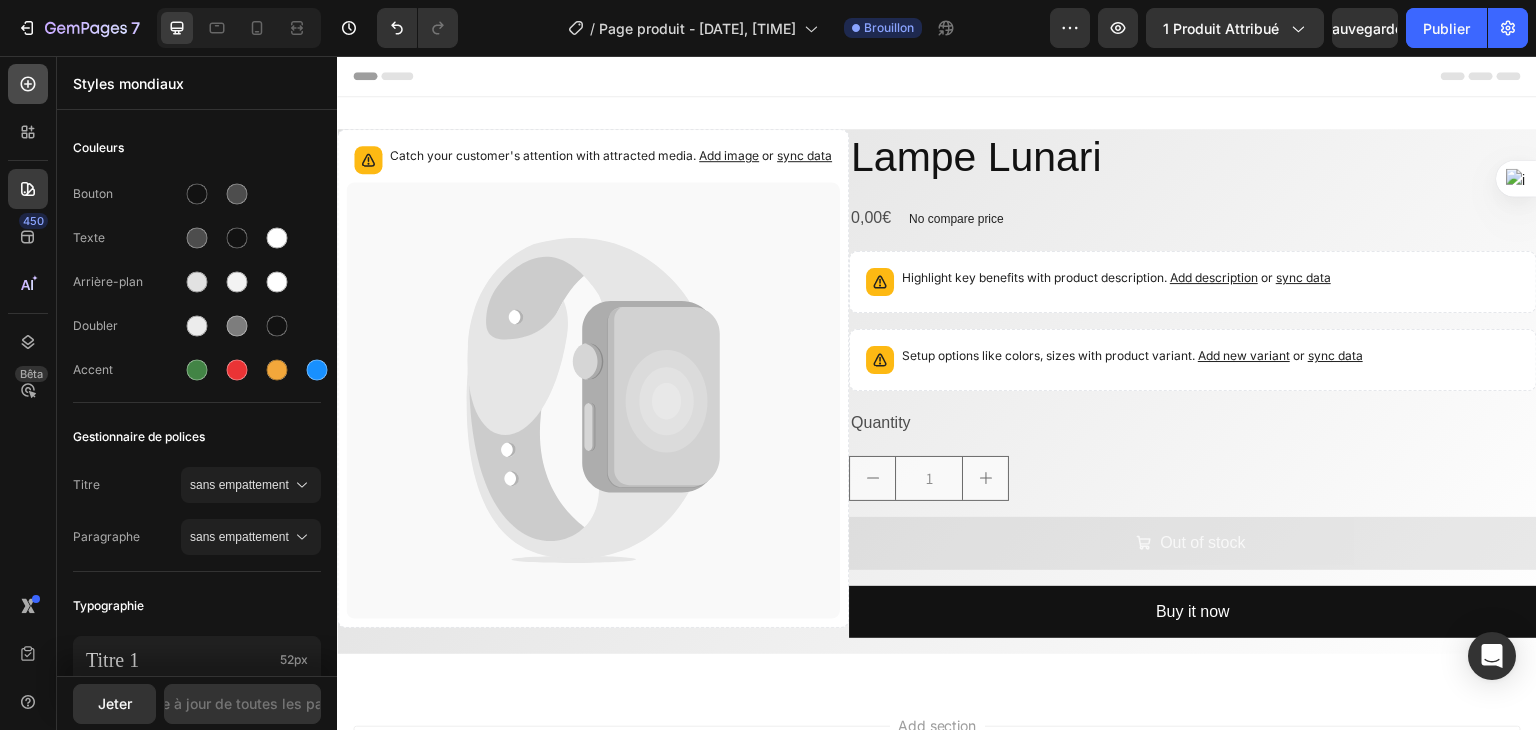 click 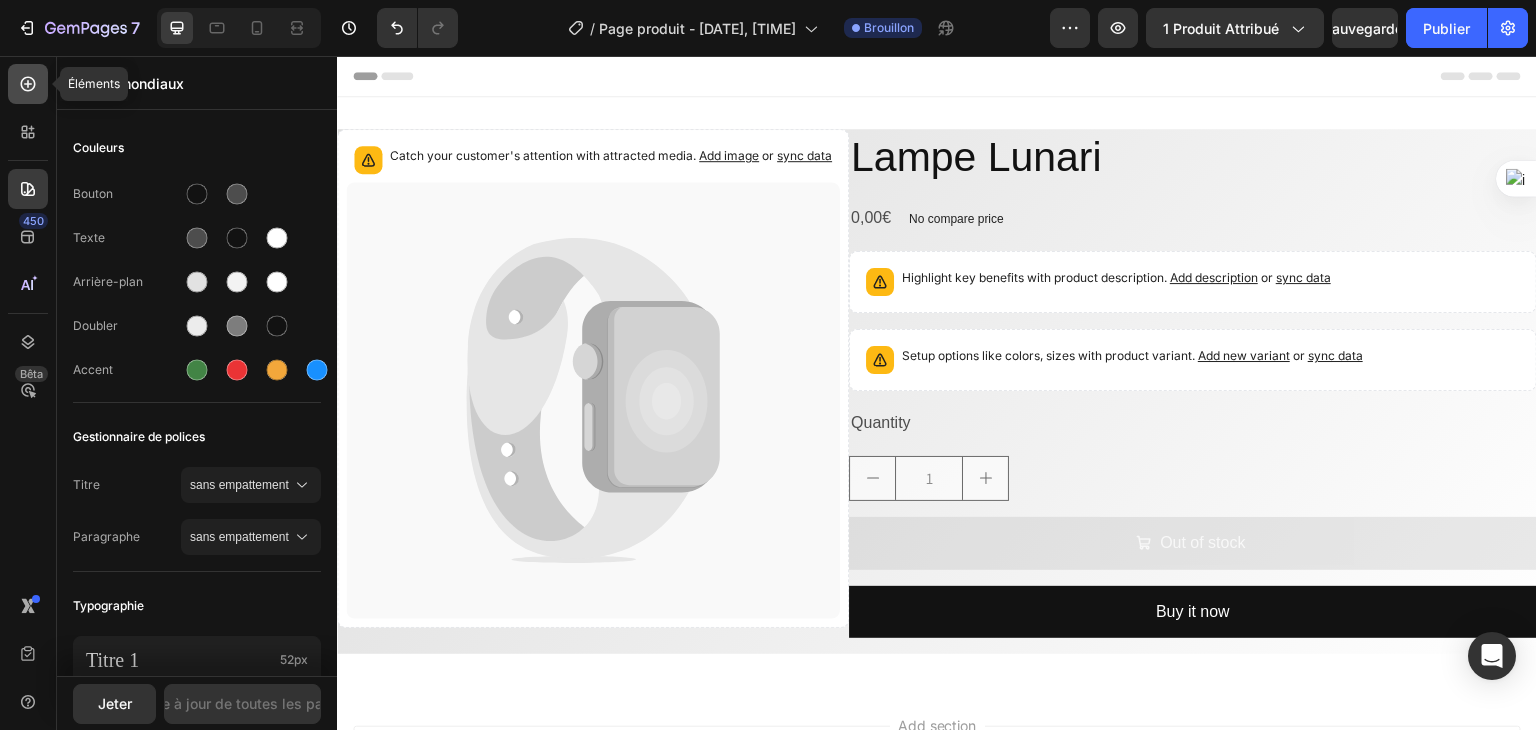 click 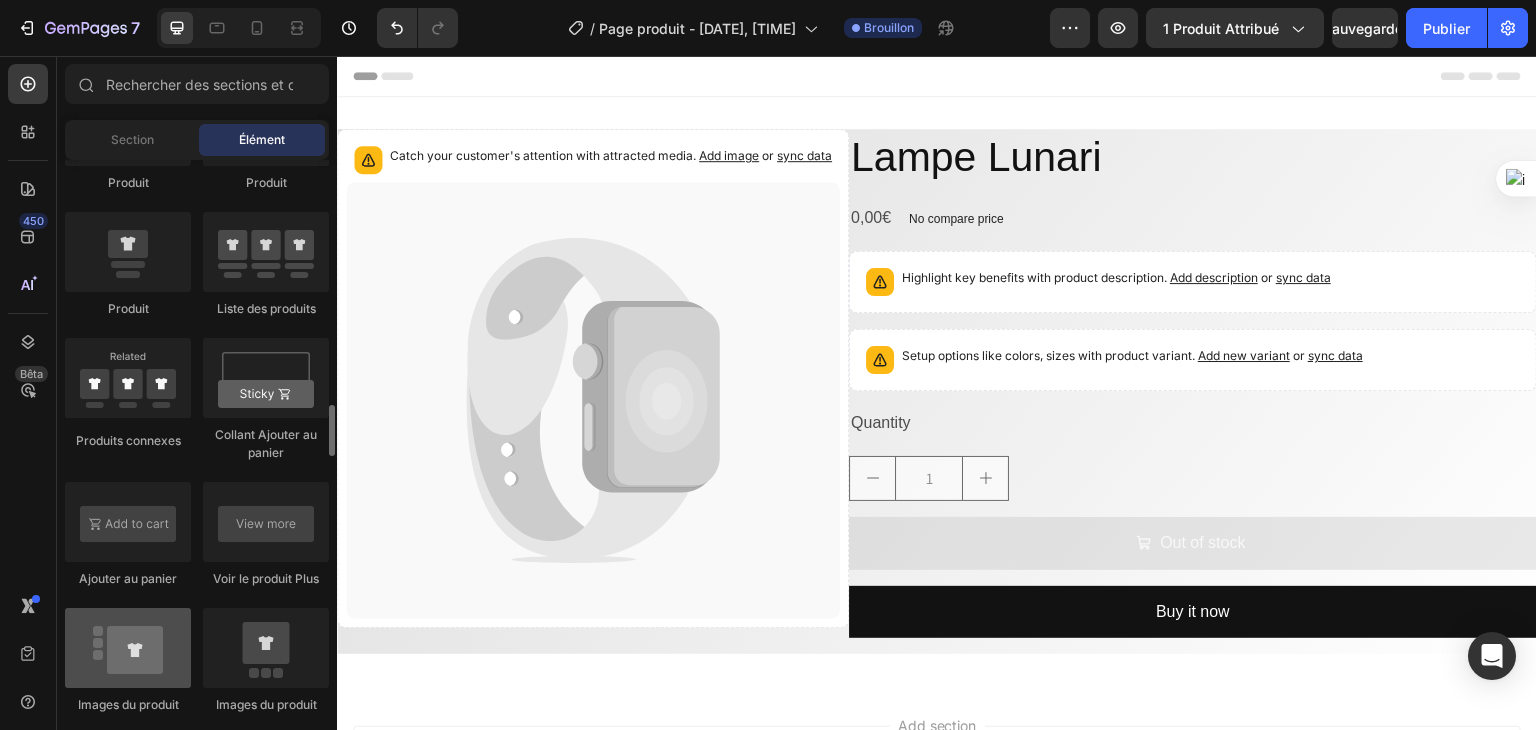 scroll, scrollTop: 3100, scrollLeft: 0, axis: vertical 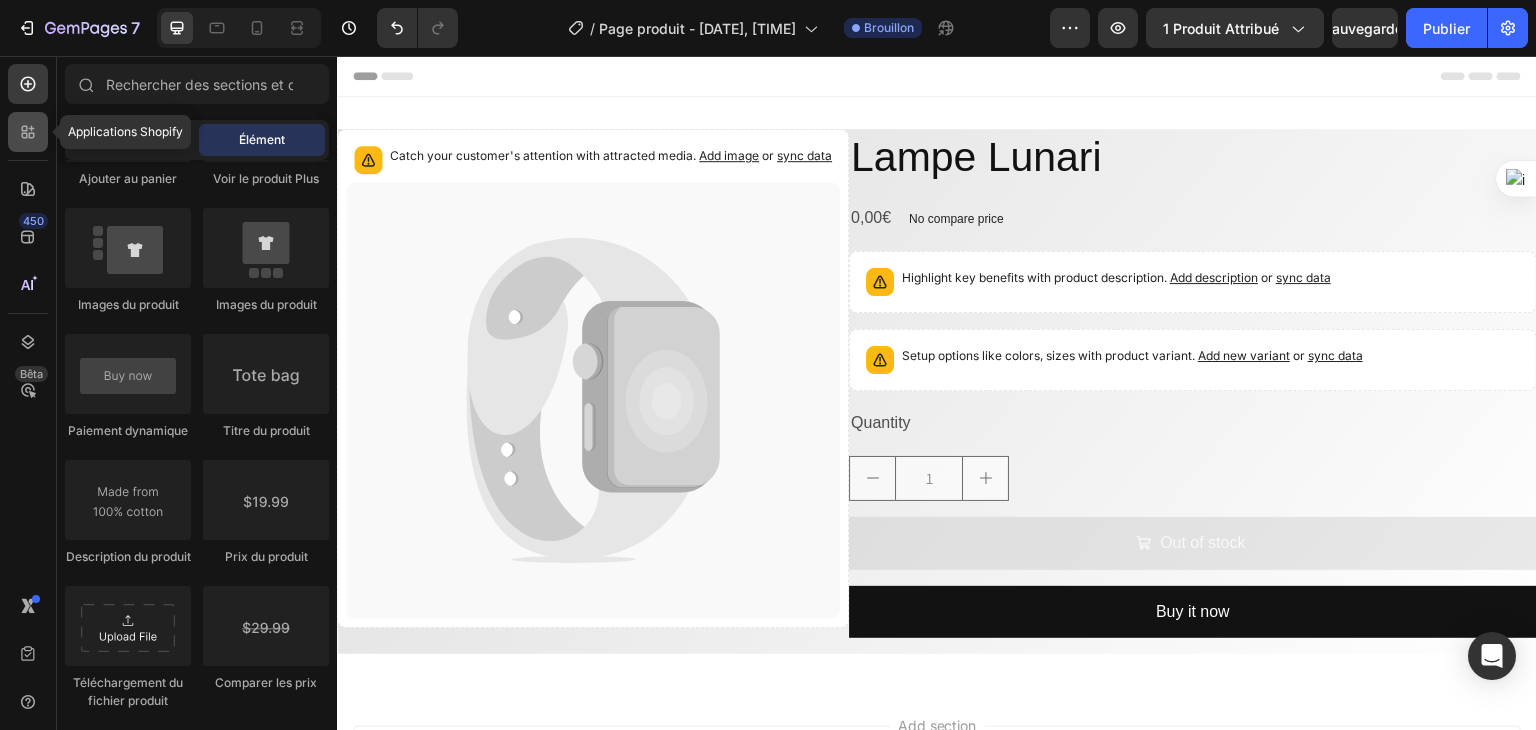 click 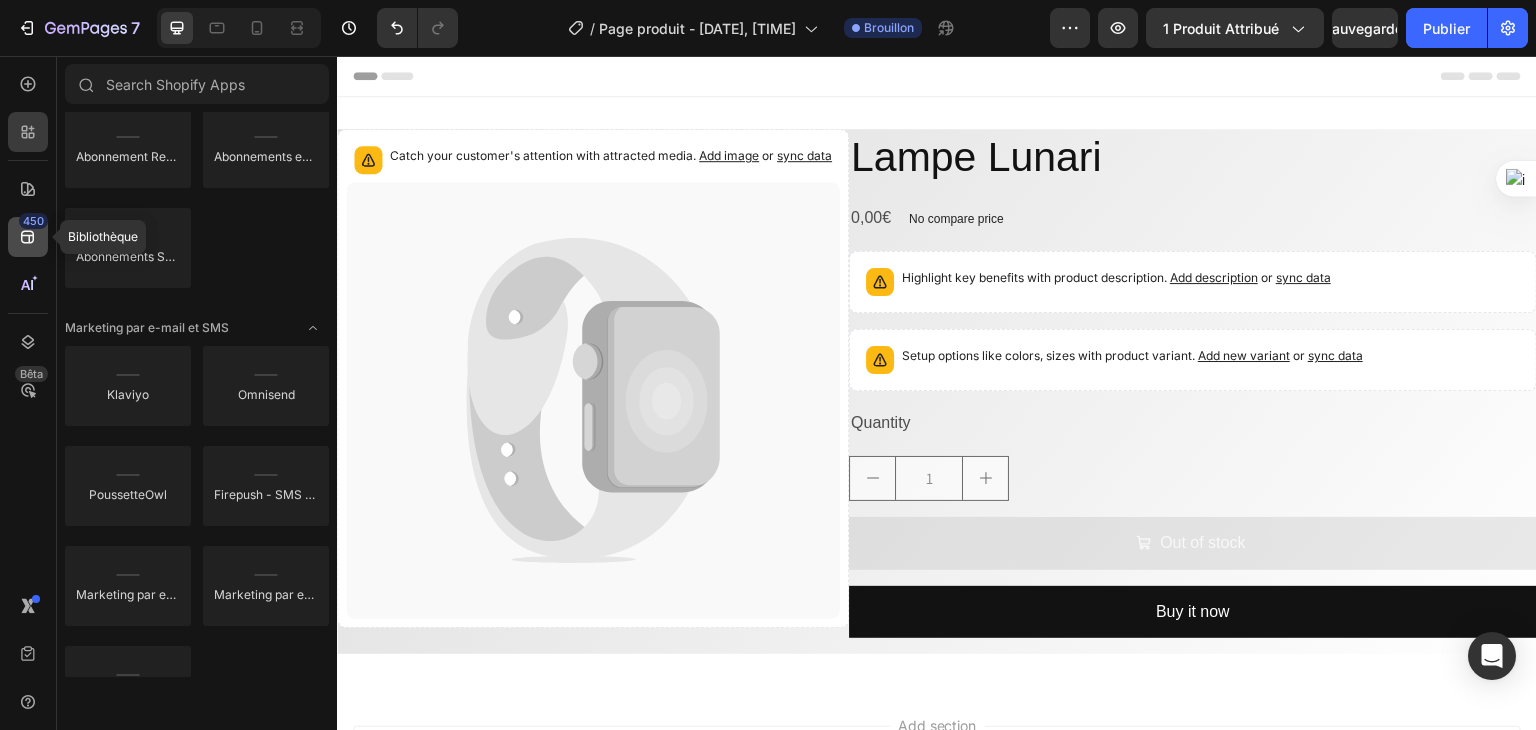 click 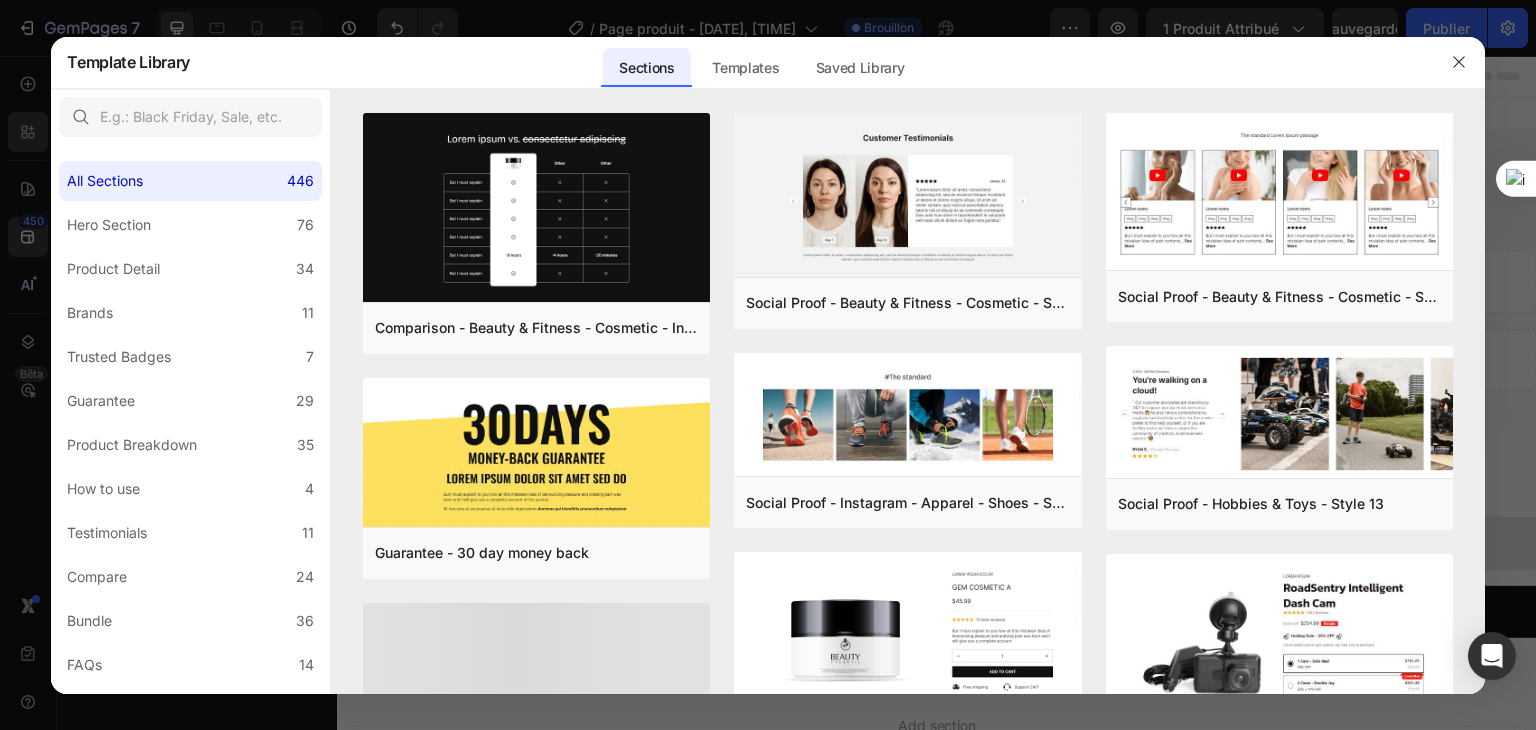 click at bounding box center [768, 365] 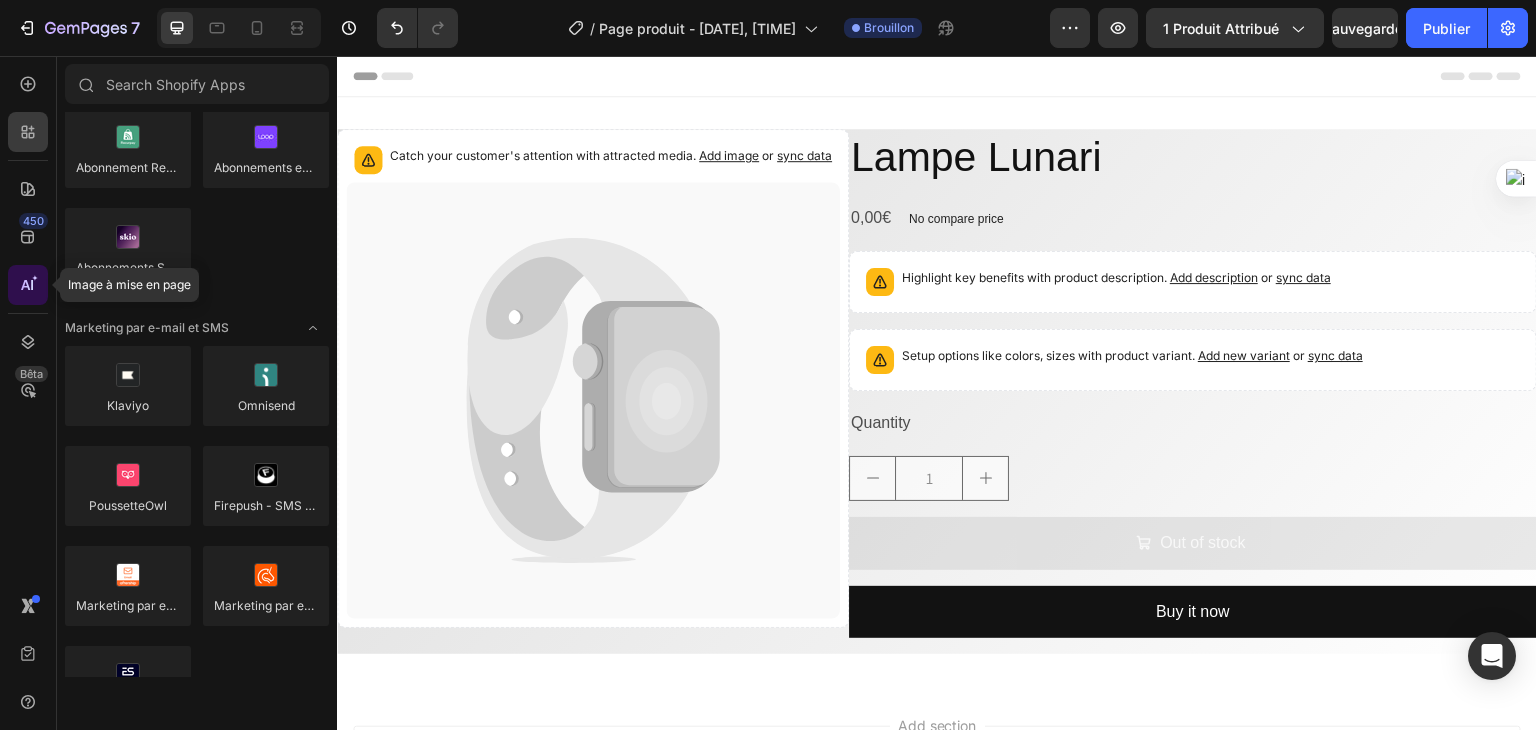 click 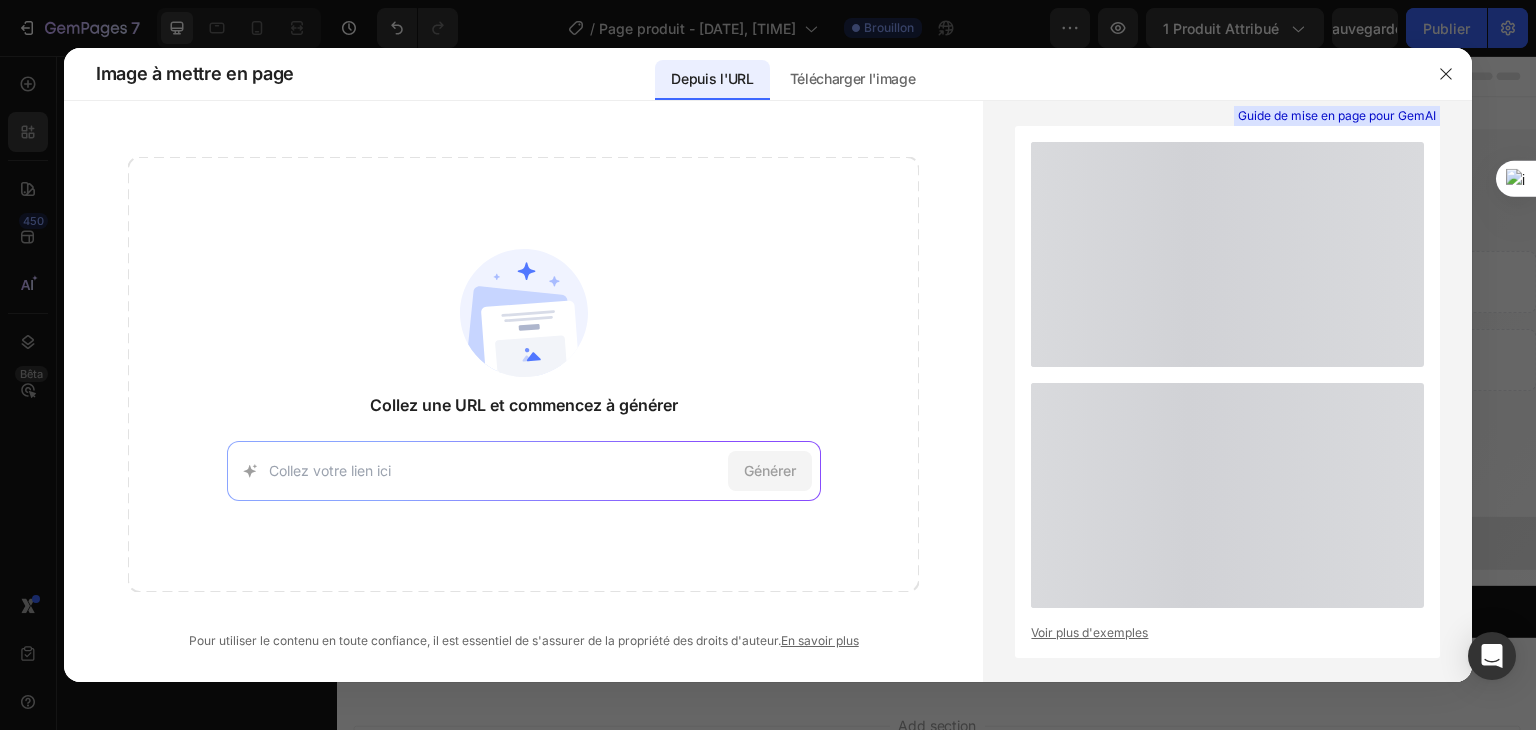 click at bounding box center [768, 365] 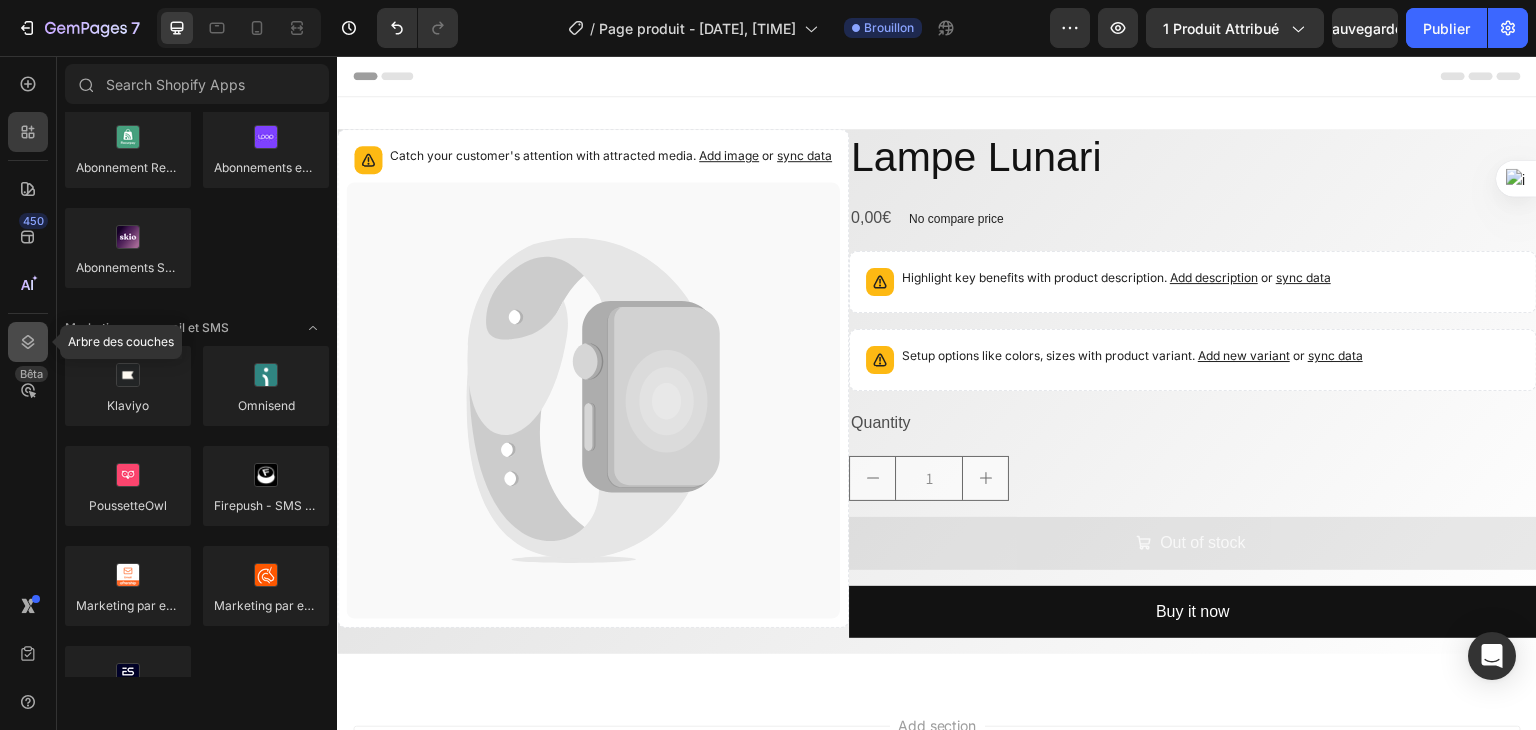 click 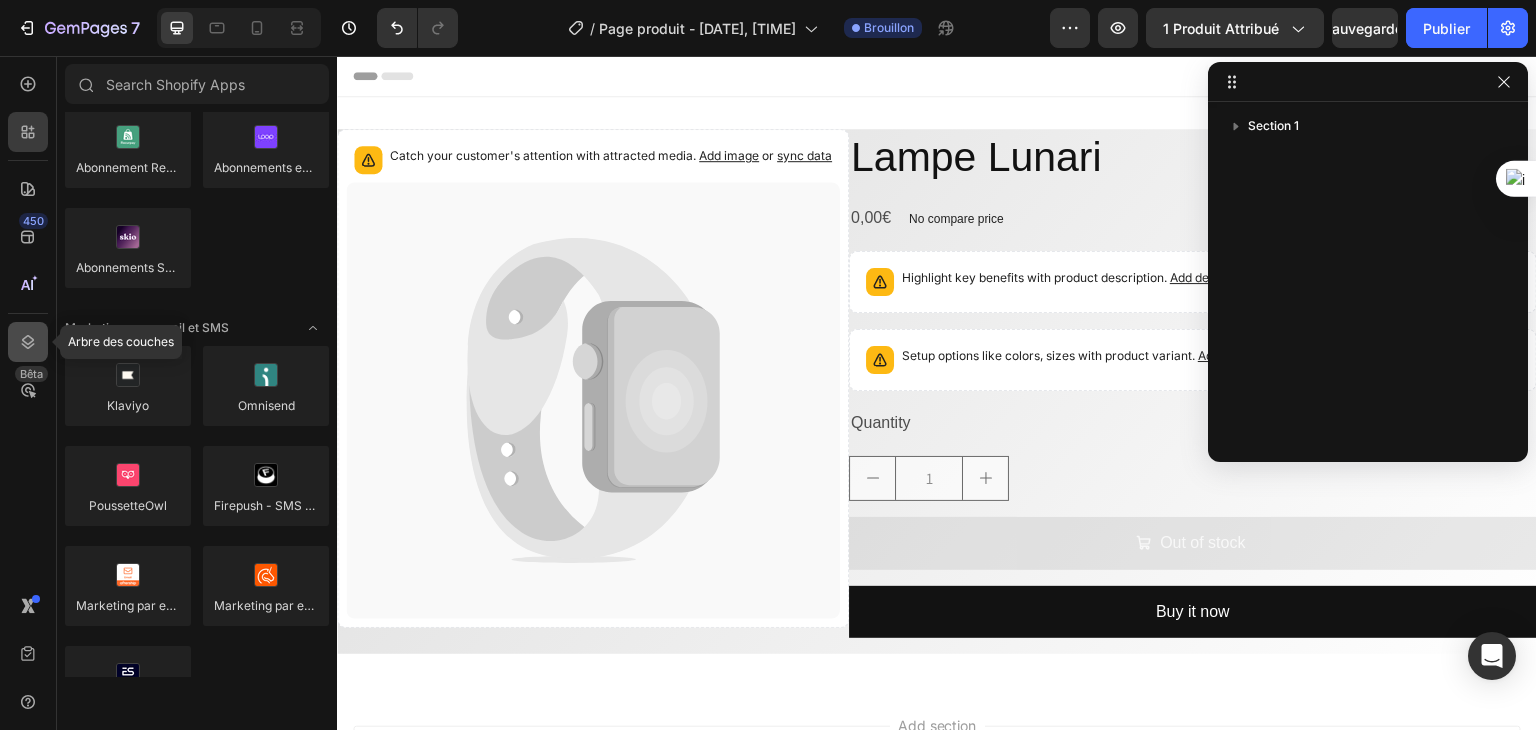 click 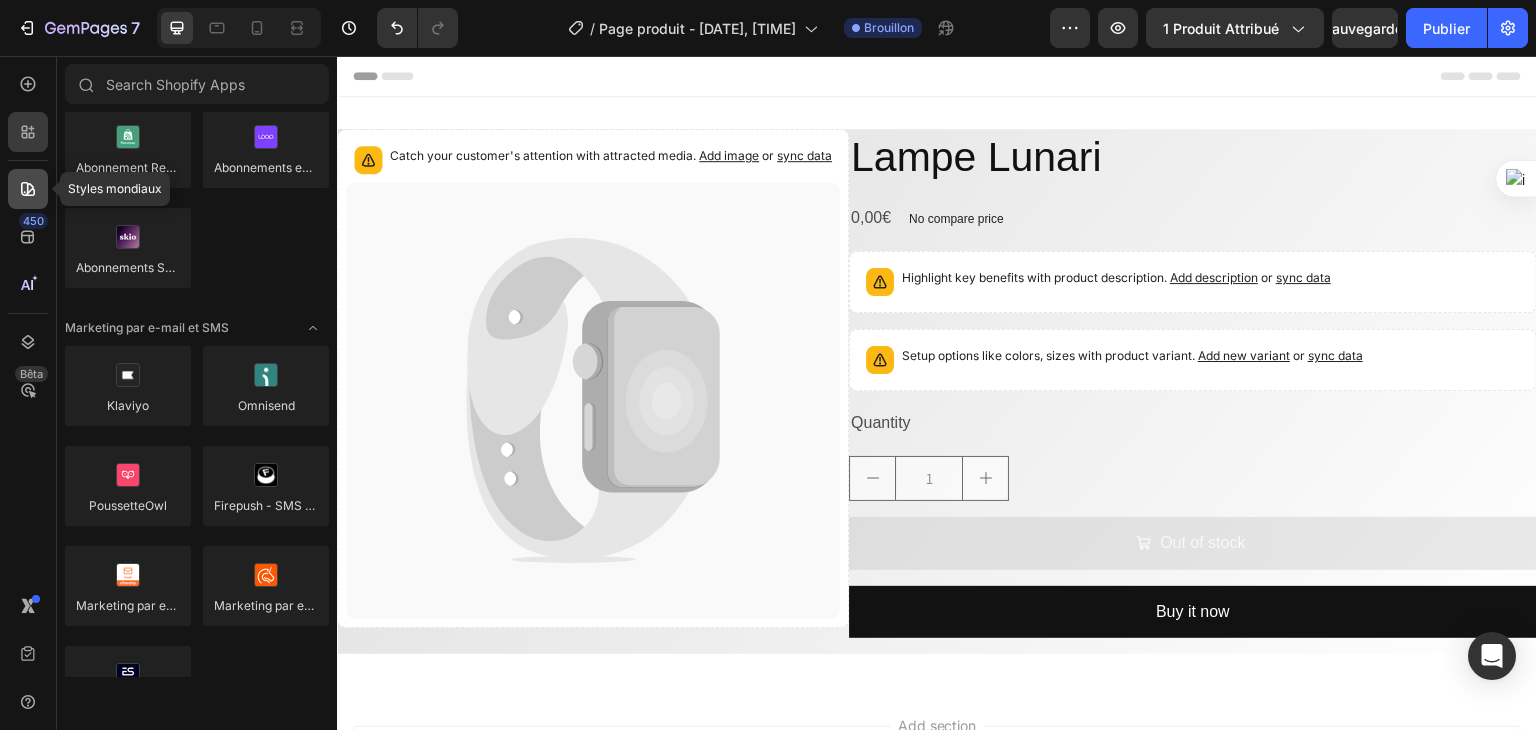 click 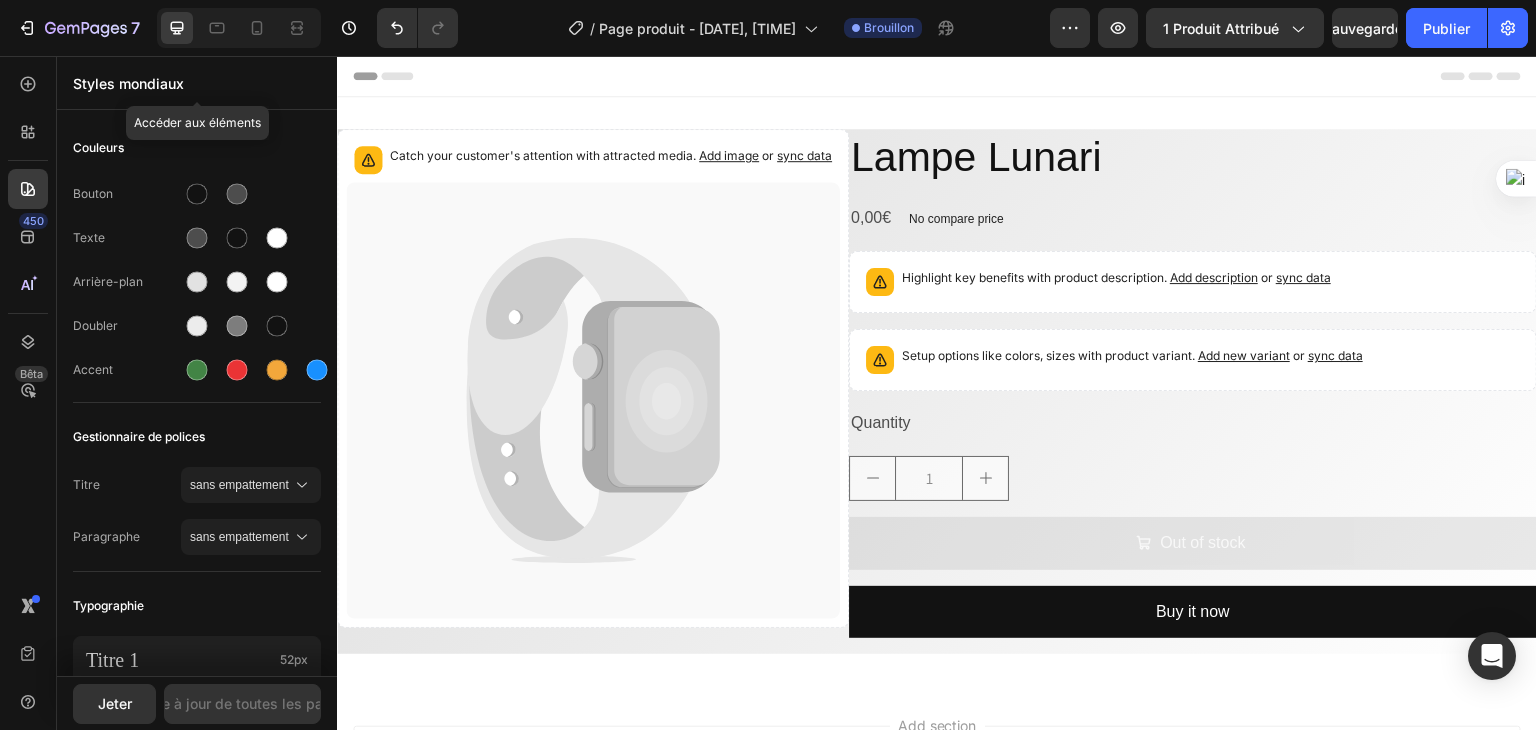 click on "Styles mondiaux" at bounding box center [197, 83] 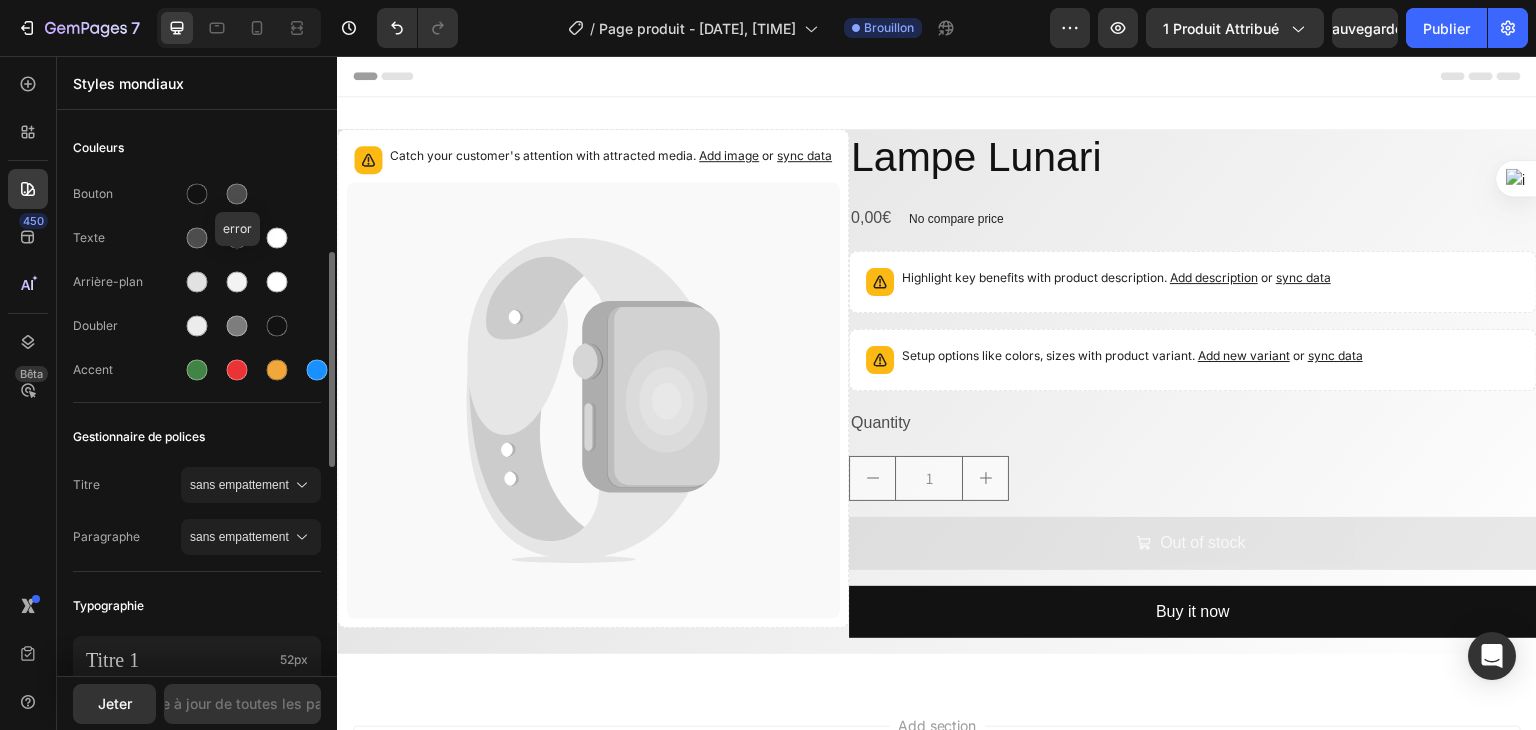 scroll, scrollTop: 200, scrollLeft: 0, axis: vertical 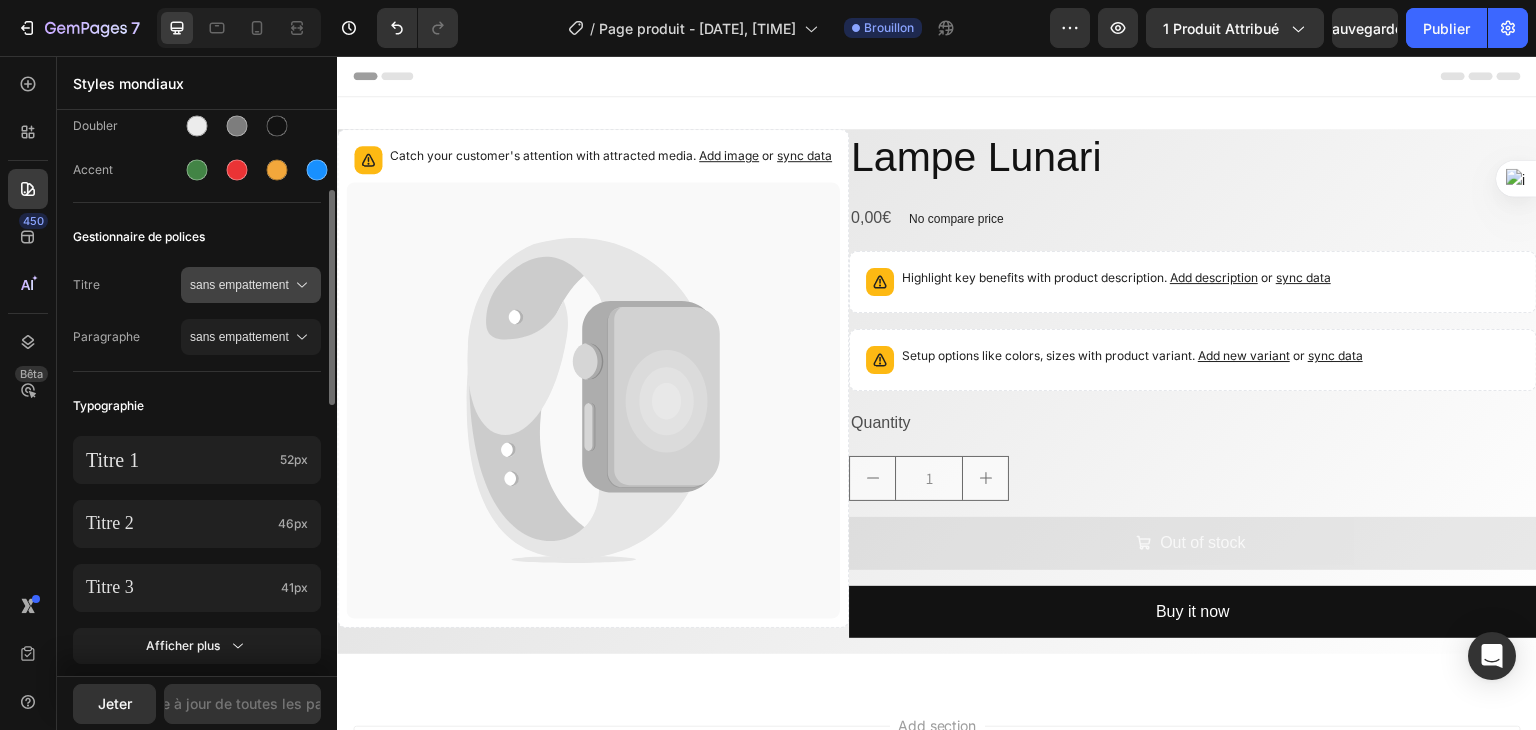 click on "sans empattement" at bounding box center (239, 285) 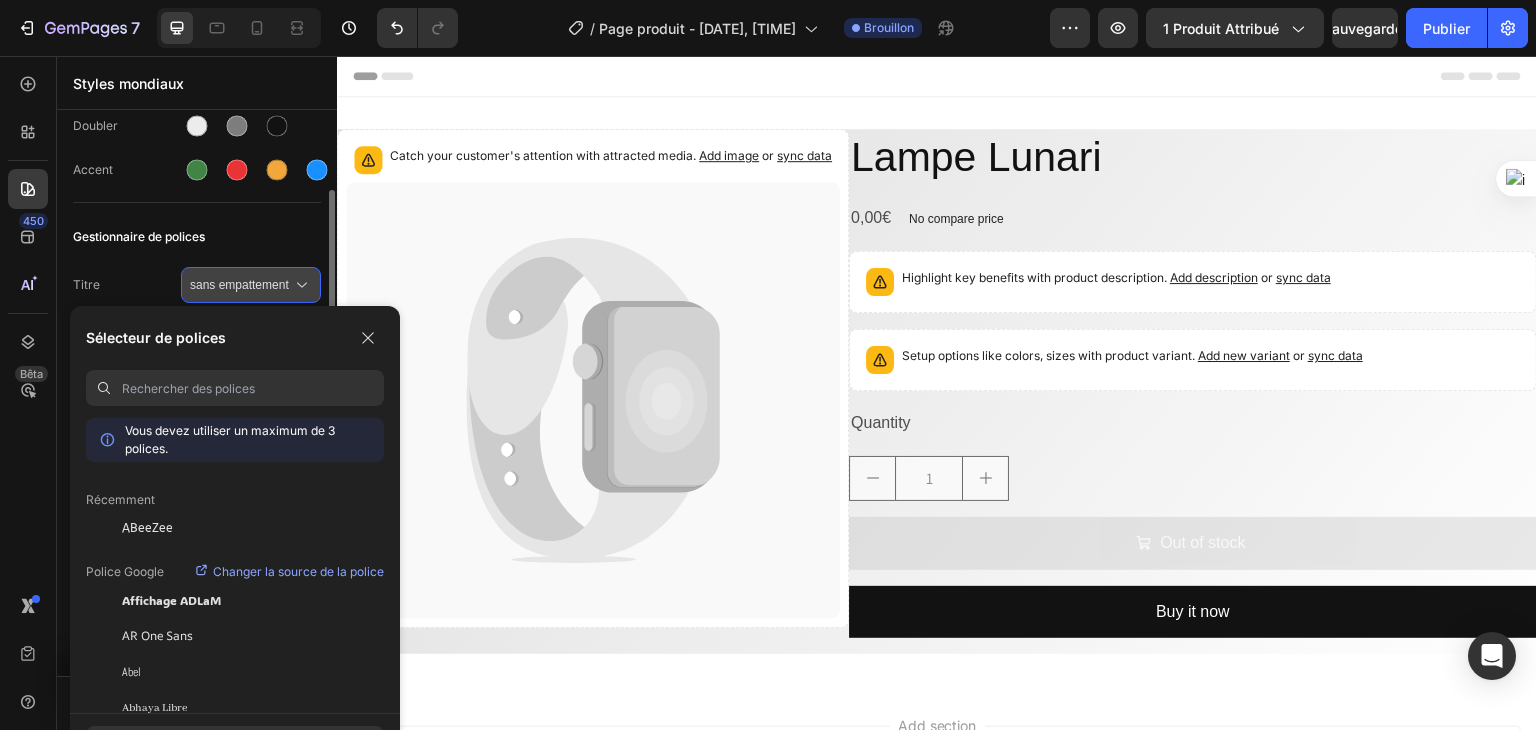 click on "sans empattement" at bounding box center [239, 285] 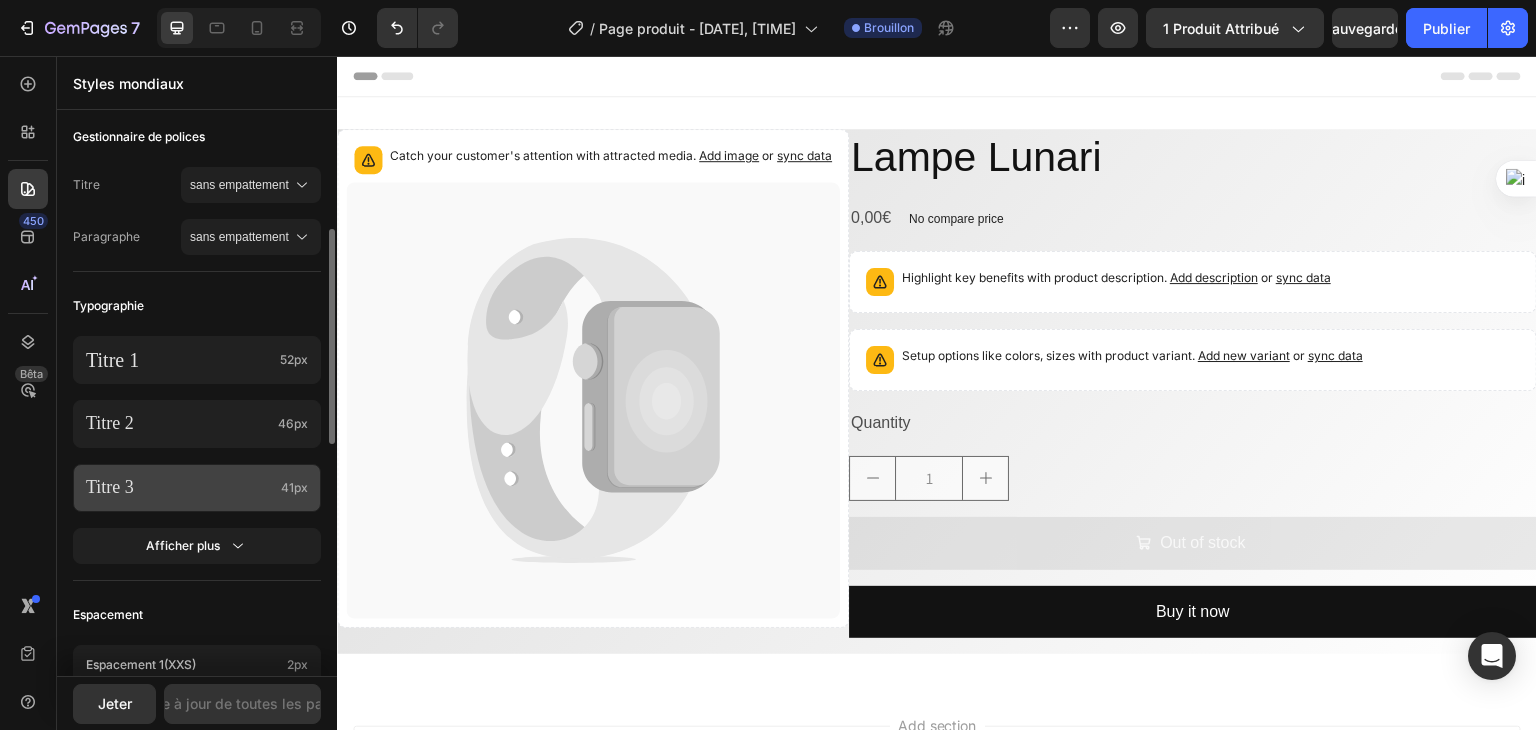 scroll, scrollTop: 500, scrollLeft: 0, axis: vertical 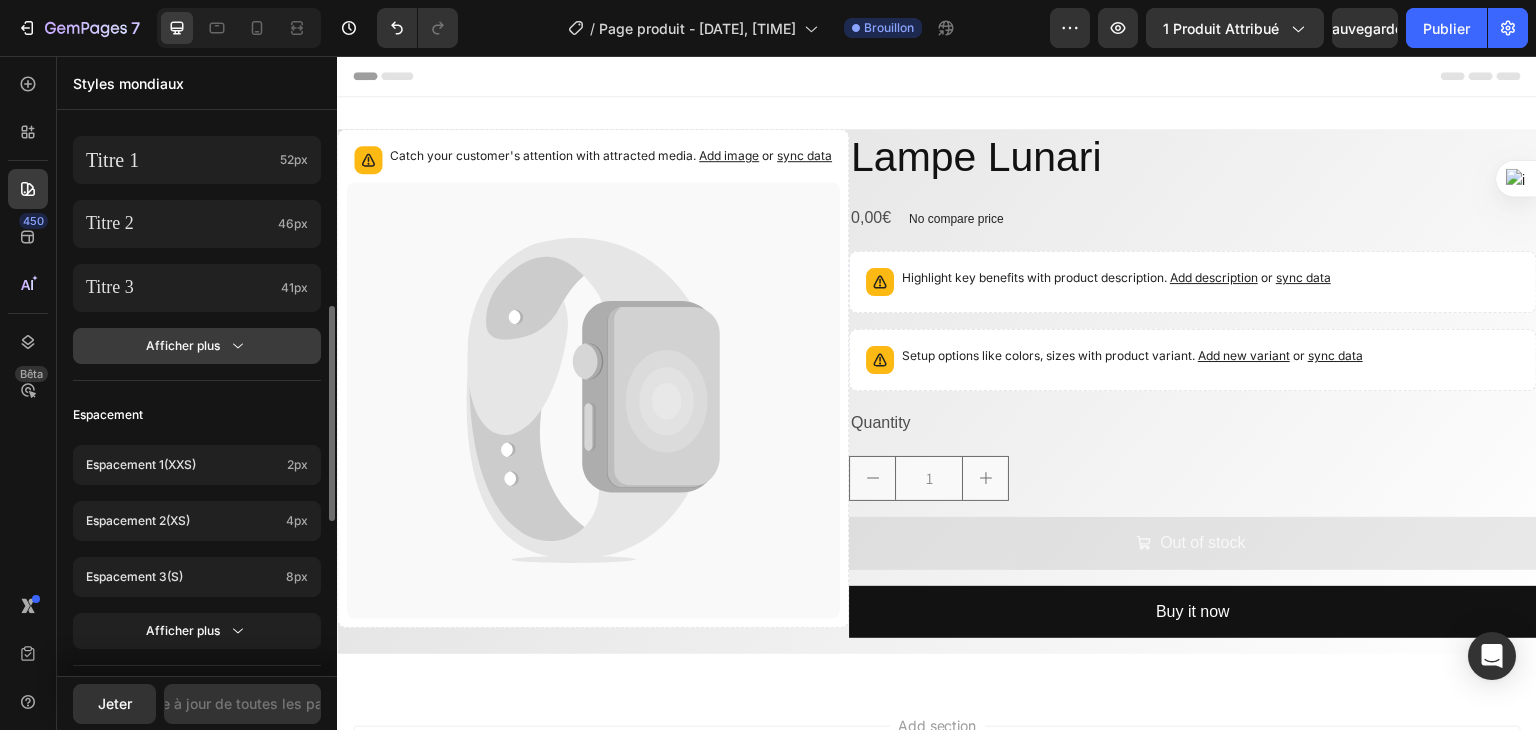 click on "Afficher plus" at bounding box center [183, 345] 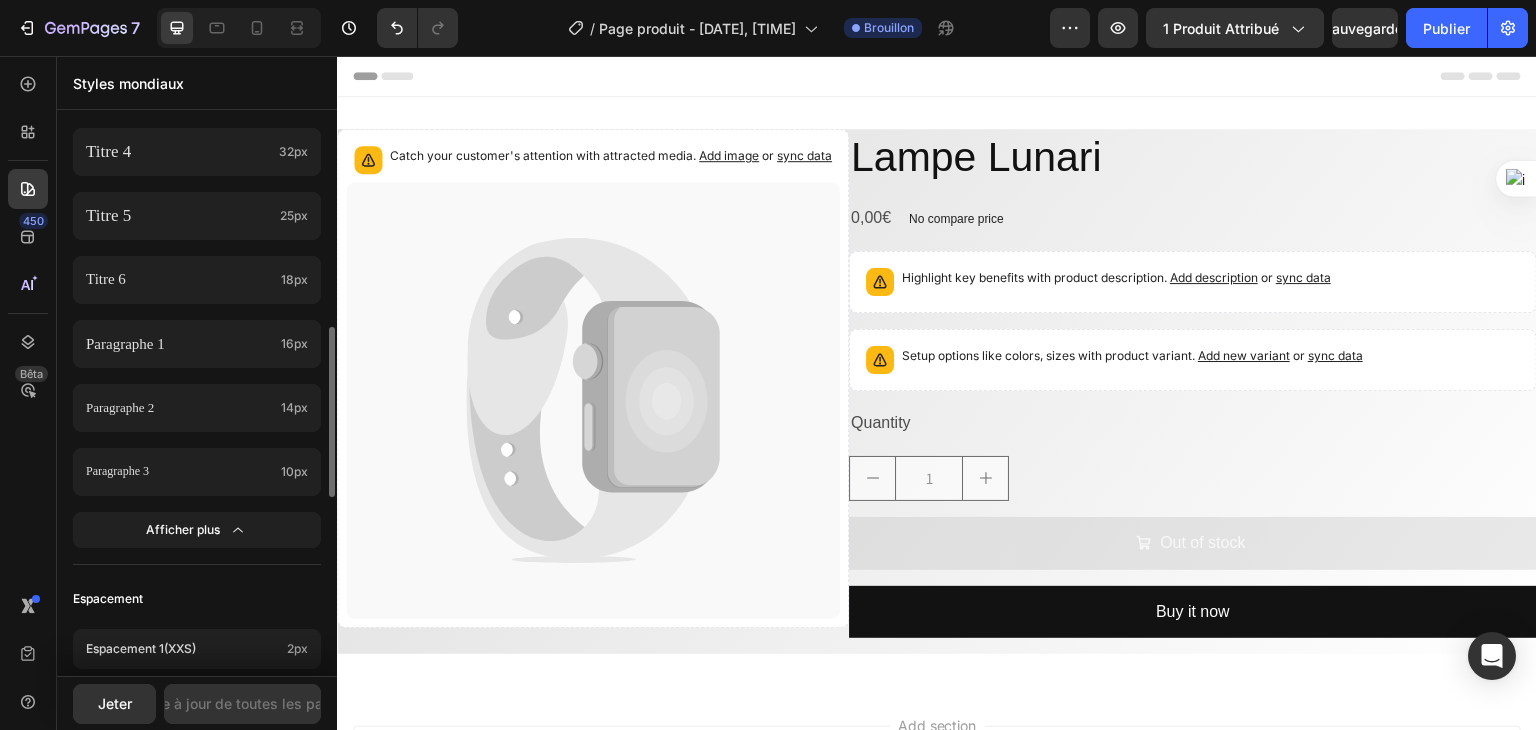scroll, scrollTop: 900, scrollLeft: 0, axis: vertical 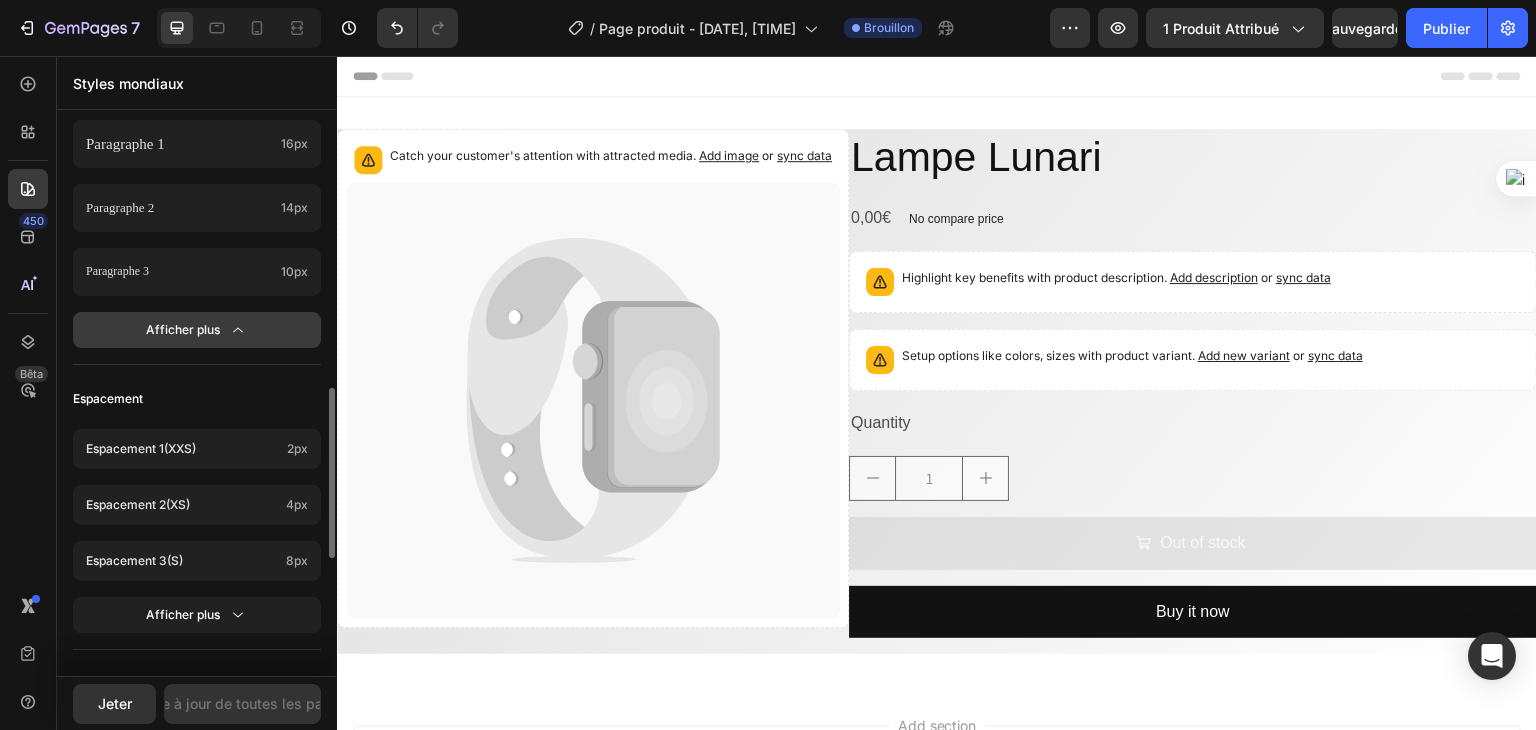 click 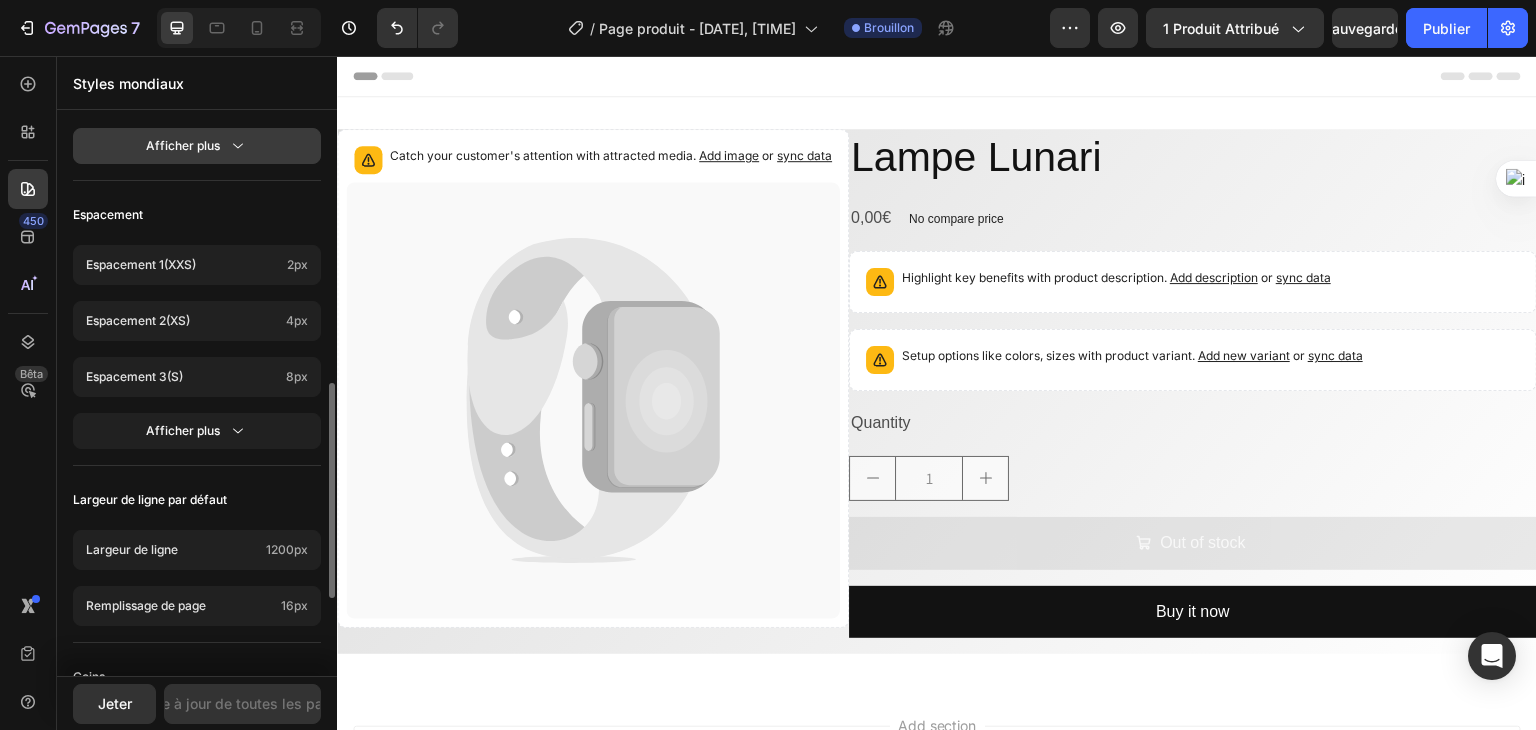 scroll, scrollTop: 500, scrollLeft: 0, axis: vertical 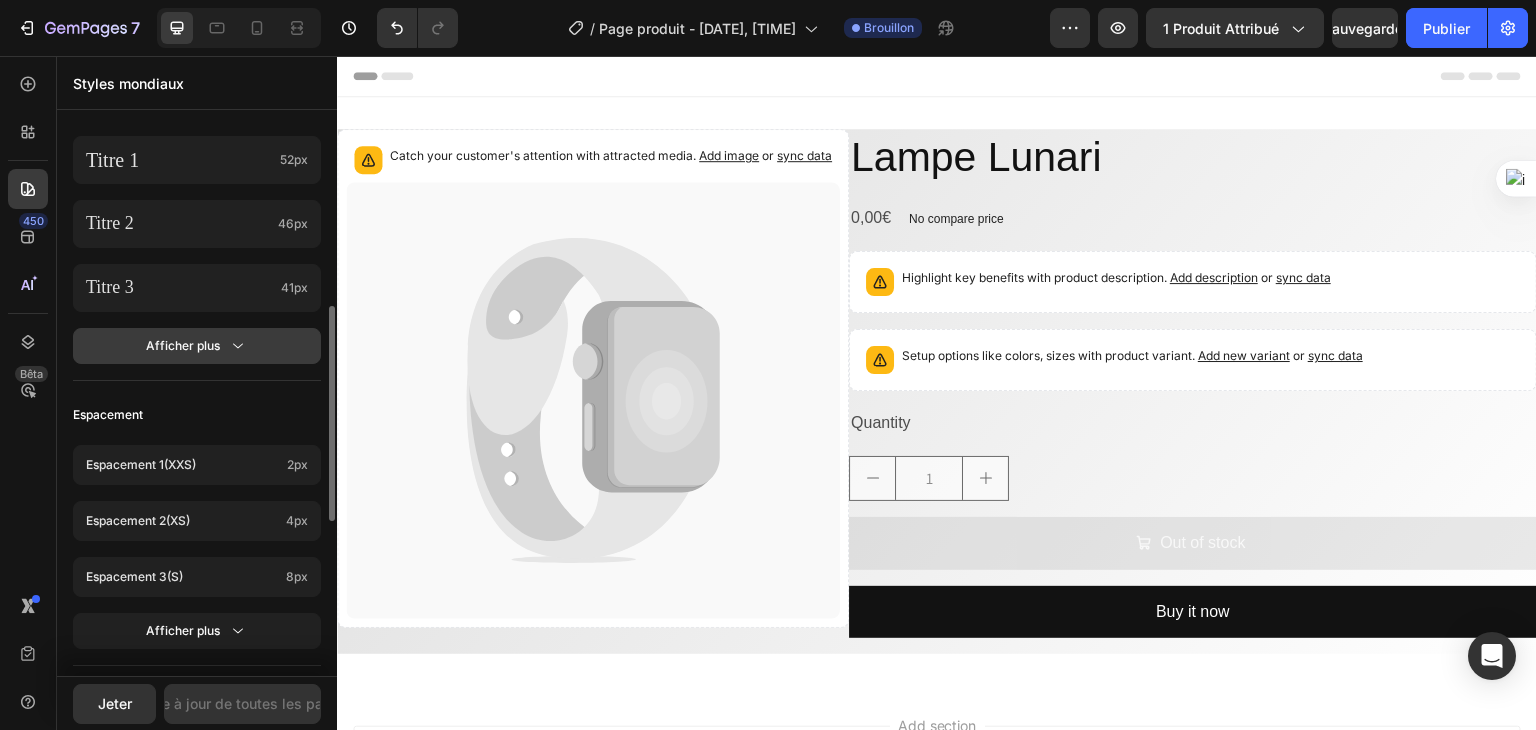 click on "Afficher plus" 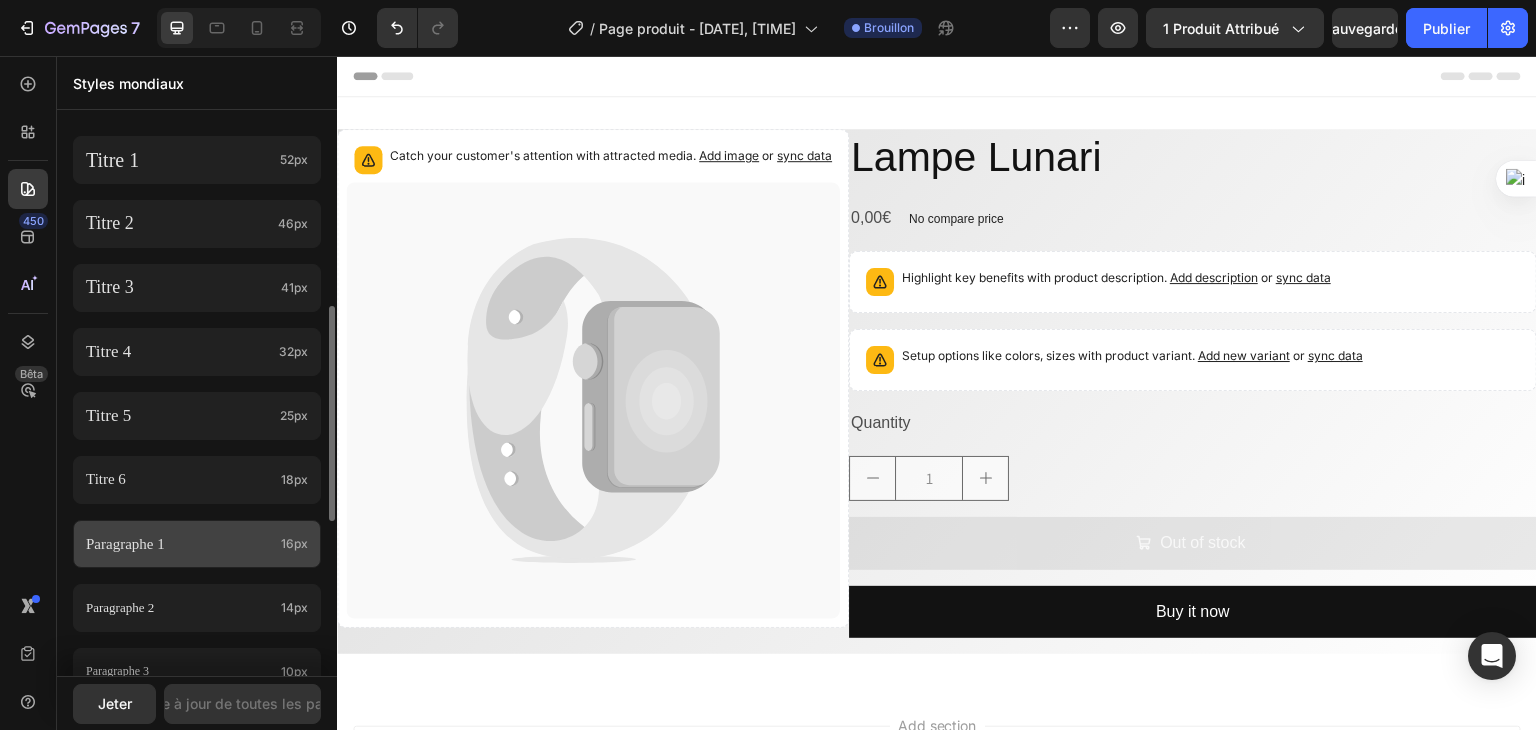 scroll, scrollTop: 700, scrollLeft: 0, axis: vertical 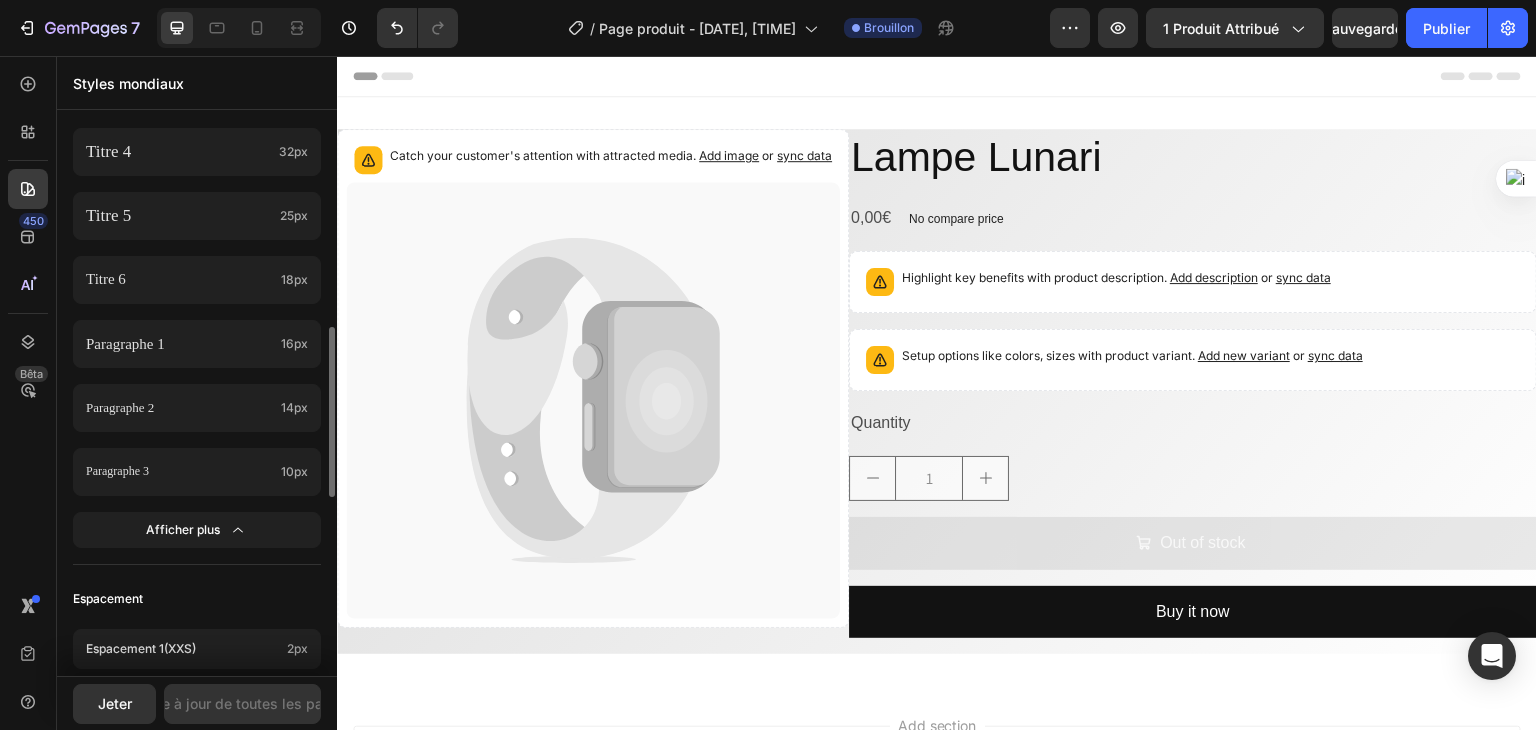 click on "Afficher plus" 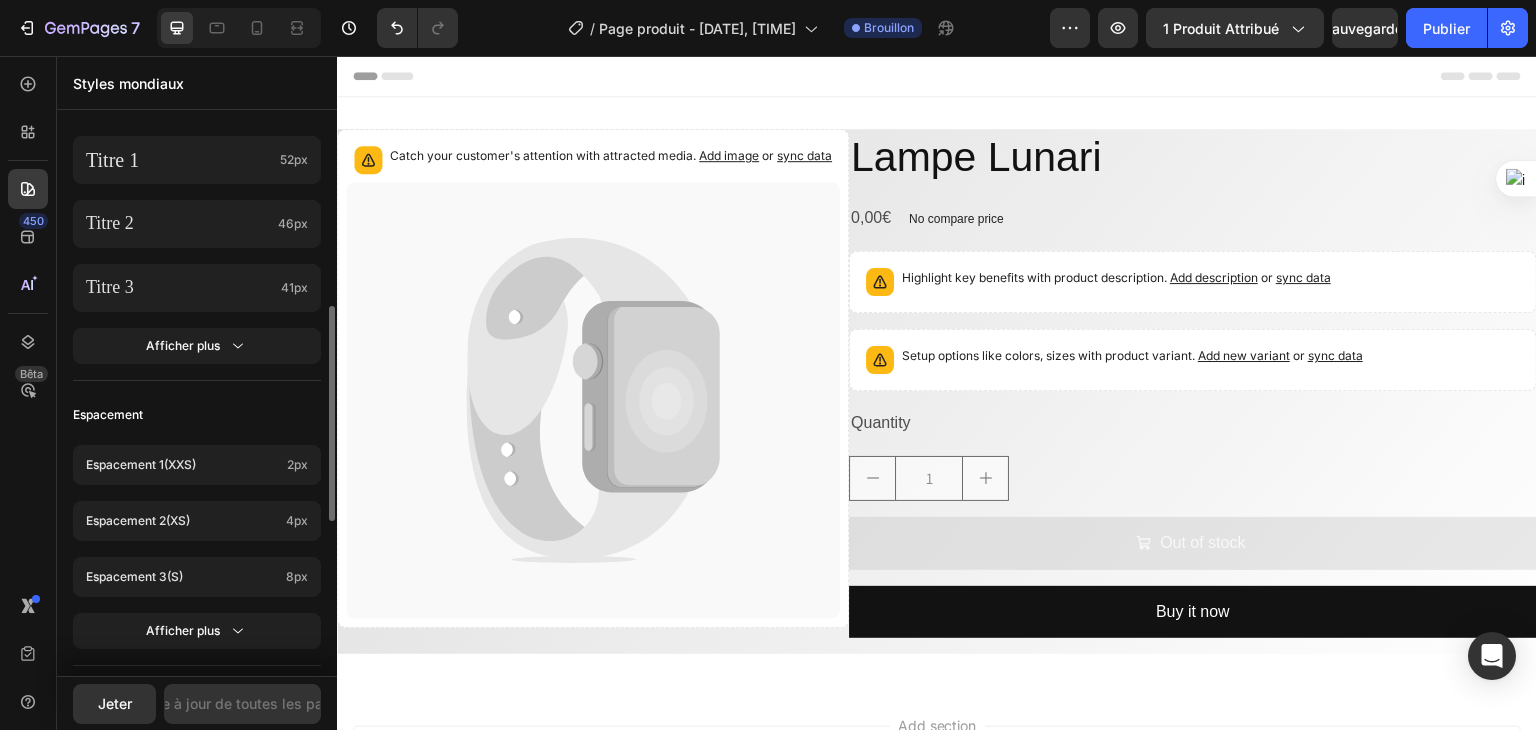 scroll, scrollTop: 400, scrollLeft: 0, axis: vertical 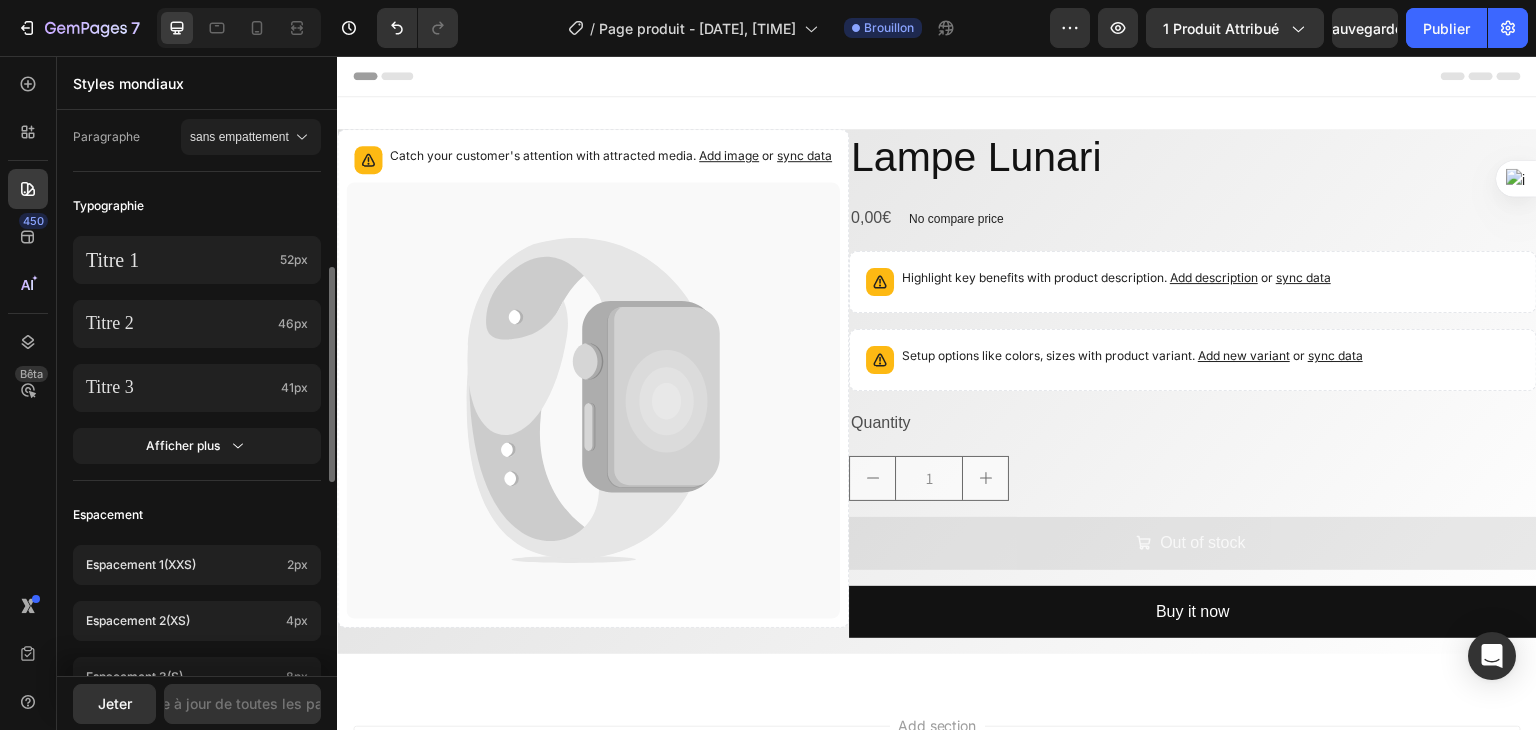 click on "Titre 1 52px Titre 2 46px Titre 3 41px Afficher plus" 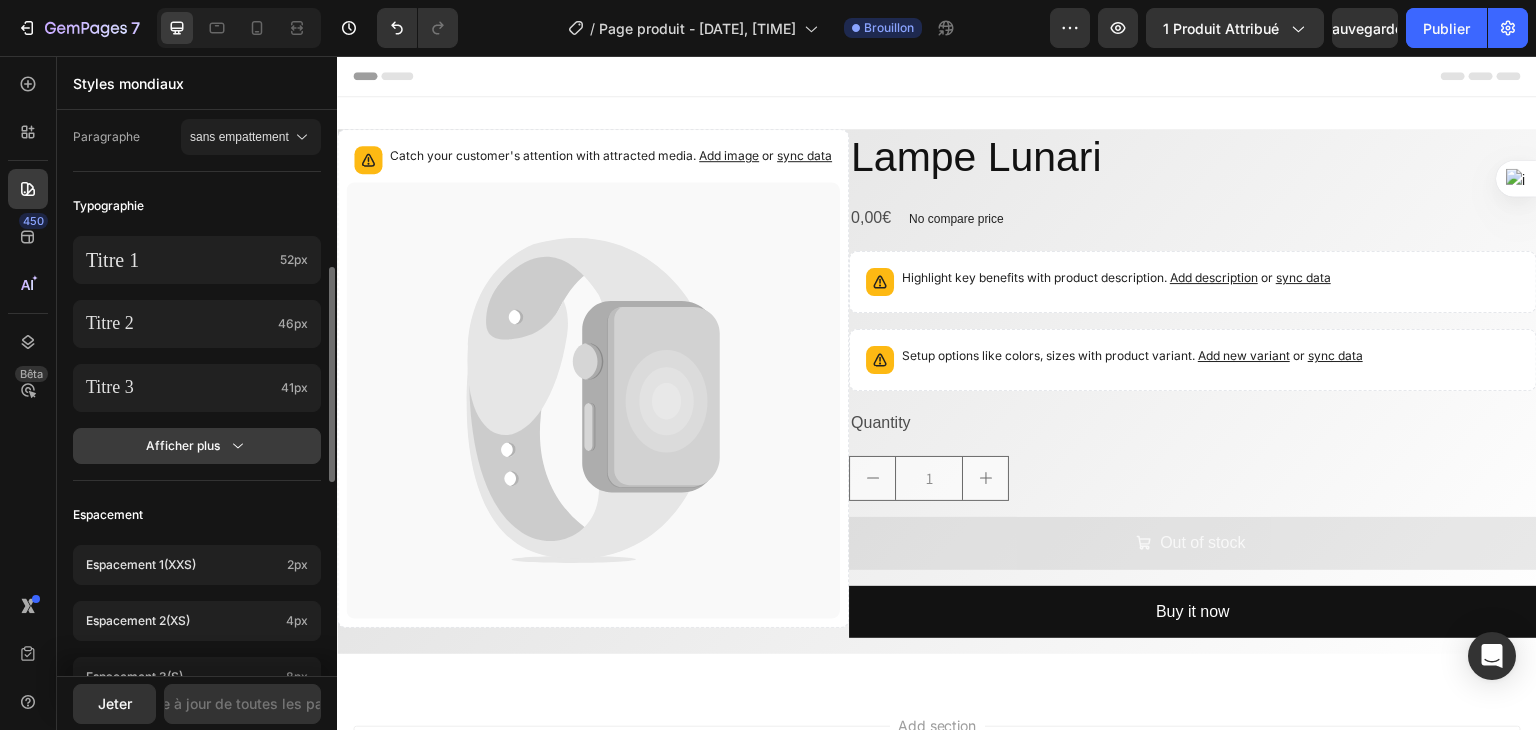 click 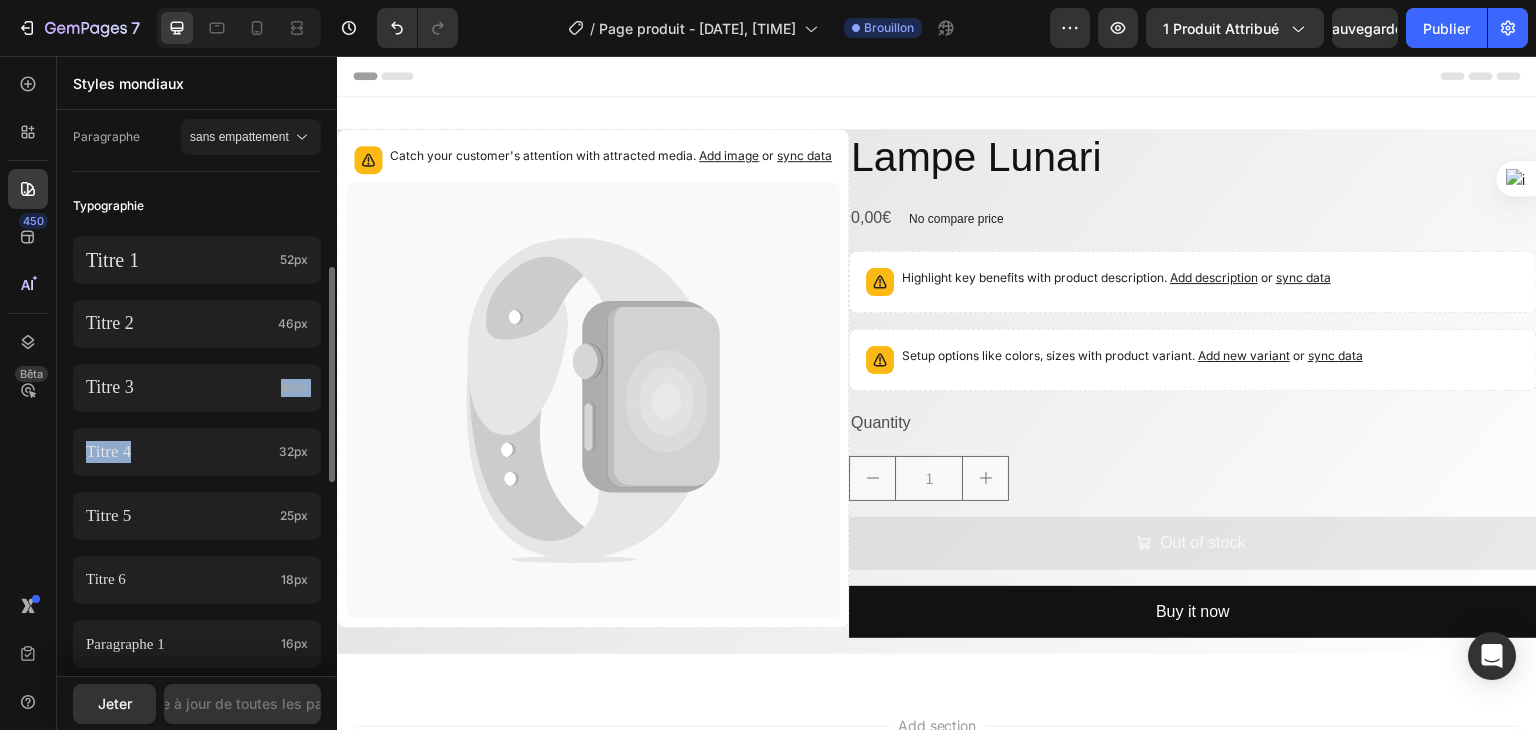 drag, startPoint x: 216, startPoint y: 395, endPoint x: 220, endPoint y: 418, distance: 23.345236 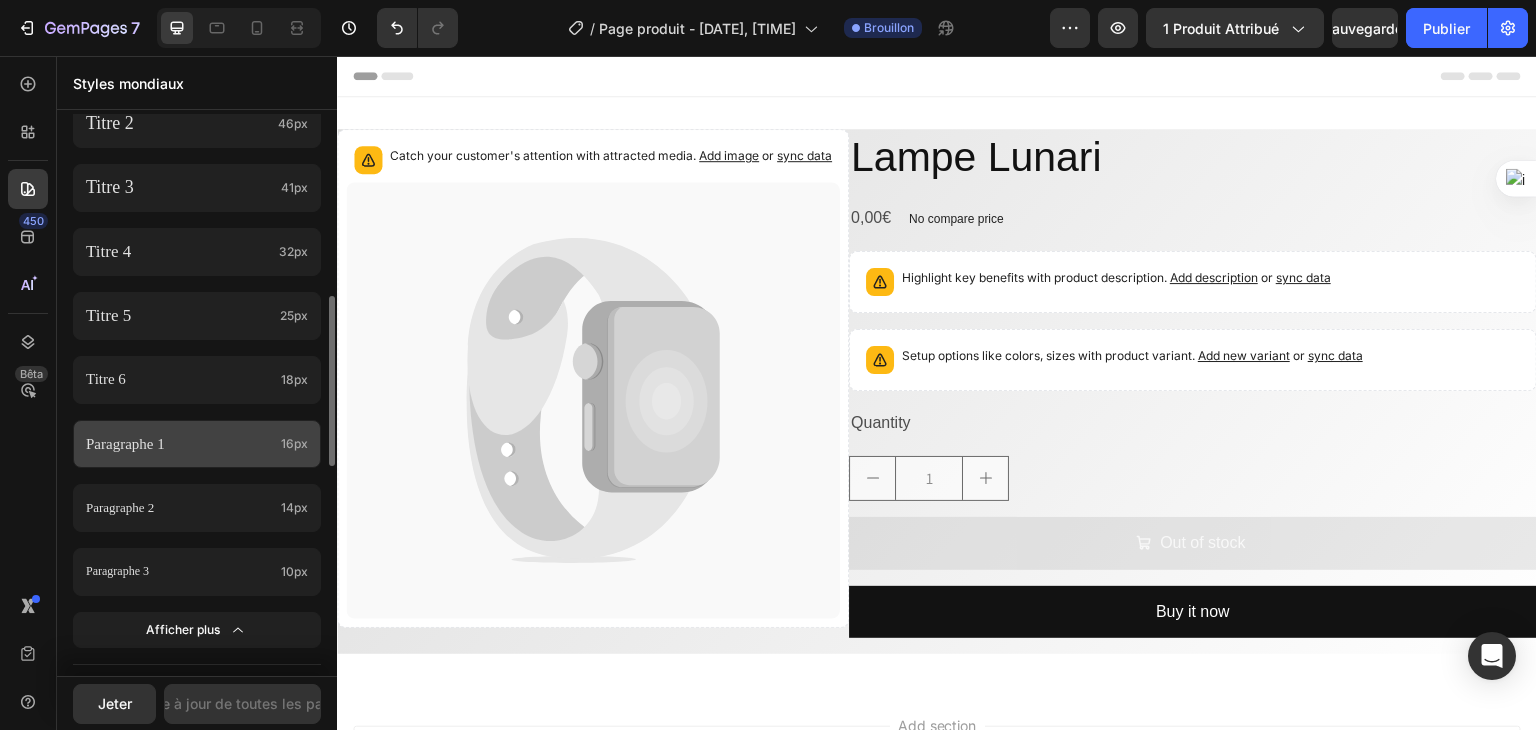 scroll, scrollTop: 700, scrollLeft: 0, axis: vertical 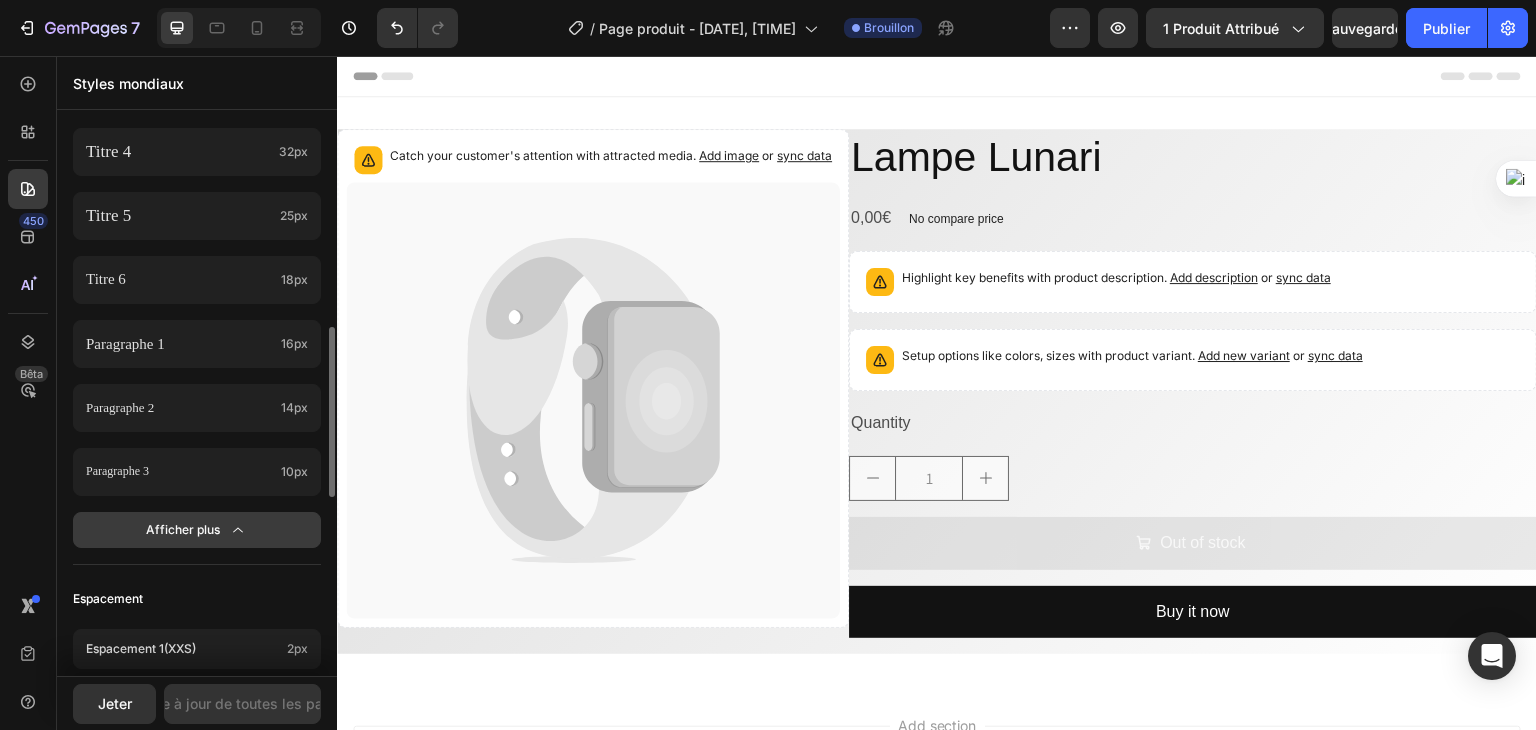 click on "Afficher plus" at bounding box center (183, 529) 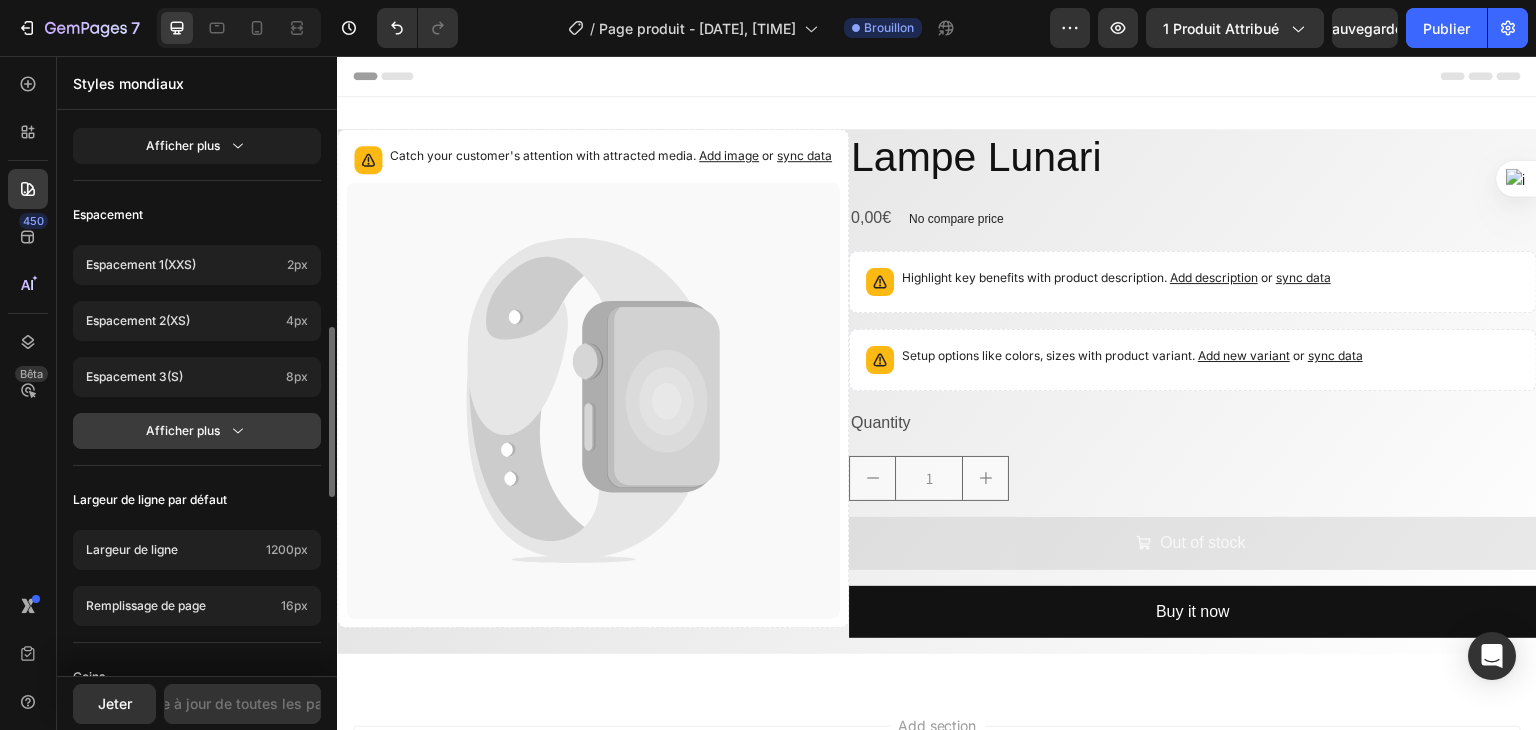 drag, startPoint x: 204, startPoint y: 436, endPoint x: 211, endPoint y: 446, distance: 12.206555 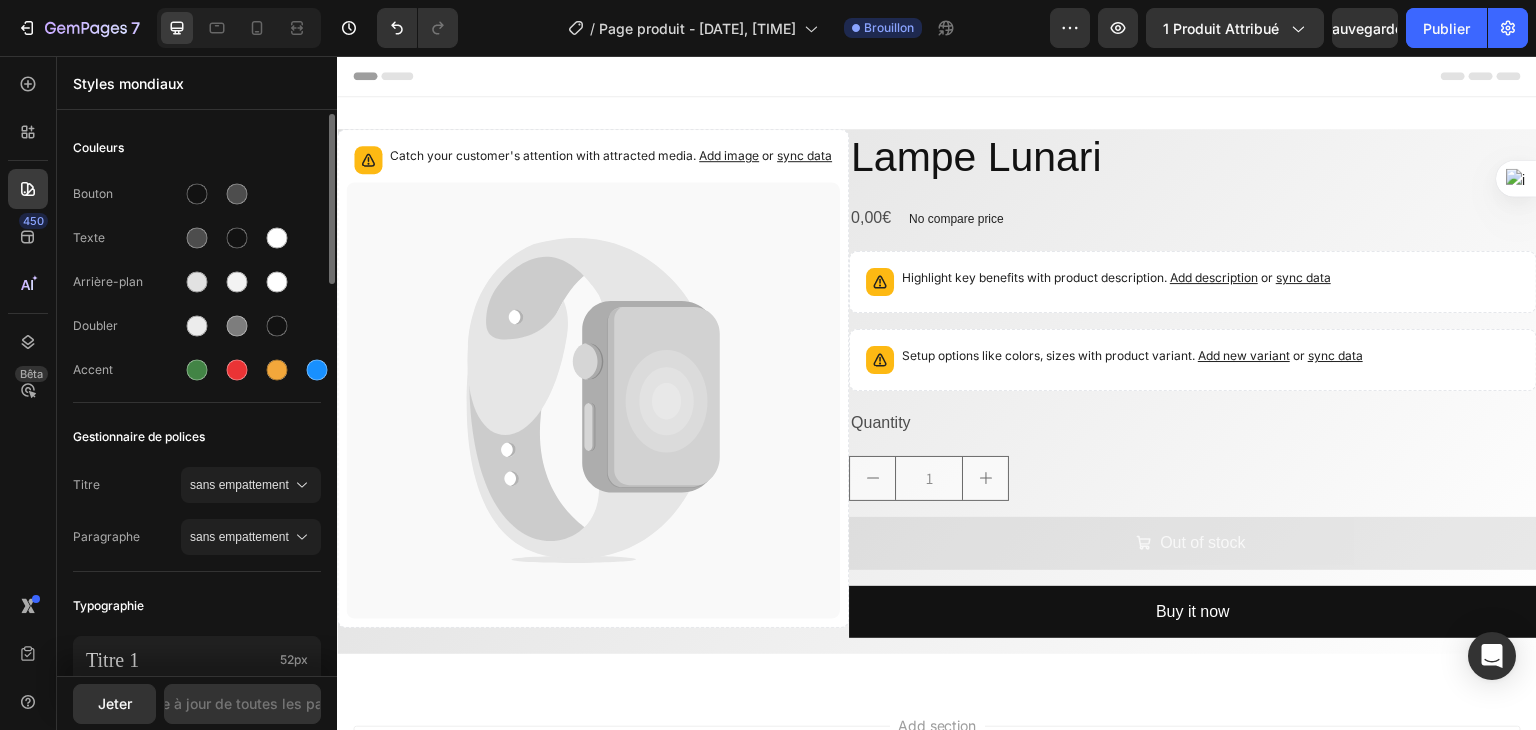 scroll, scrollTop: 200, scrollLeft: 0, axis: vertical 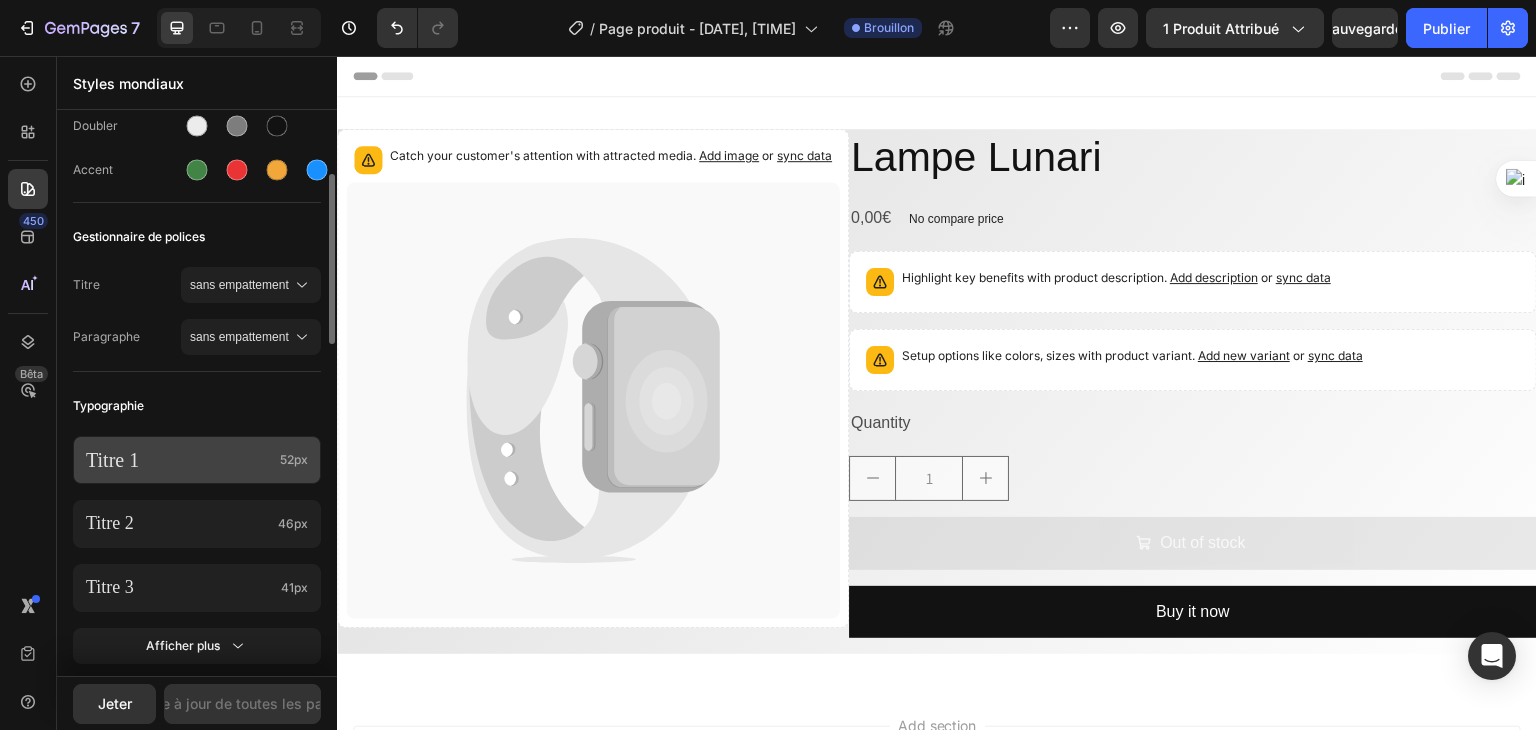 click on "Titre 1" at bounding box center (179, 460) 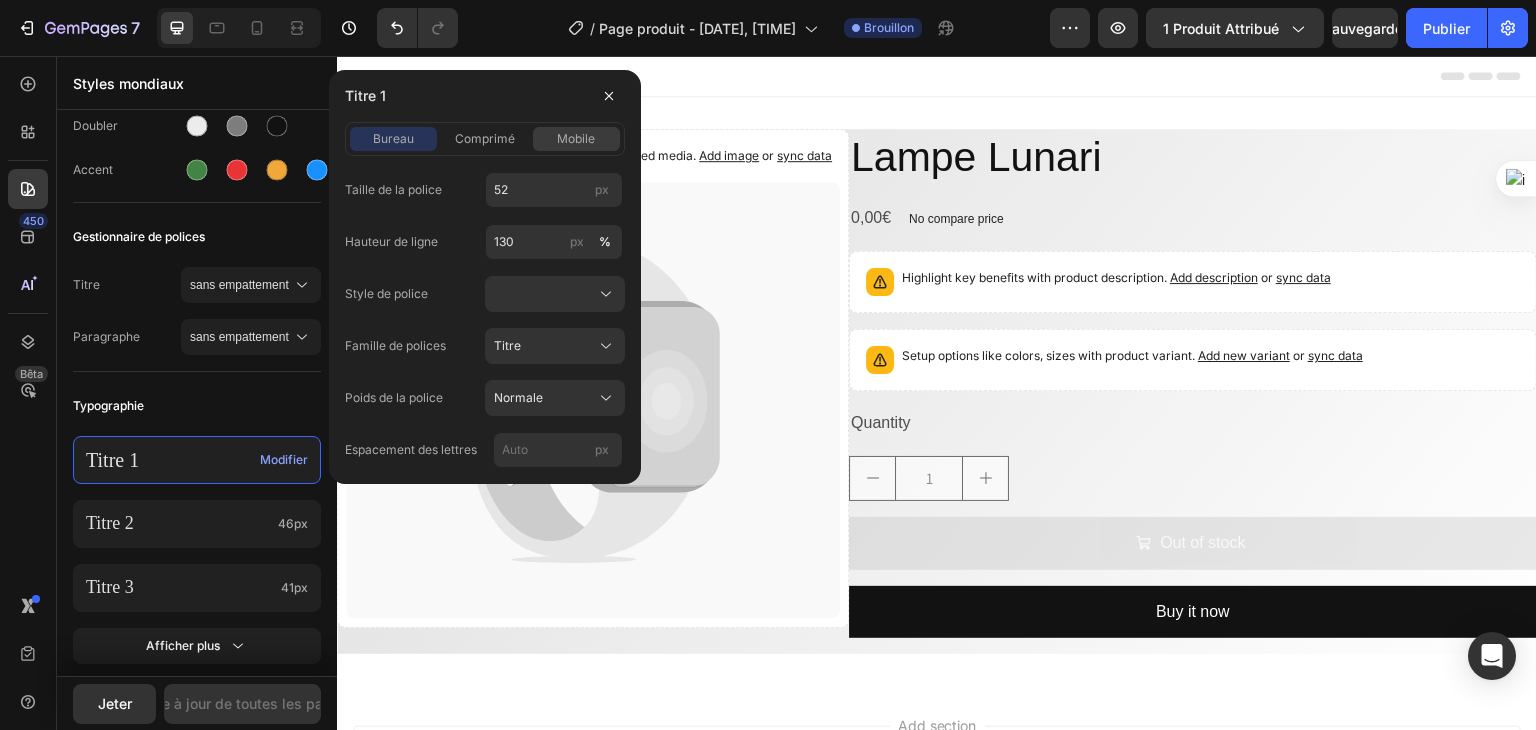 click on "mobile" at bounding box center (576, 138) 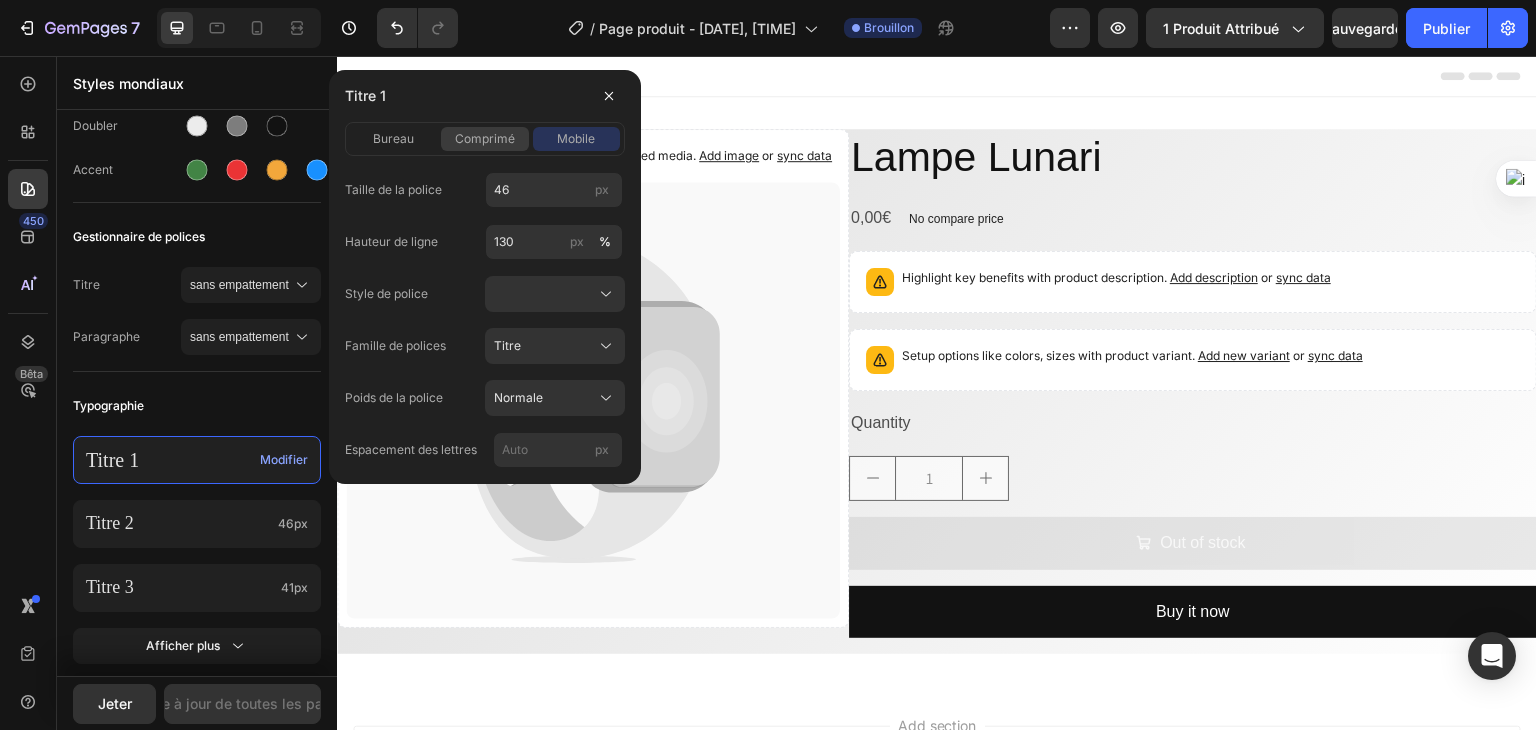 click on "comprimé" at bounding box center (485, 138) 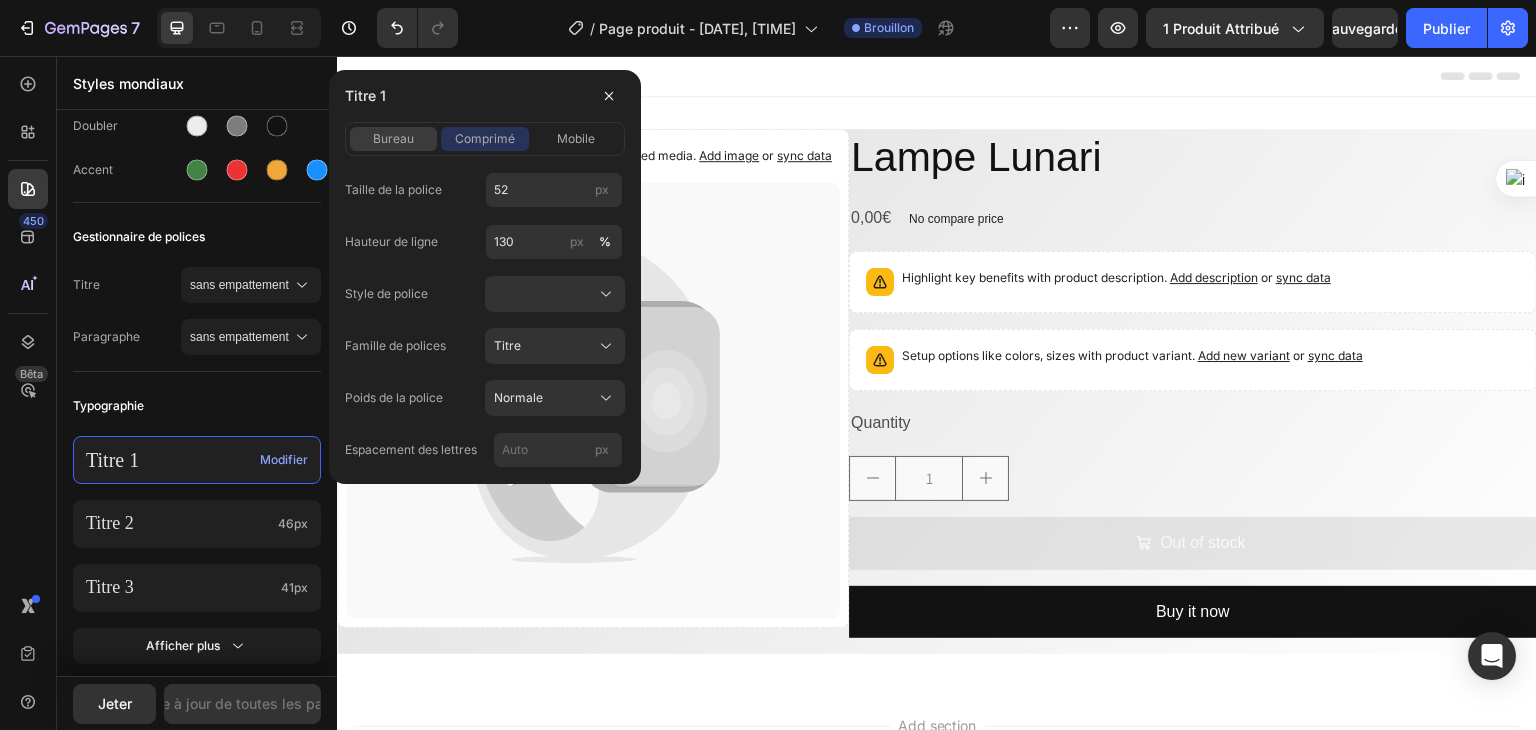 click on "bureau" at bounding box center [393, 138] 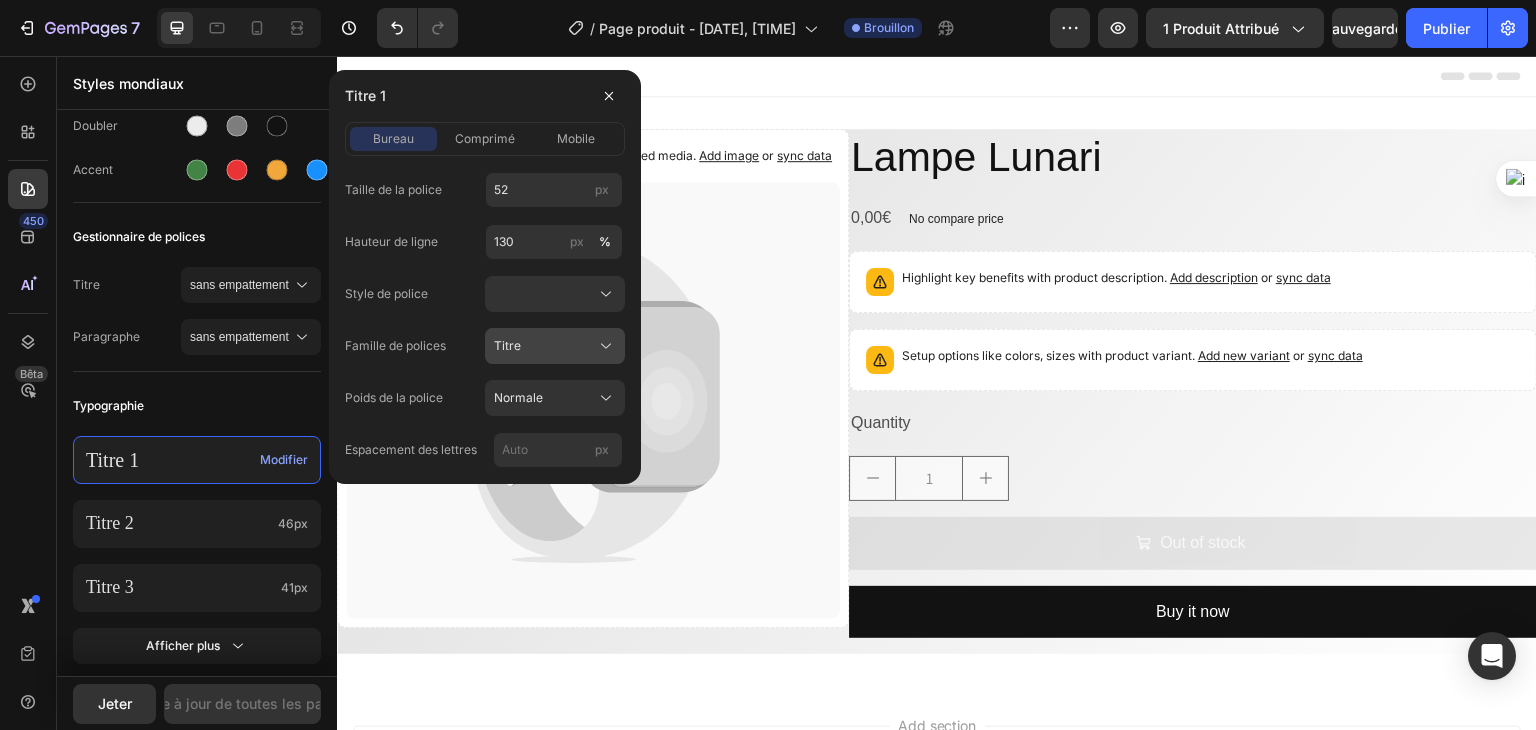 click 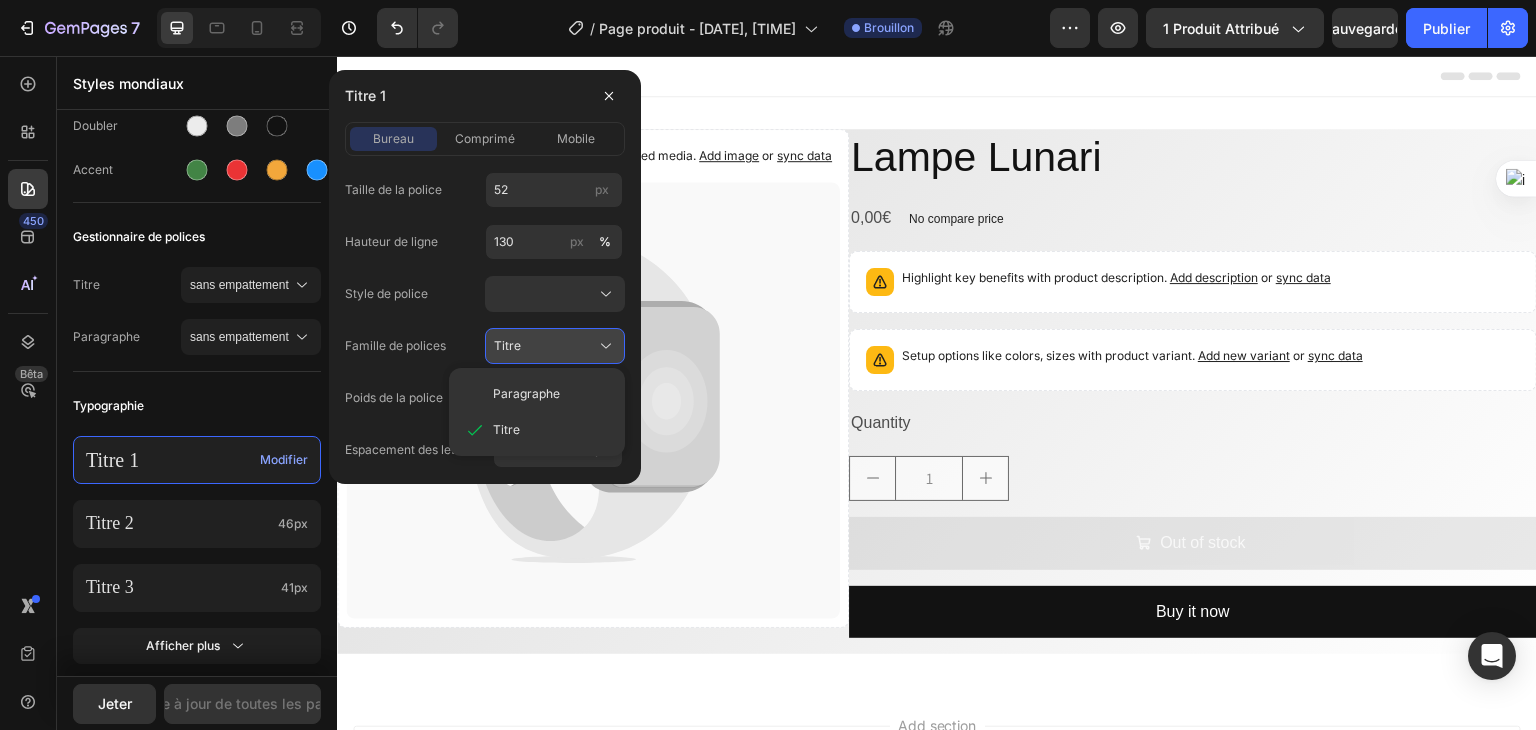 click 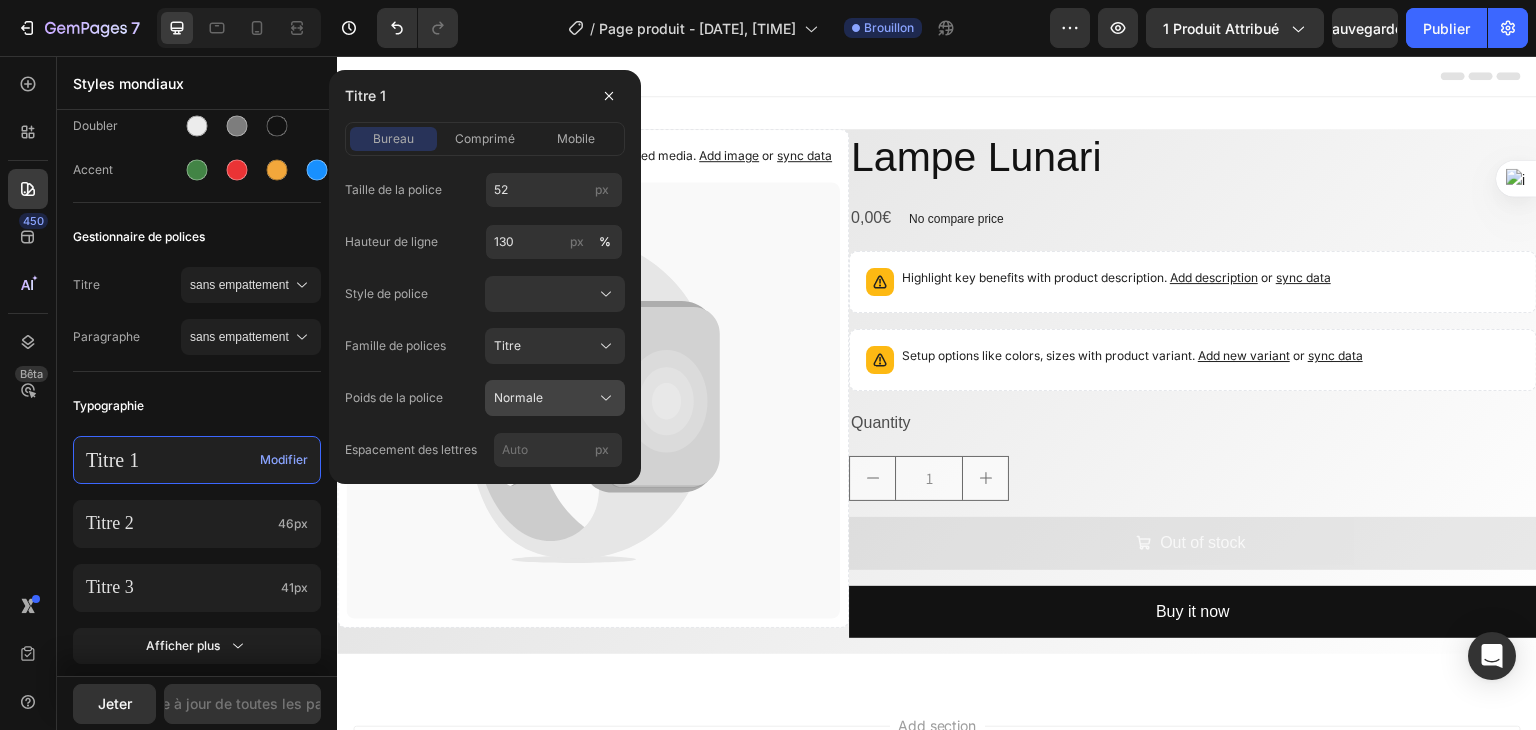 click on "Normale" at bounding box center (555, 398) 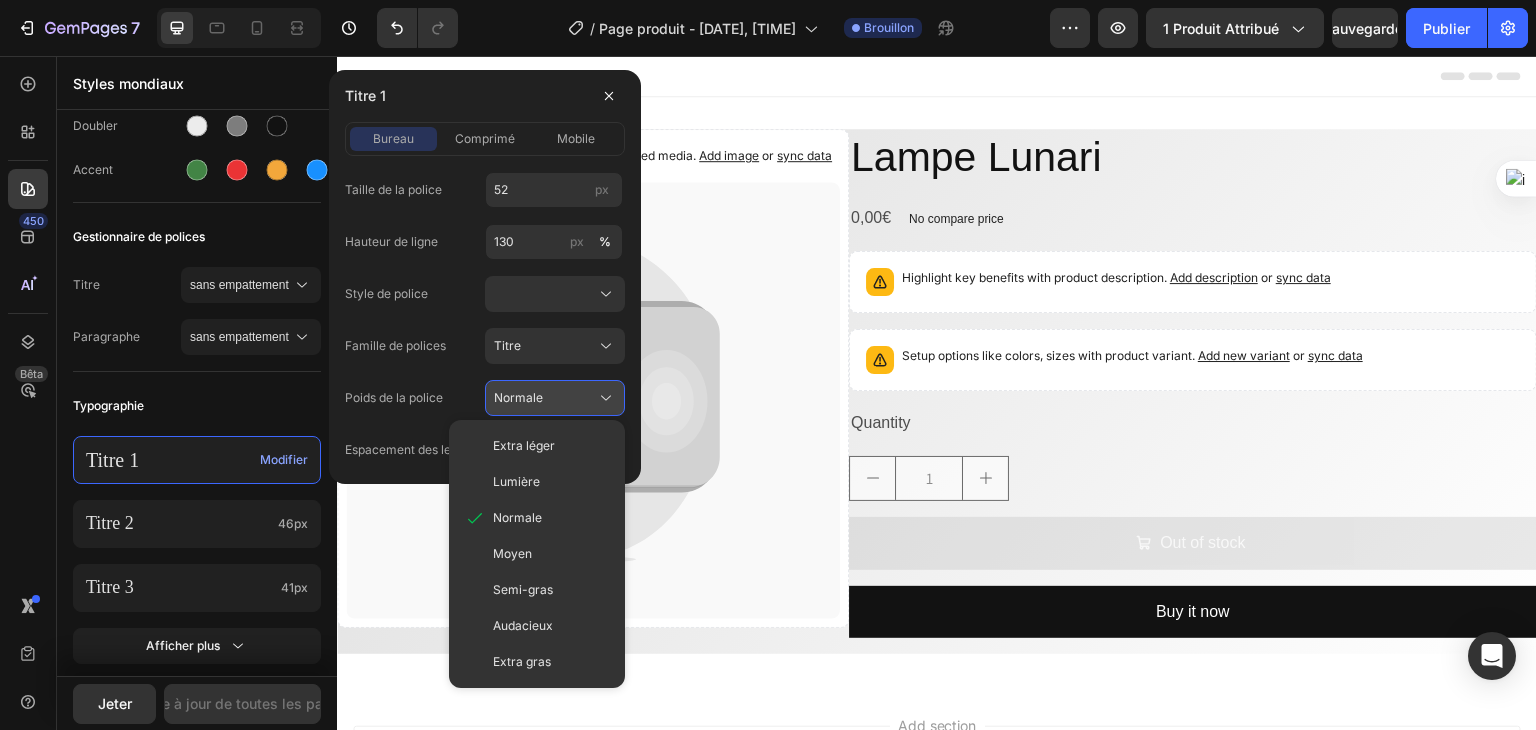 click on "Normale" at bounding box center (555, 398) 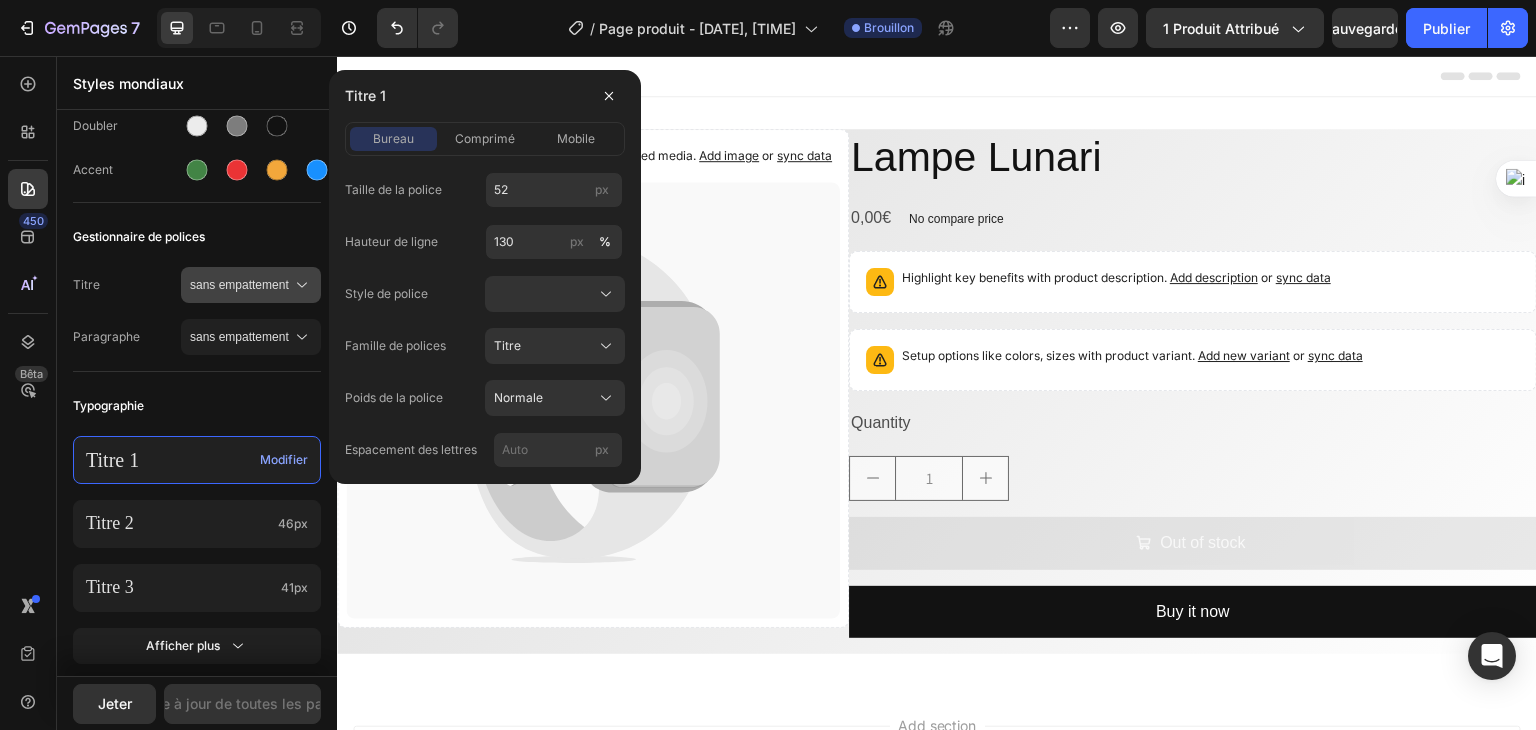 click on "sans empattement" at bounding box center (241, 285) 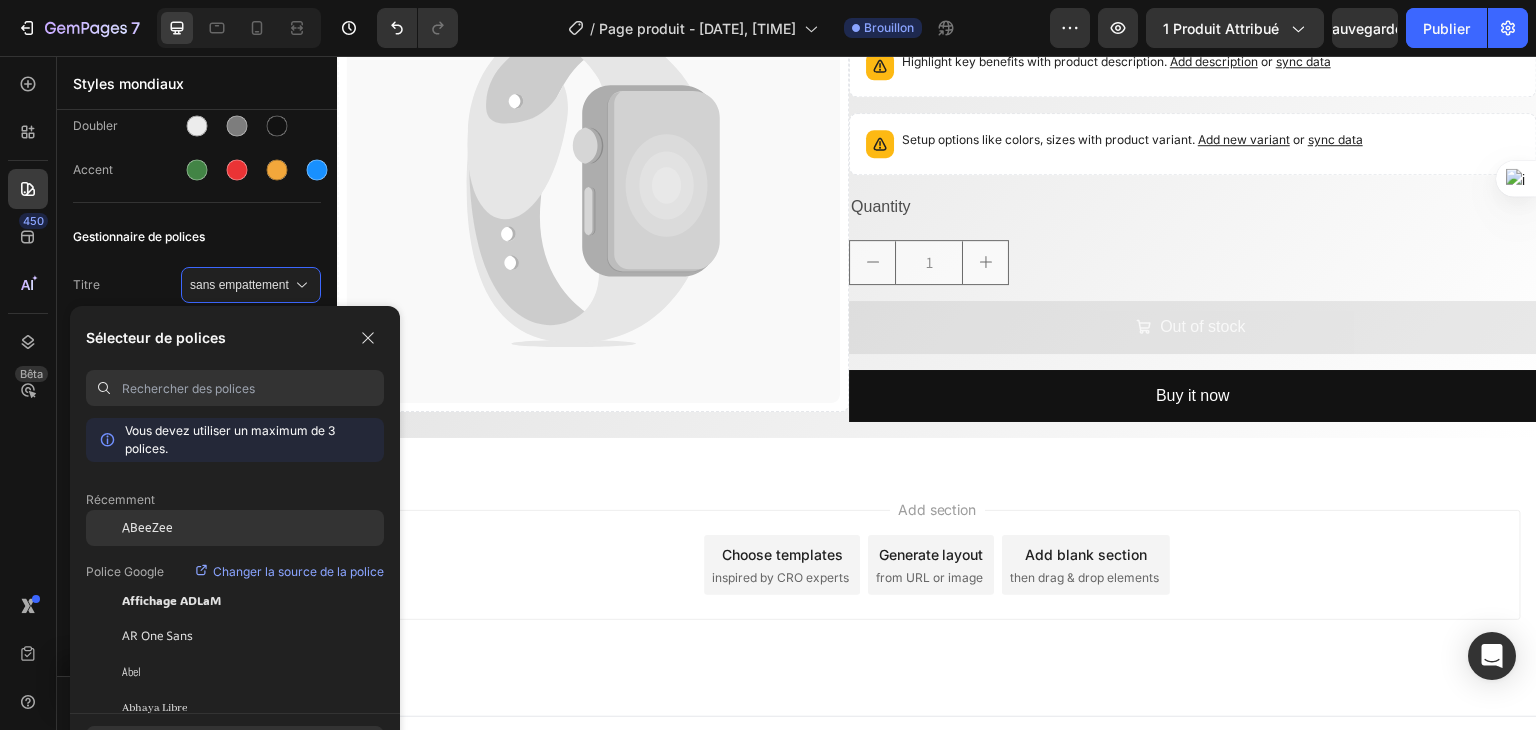 scroll, scrollTop: 242, scrollLeft: 0, axis: vertical 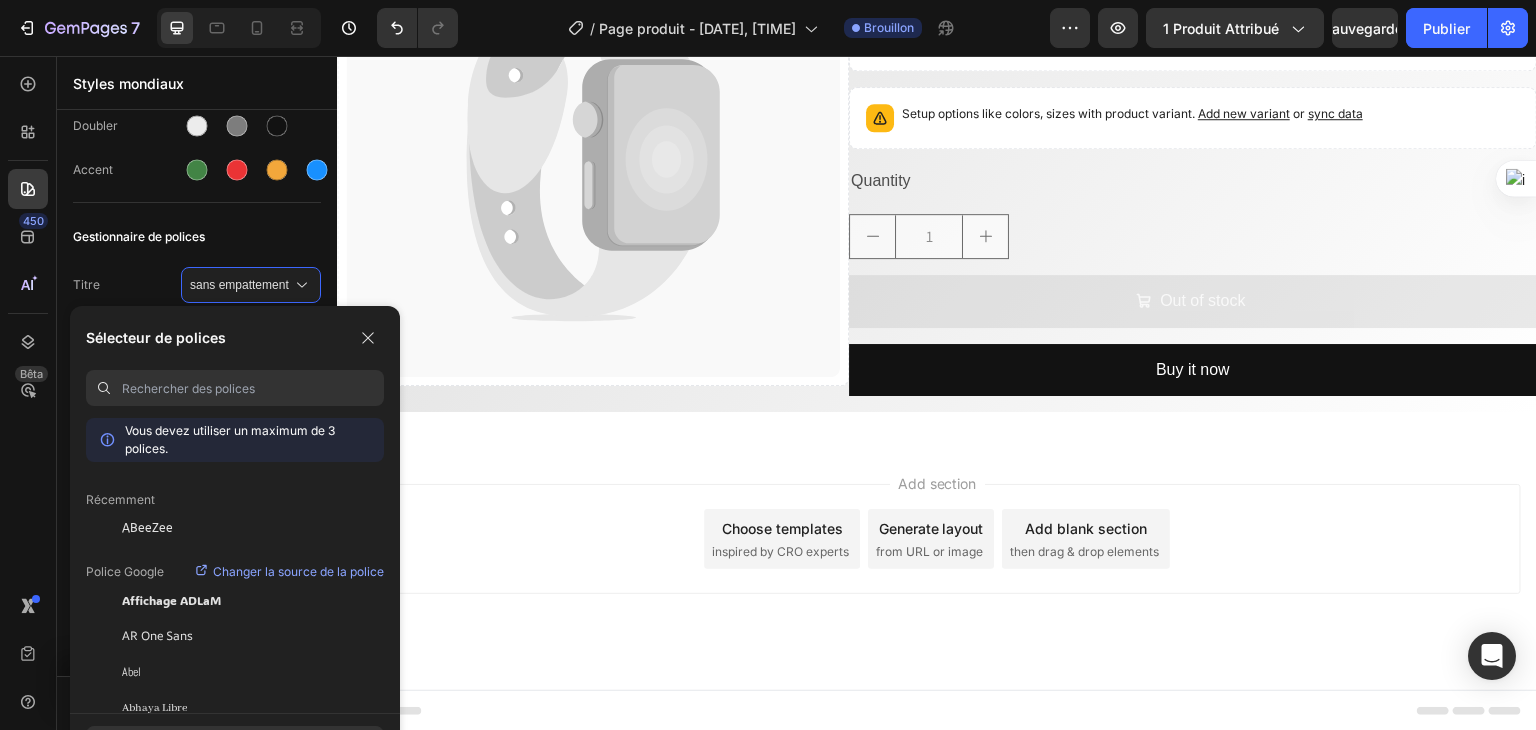 click at bounding box center (253, 388) 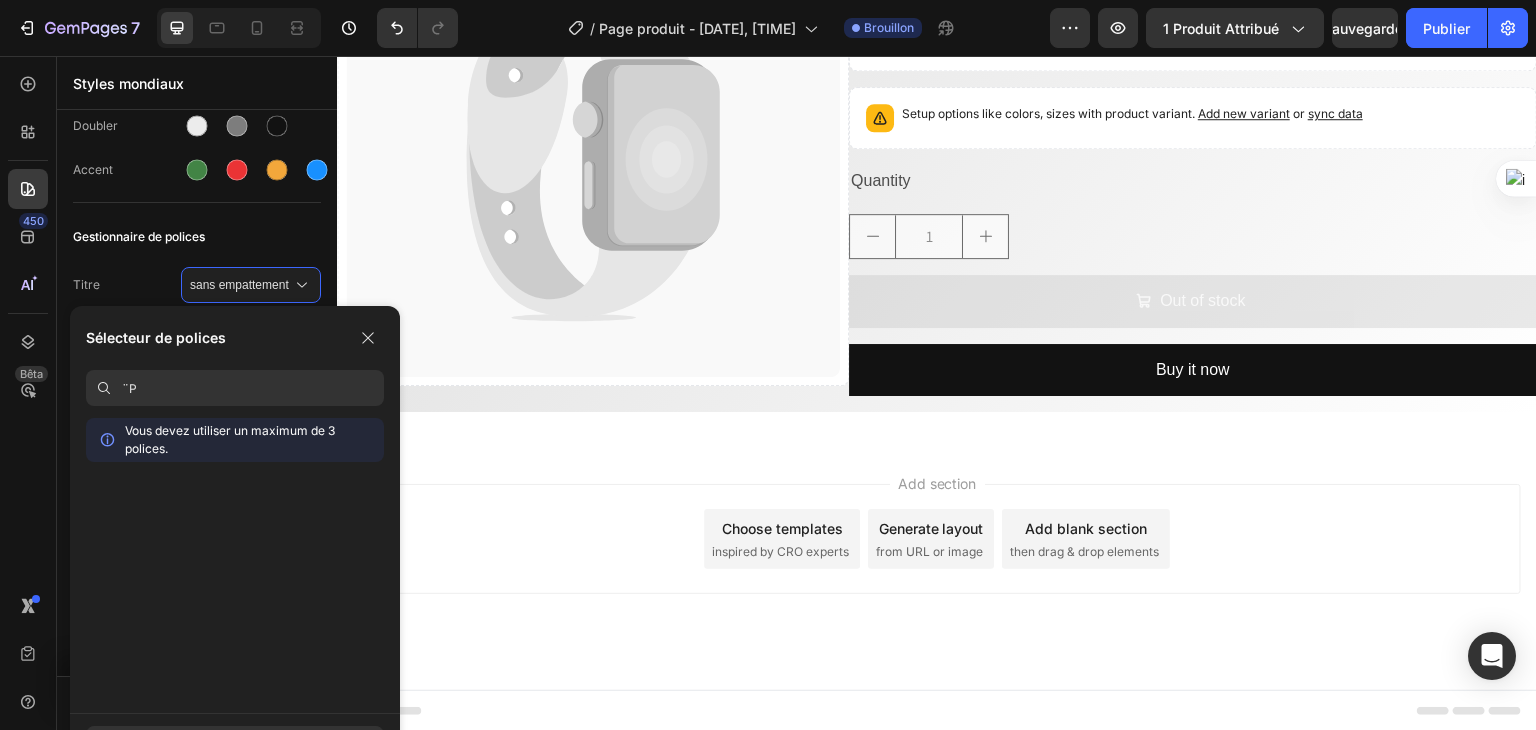 type on "¨" 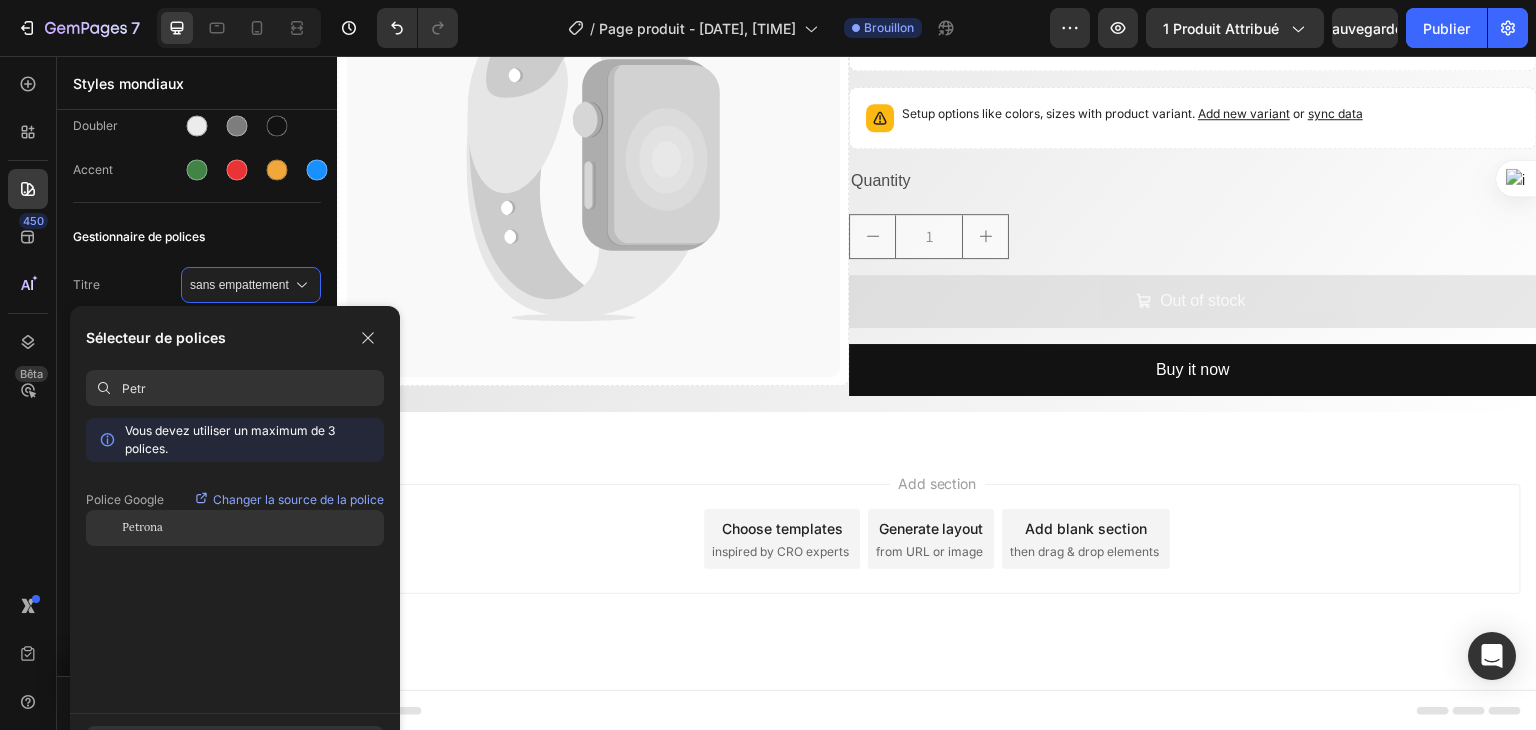 click on "Petrona" 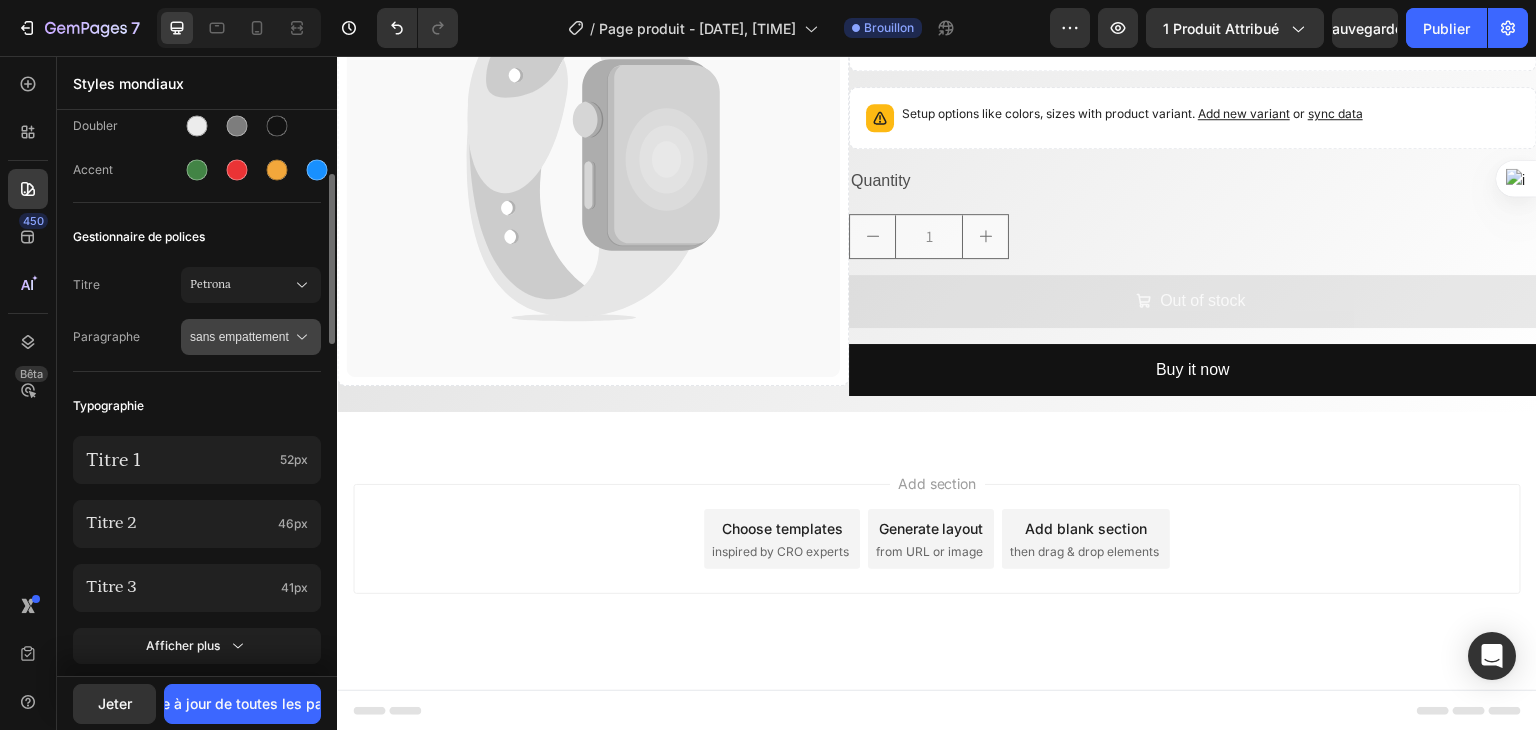 click 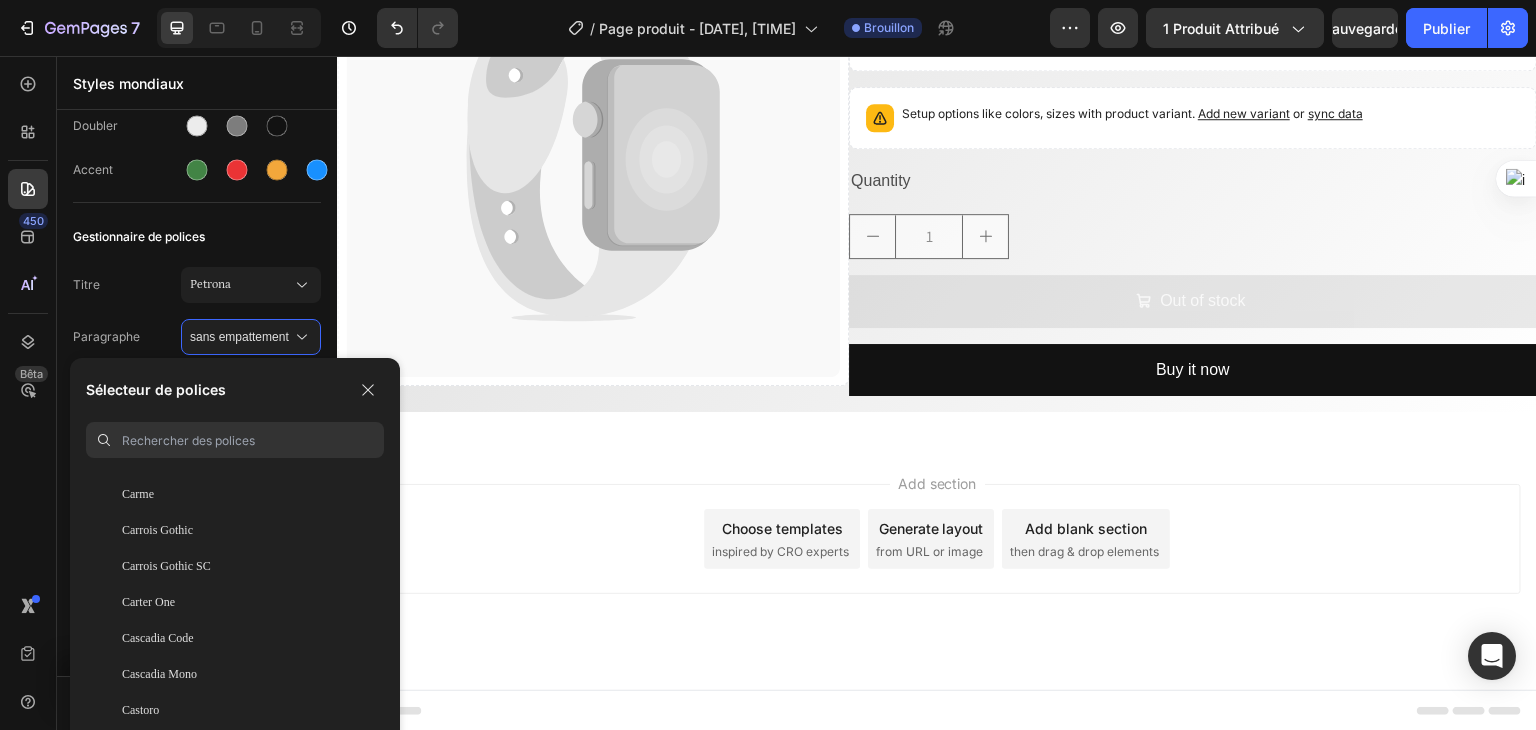 scroll, scrollTop: 10357, scrollLeft: 0, axis: vertical 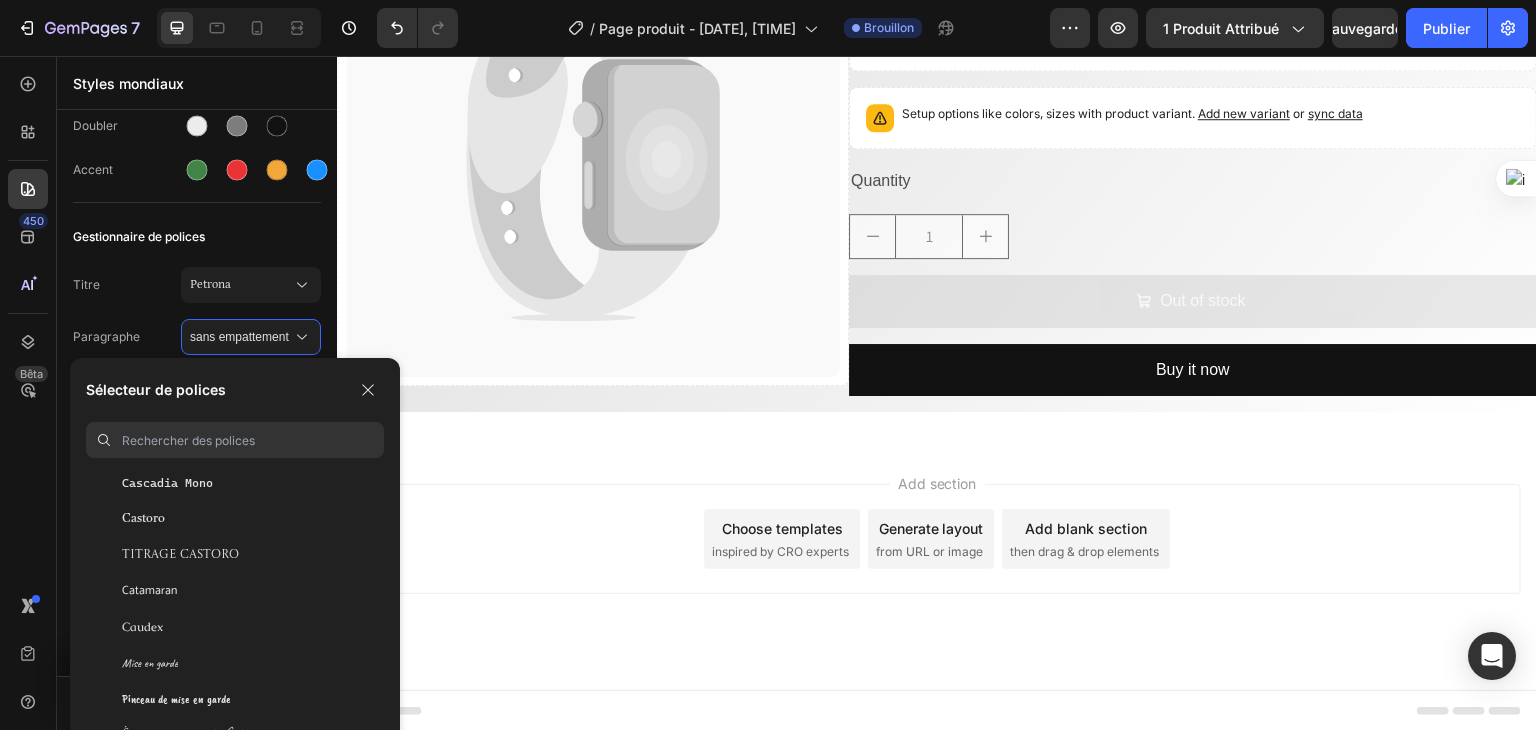 click on "Sélecteur de polices Vous devez utiliser un maximum de 3 polices. Caractère Cardo Carlito Carme Gothique carrois Carrois Gothic SC Carter One Code Cascadia Cascadia Mono Castoro Titrage Castoro Catamaran Caudex Mise en garde Pinceau de mise en garde Écriture cursive de Cedarville Ceviche One Chakra Petch Changa Changa One Chango Charis SIL Charm Charmonman Chathura Chau Philomene One Chela One Chelsea Market Chenla" at bounding box center [235, 561] 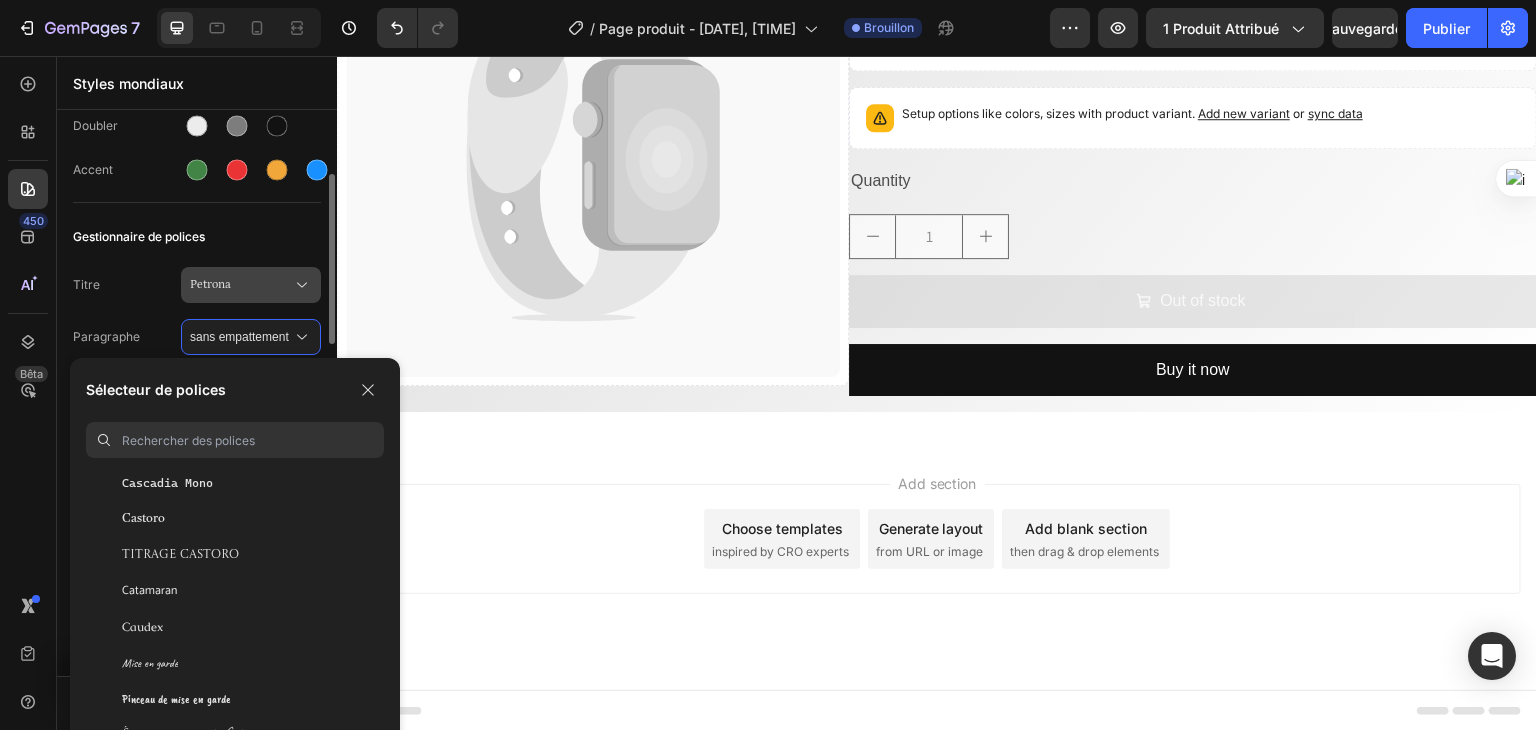 click 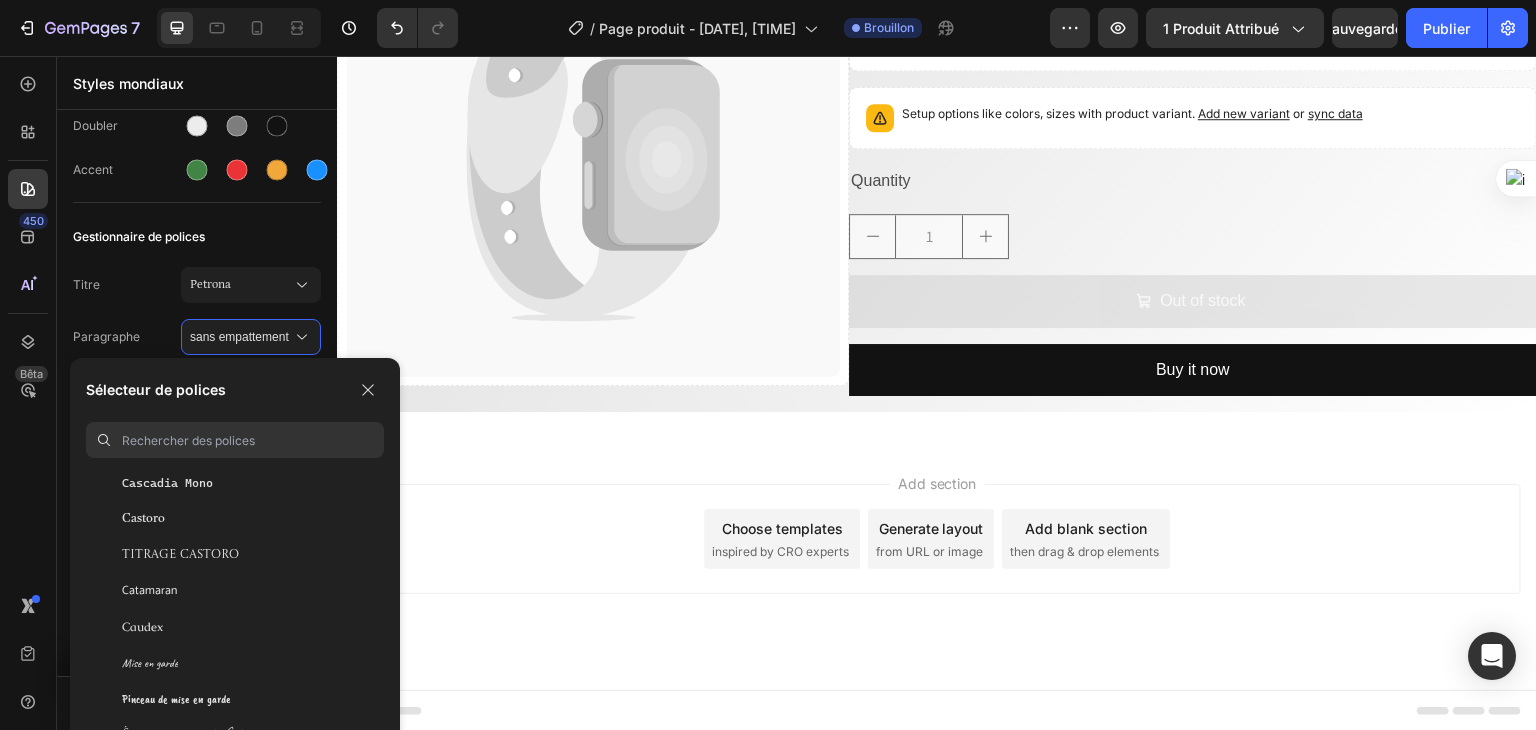 click at bounding box center [253, 440] 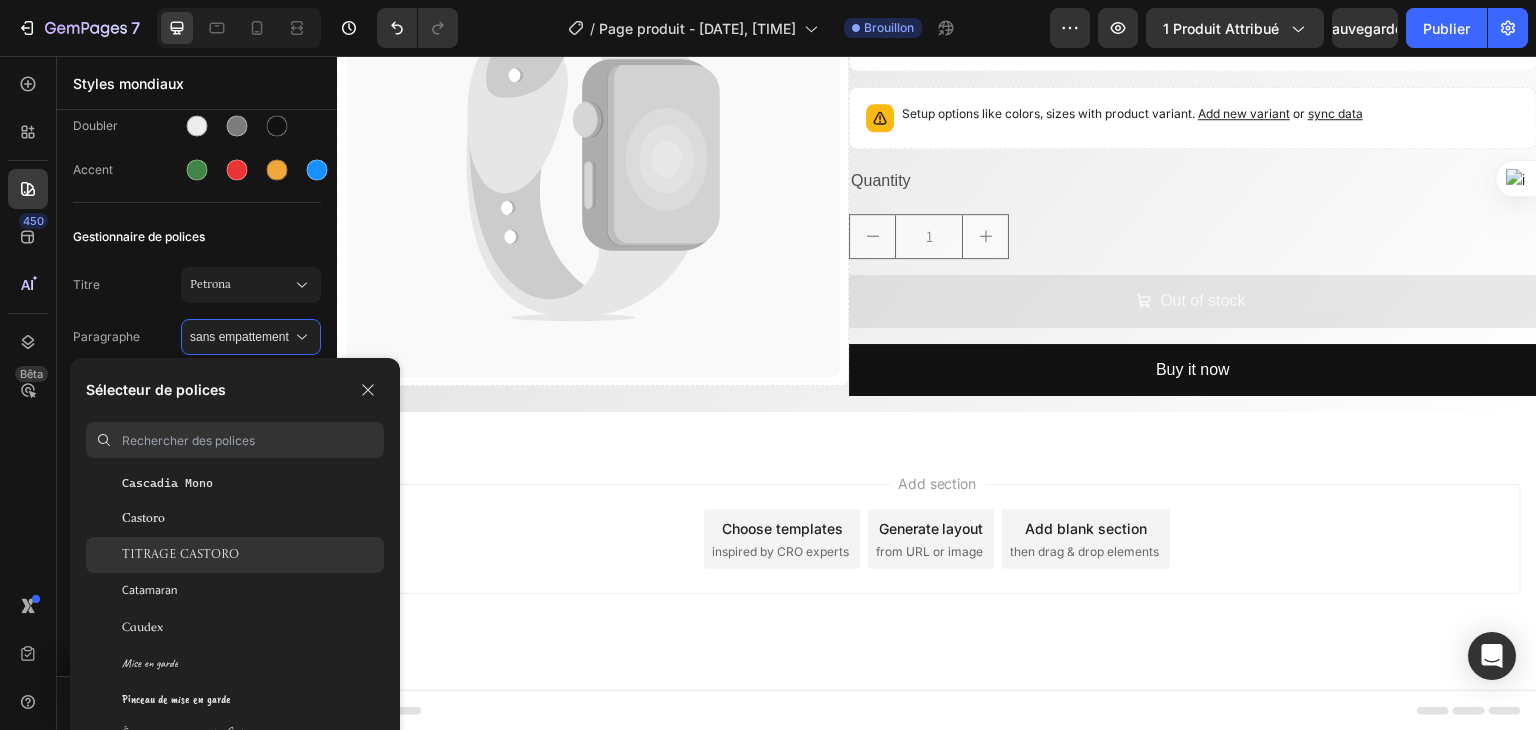 click on "Titrage Castoro" 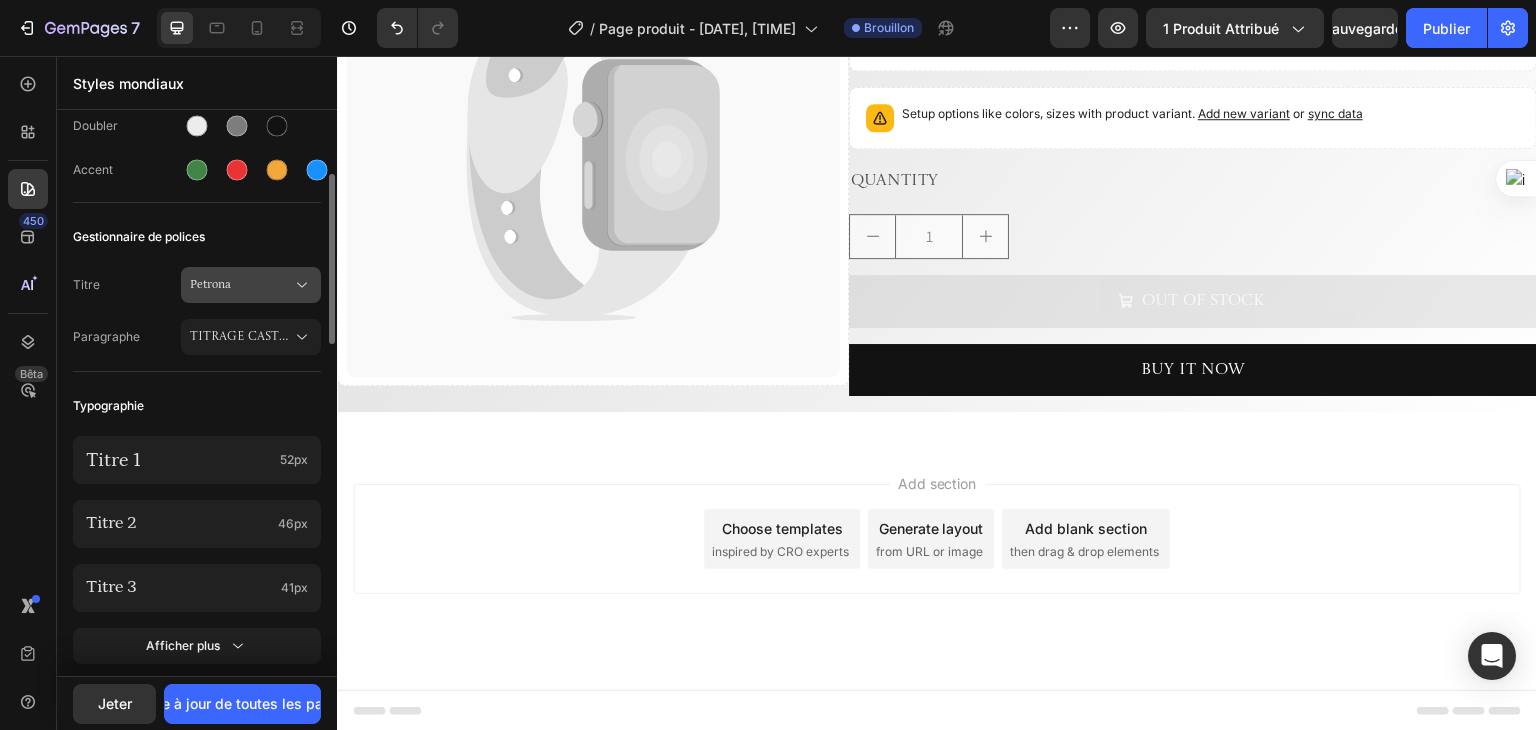 click 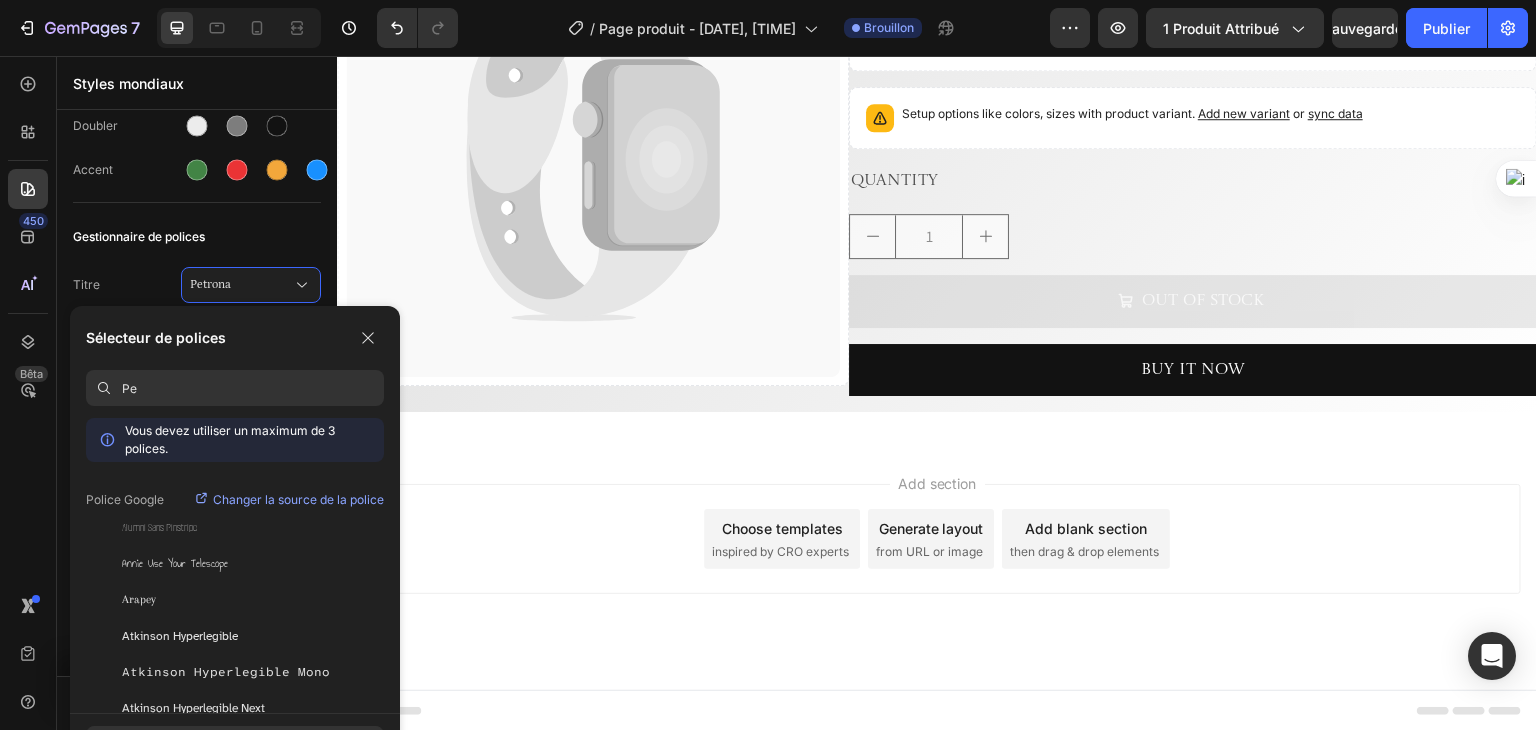 type on "P" 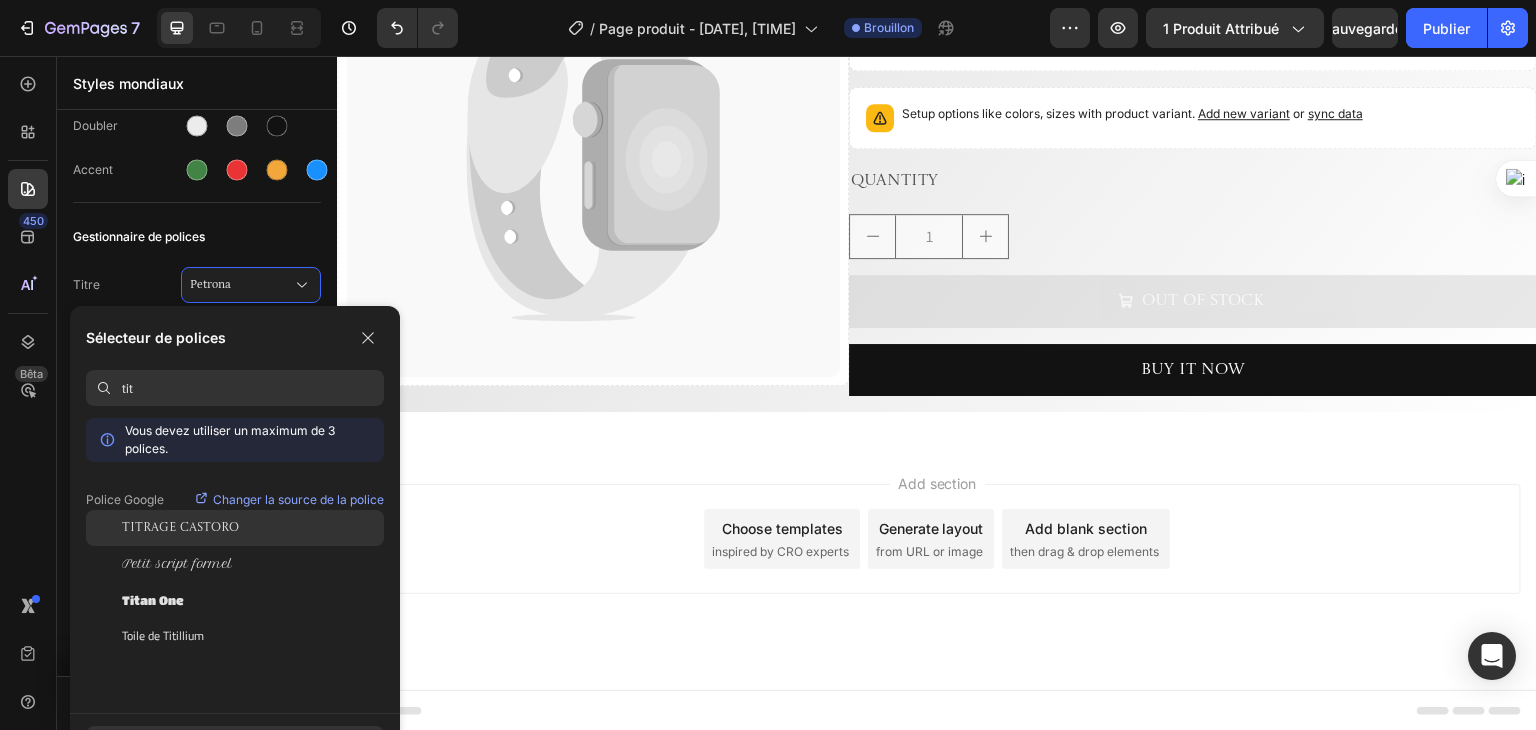 type on "tit" 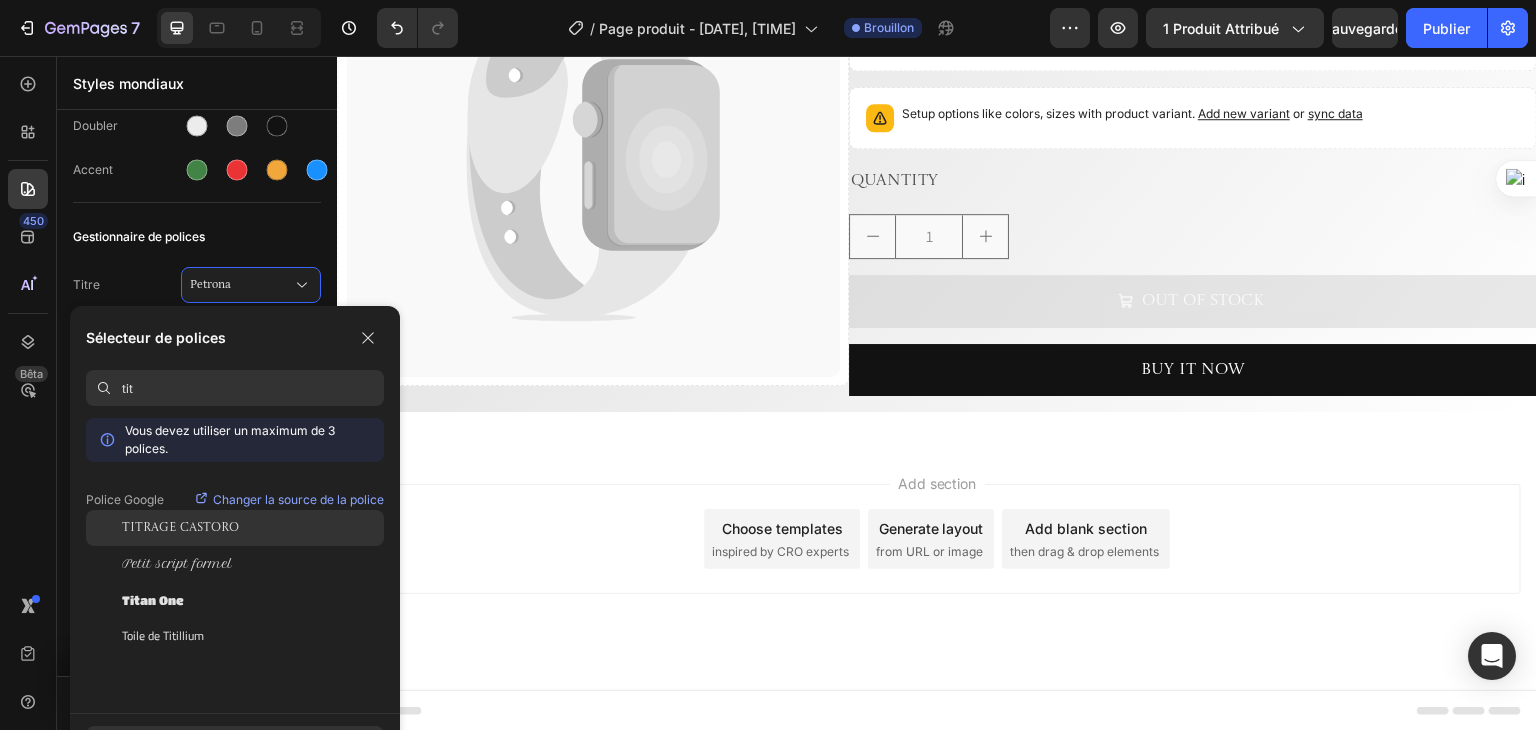 click on "Titrage Castoro" at bounding box center (180, 528) 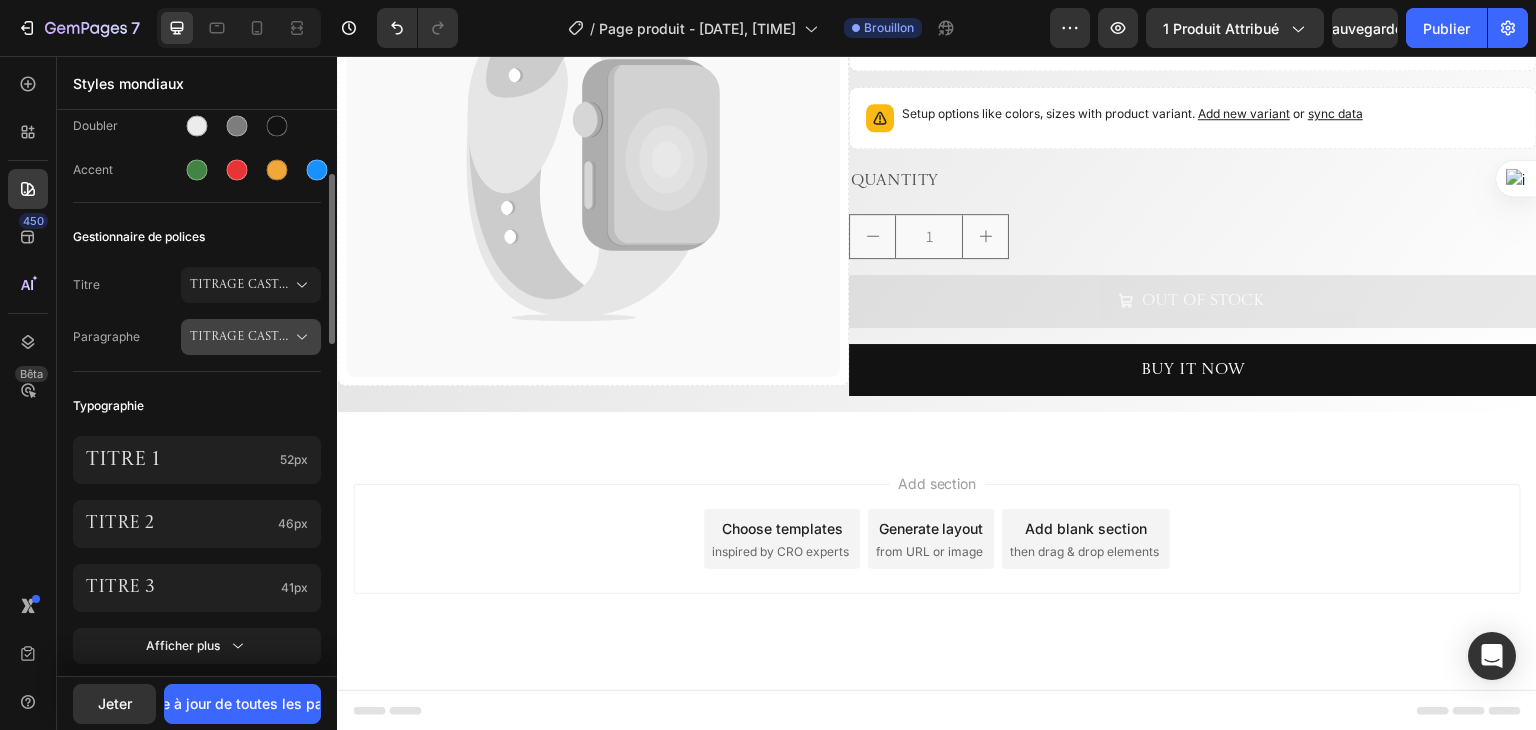 click 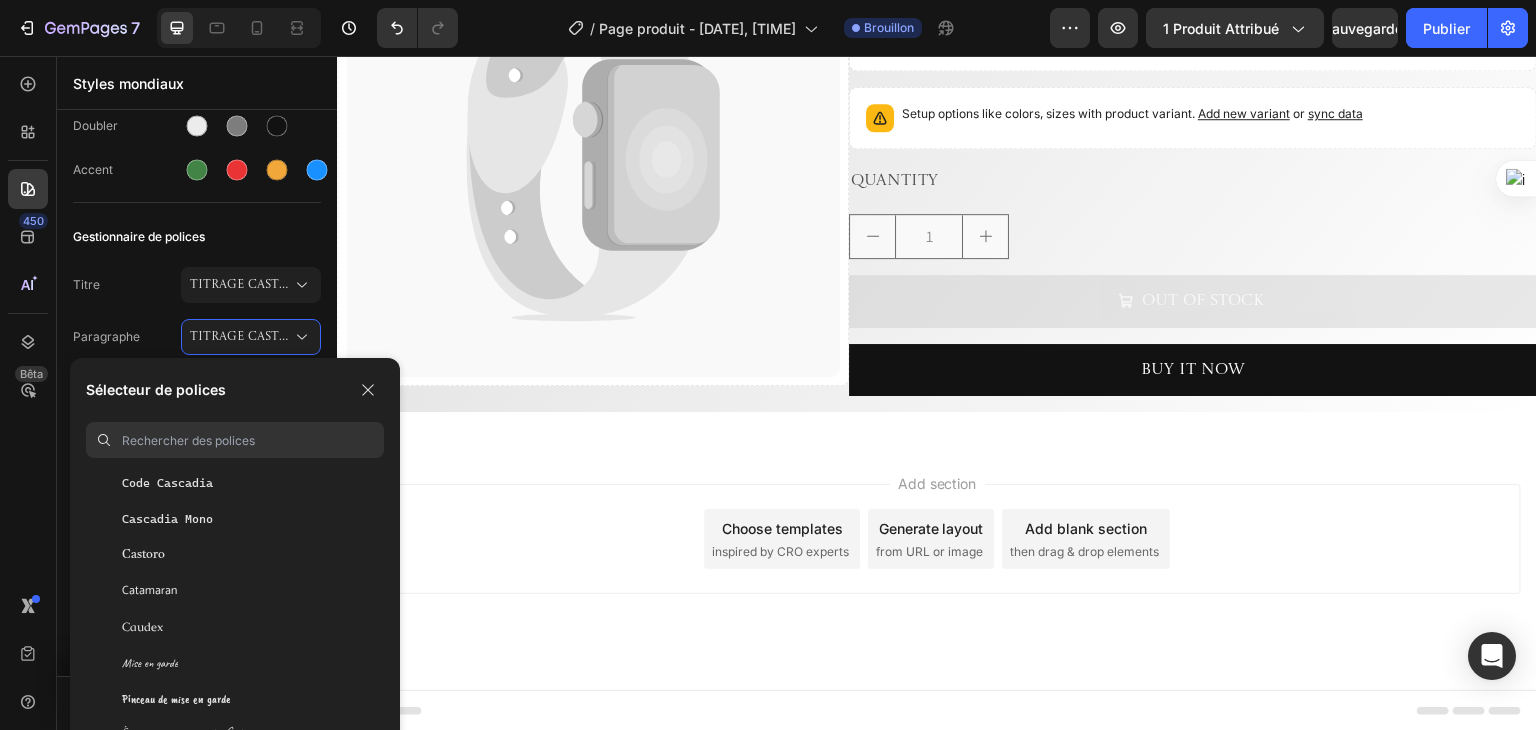 click at bounding box center (253, 440) 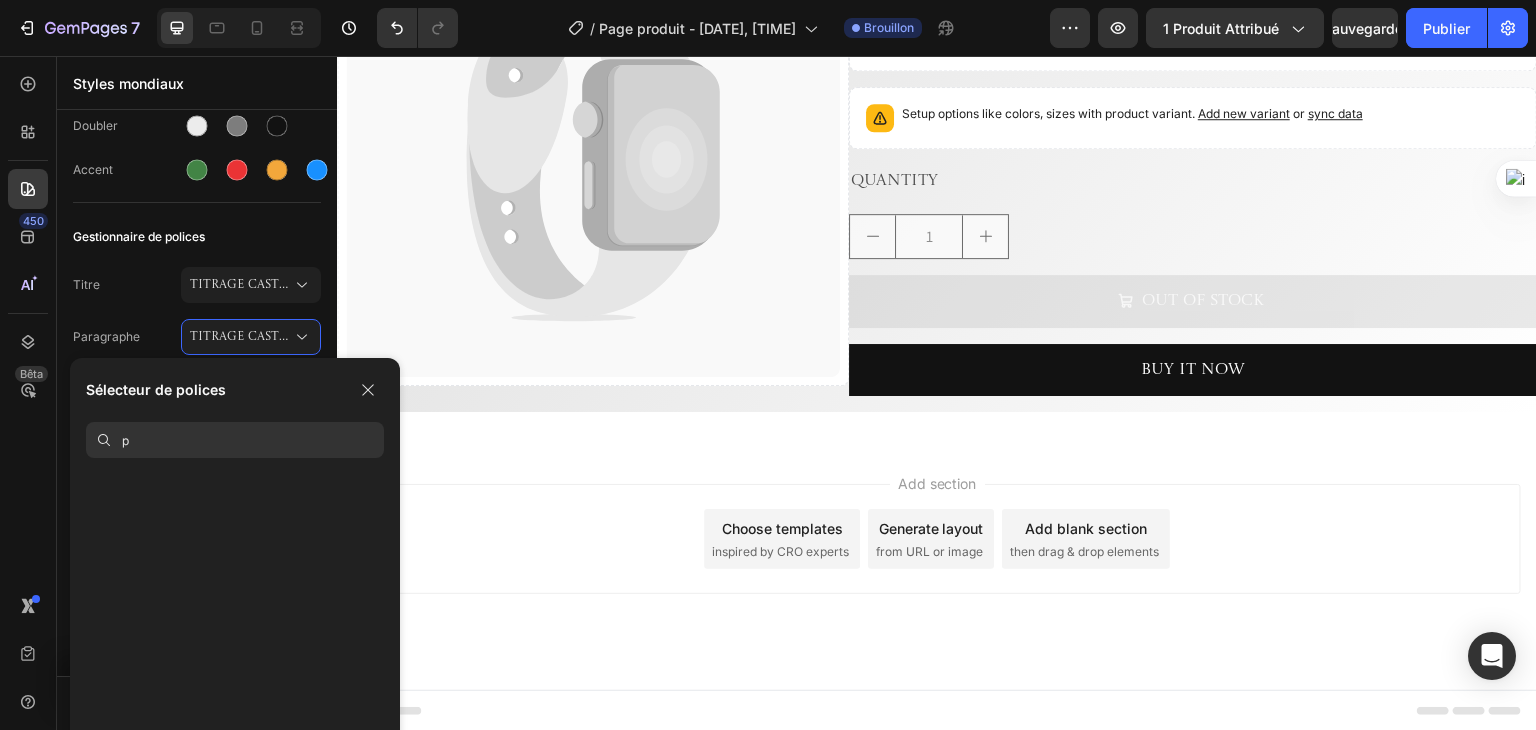 scroll, scrollTop: 0, scrollLeft: 0, axis: both 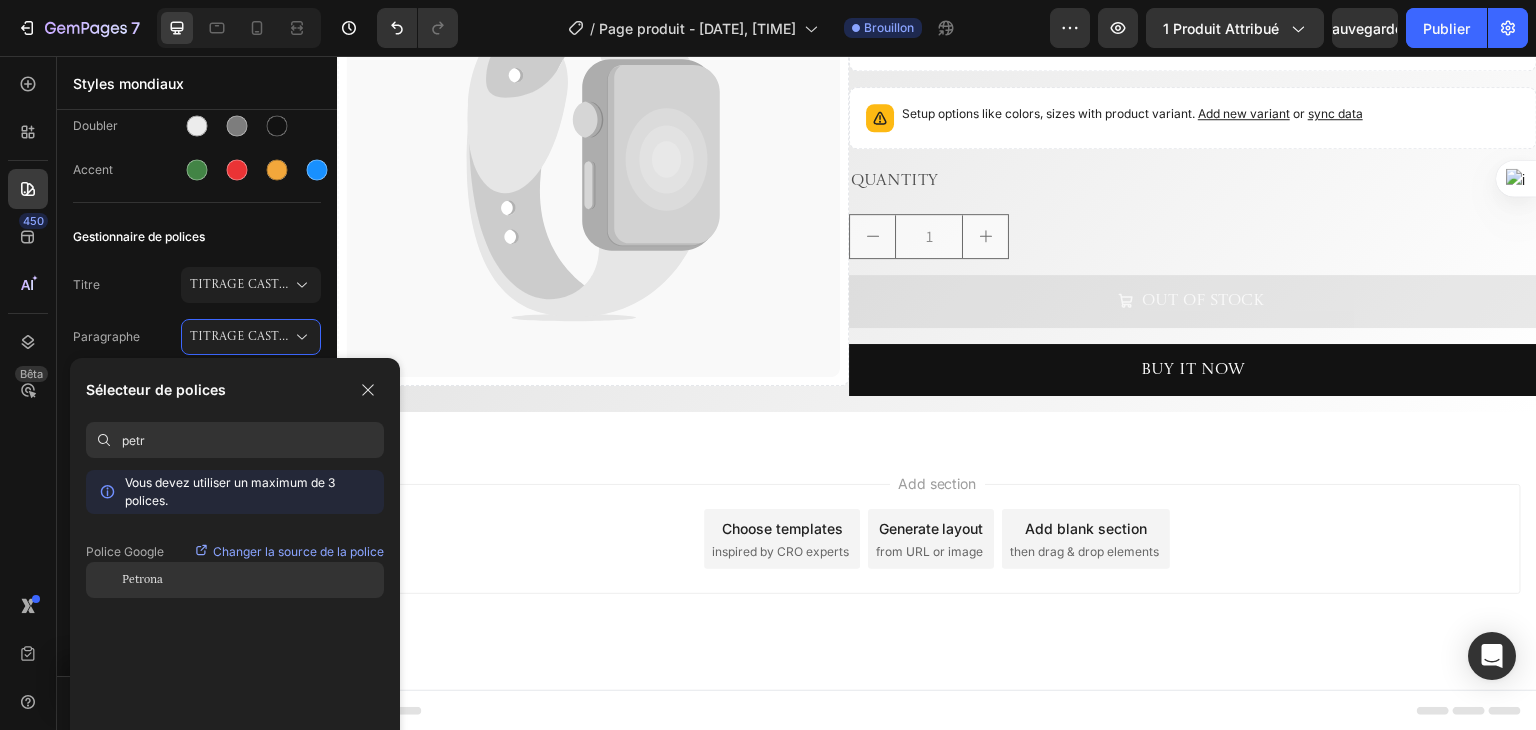 type on "petr" 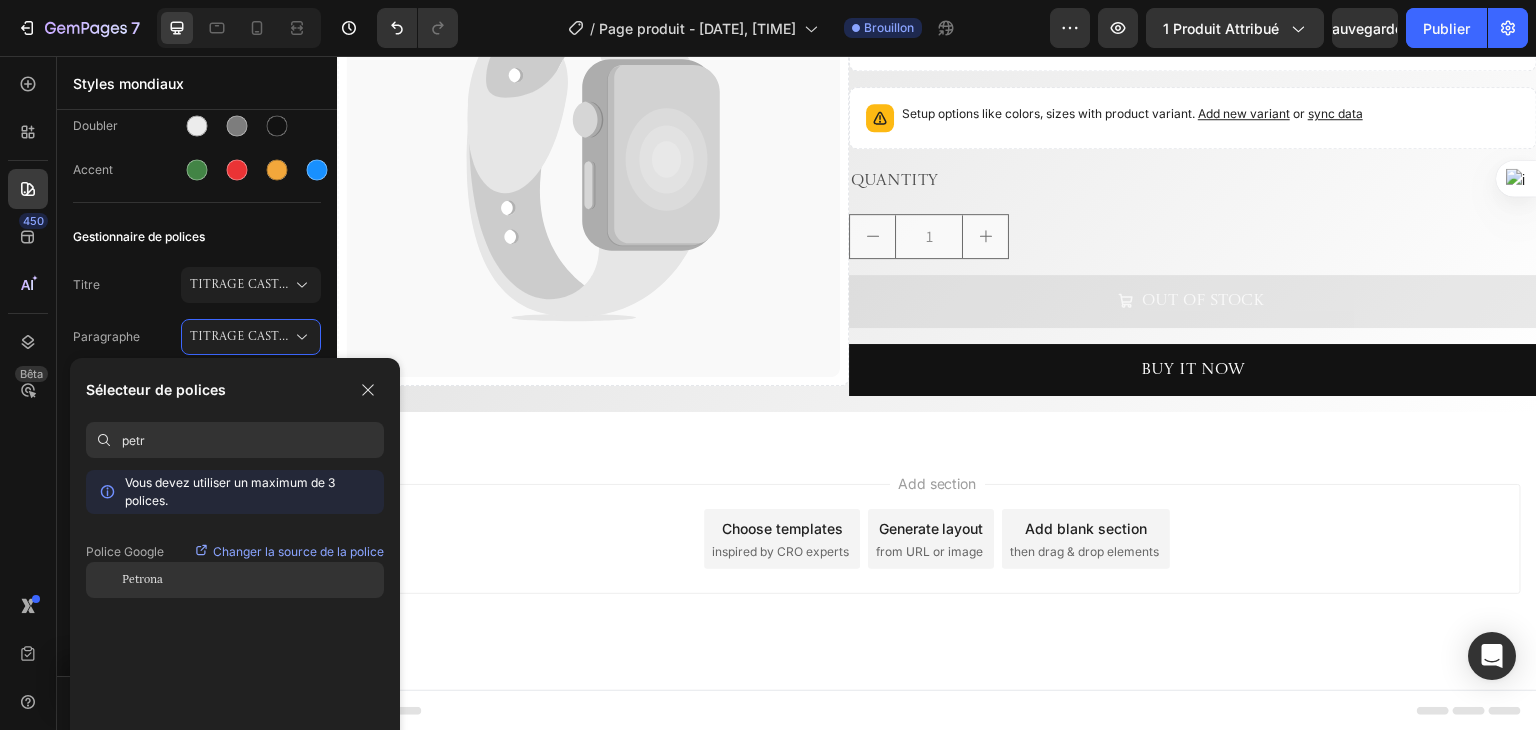 click on "Petrona" 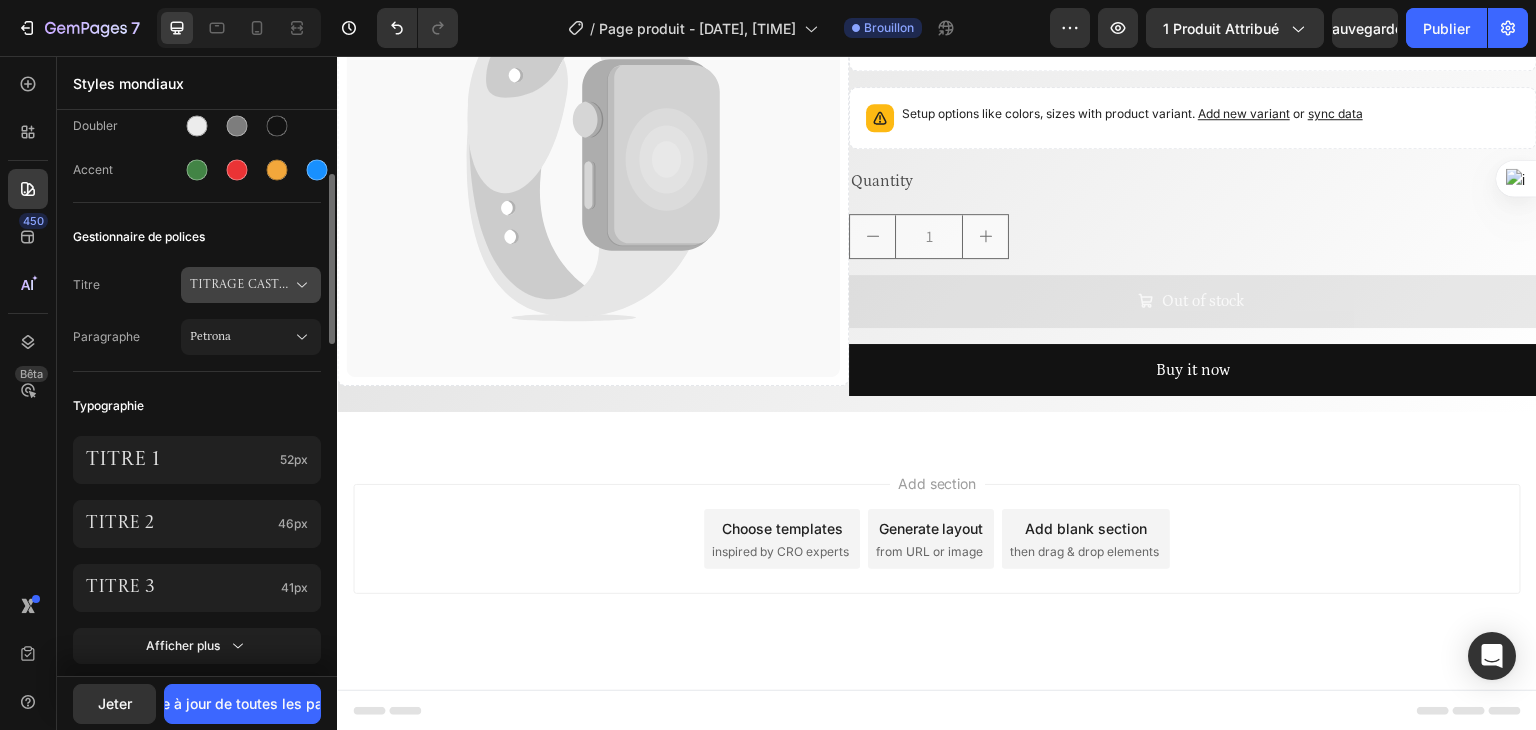 click on "Titrage Castoro" at bounding box center (251, 285) 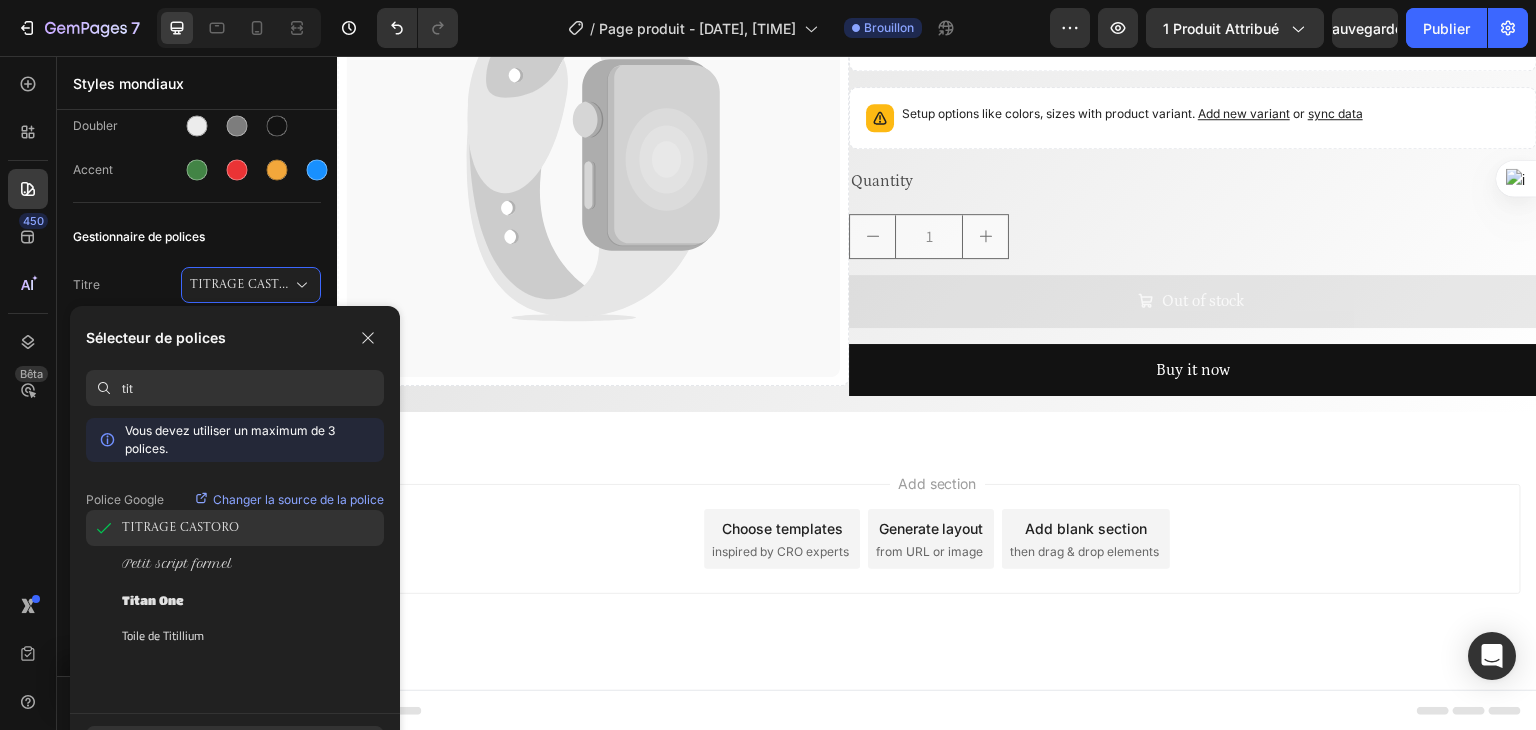 click on "Titrage Castoro" 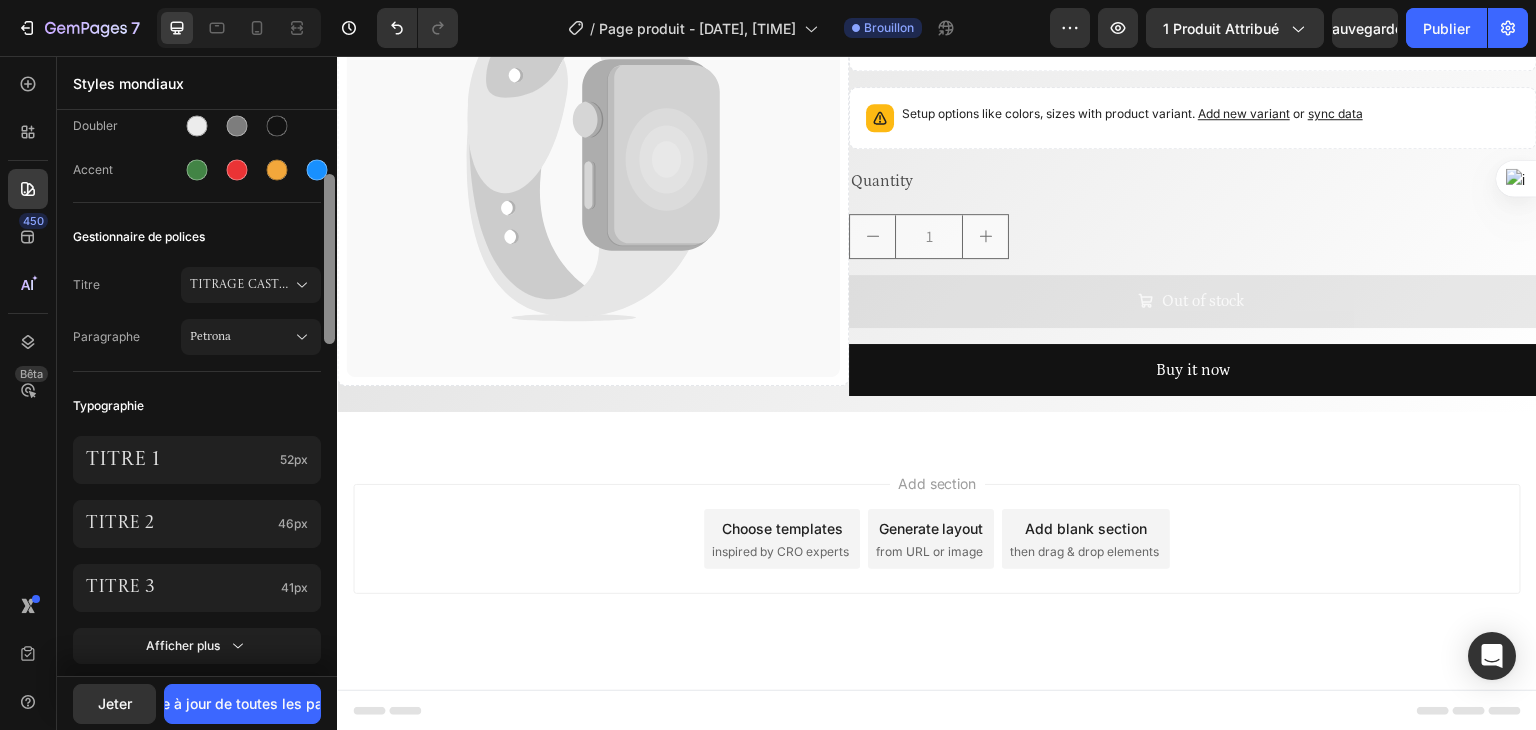 scroll, scrollTop: 762, scrollLeft: 0, axis: vertical 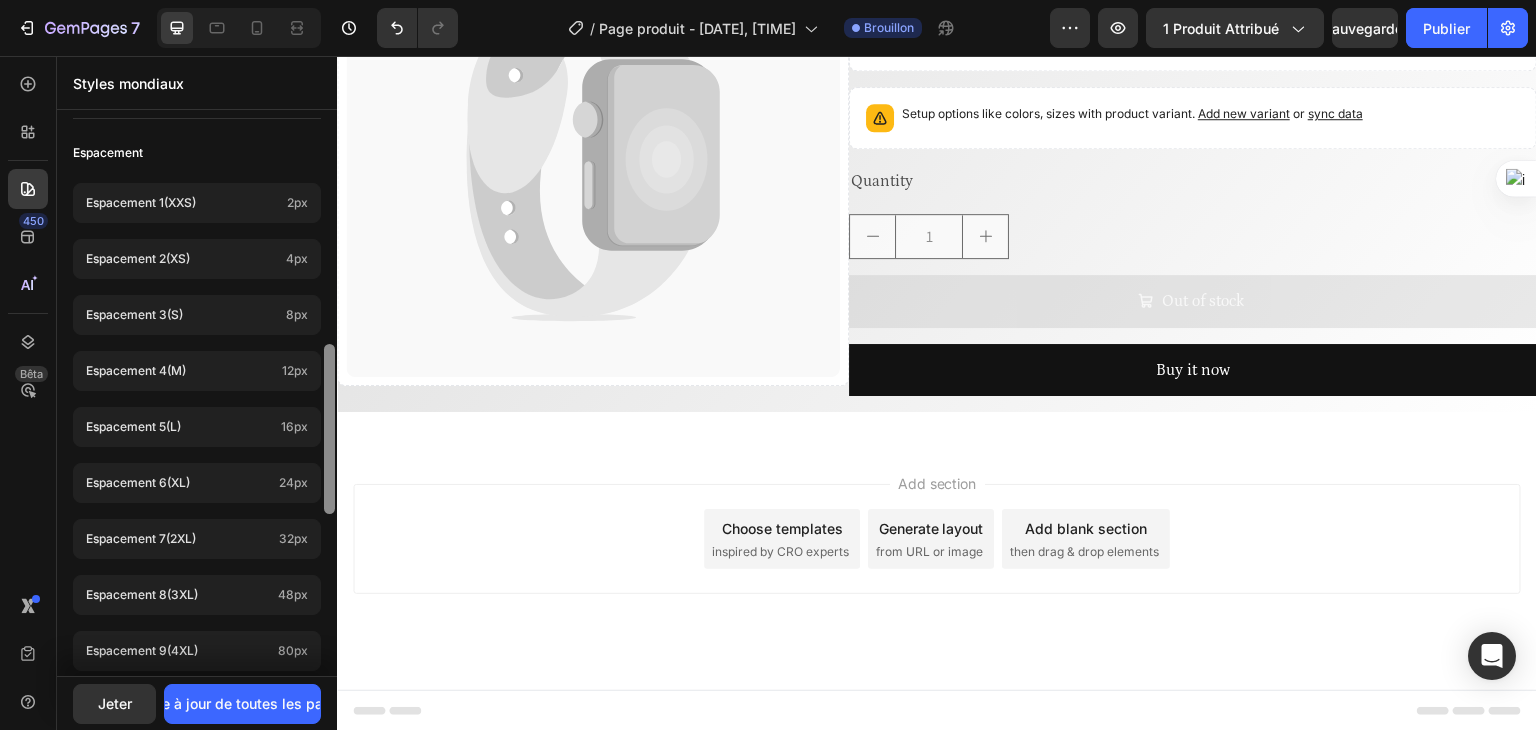click at bounding box center (329, 395) 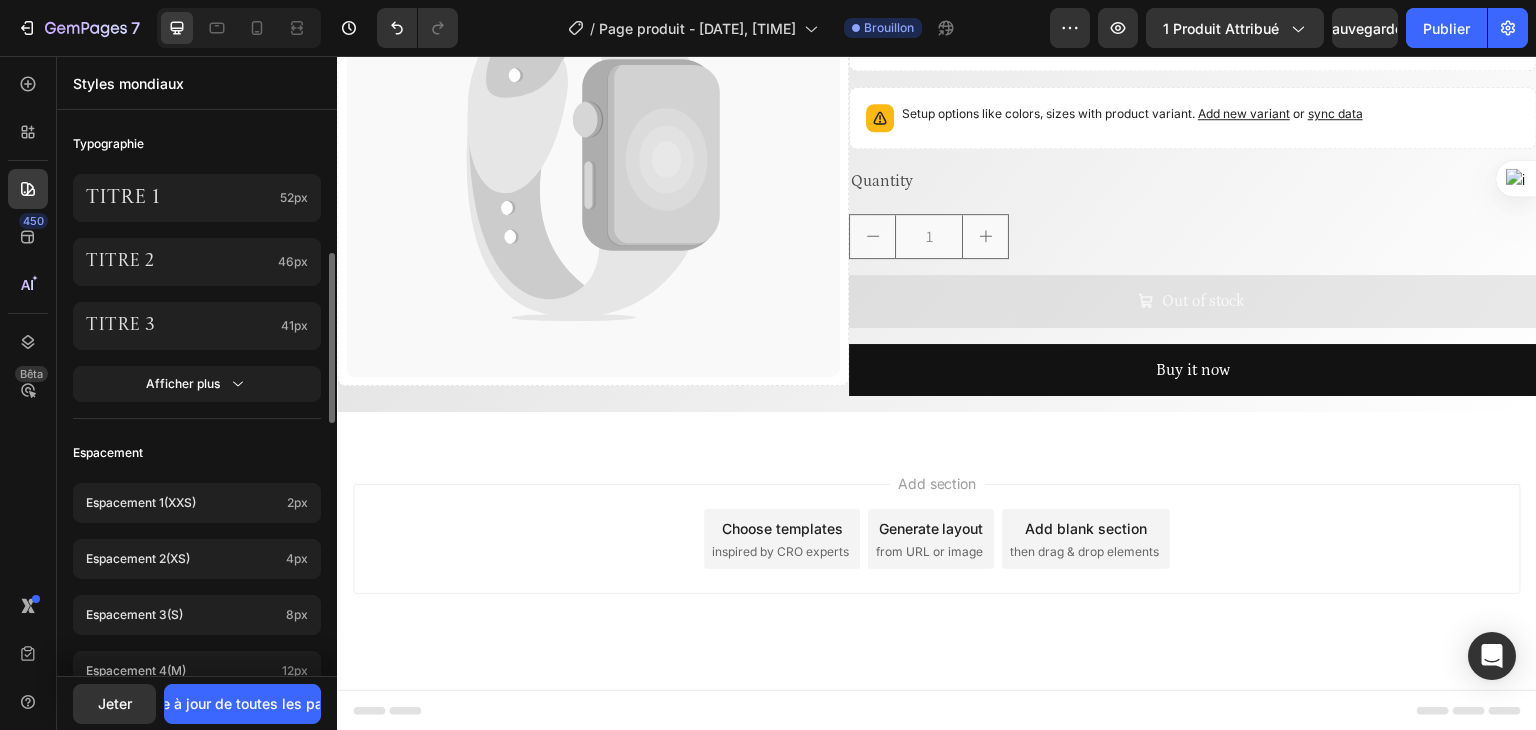 scroll, scrollTop: 362, scrollLeft: 0, axis: vertical 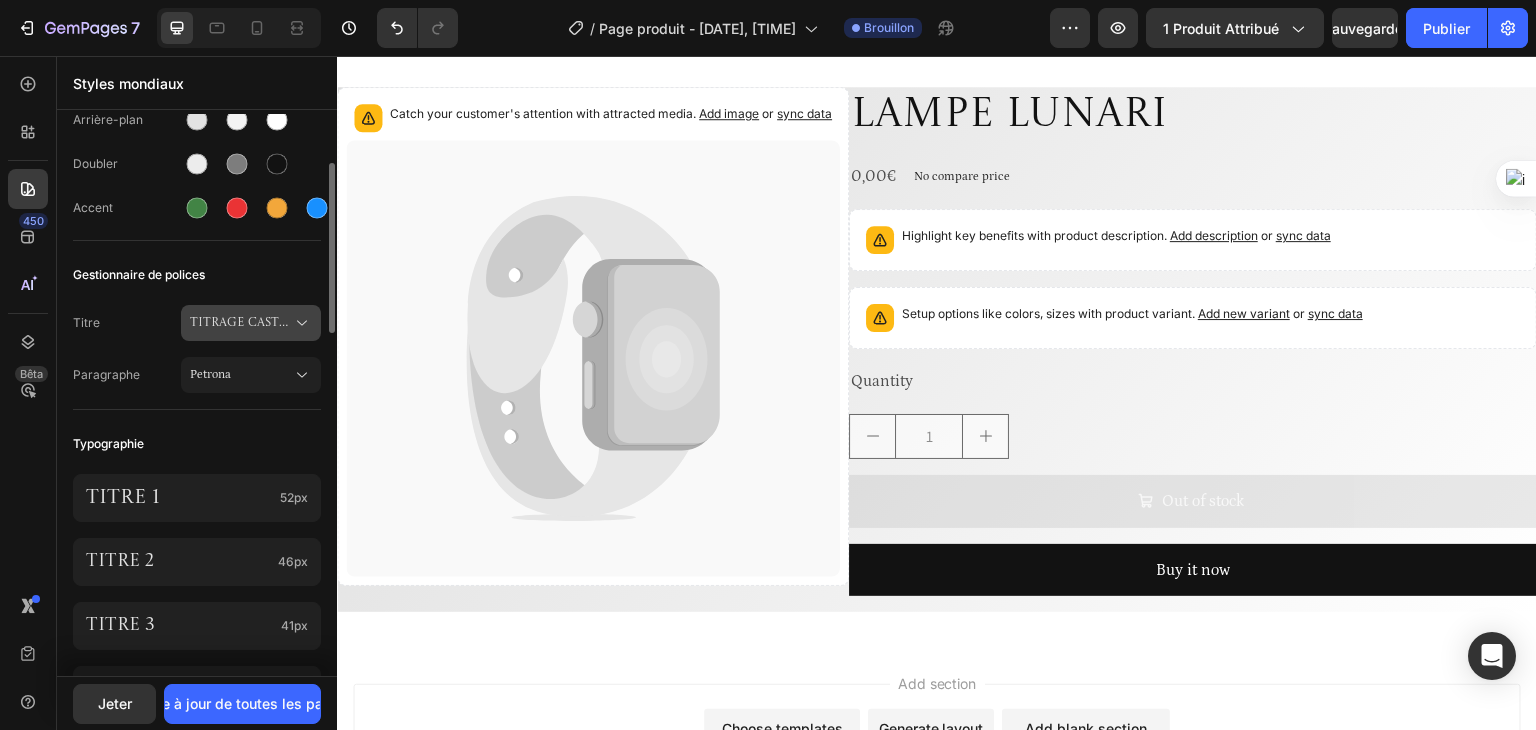 click 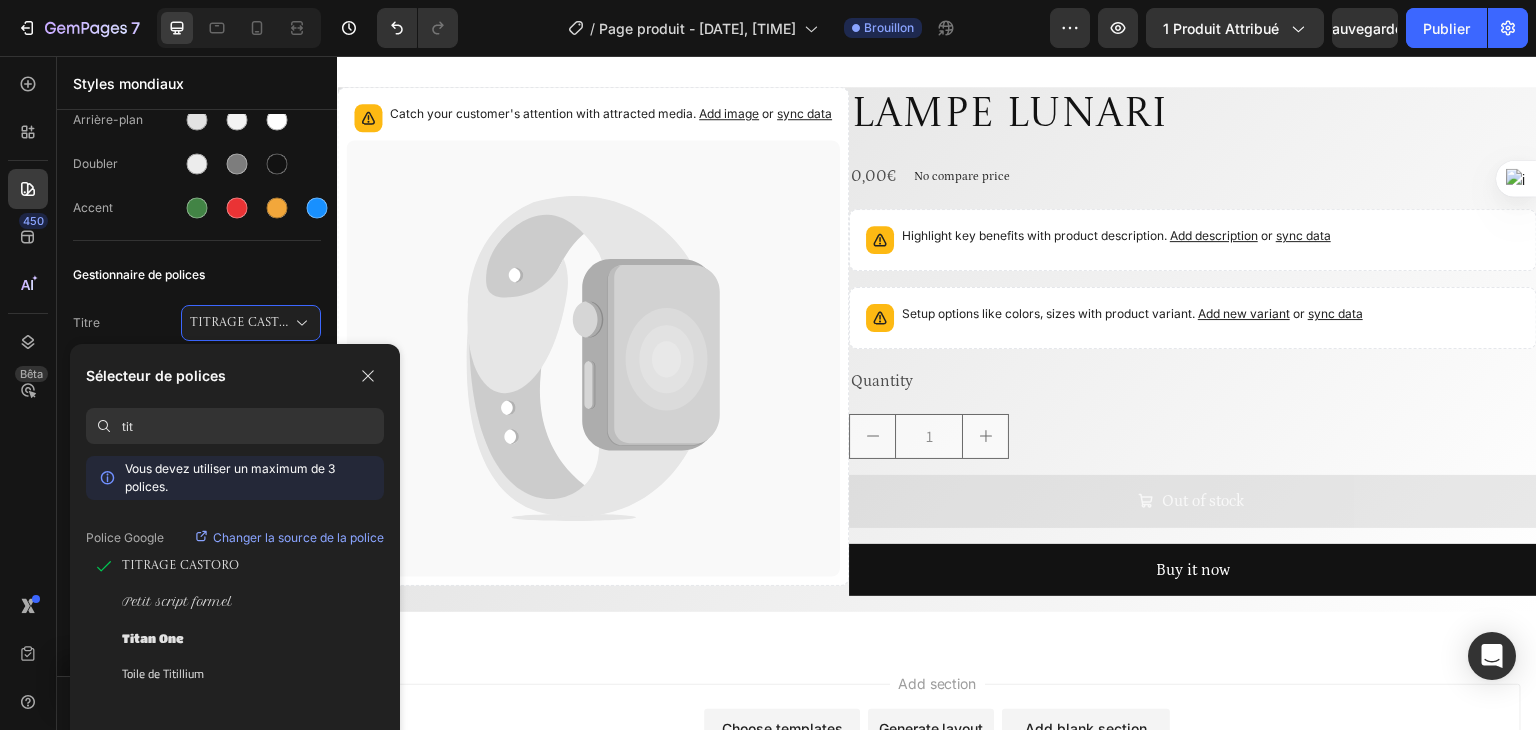 click on "tit" at bounding box center (253, 426) 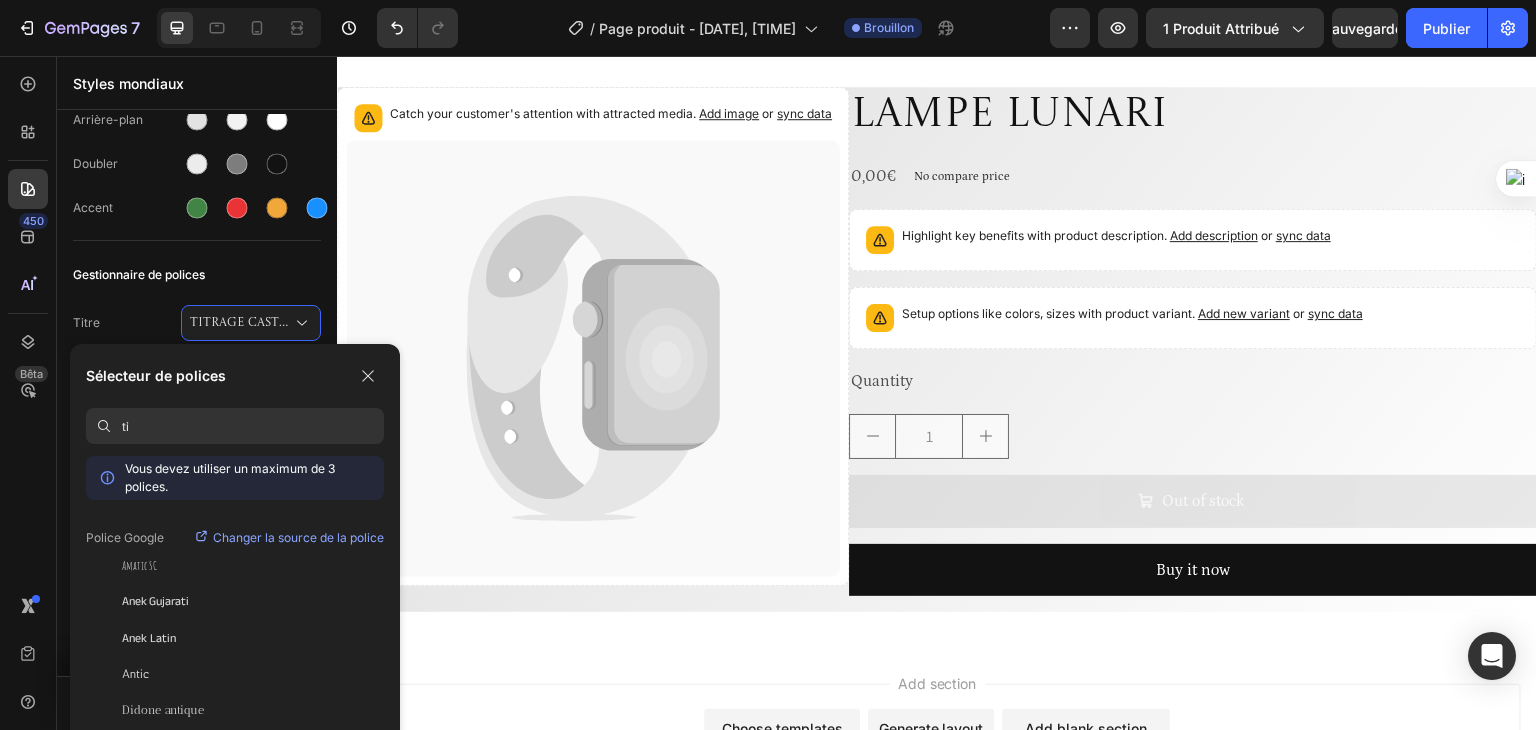 type on "t" 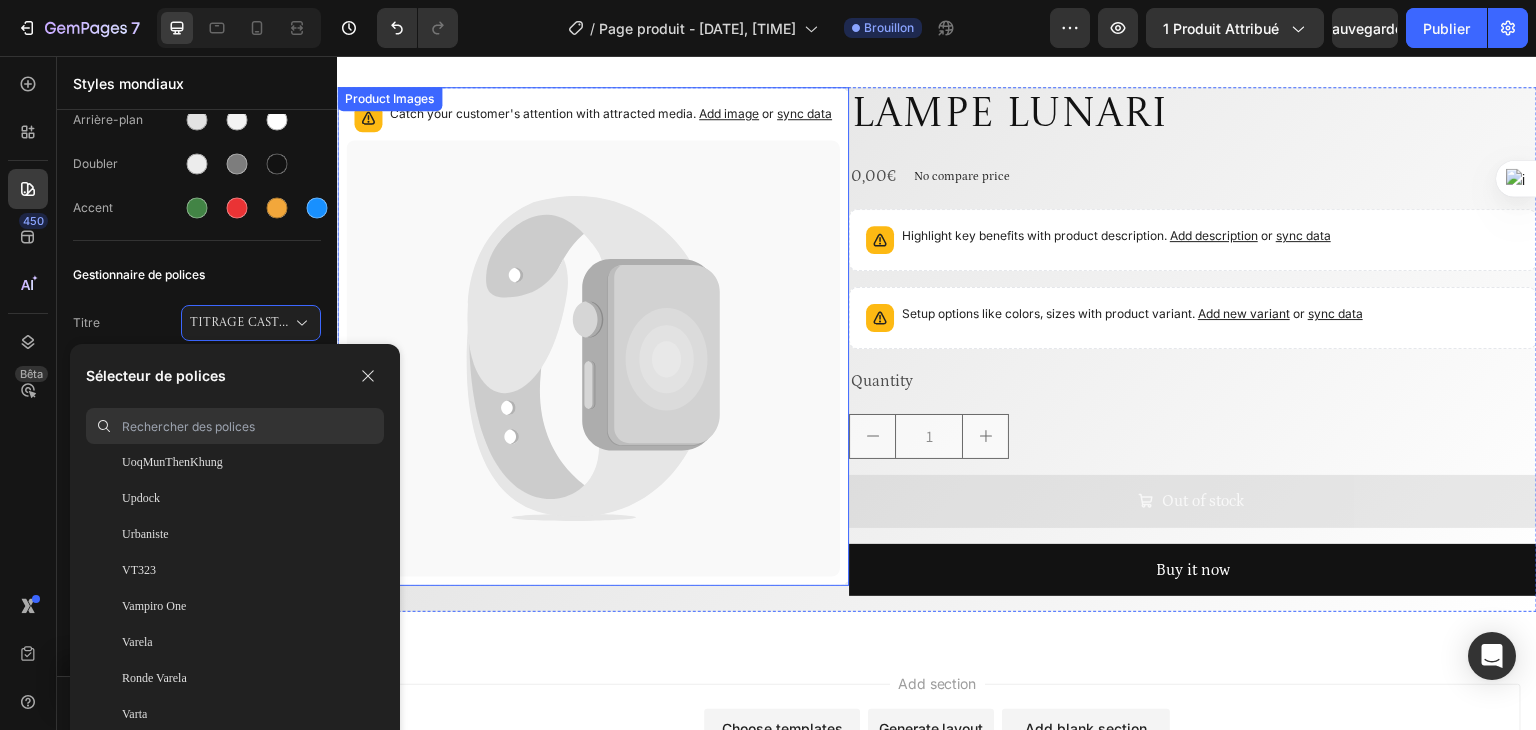 scroll, scrollTop: 63872, scrollLeft: 0, axis: vertical 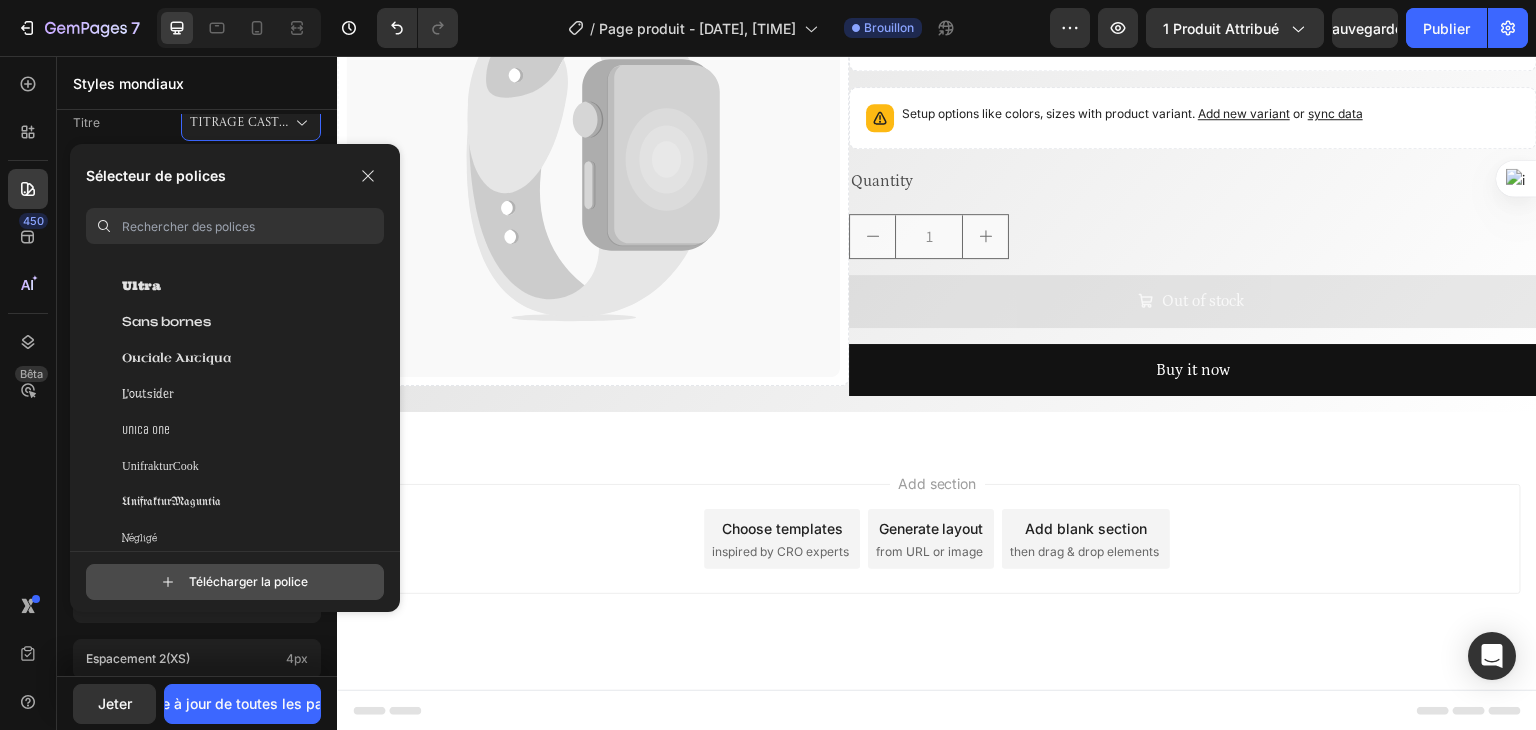 type 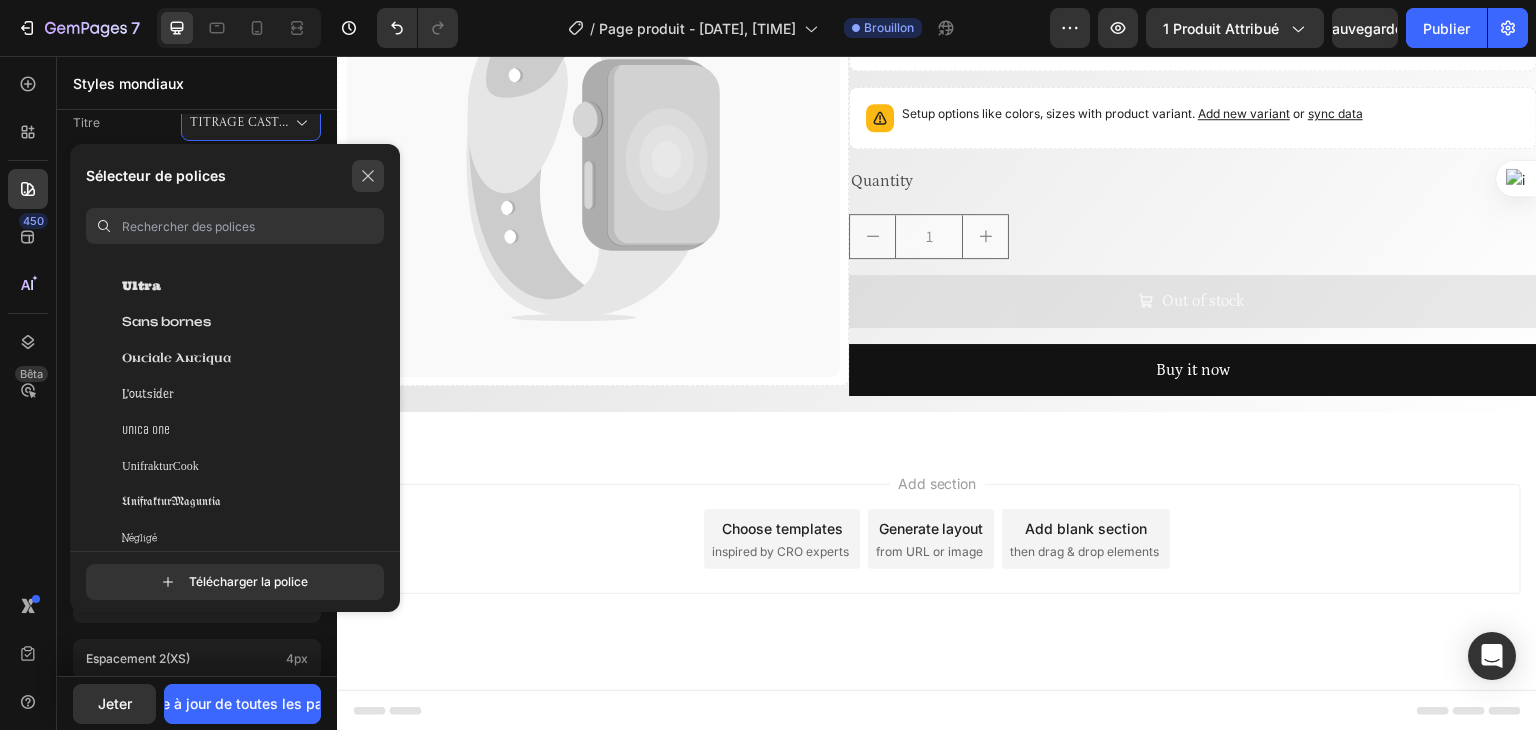 click 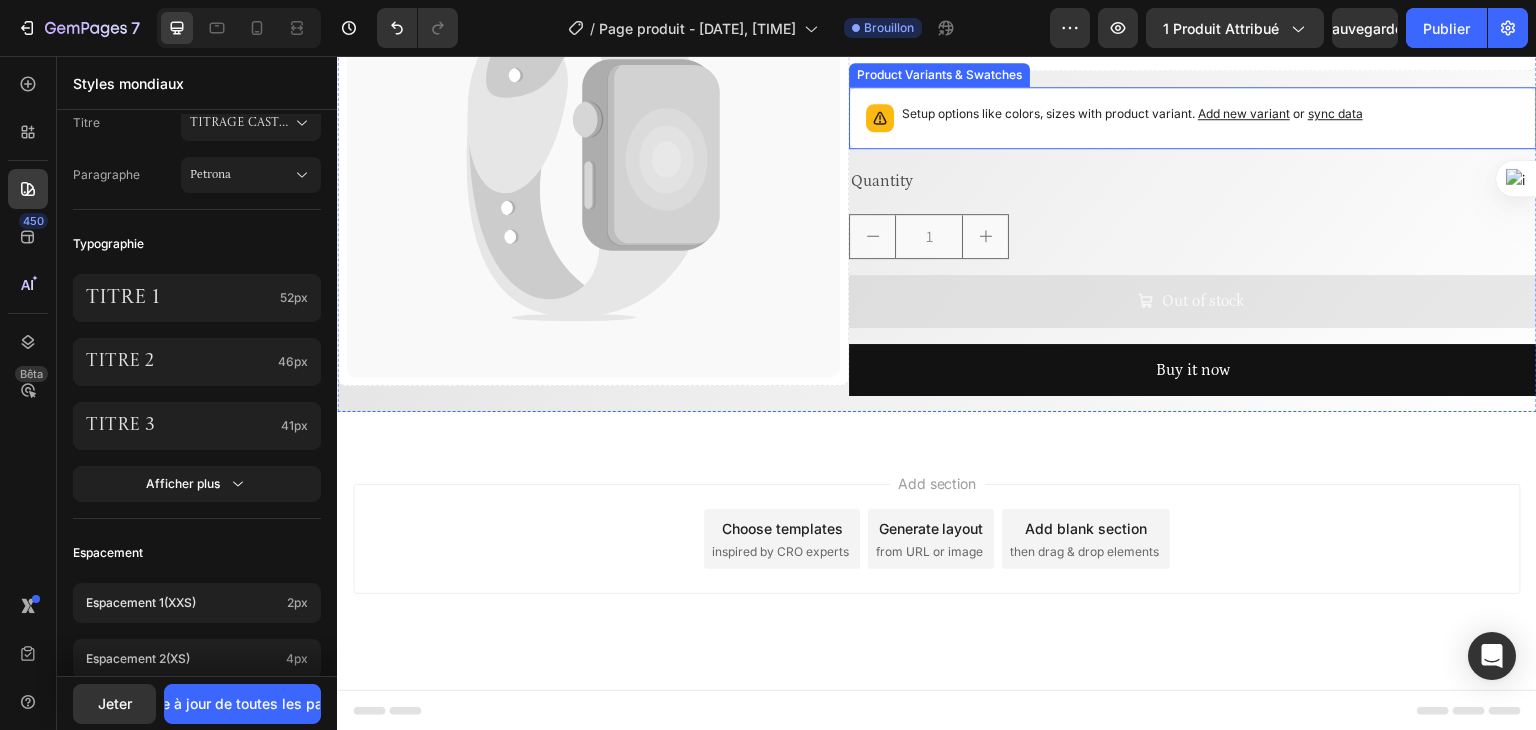 scroll, scrollTop: 0, scrollLeft: 0, axis: both 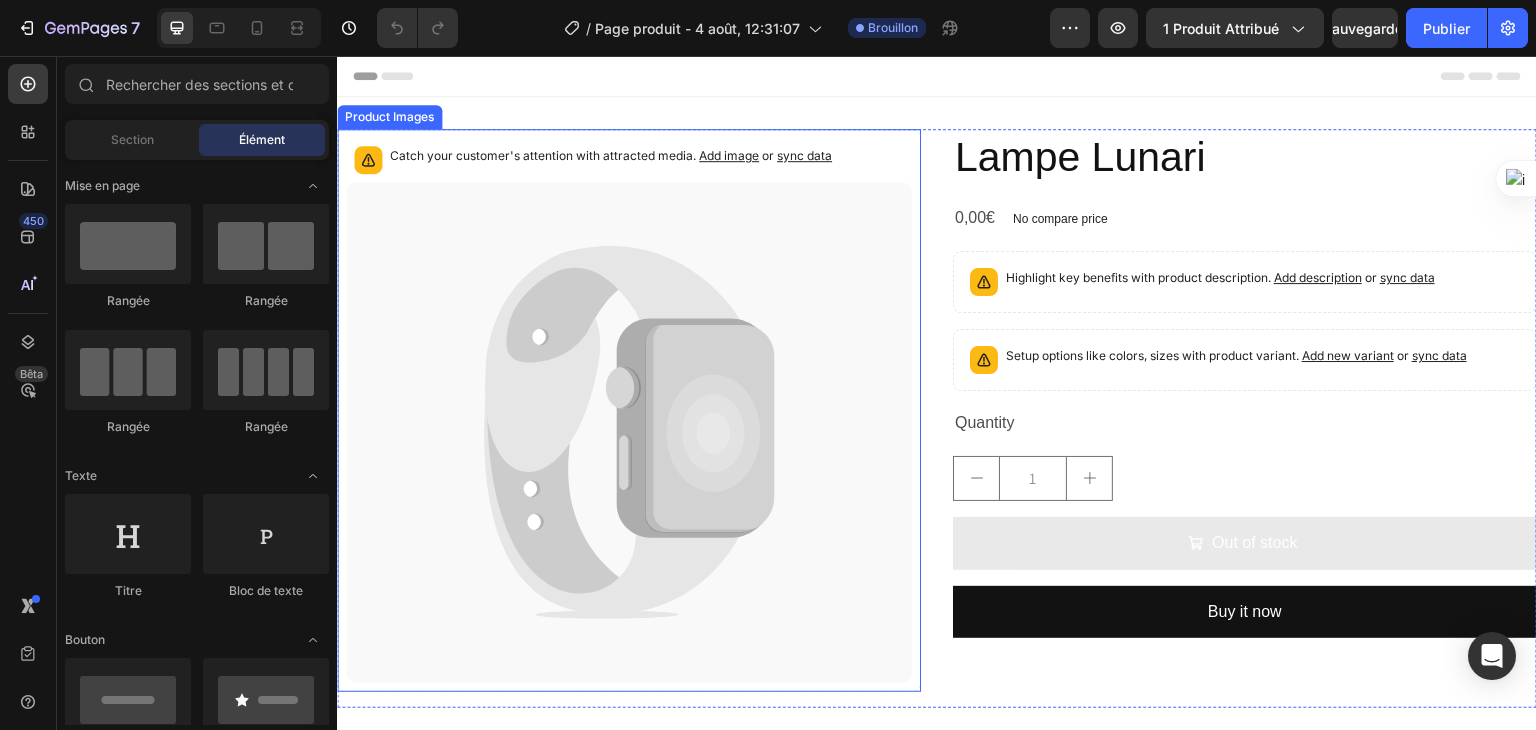 click on "Add image" at bounding box center (729, 155) 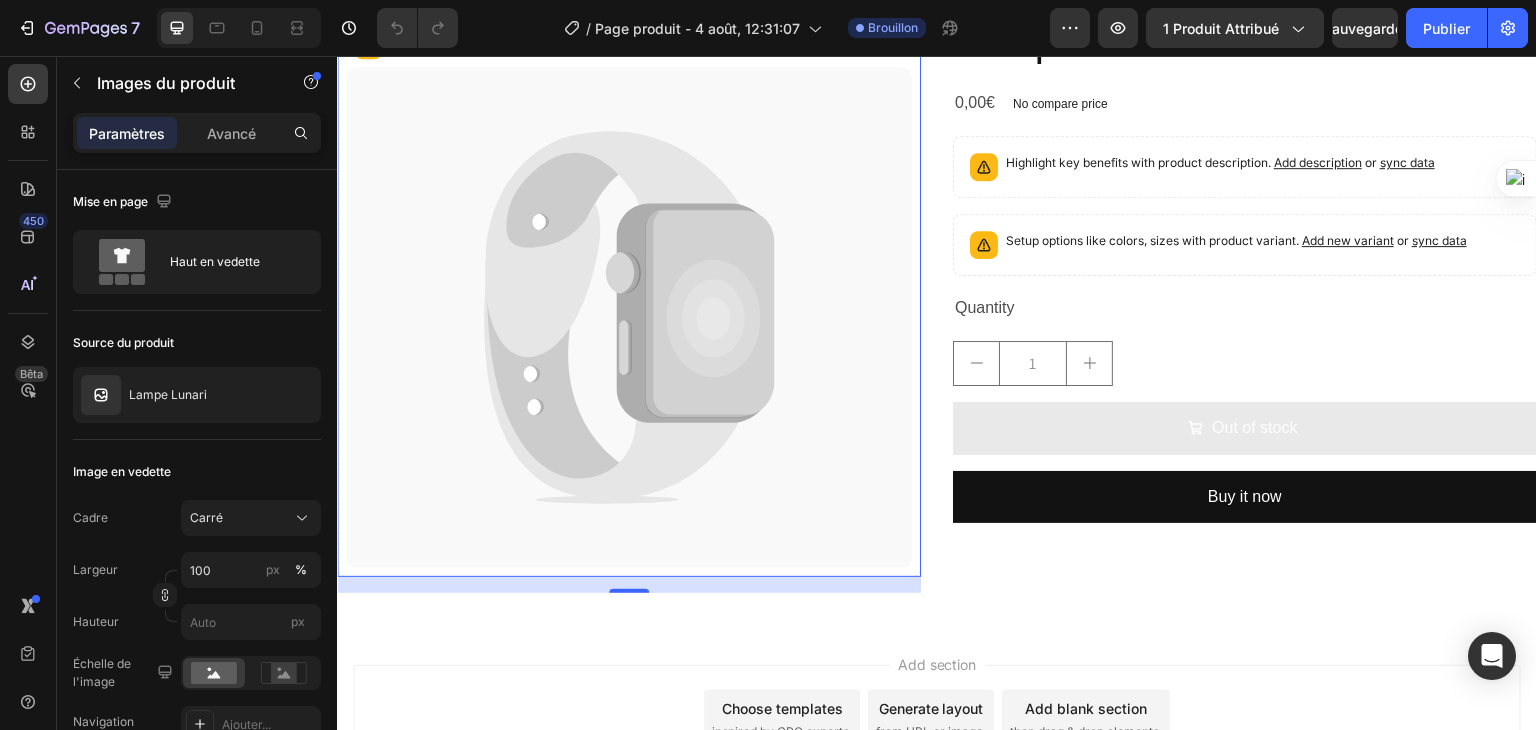 scroll, scrollTop: 289, scrollLeft: 0, axis: vertical 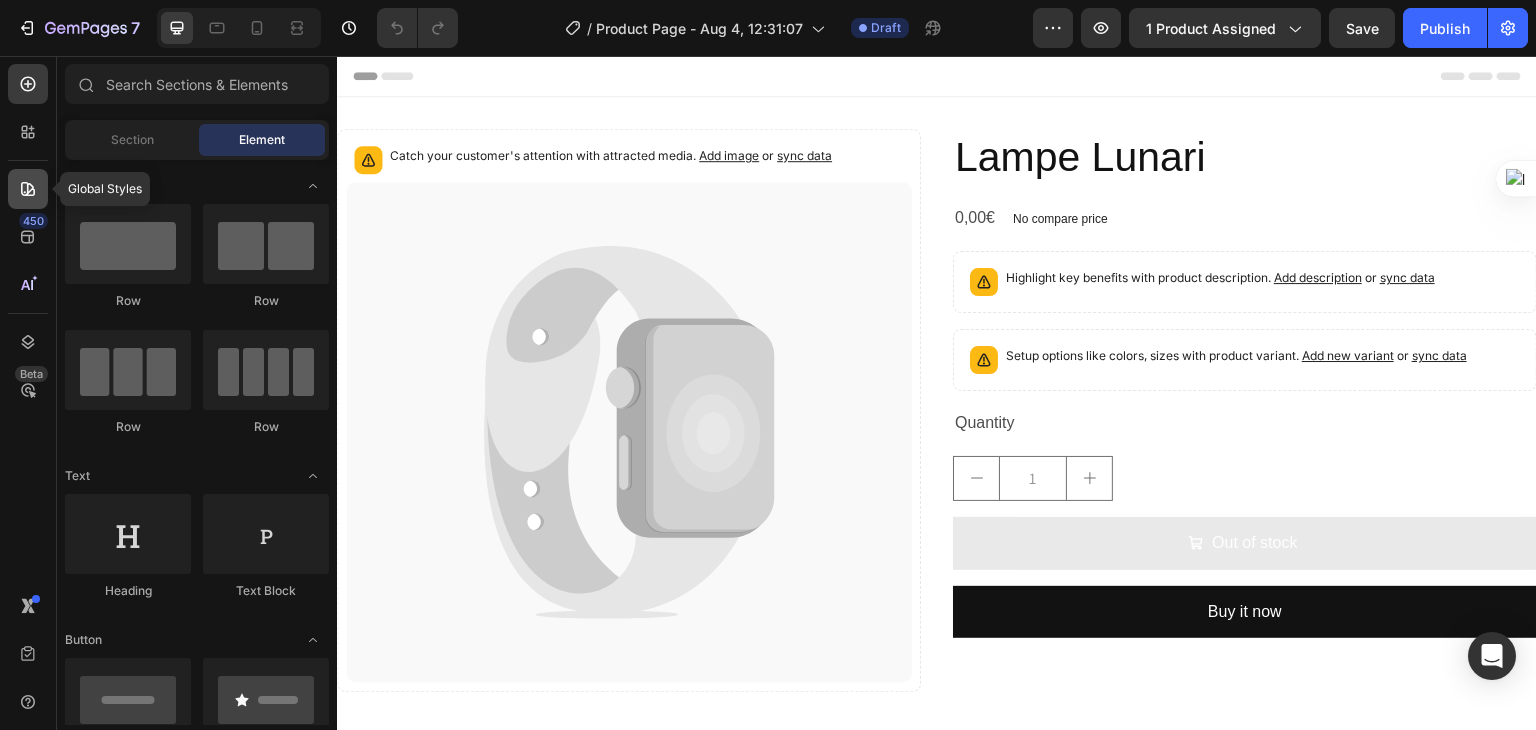 click 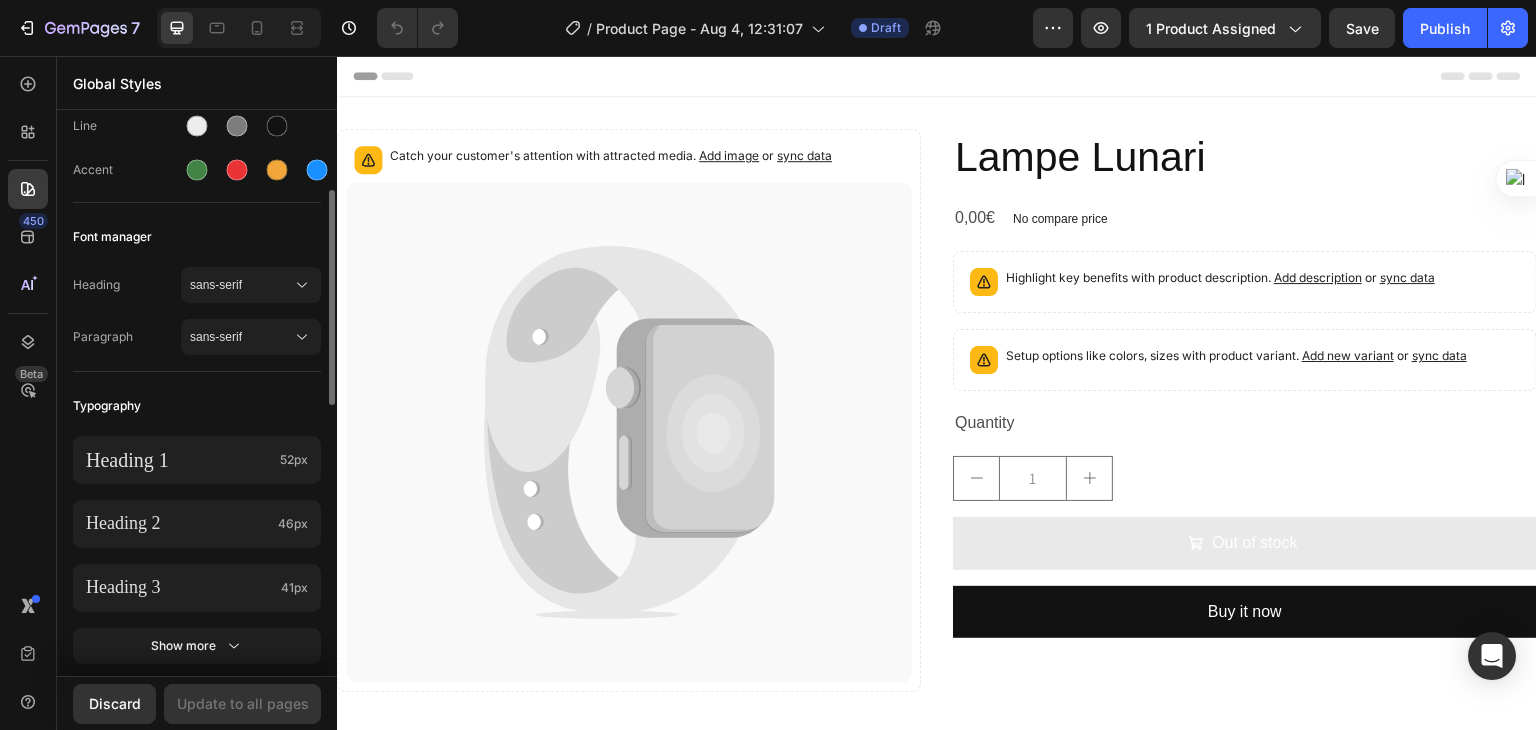 scroll, scrollTop: 100, scrollLeft: 0, axis: vertical 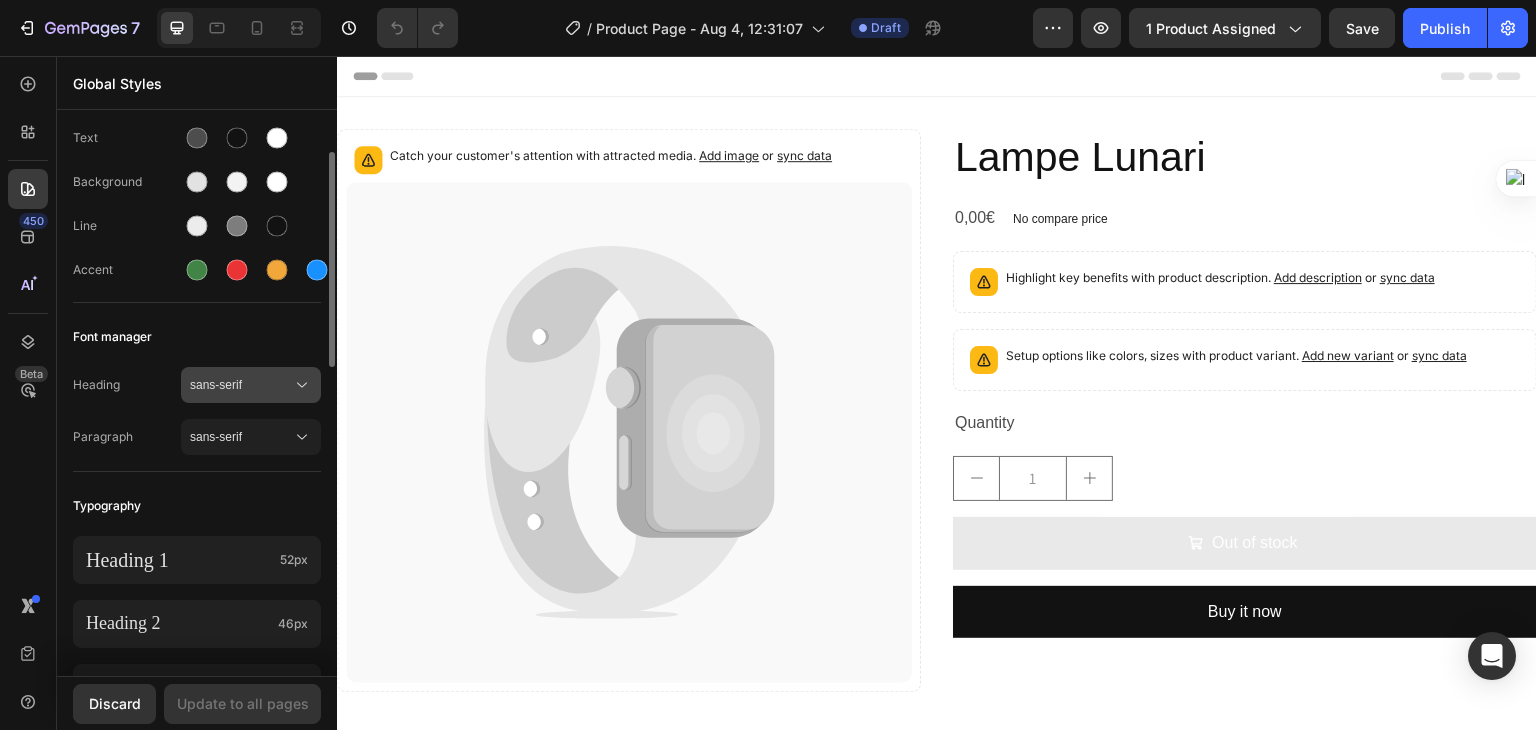 click on "sans-serif" at bounding box center (241, 385) 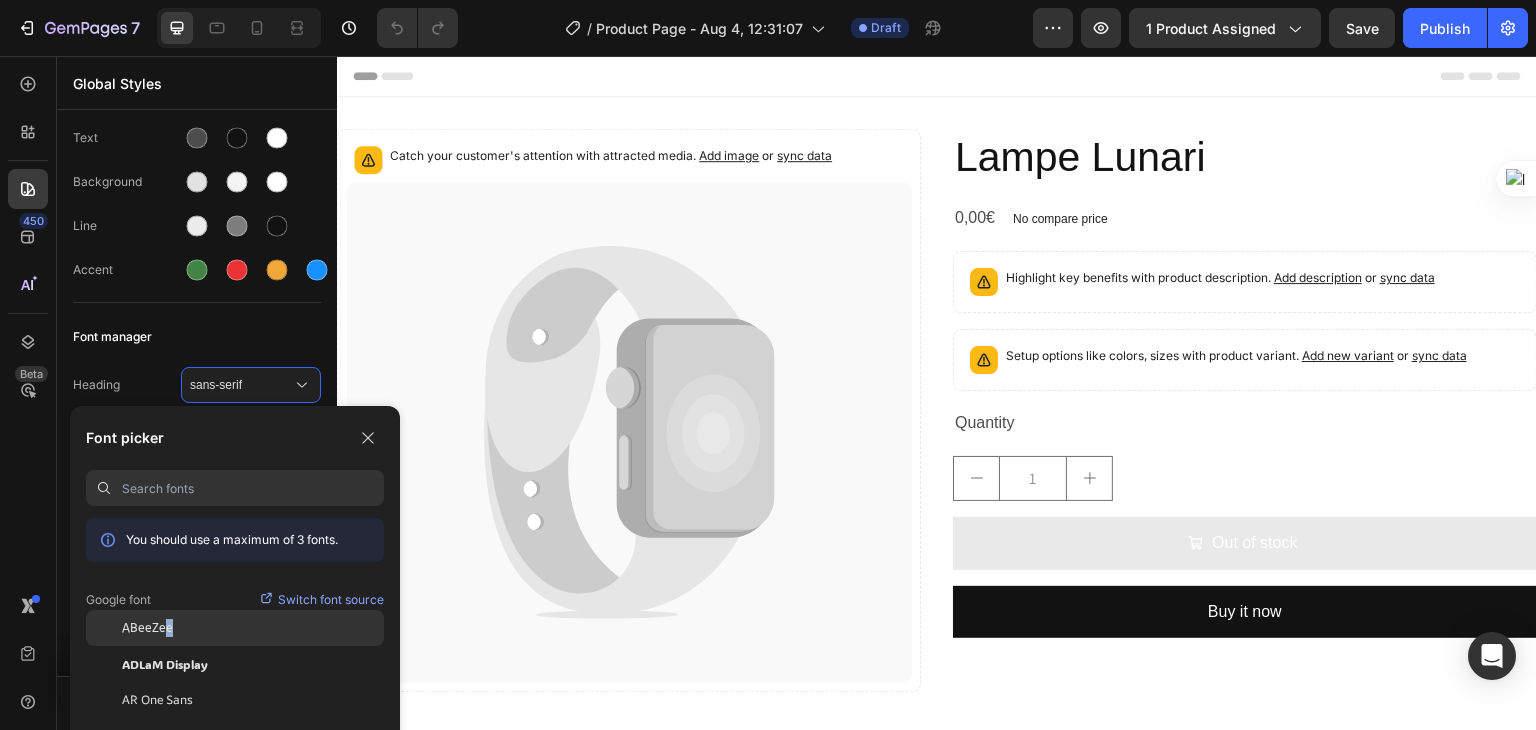 click on "ABeeZee" at bounding box center (147, 628) 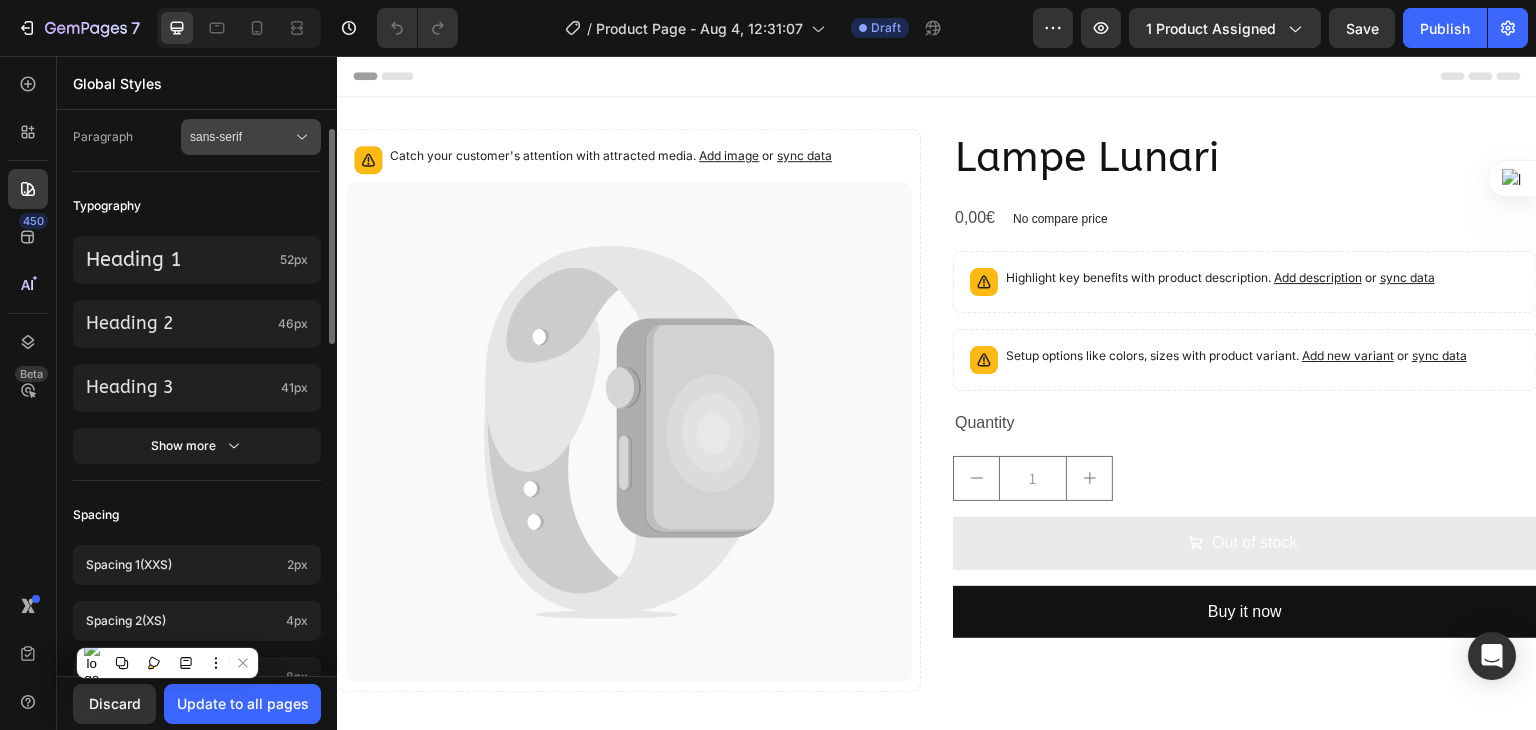 scroll, scrollTop: 100, scrollLeft: 0, axis: vertical 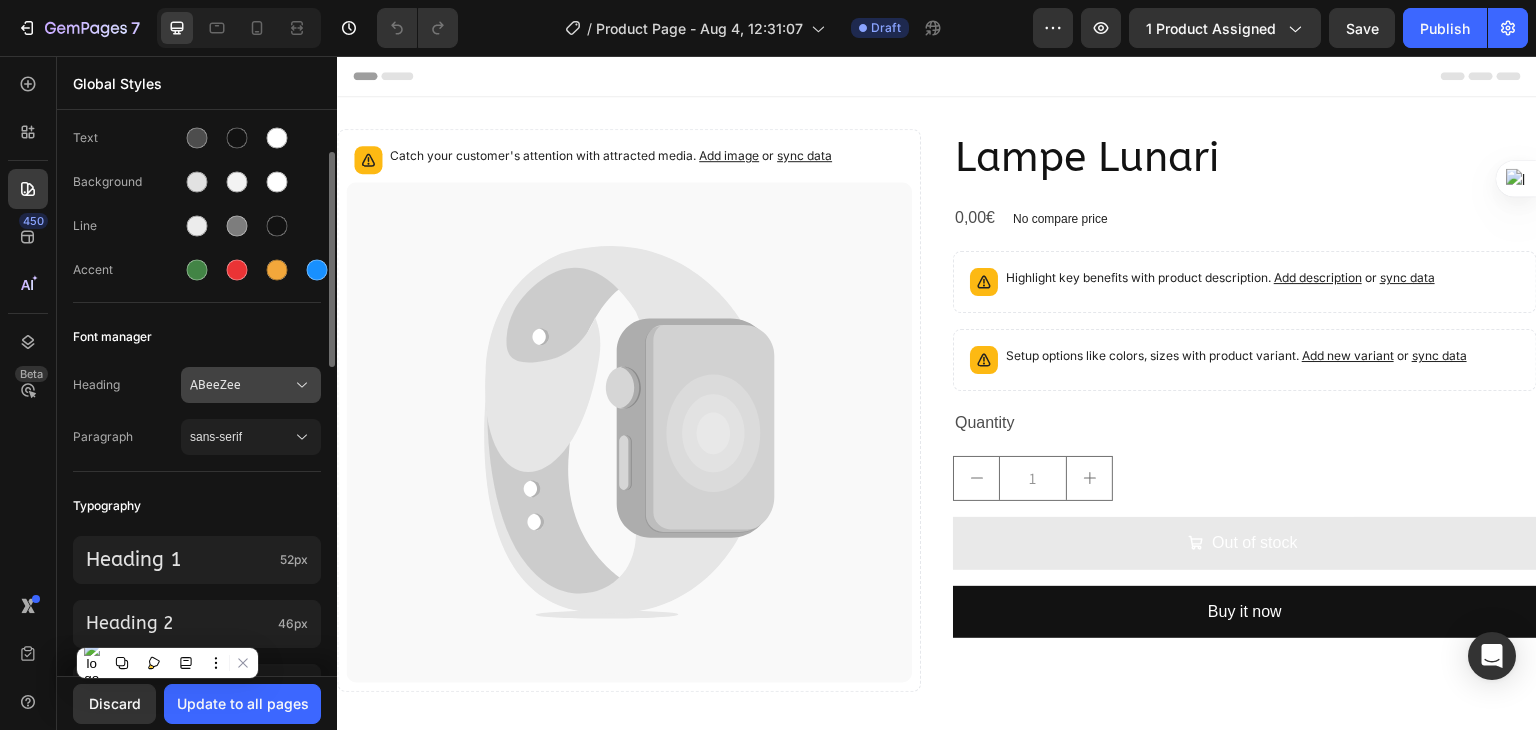 click 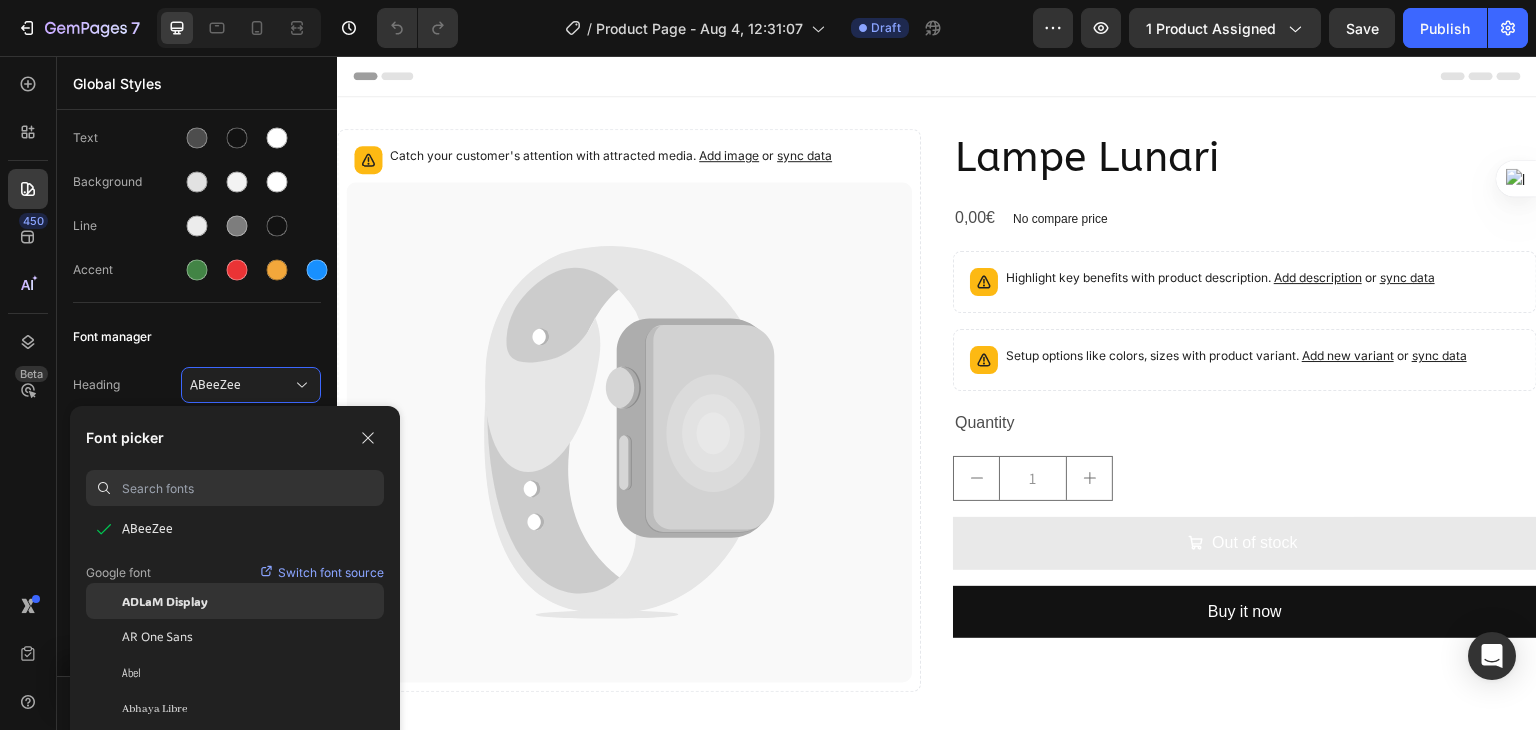 scroll, scrollTop: 100, scrollLeft: 0, axis: vertical 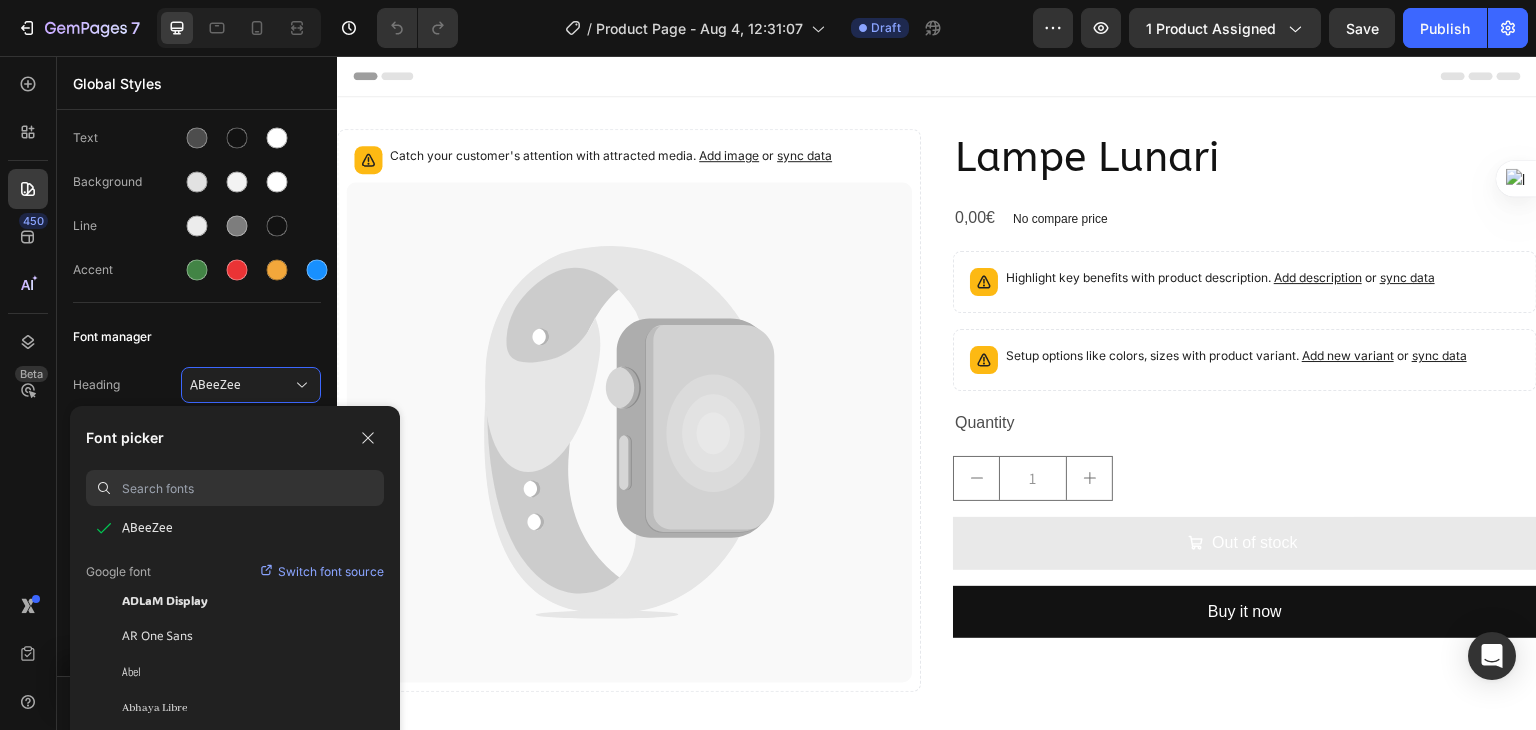 click on "Switch font source" at bounding box center (331, 572) 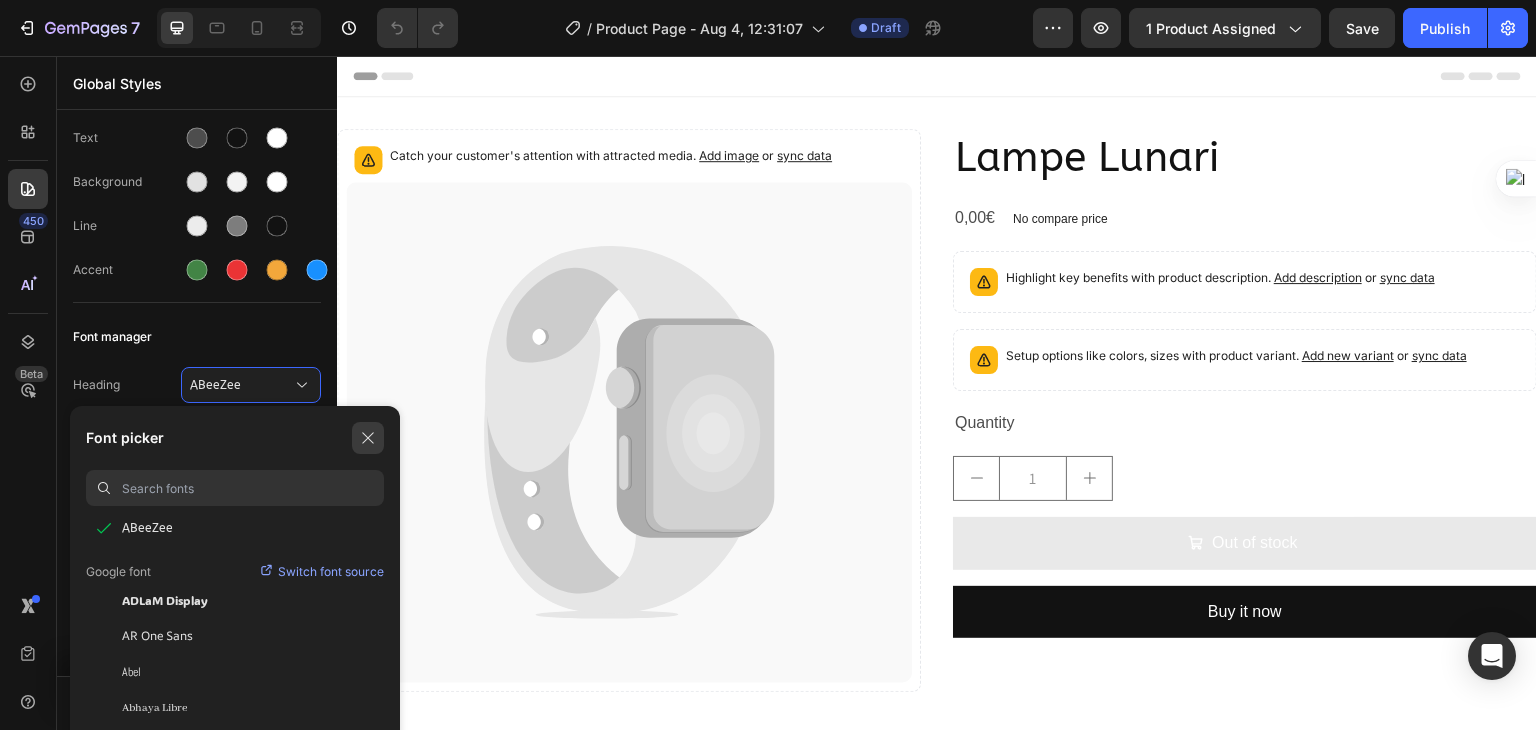 click 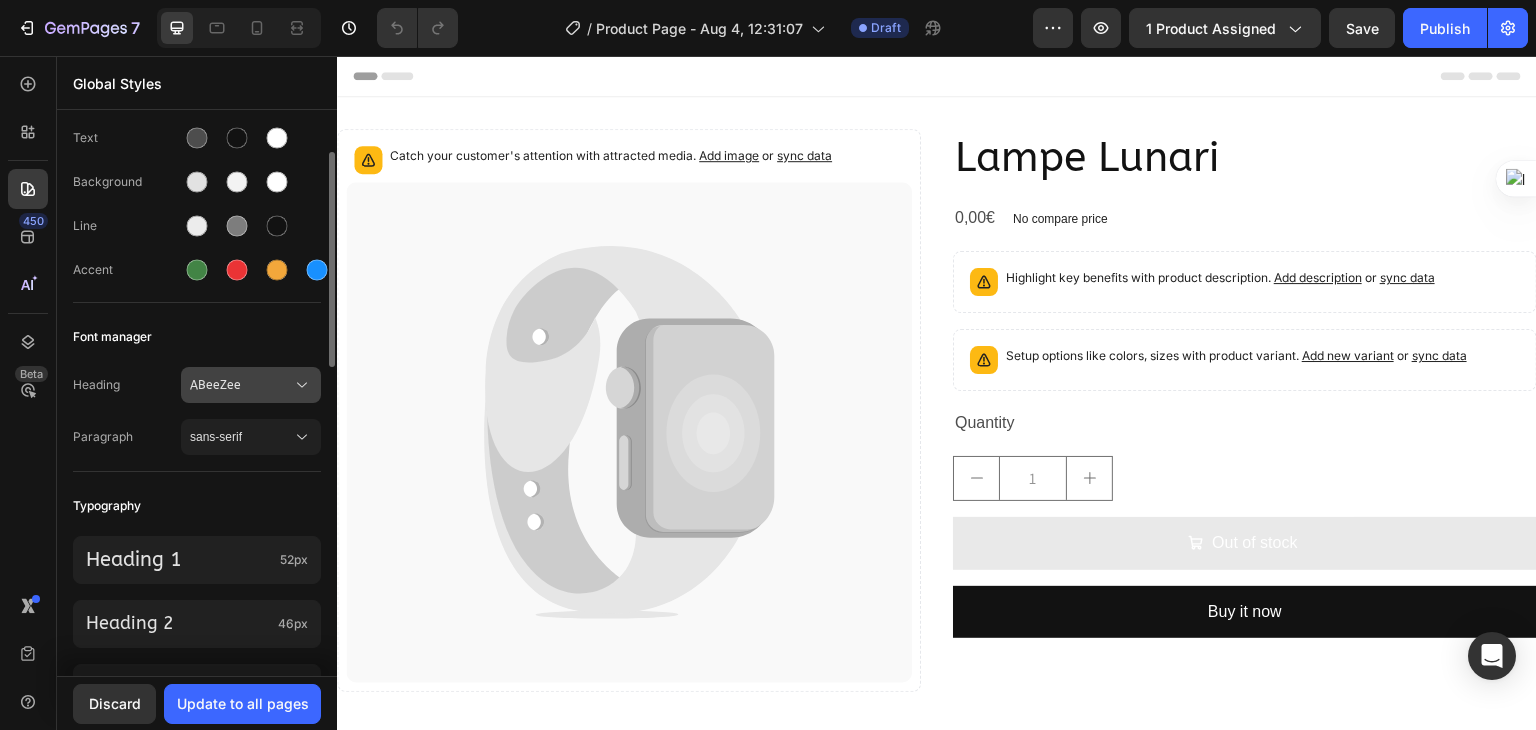 click 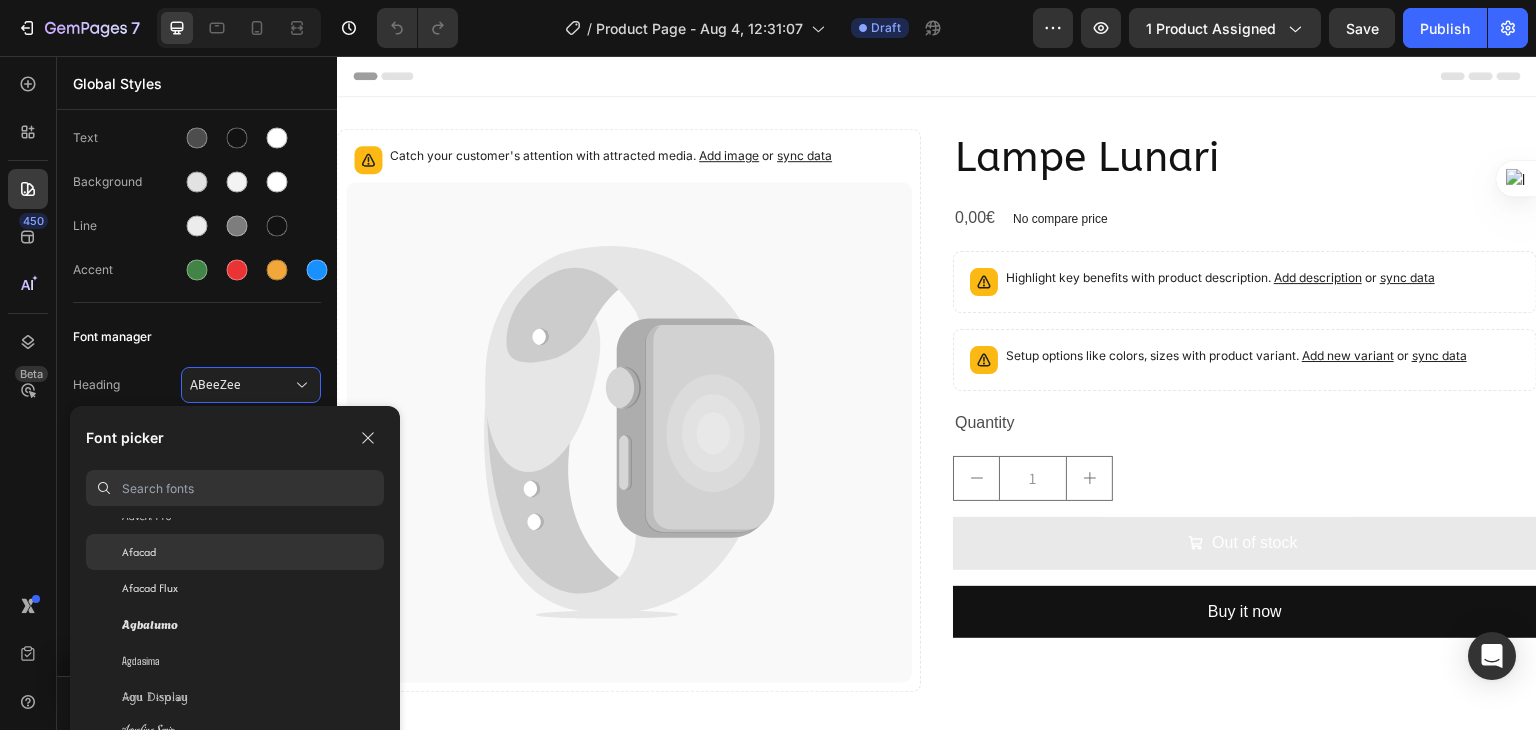 scroll, scrollTop: 600, scrollLeft: 0, axis: vertical 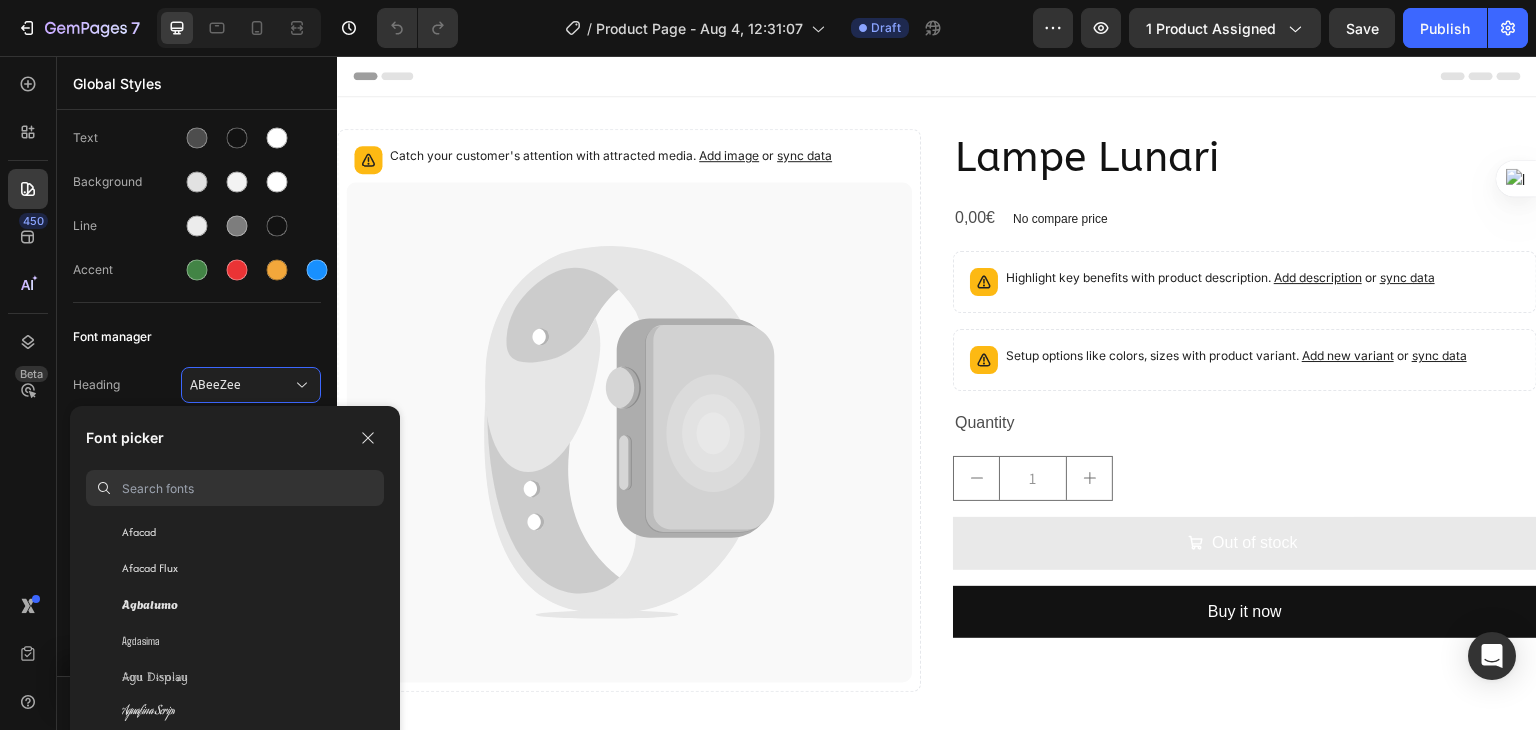 click at bounding box center [253, 488] 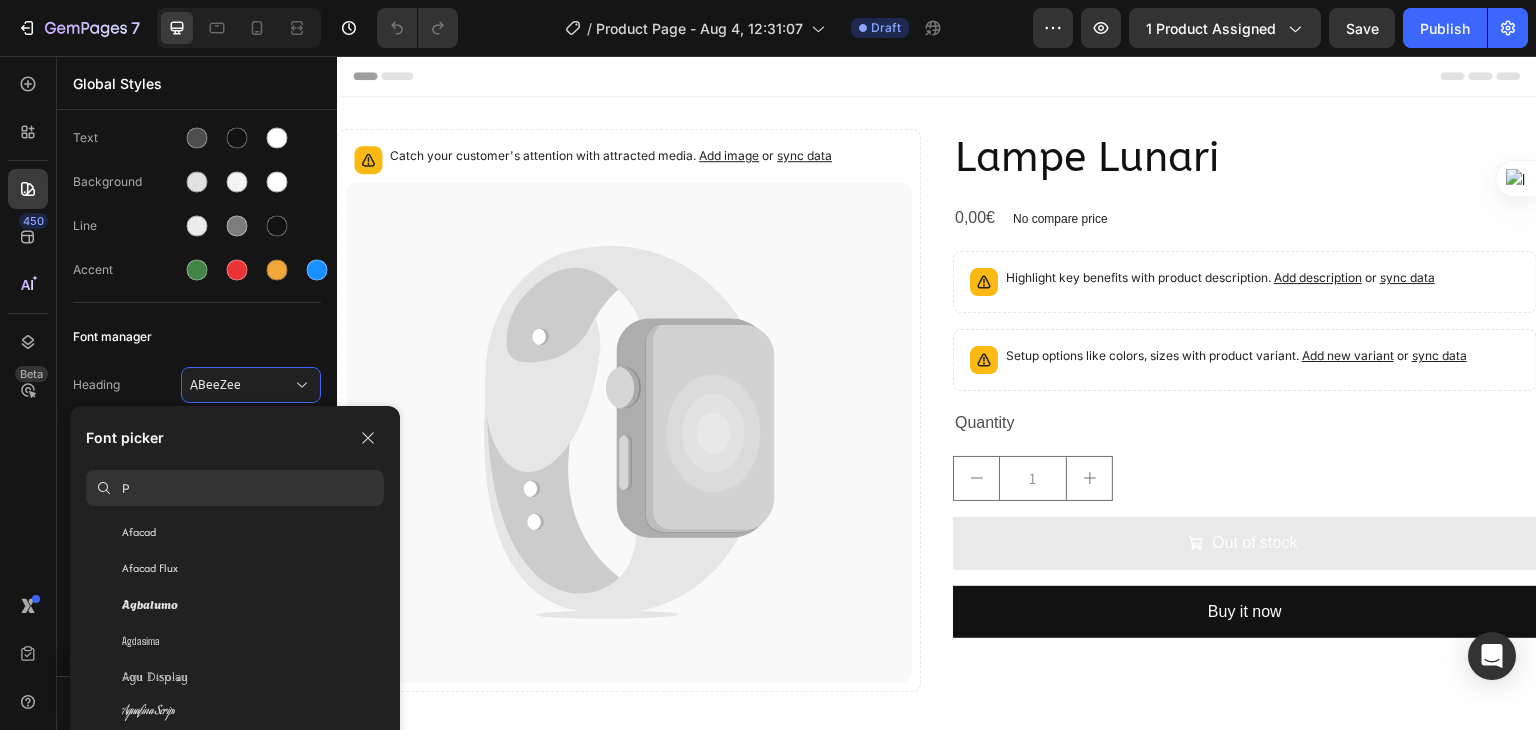 scroll, scrollTop: 0, scrollLeft: 0, axis: both 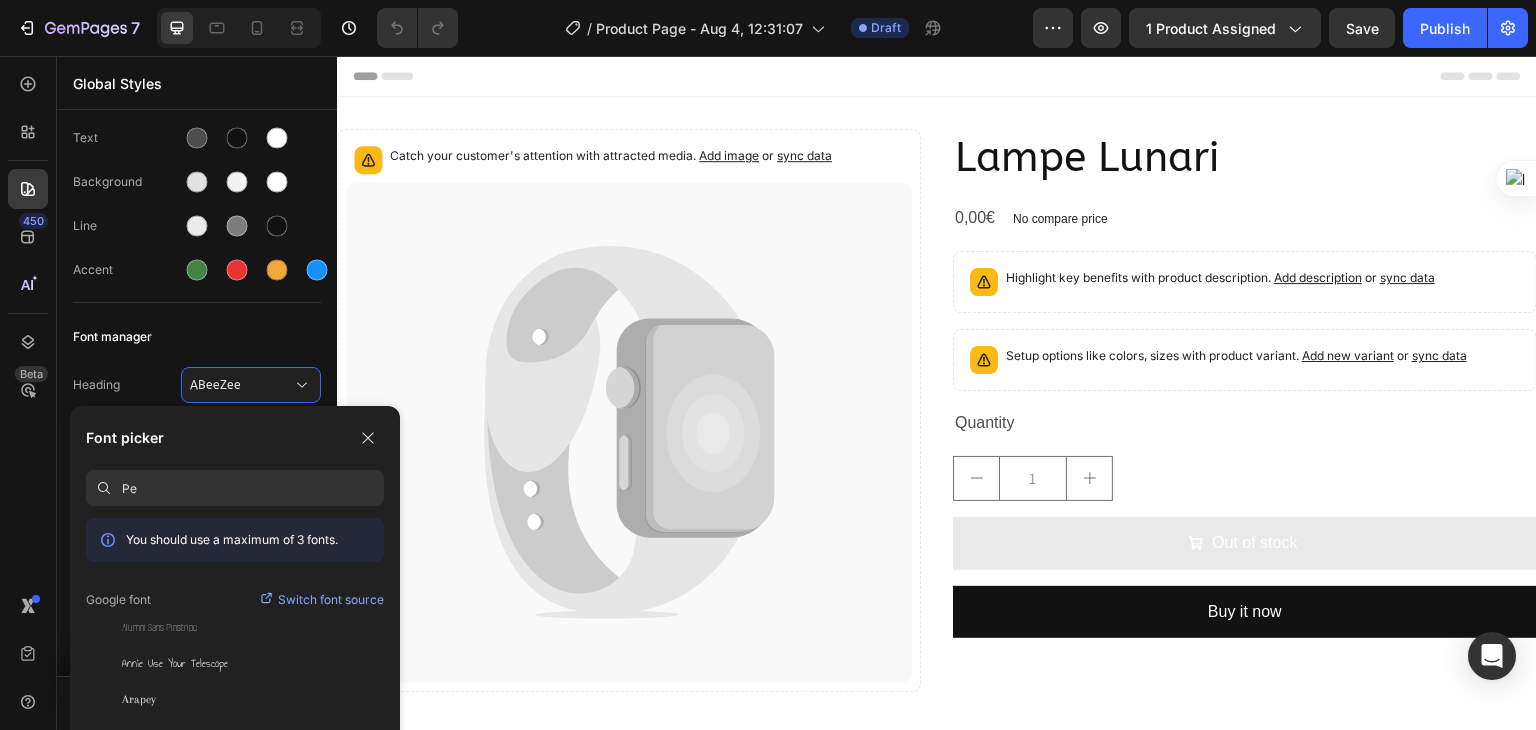 type on "P" 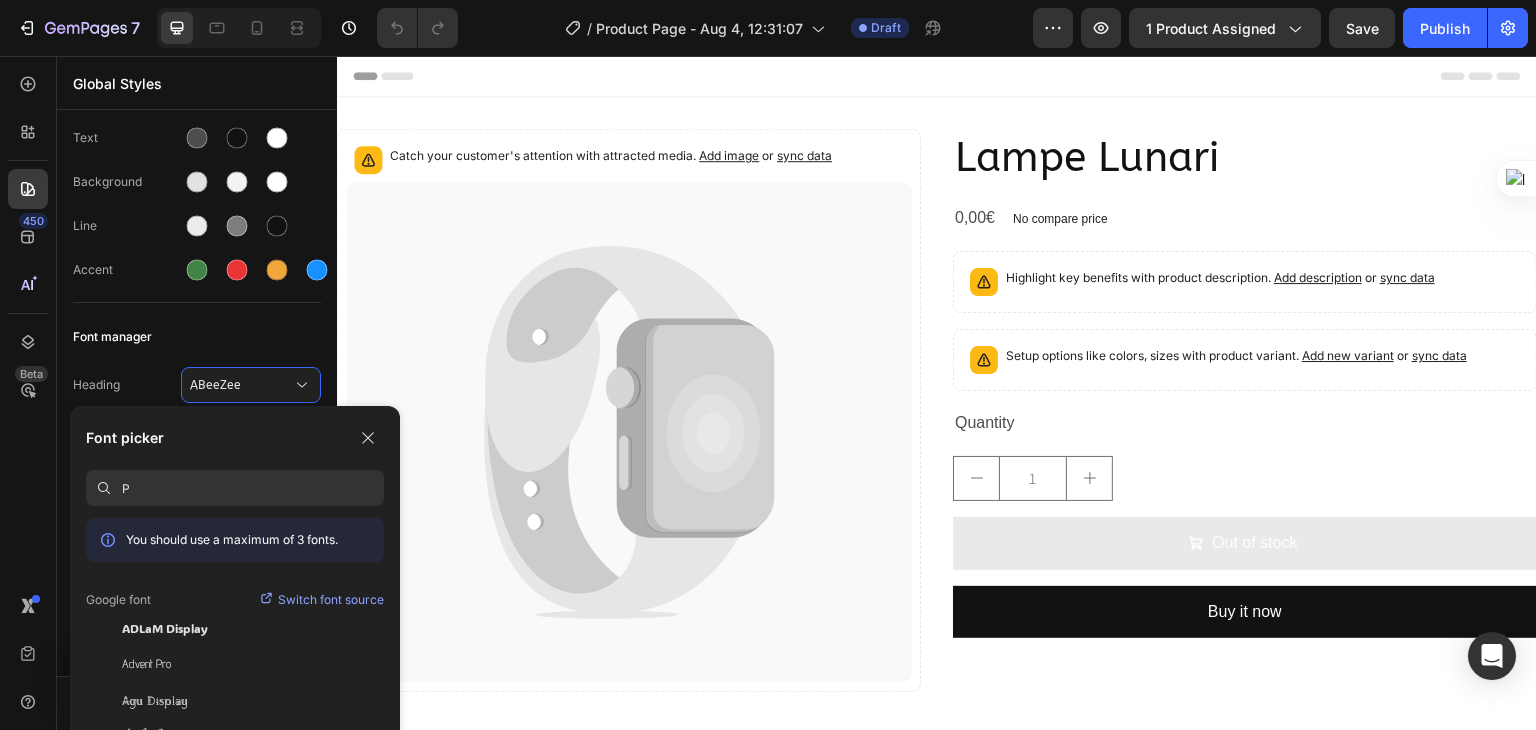 type 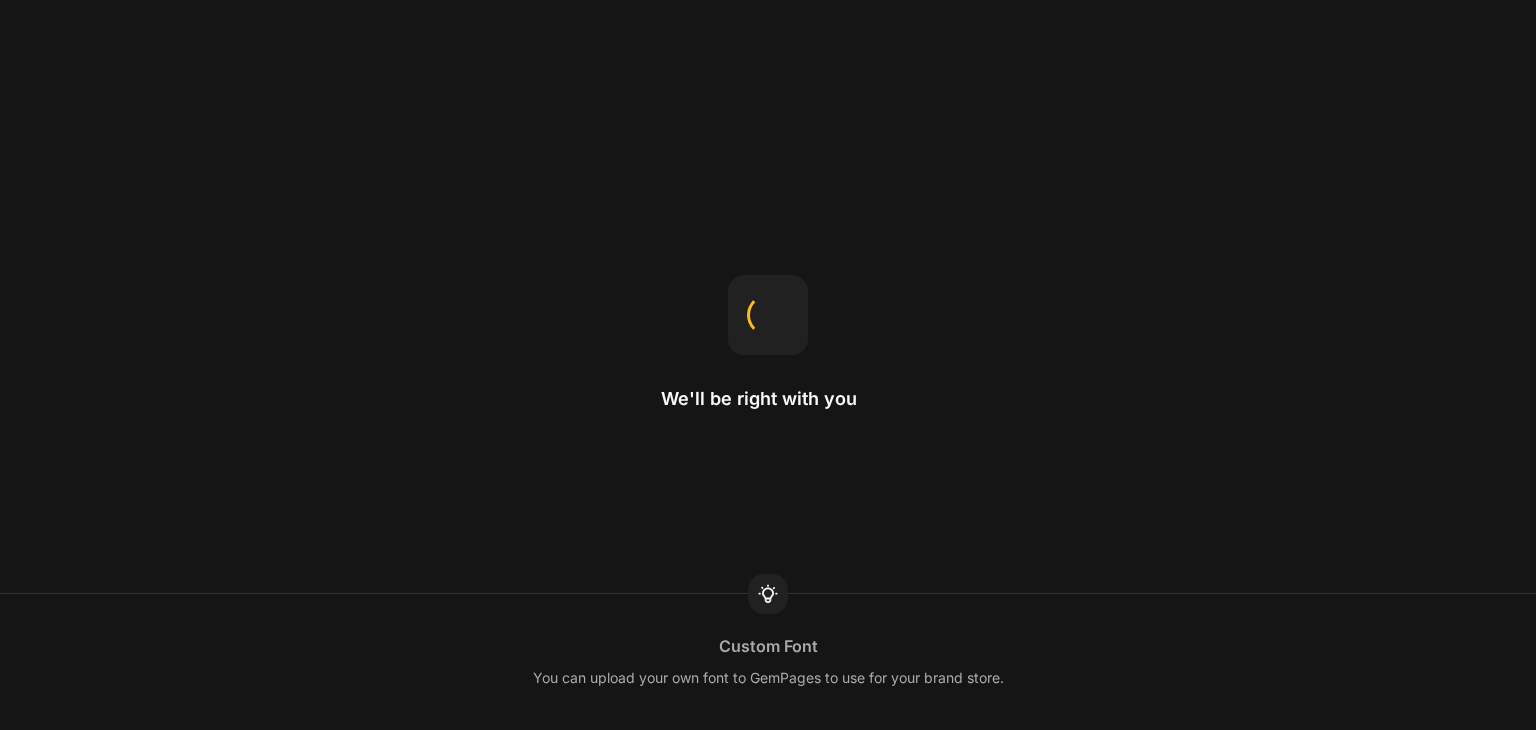 scroll, scrollTop: 0, scrollLeft: 0, axis: both 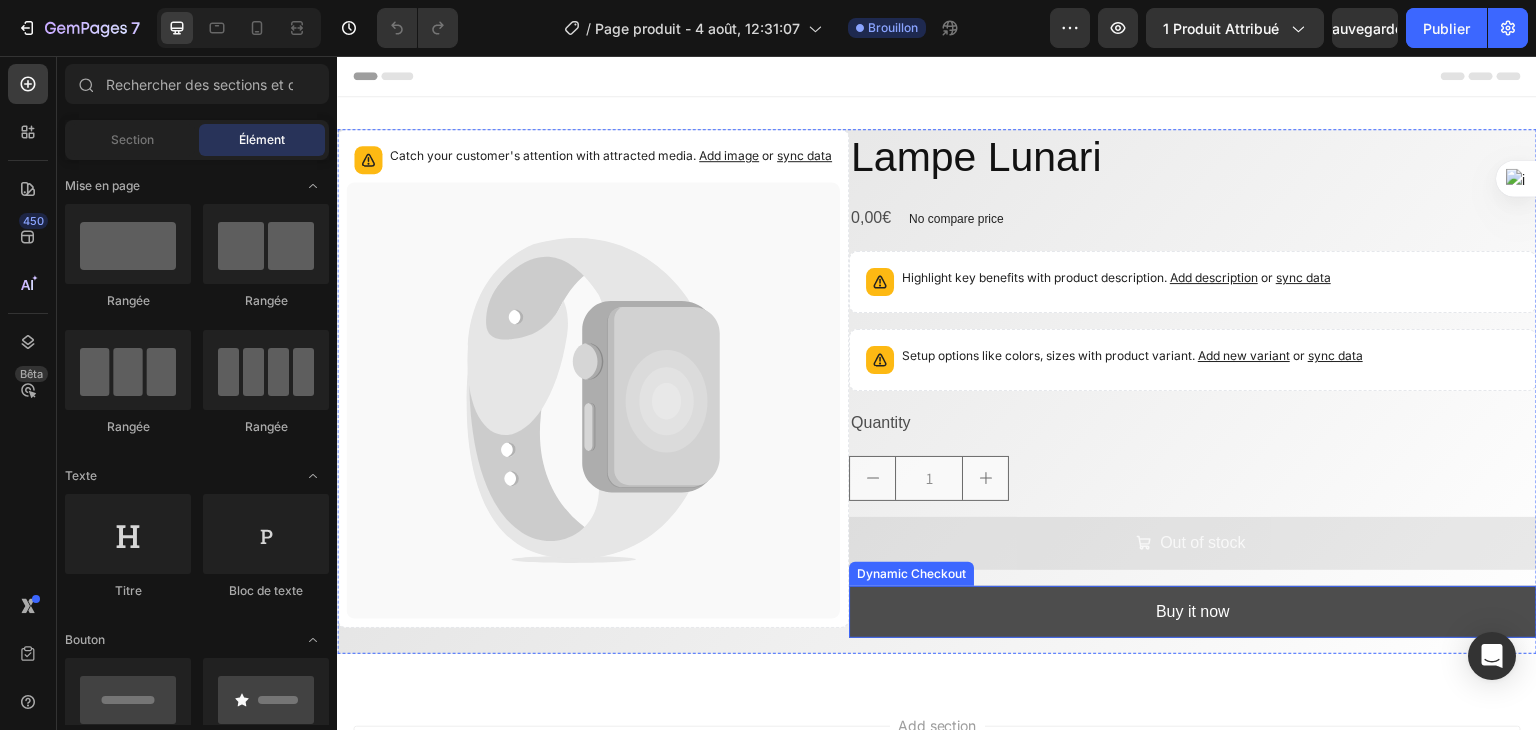 click on "Buy it now" at bounding box center [1193, 612] 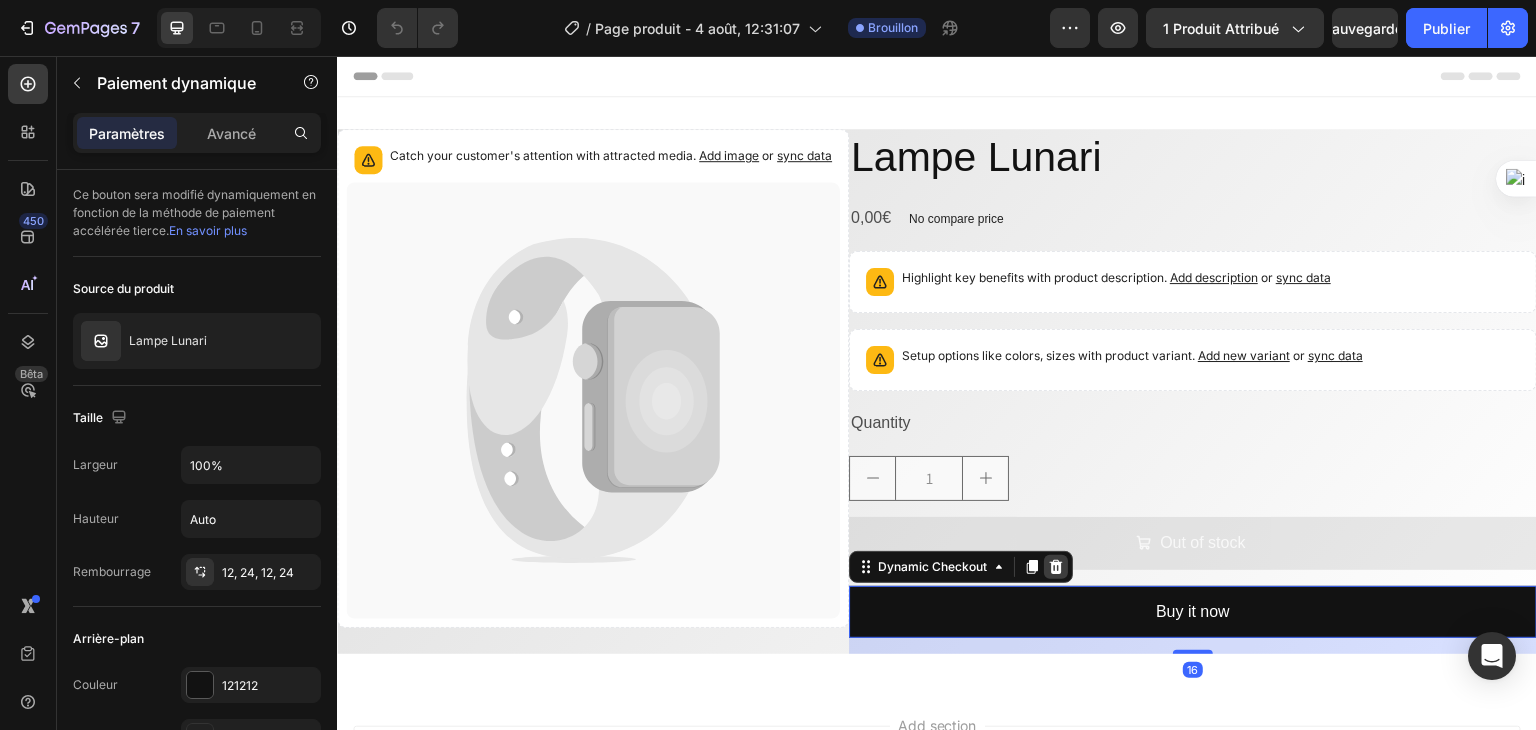 click 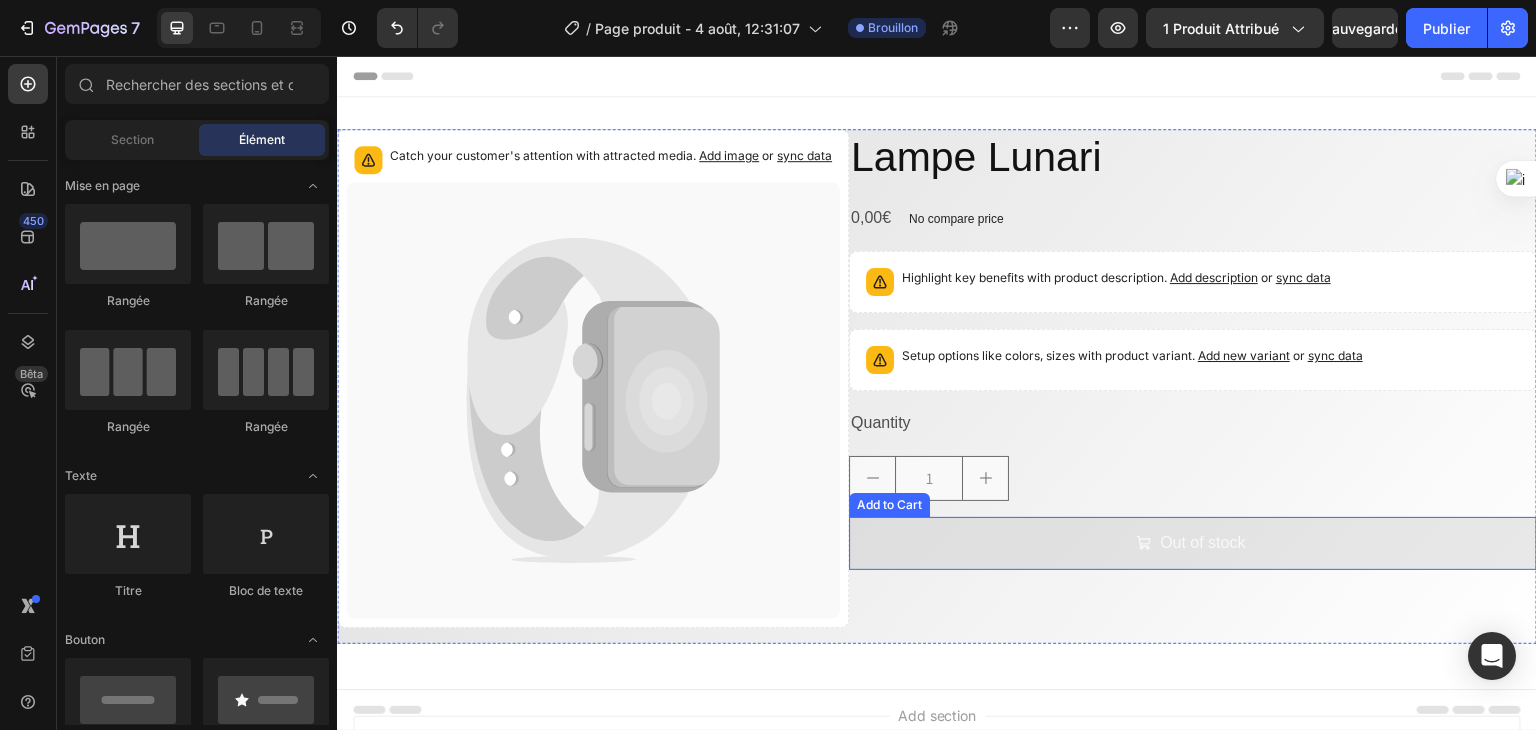 click on "Out of stock" at bounding box center [1193, 543] 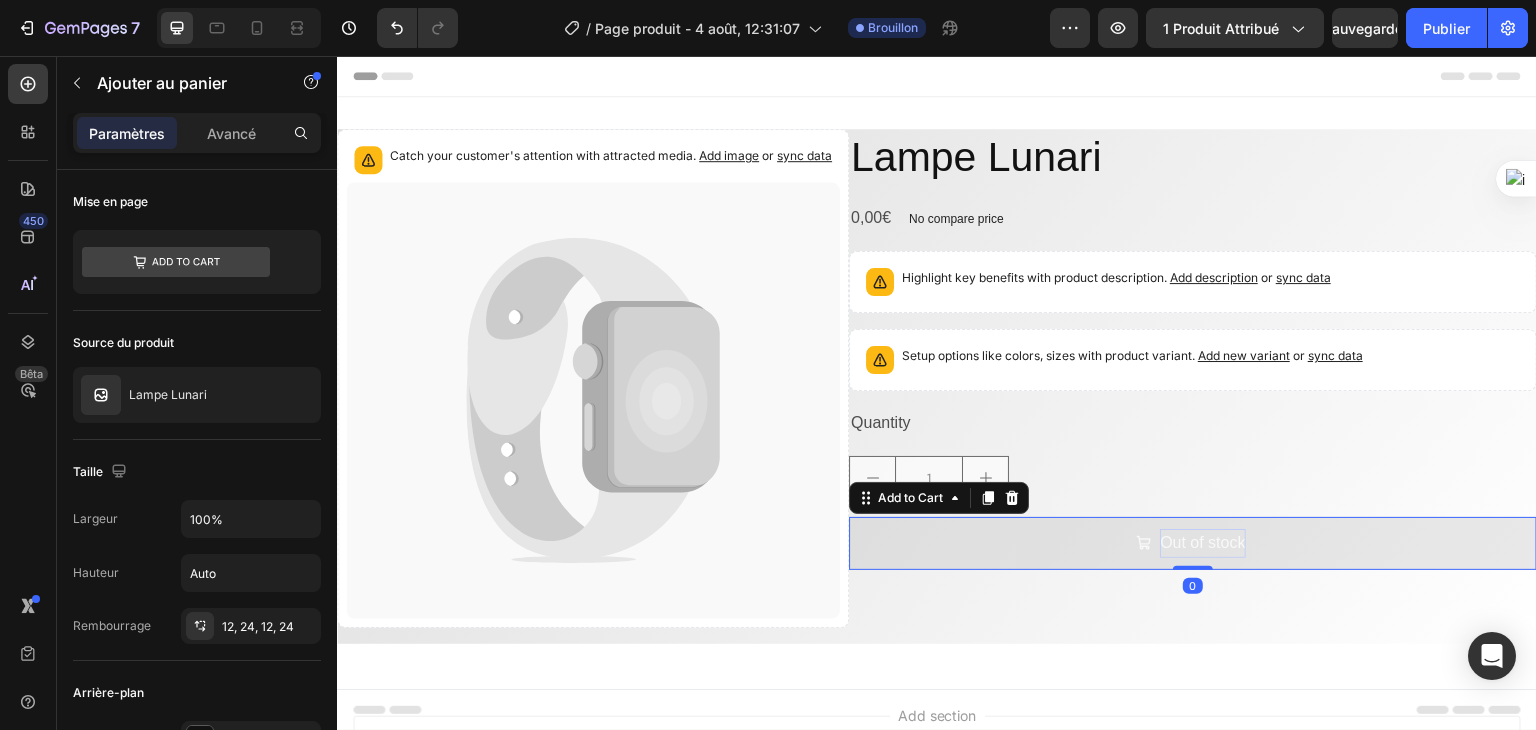 click on "Out of stock" at bounding box center [1202, 543] 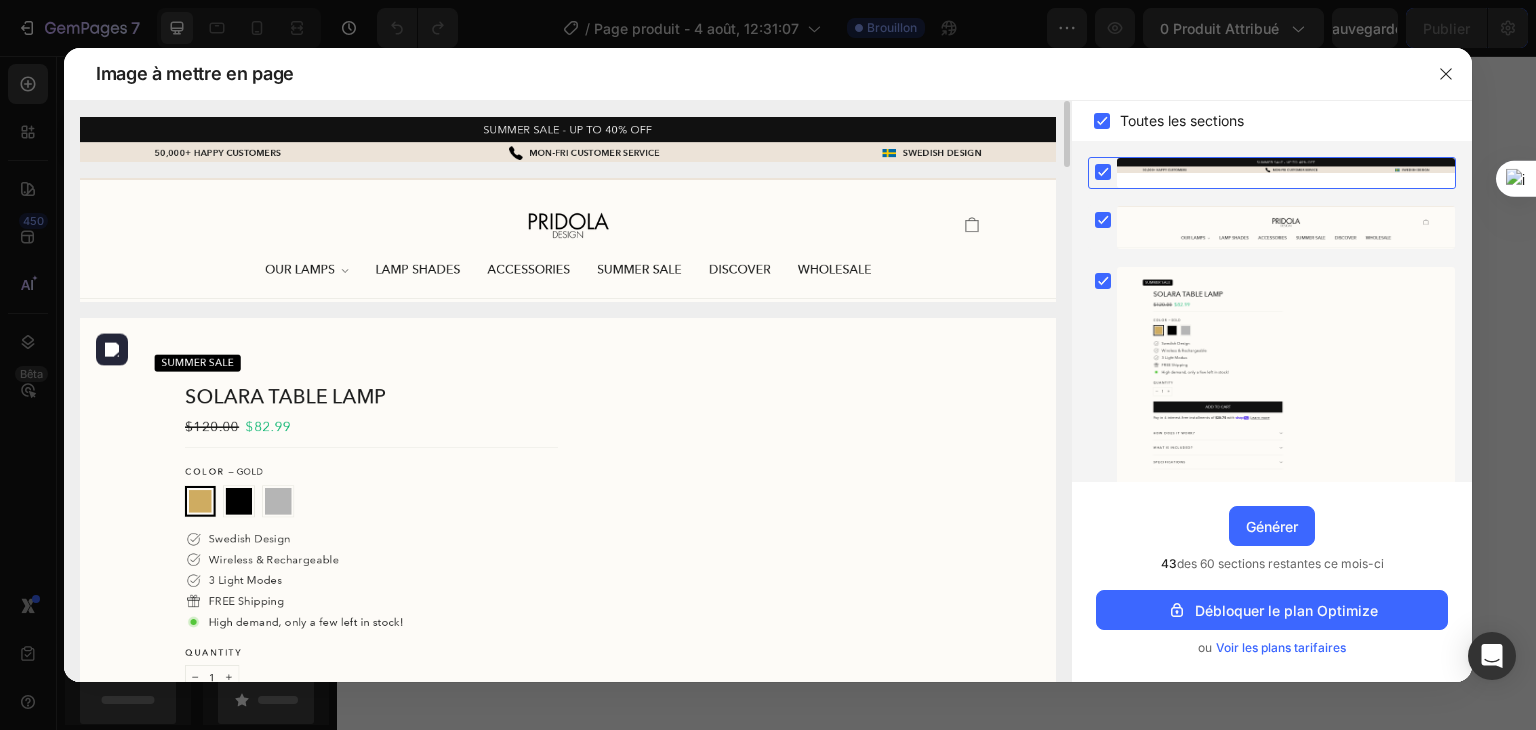 scroll, scrollTop: 0, scrollLeft: 0, axis: both 